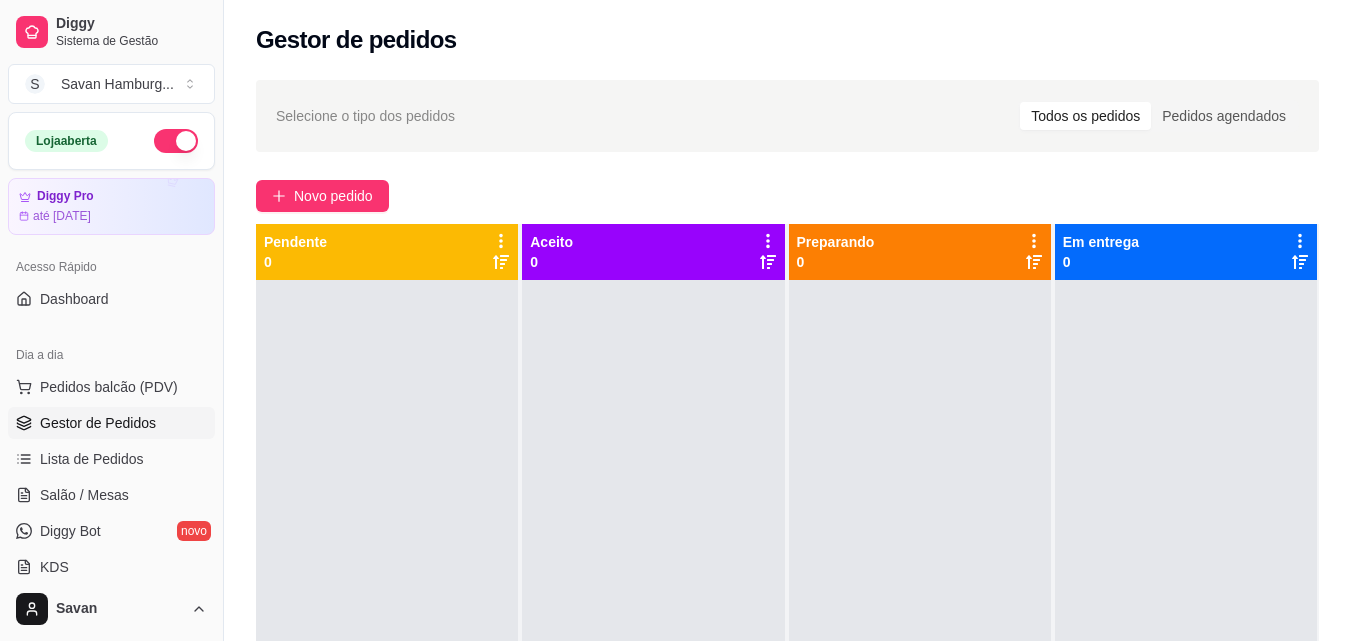 scroll, scrollTop: 0, scrollLeft: 0, axis: both 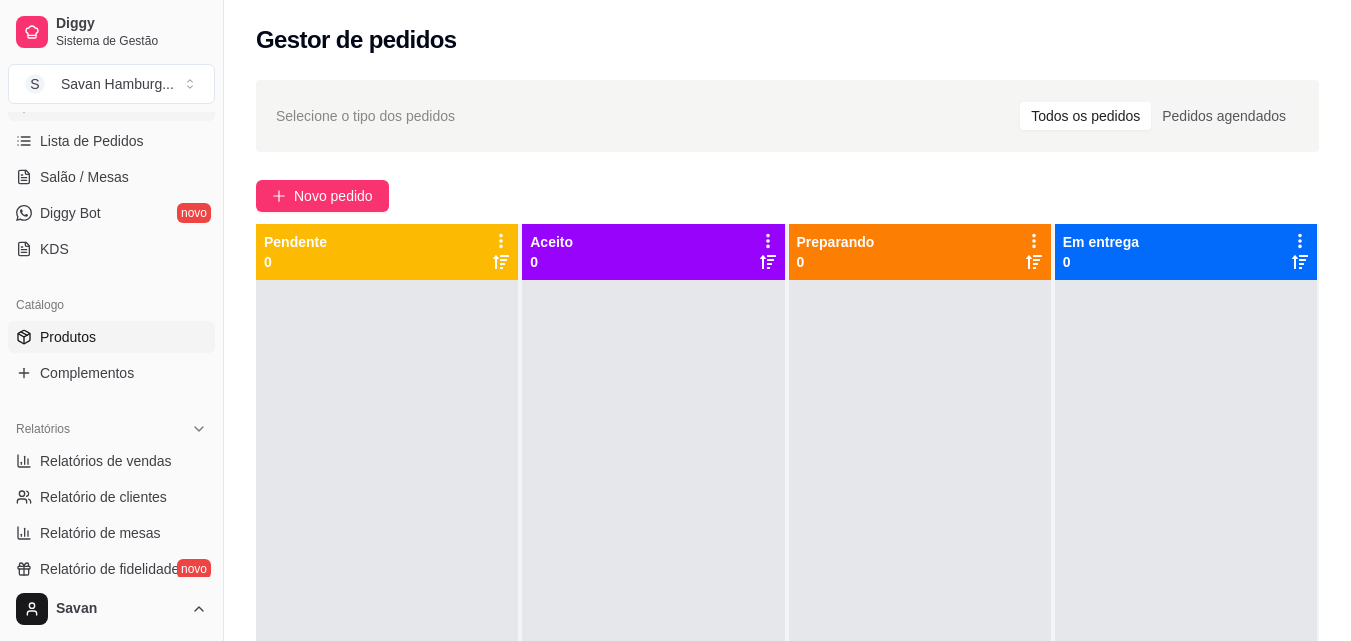 click on "Produtos" at bounding box center (68, 337) 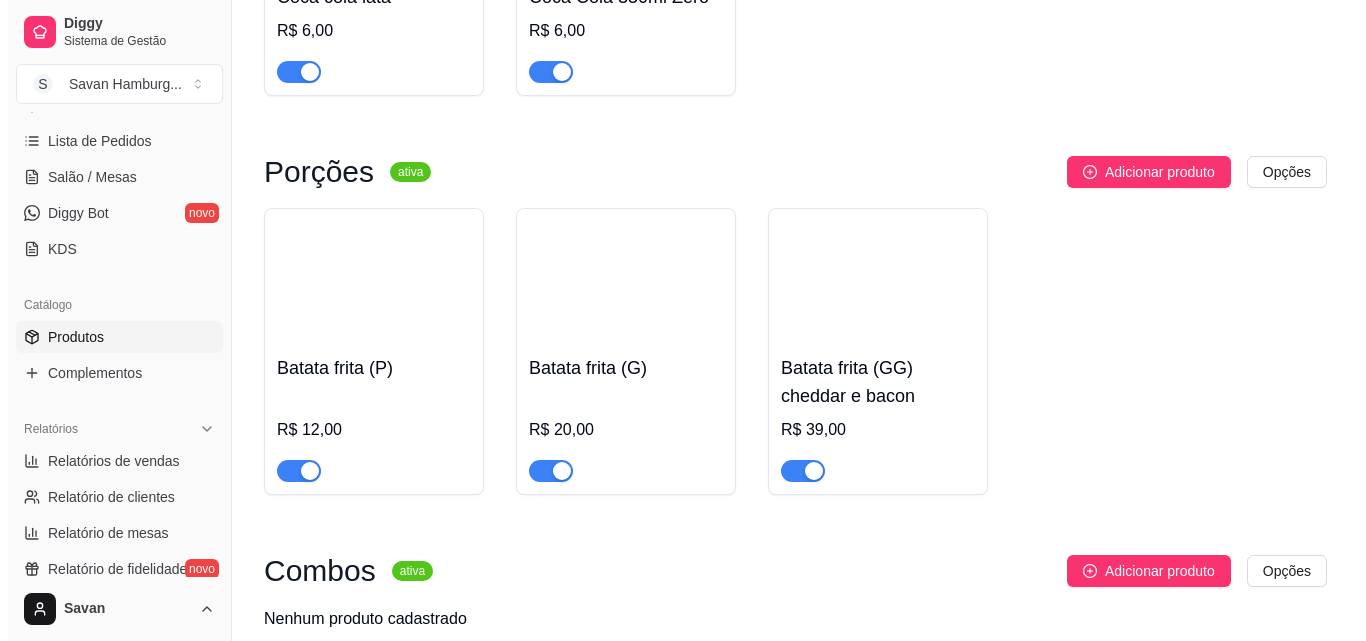 scroll, scrollTop: 1172, scrollLeft: 0, axis: vertical 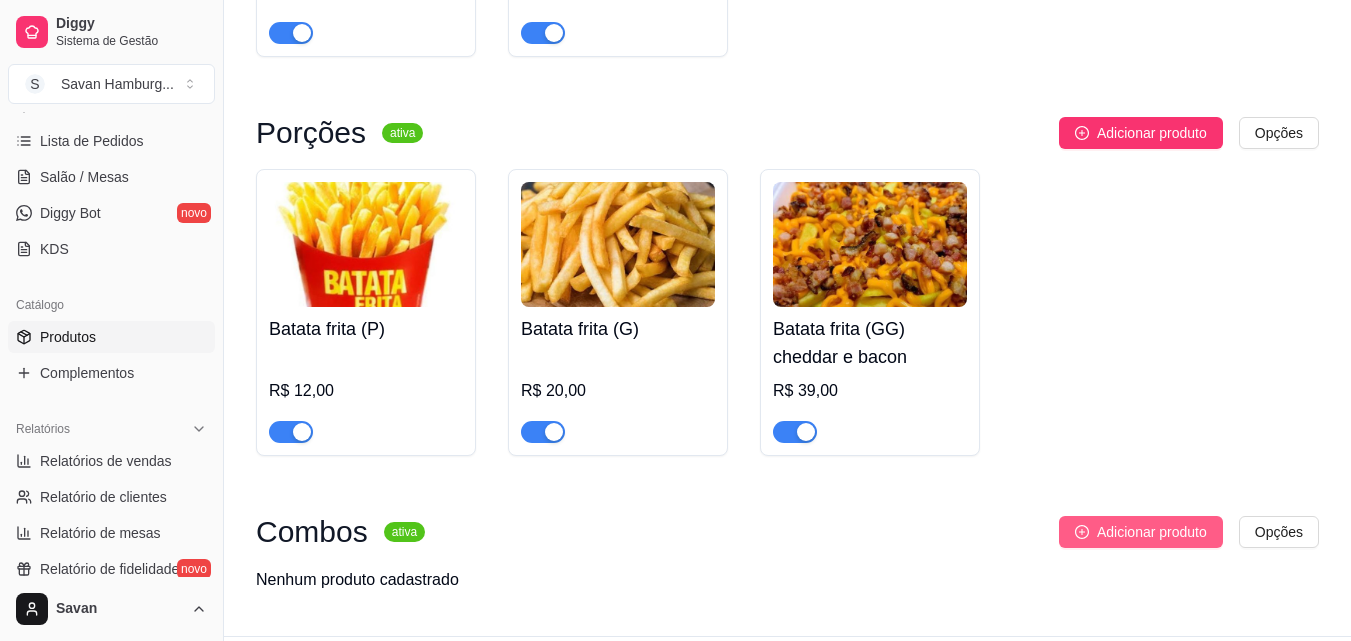 click on "Adicionar produto" at bounding box center [1152, 532] 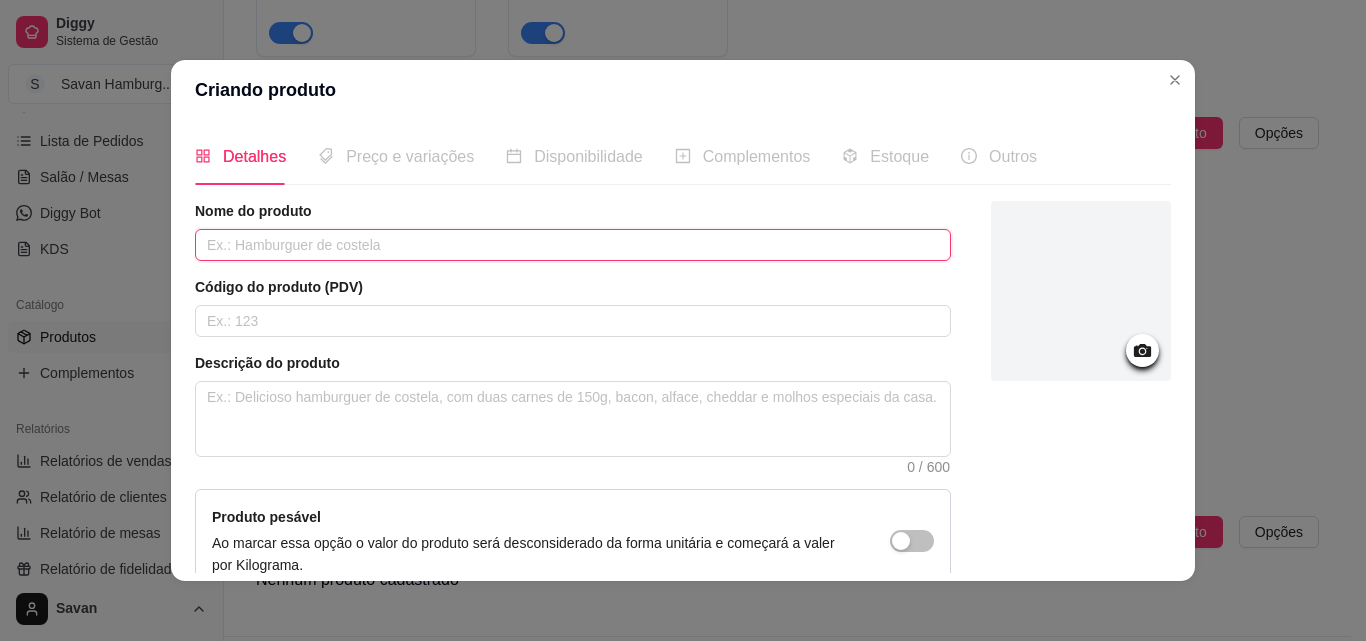 click at bounding box center (573, 245) 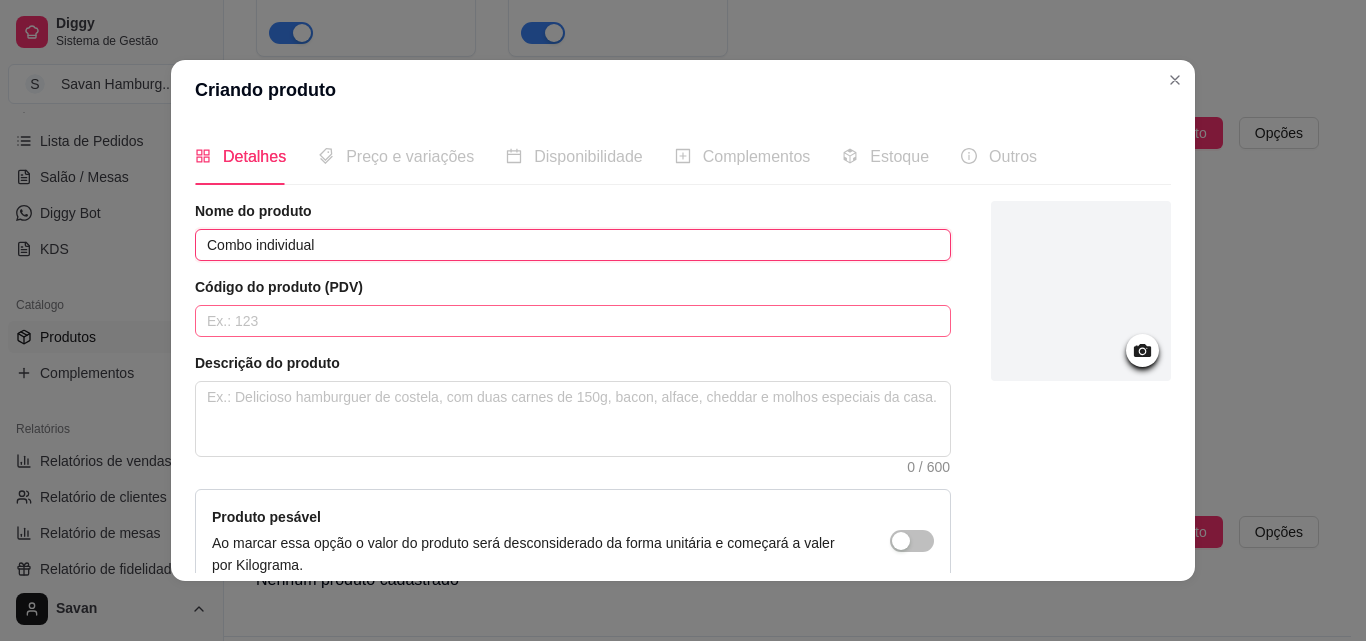 type on "Combo individual" 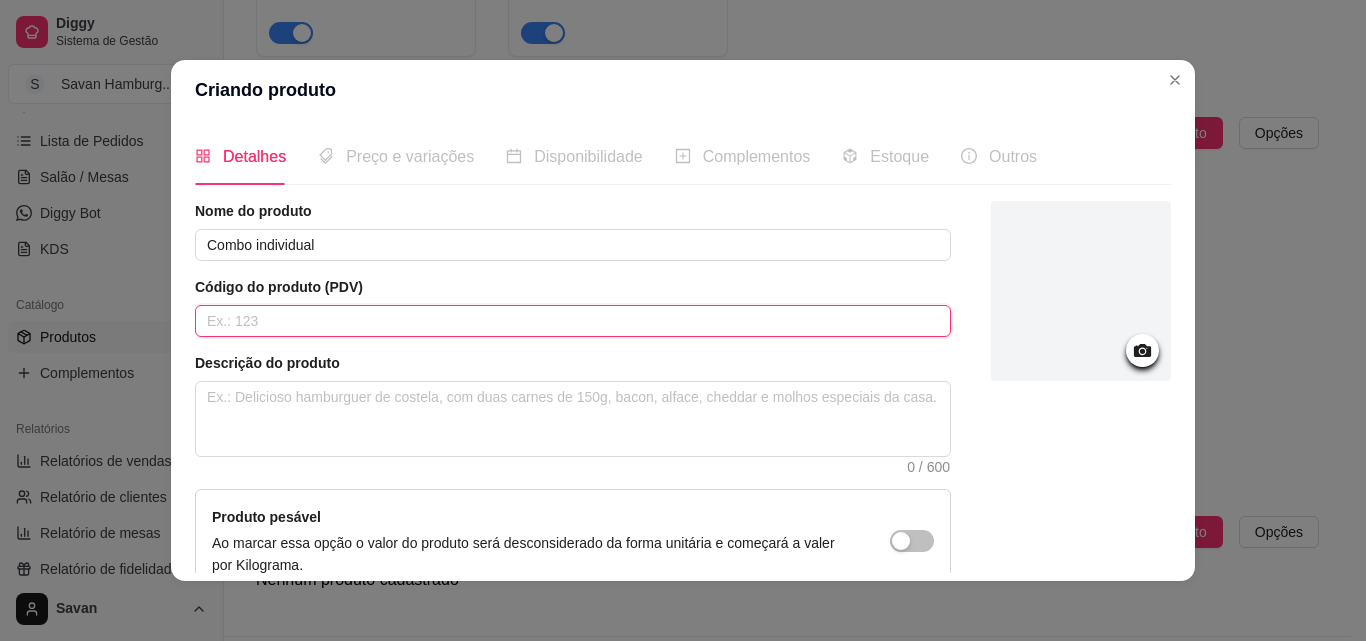 click at bounding box center [573, 321] 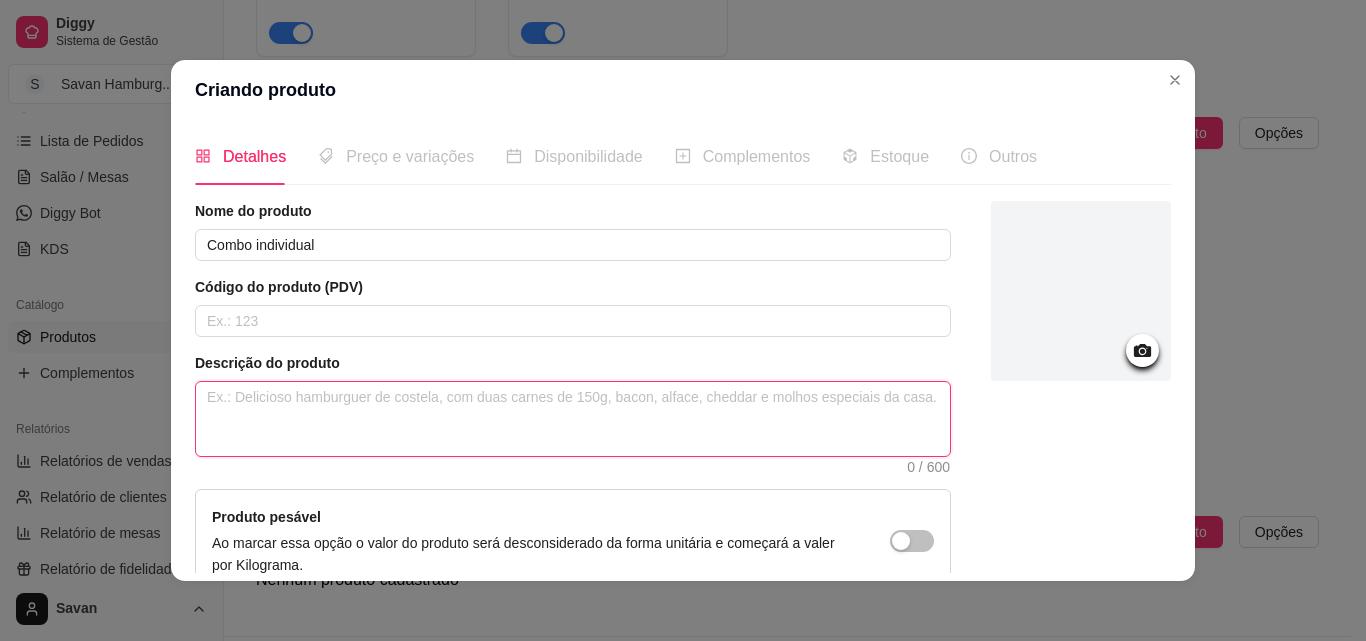 click at bounding box center (573, 419) 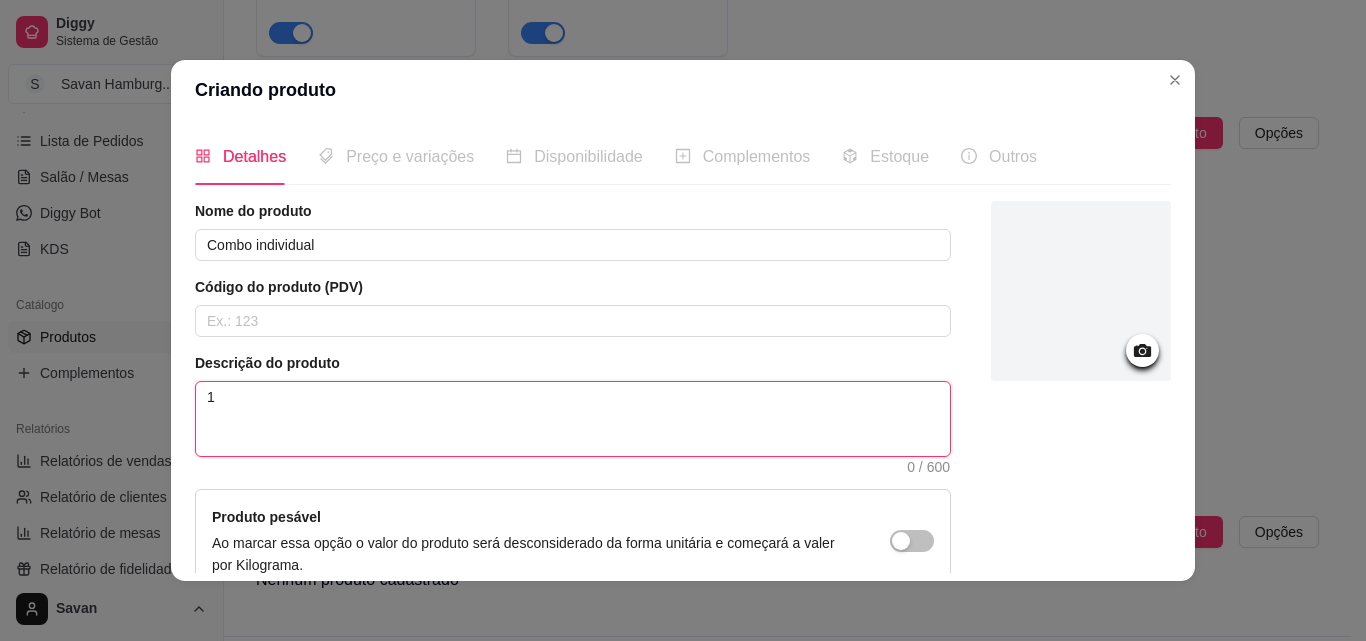 type 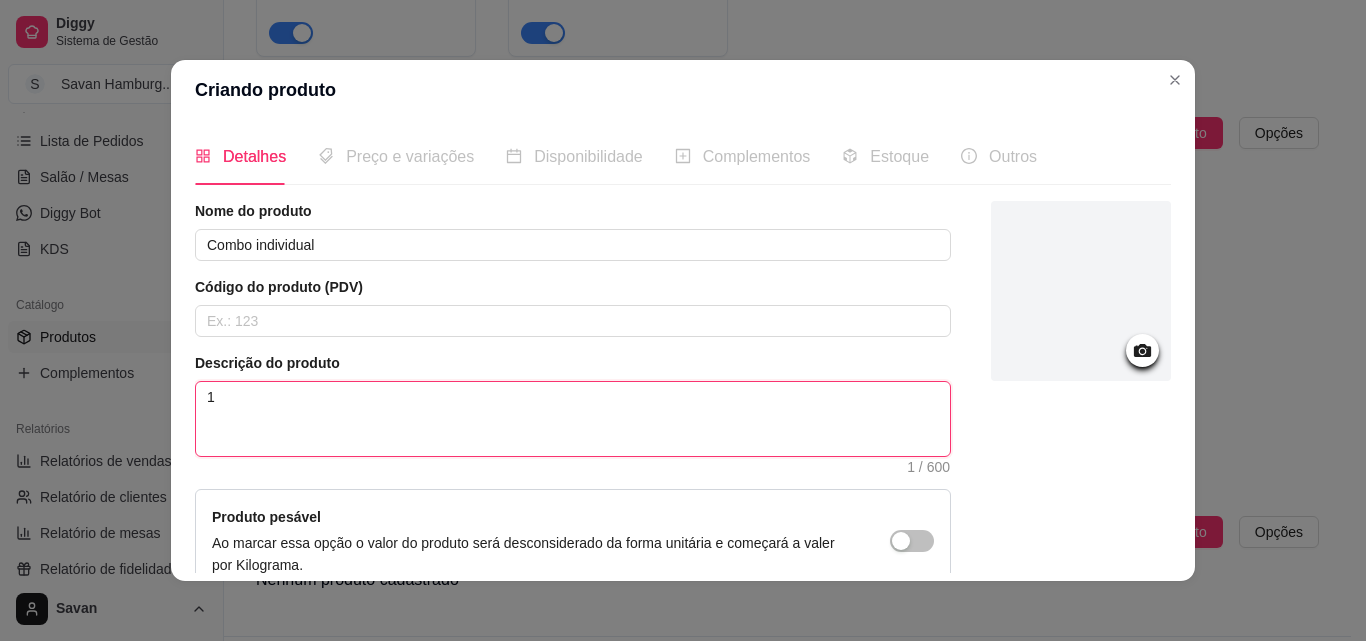 type on "1" 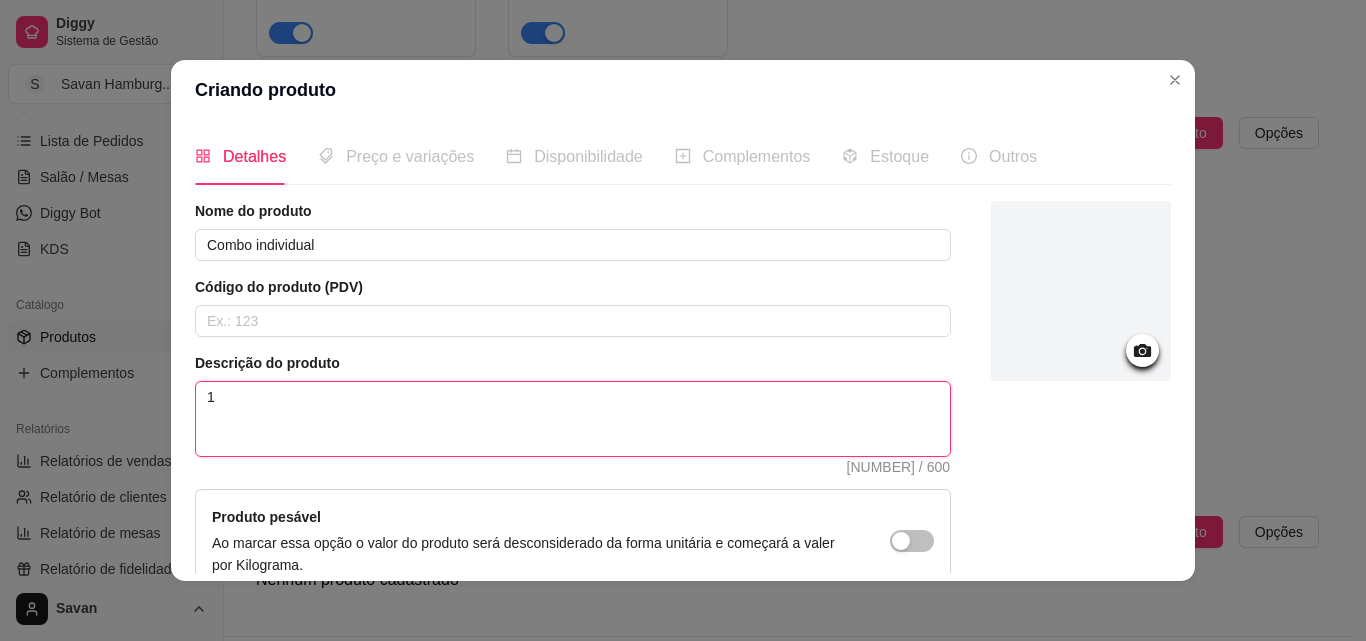 type on "[NUMBER] b" 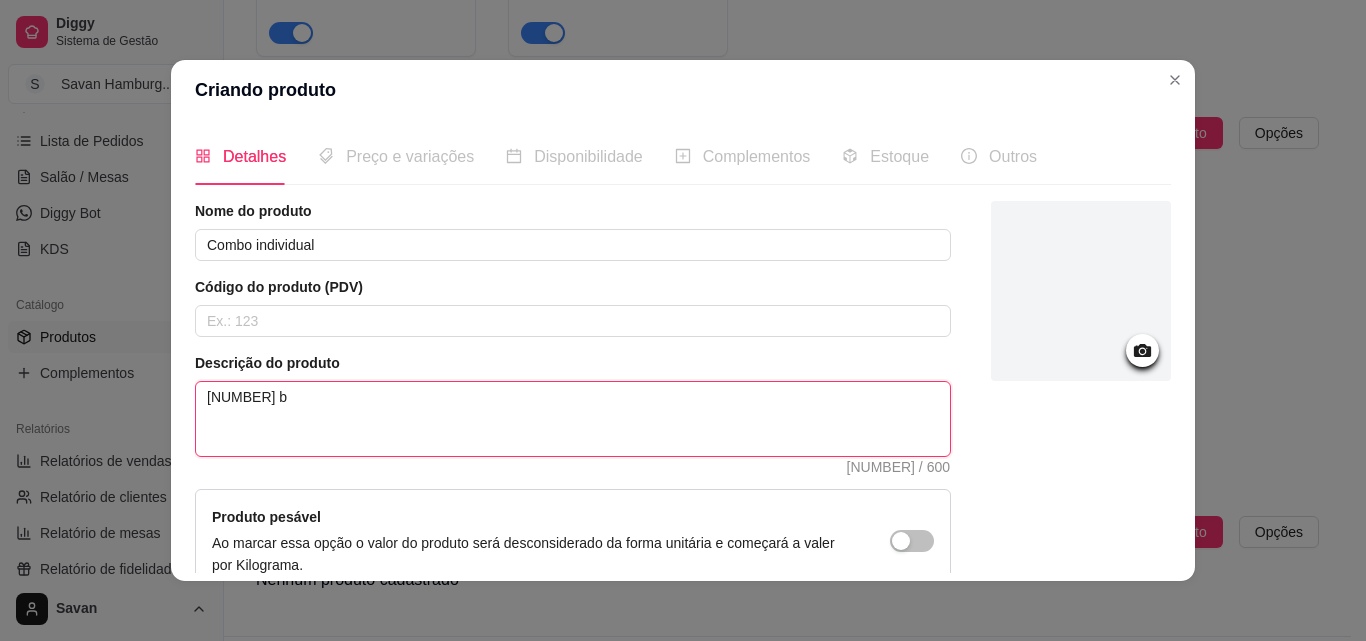 type on "1 ba" 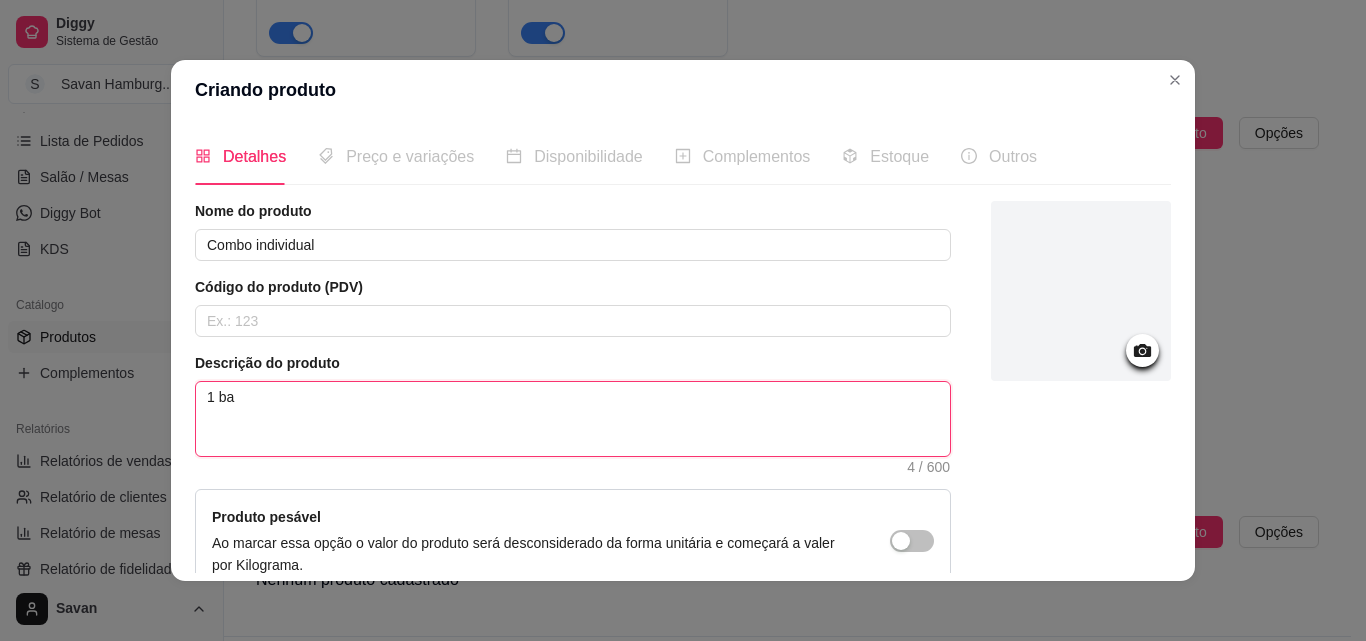 type on "1 bat" 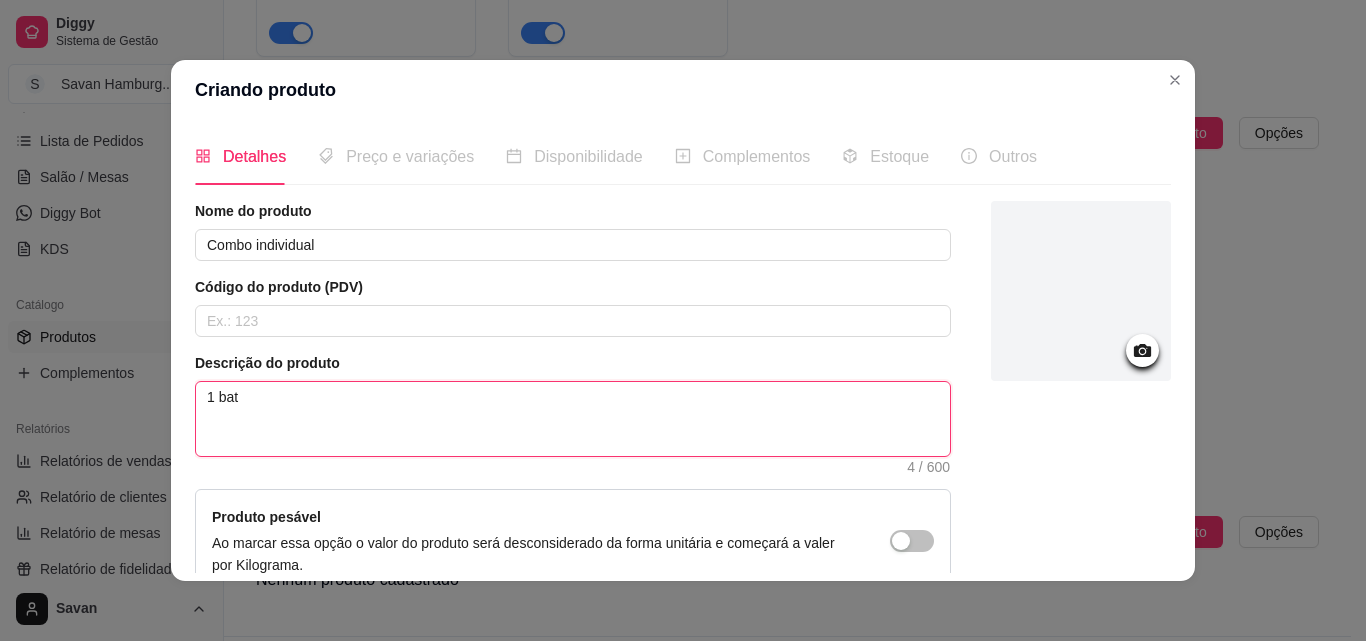 type on "1 bata" 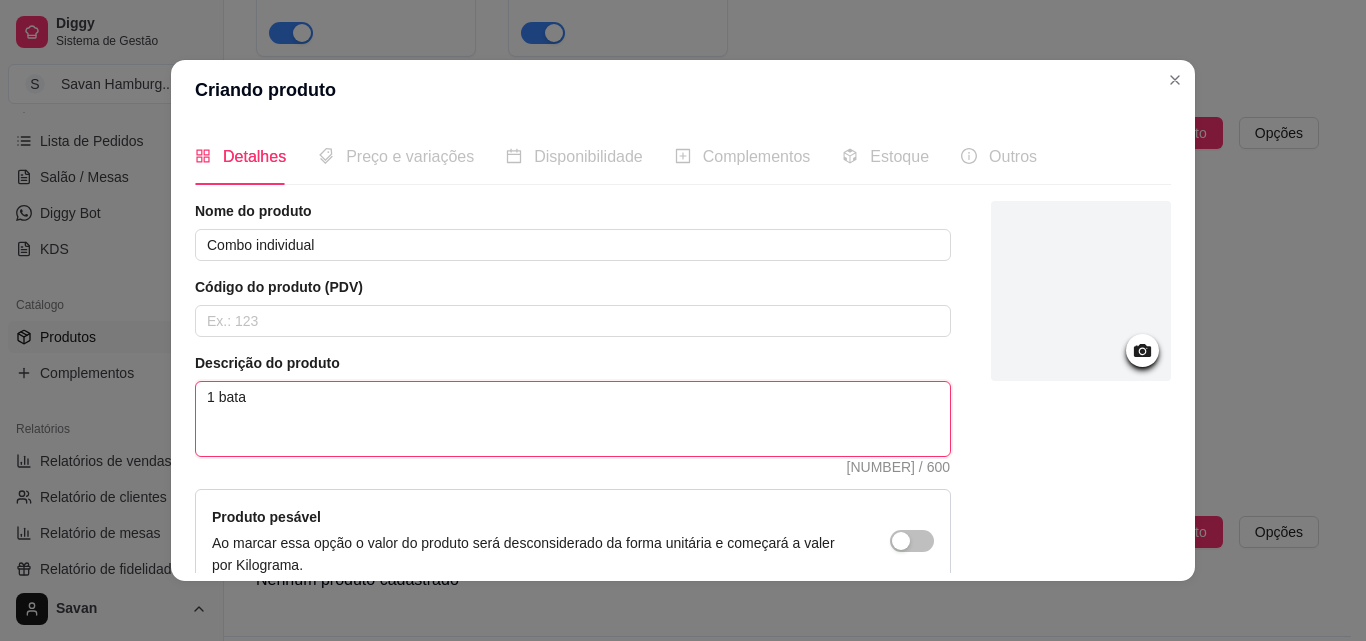 type on "1 batat" 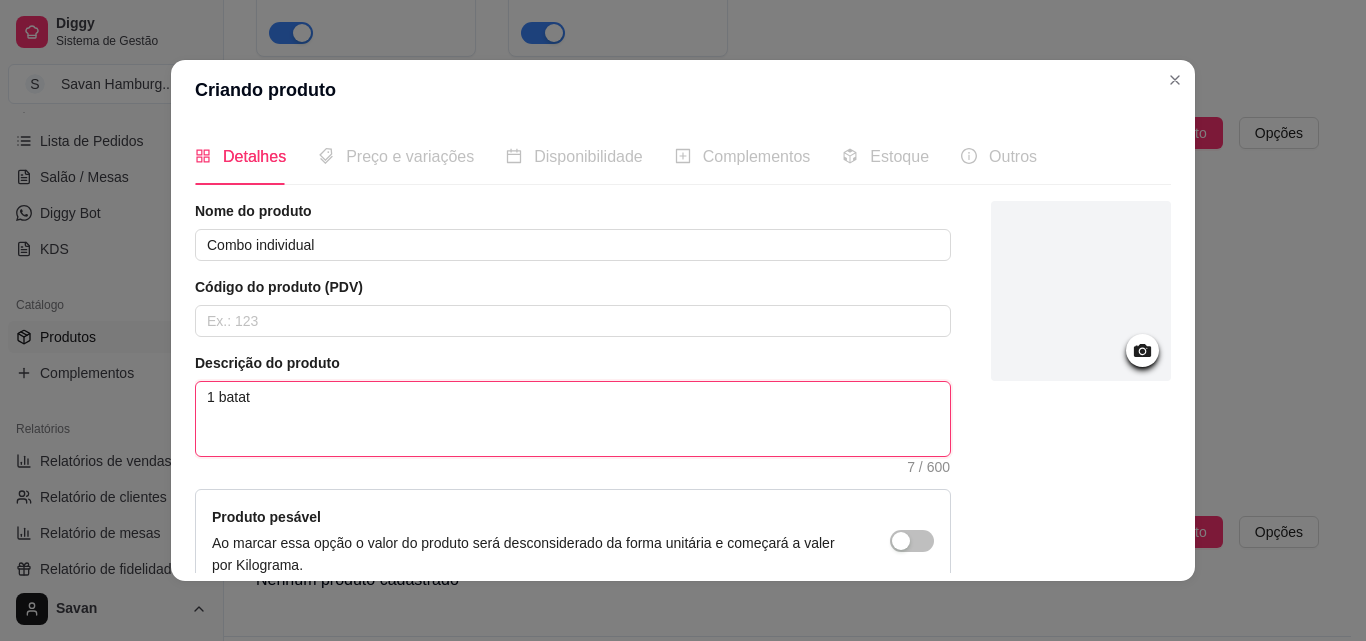 type on "1 batat" 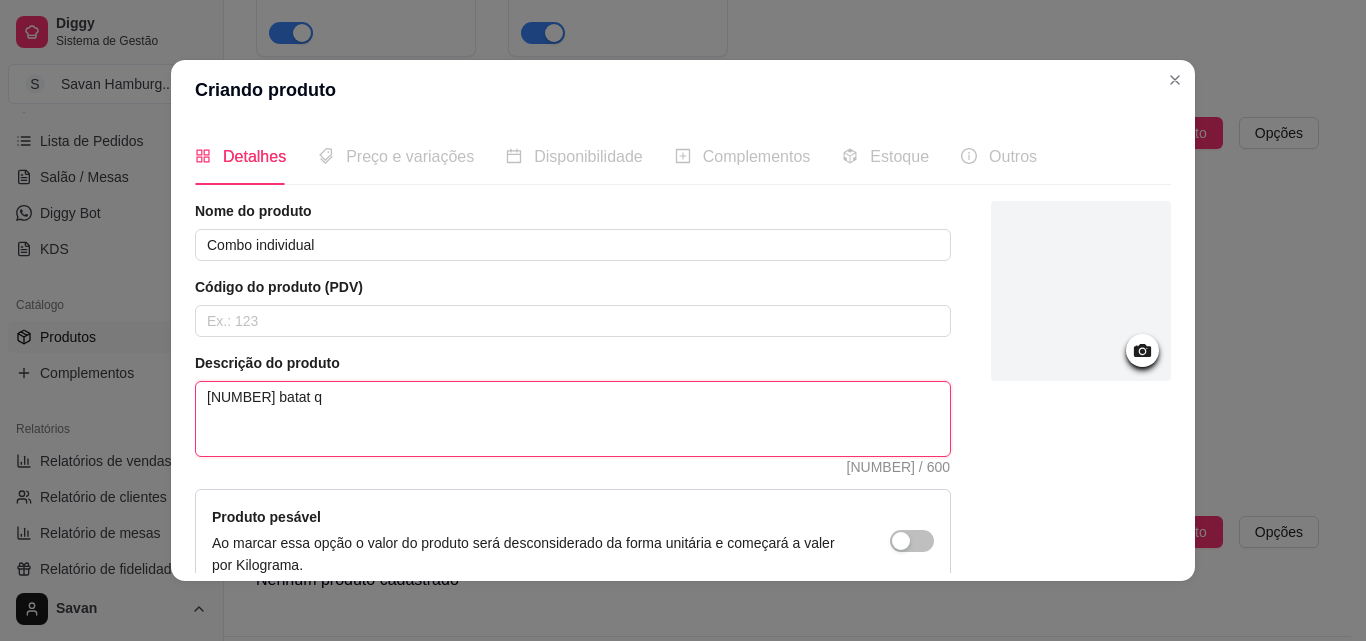type on "1 batat" 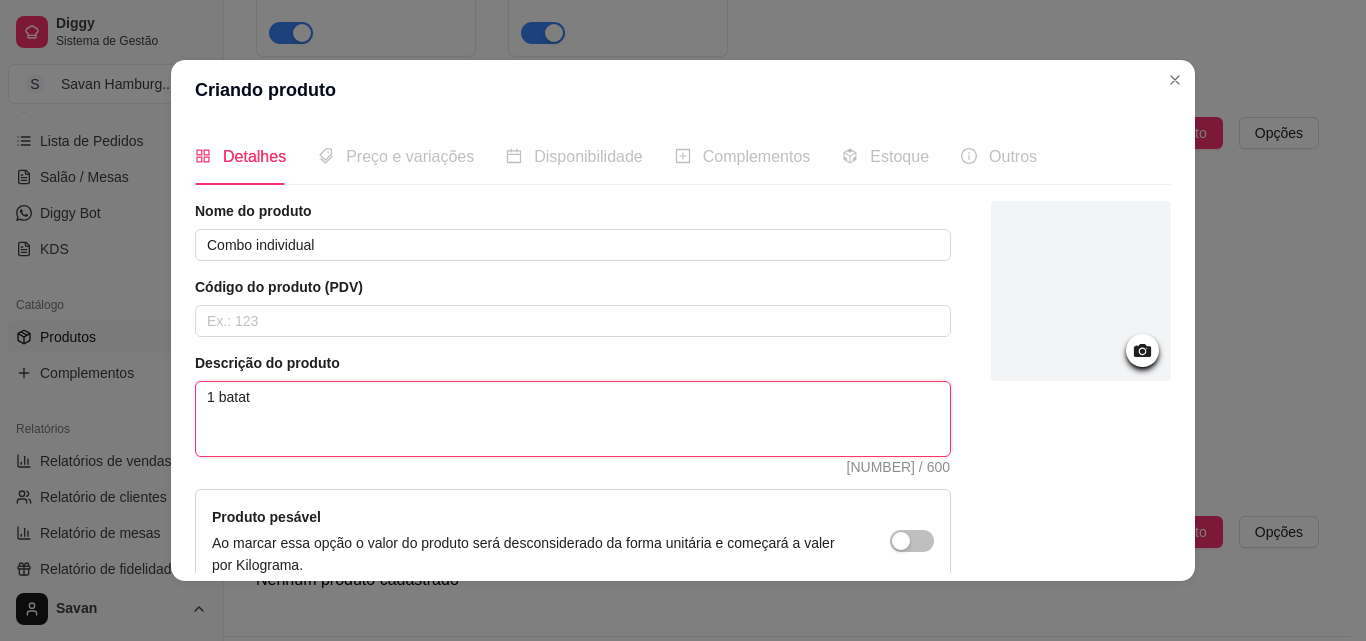type on "1 batat" 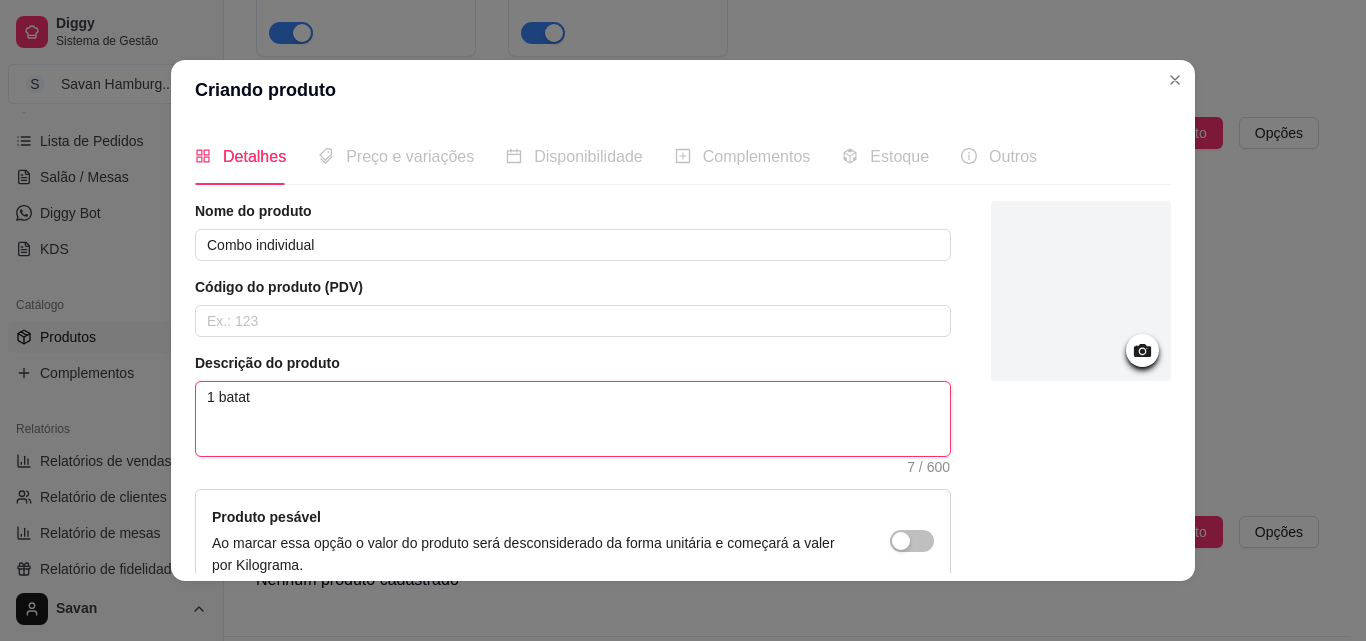 type on "1 bata" 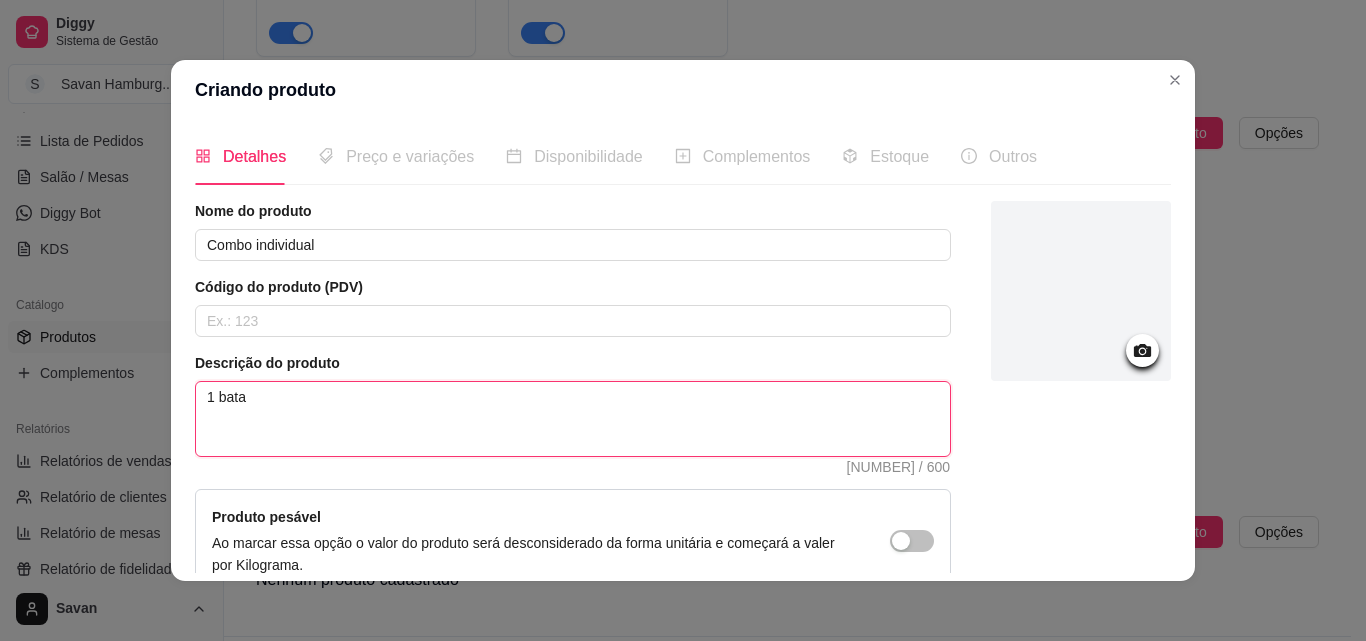 type on "1 batat" 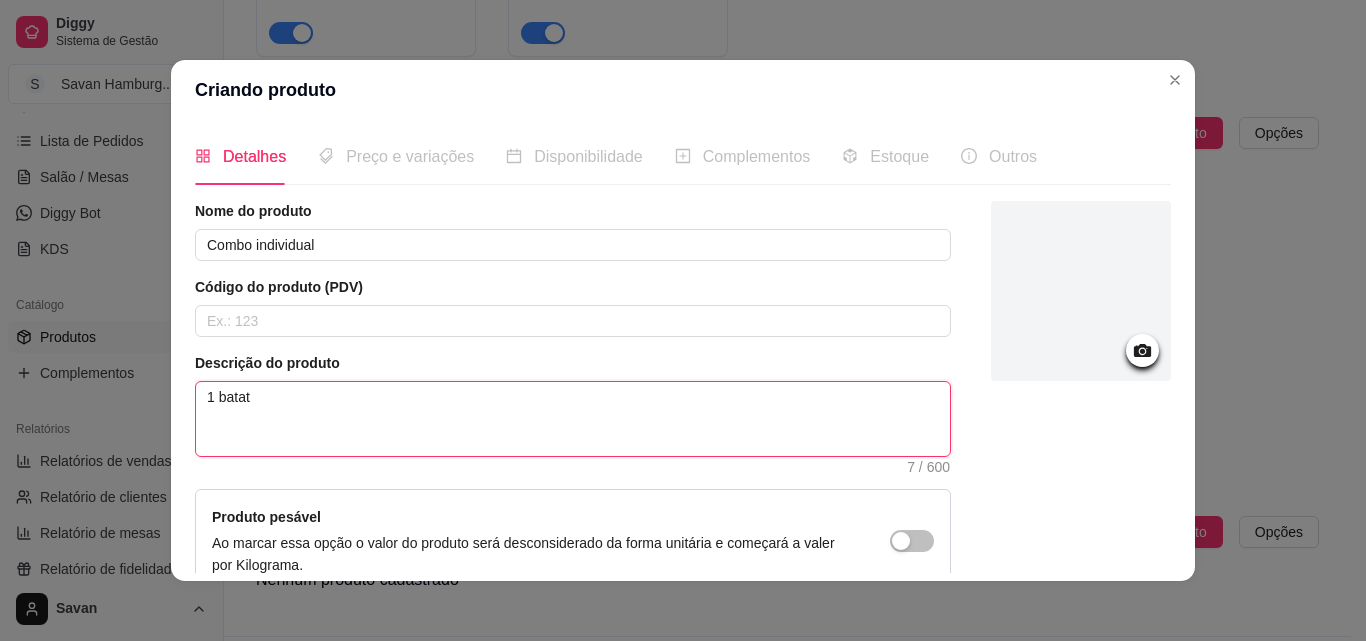 type on "[NUMBER] batata" 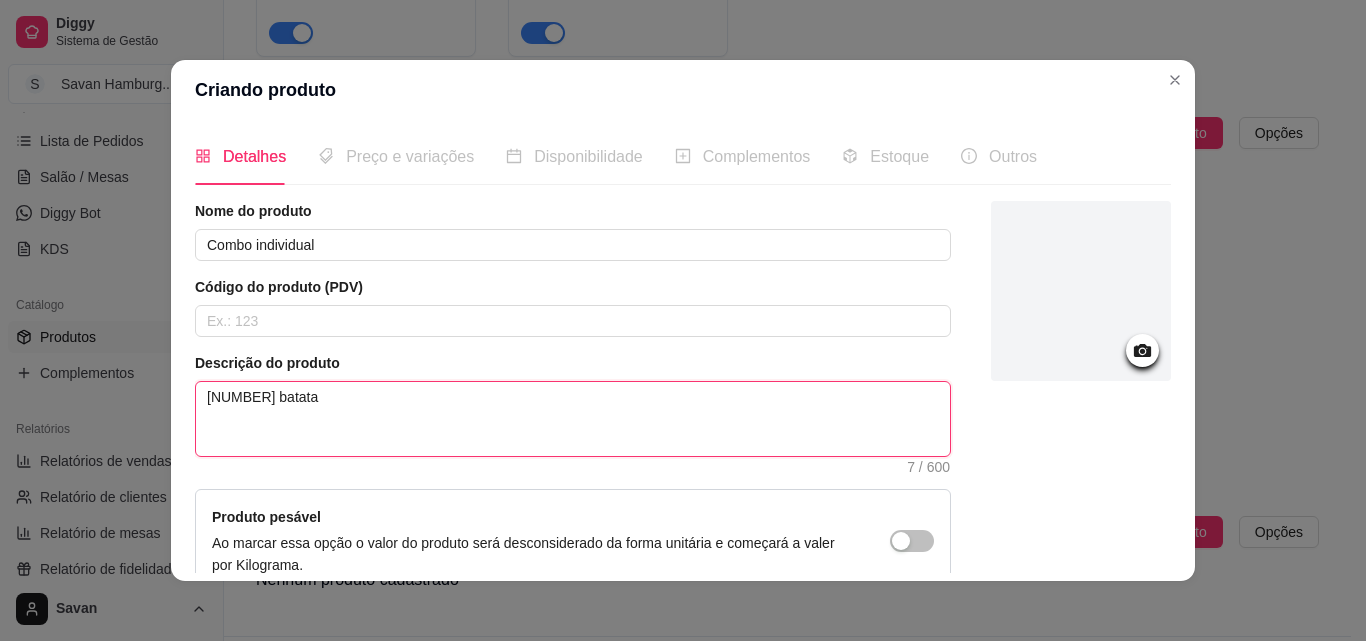 type 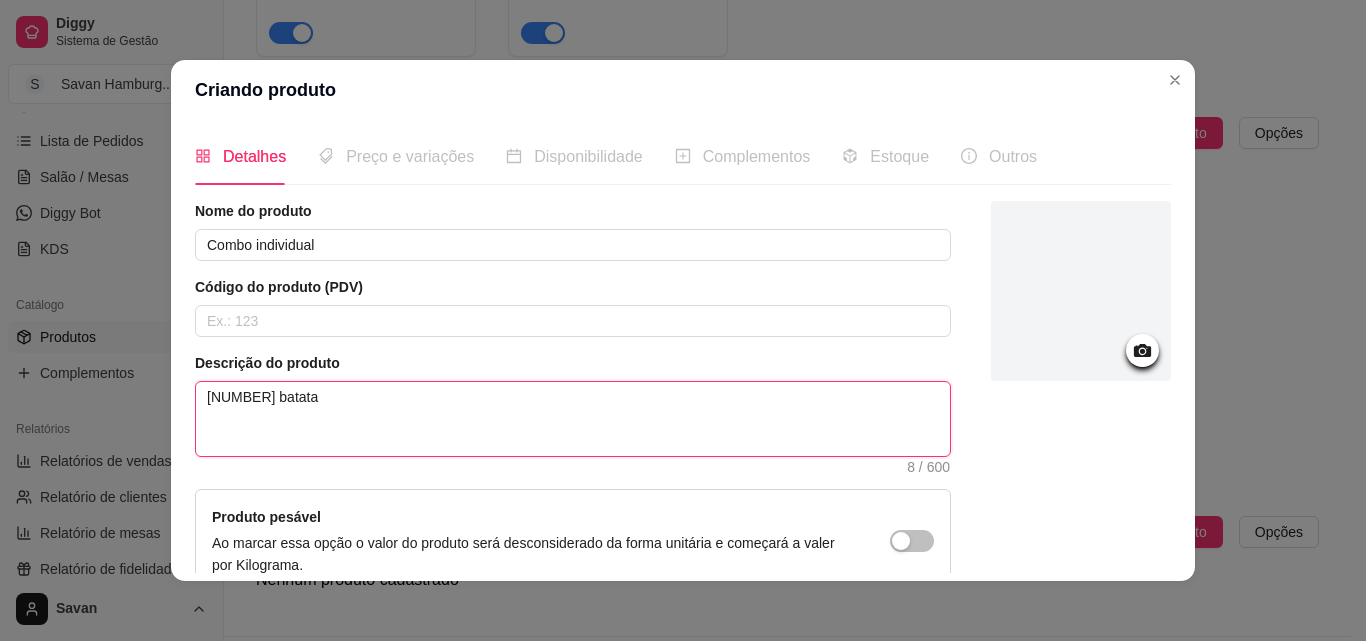 type on "[NUMBER] batata" 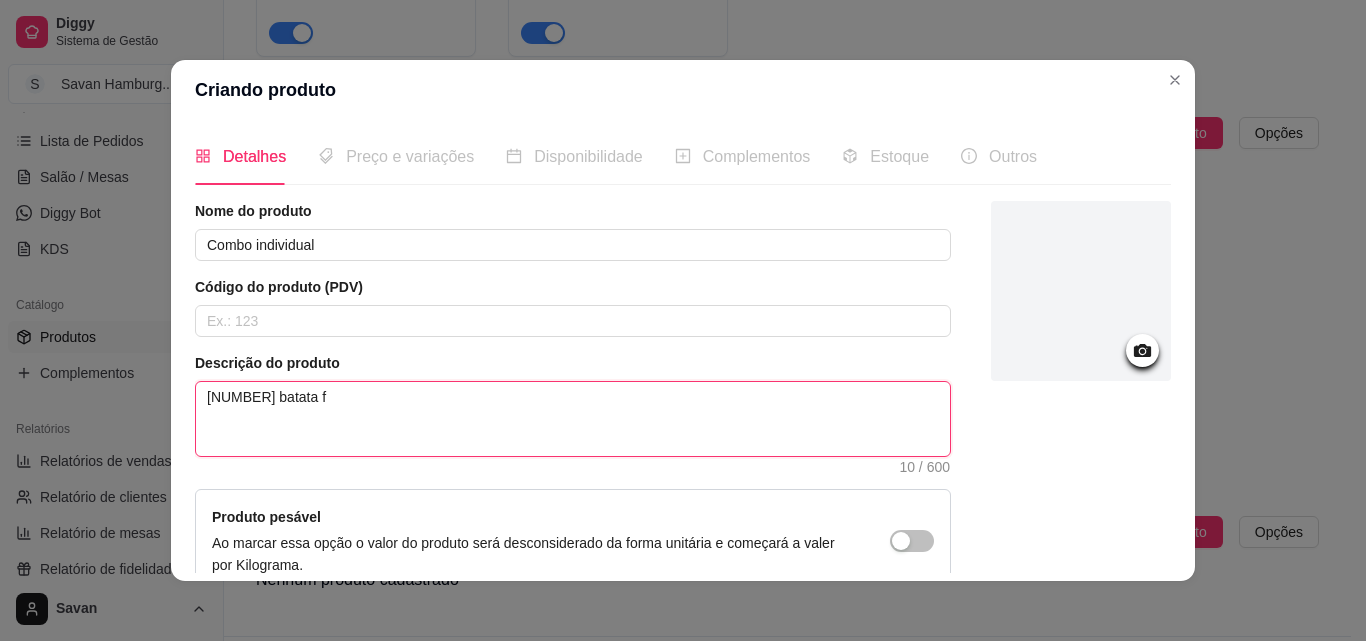 type on "[NUMBER] batata fr" 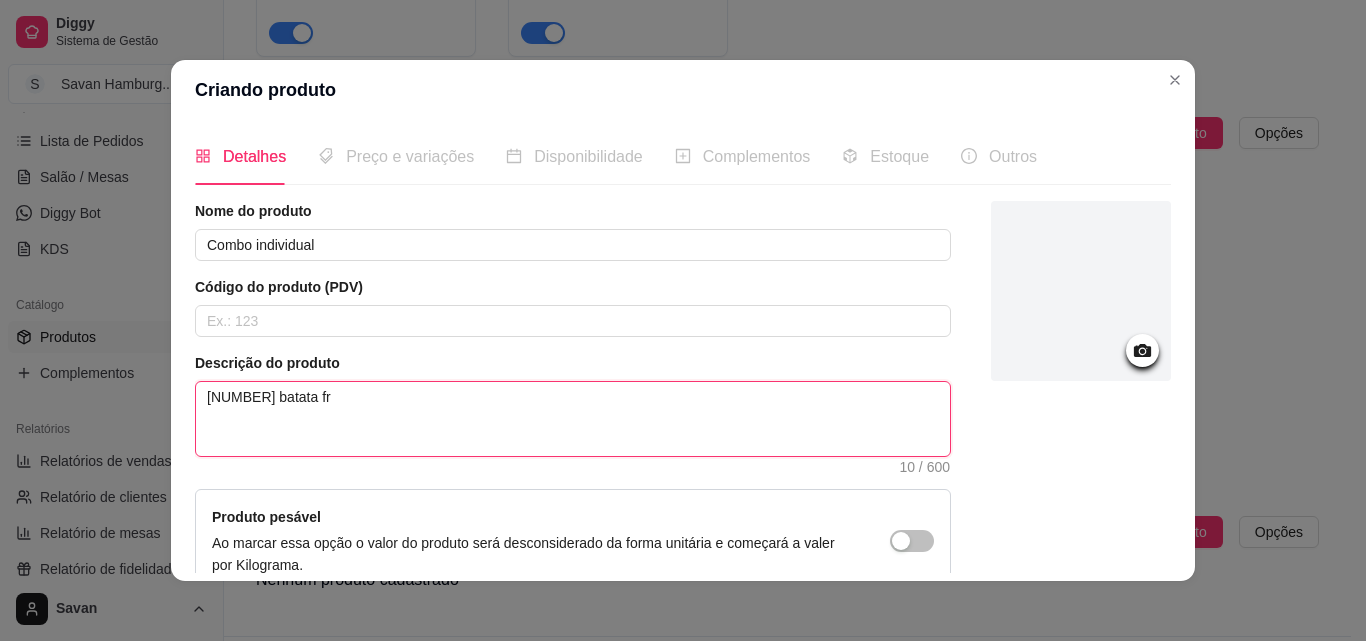 type on "[NUMBER] batata fri" 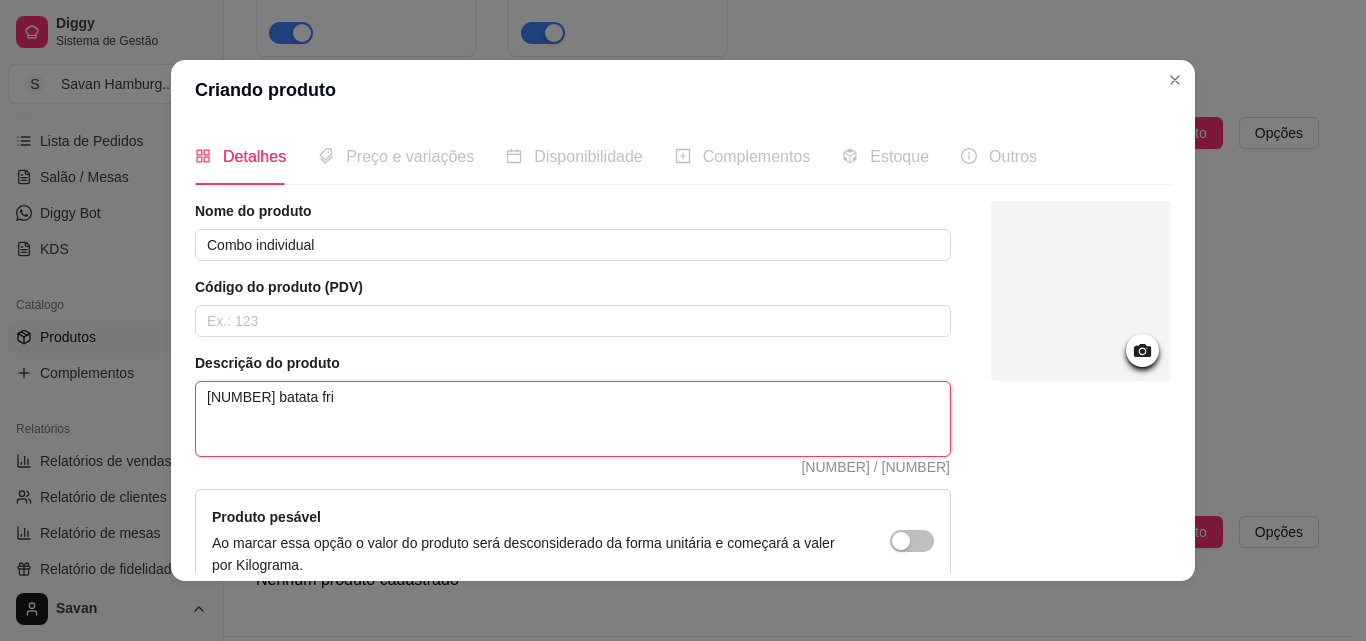 type on "[NUMBER] batata frit" 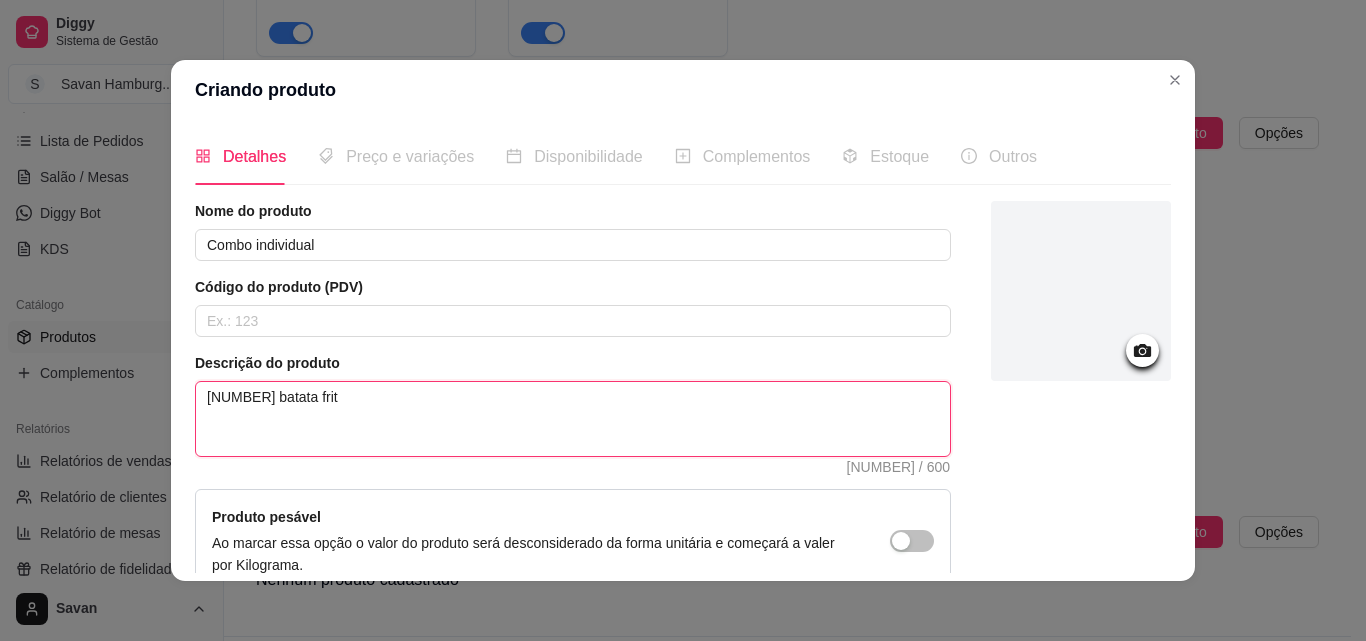 type on "[NUMBER] batata frita" 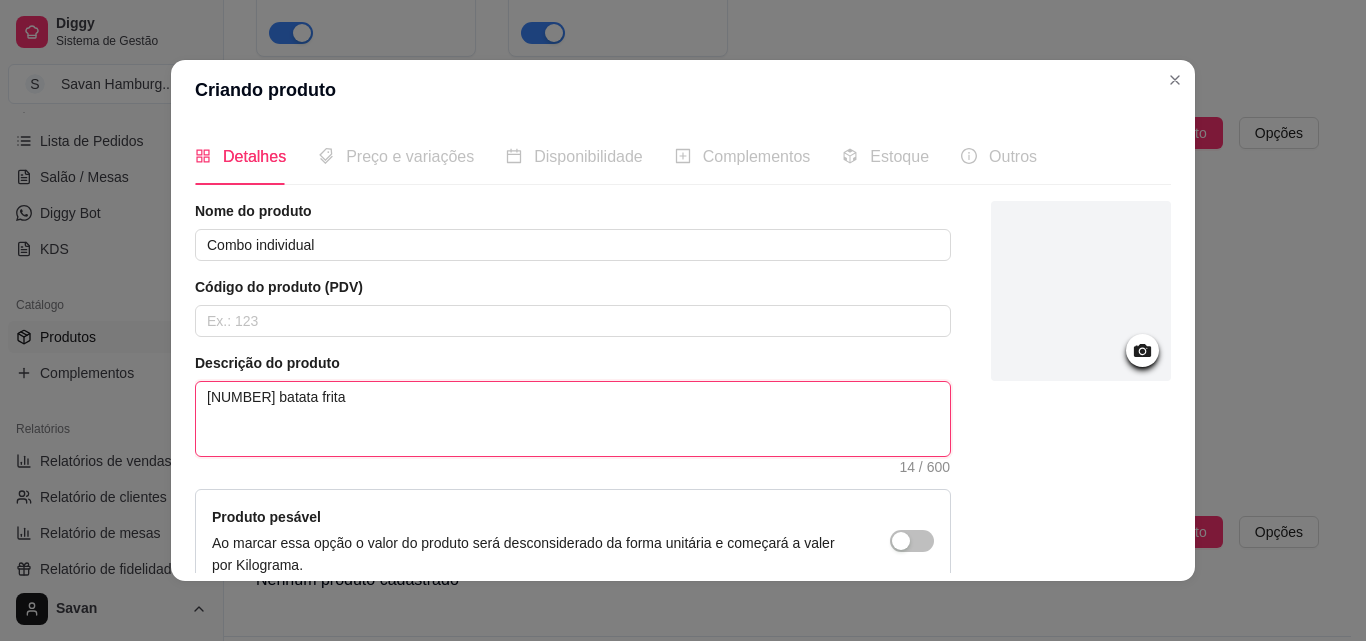 type on "[NUMBER] batata frita" 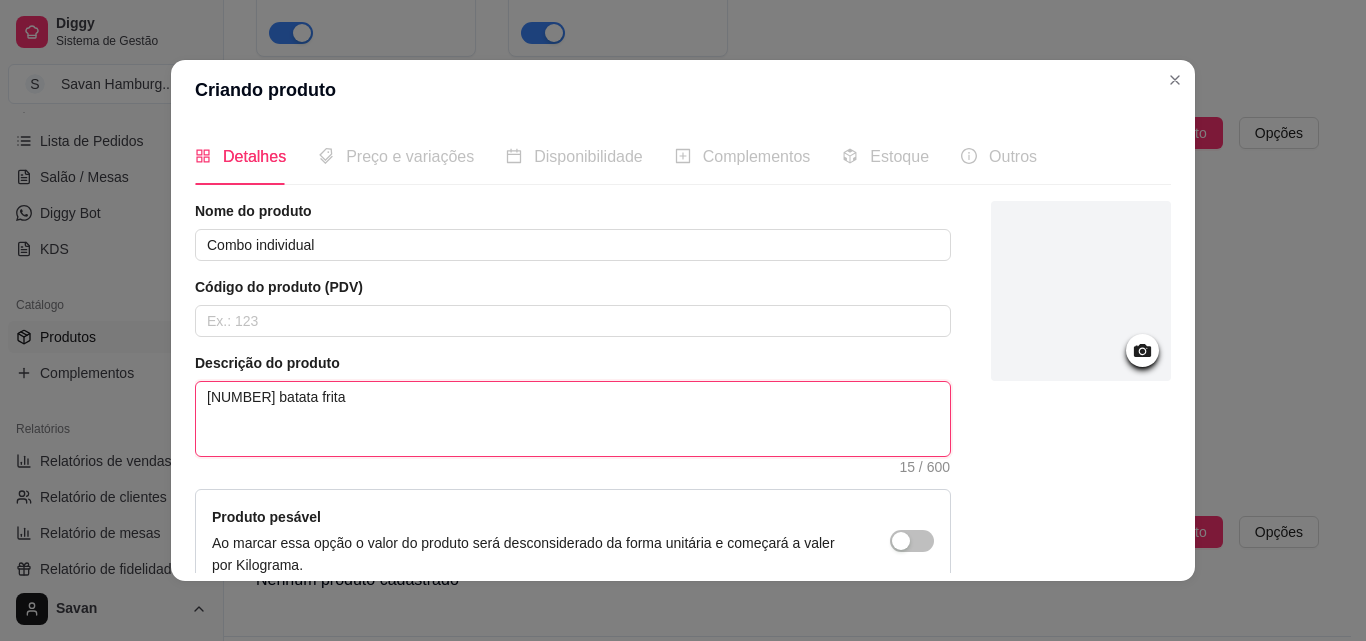 type on "1 batata frita q" 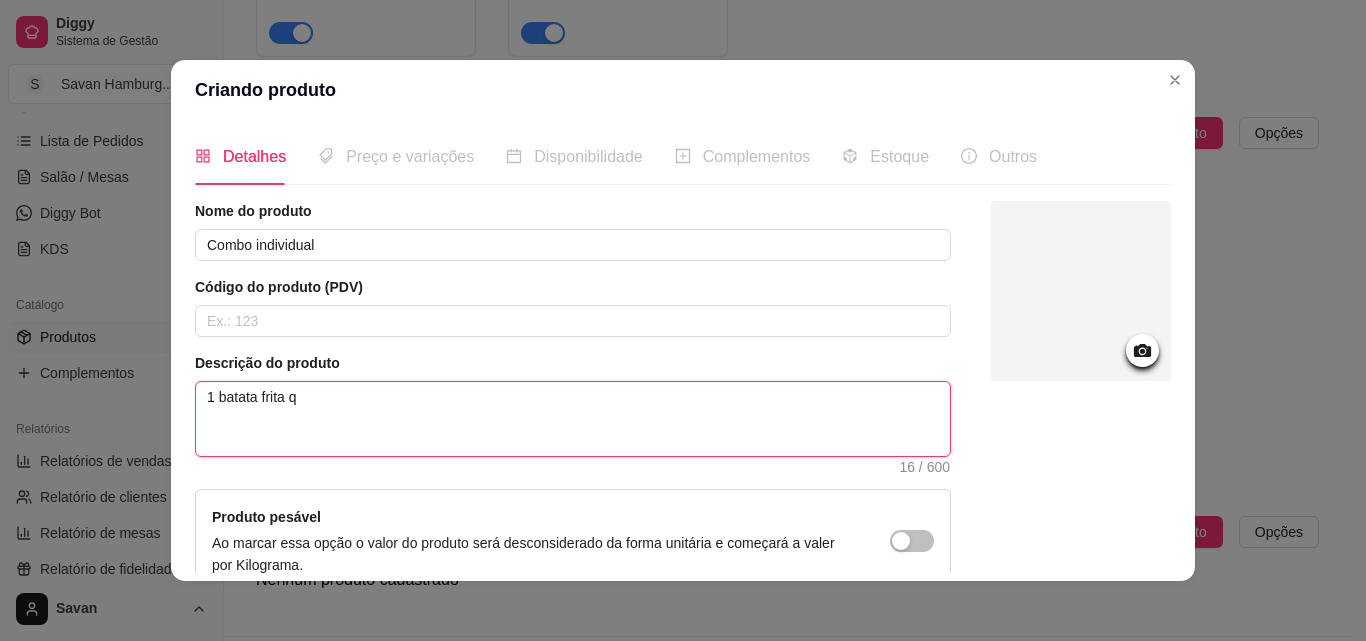 type on "[NUMBER] batata frita" 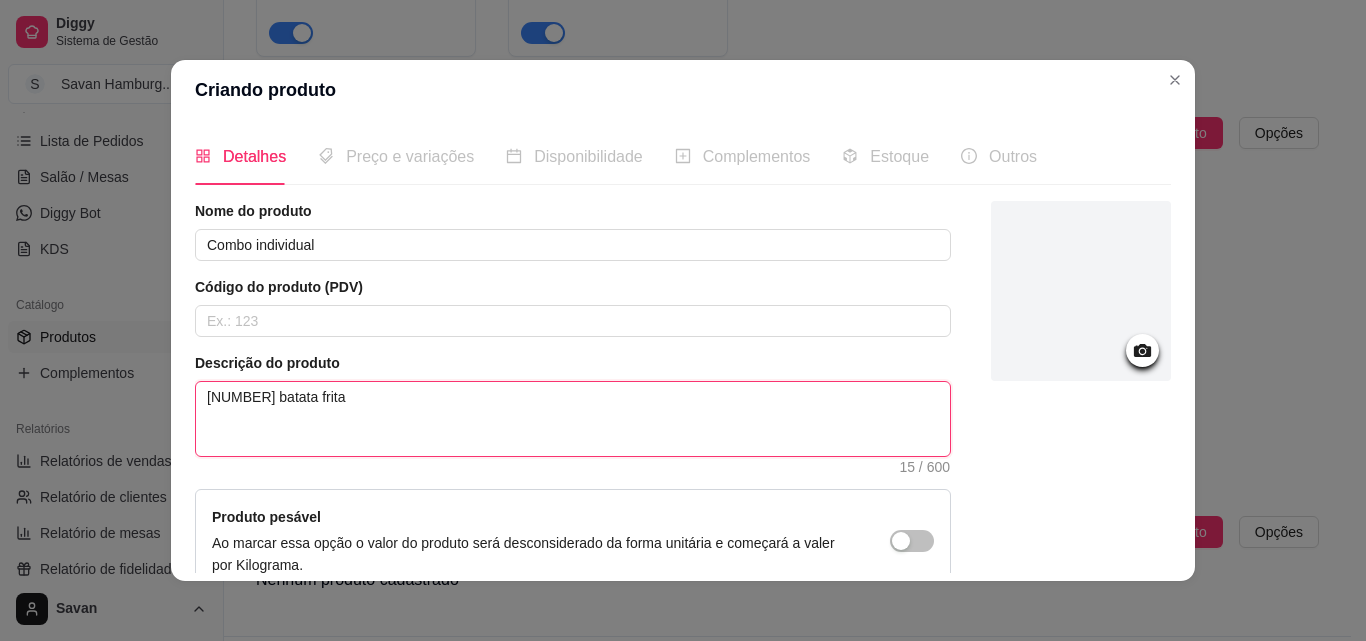 type on "[NUMBER] batata frita p" 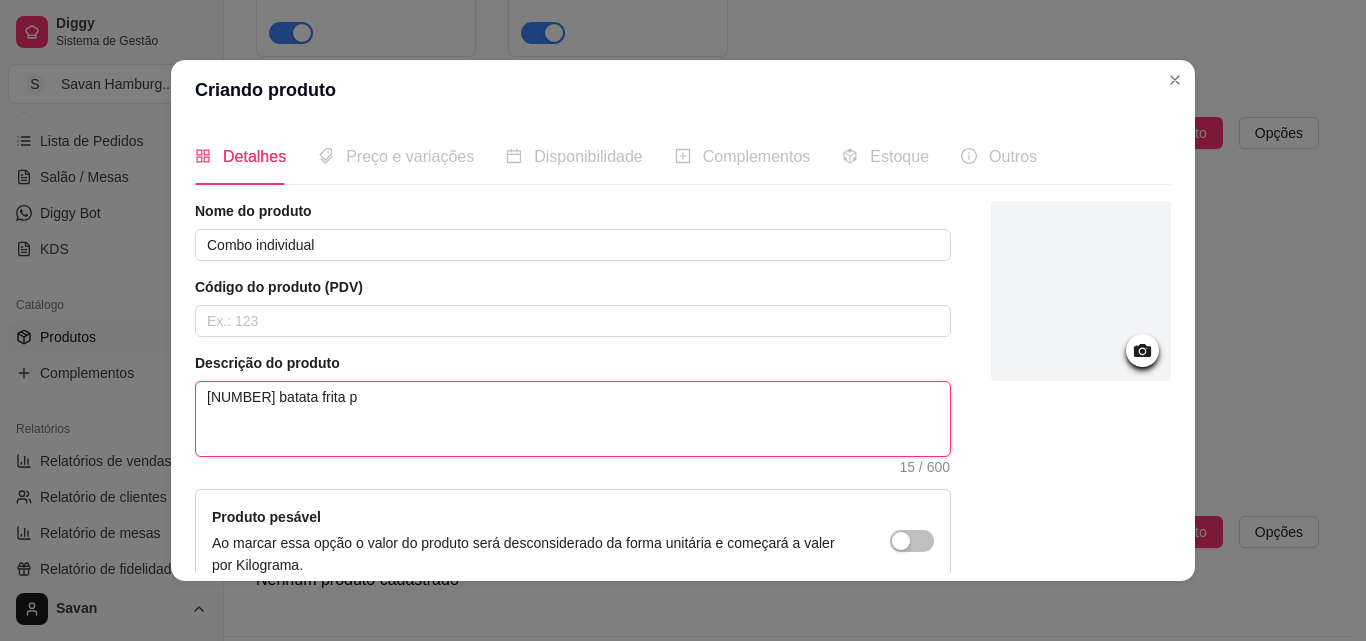type on "1 batata frita pe" 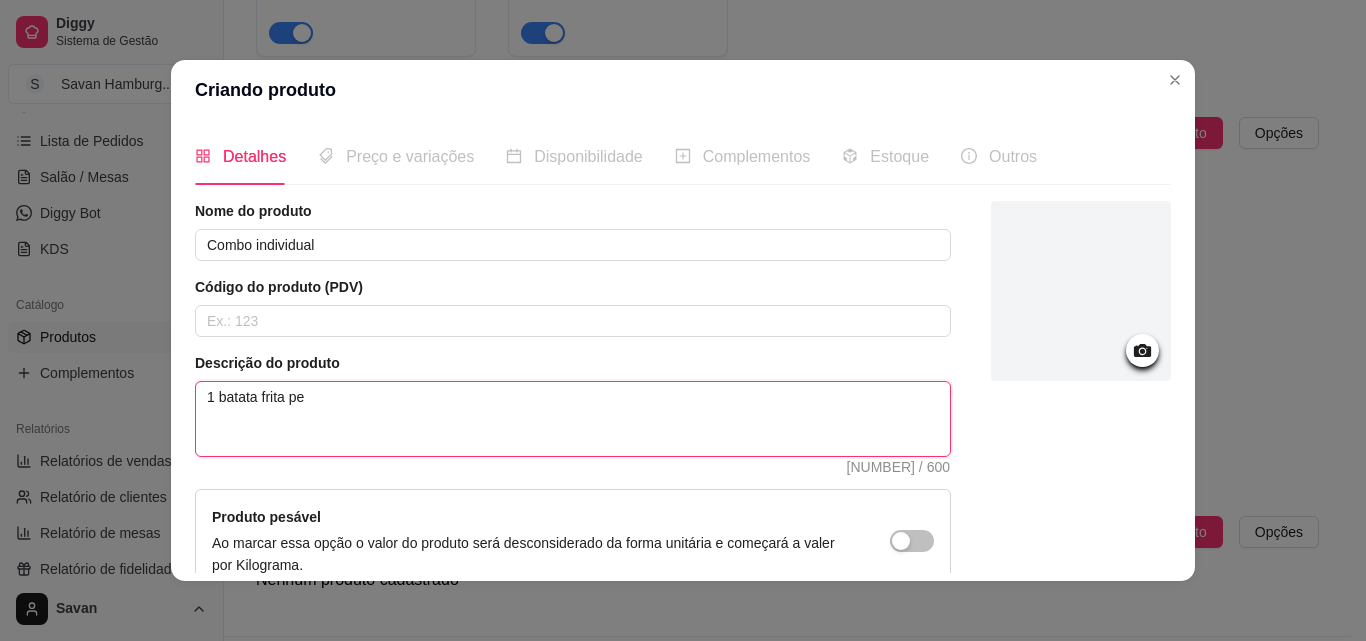 type on "[NUMBER] batata frita peq" 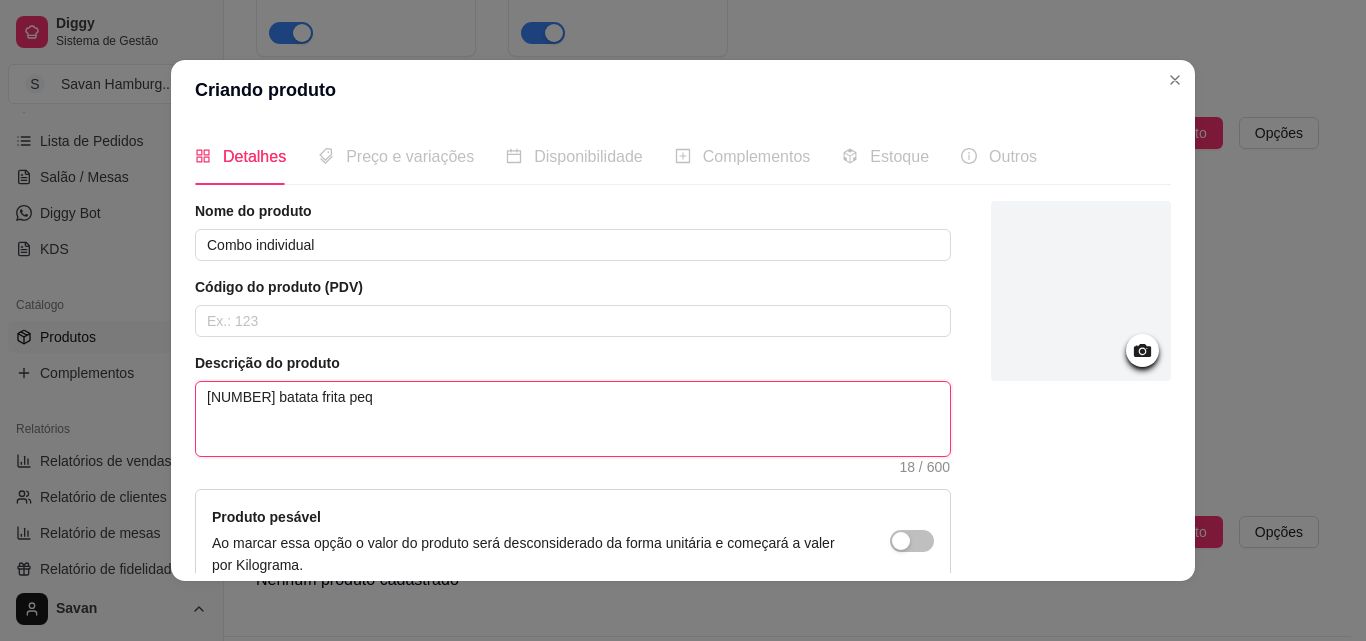 type on "[NUMBER] batata frita pequ" 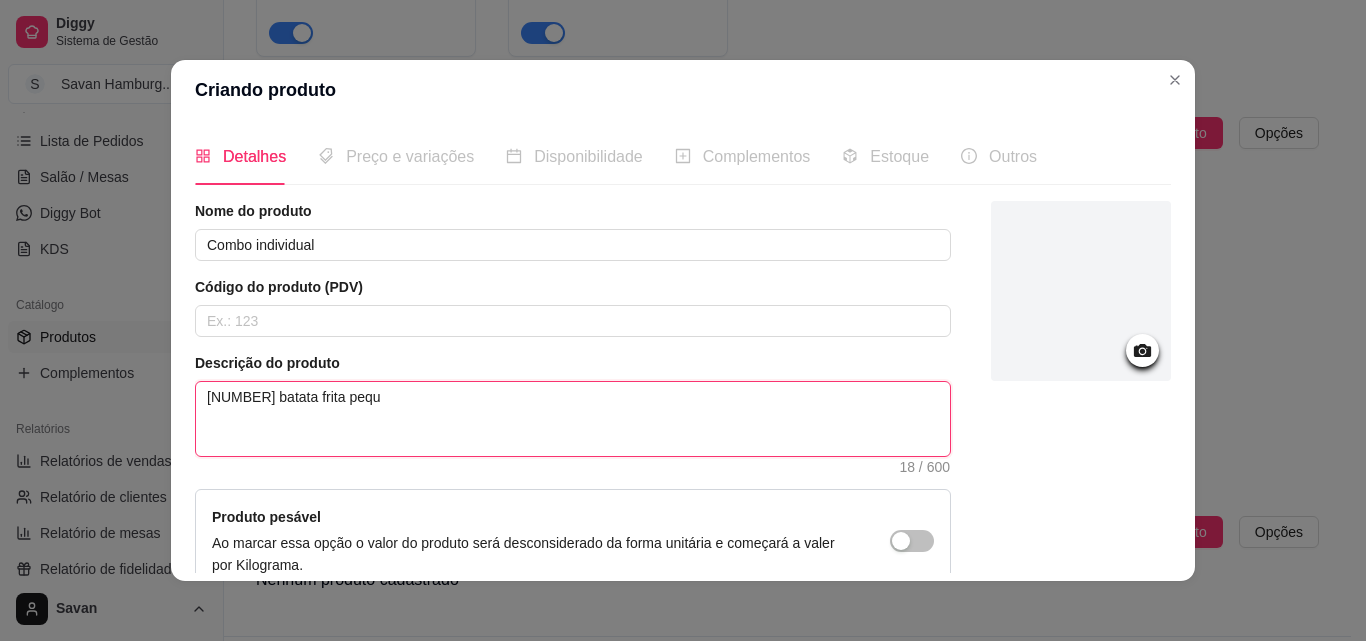type 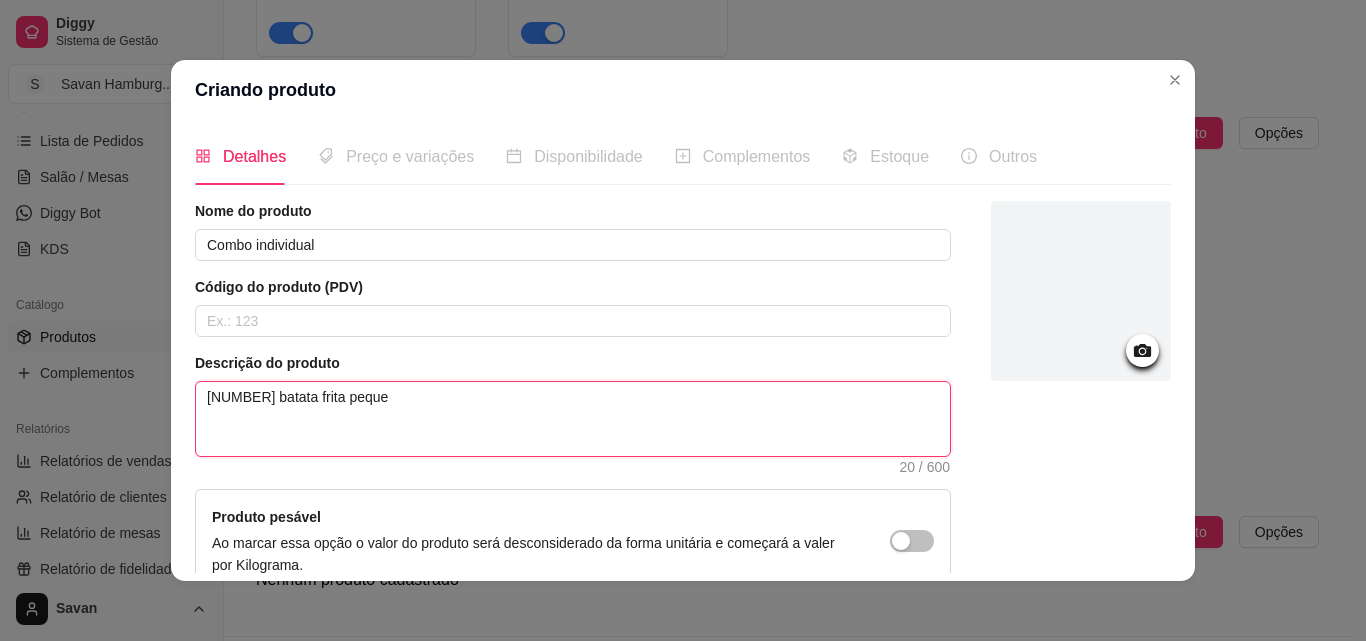 type on "1 batata frita pequen" 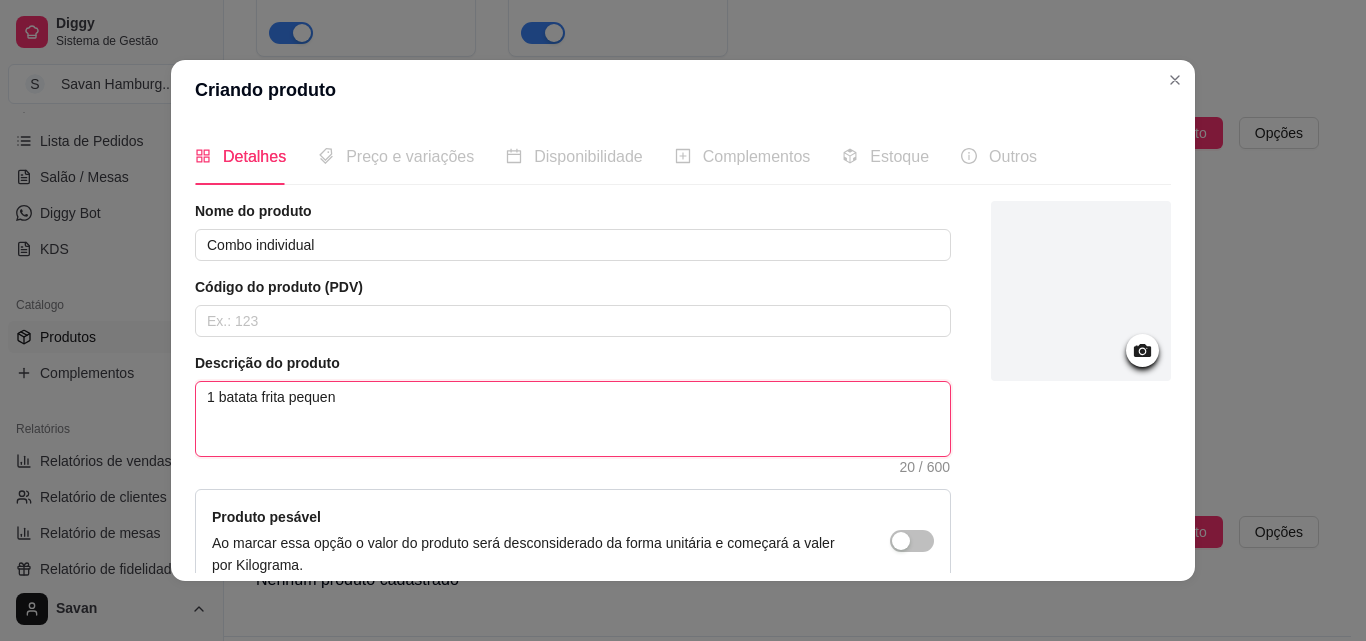 type on "1 batata frita pequena" 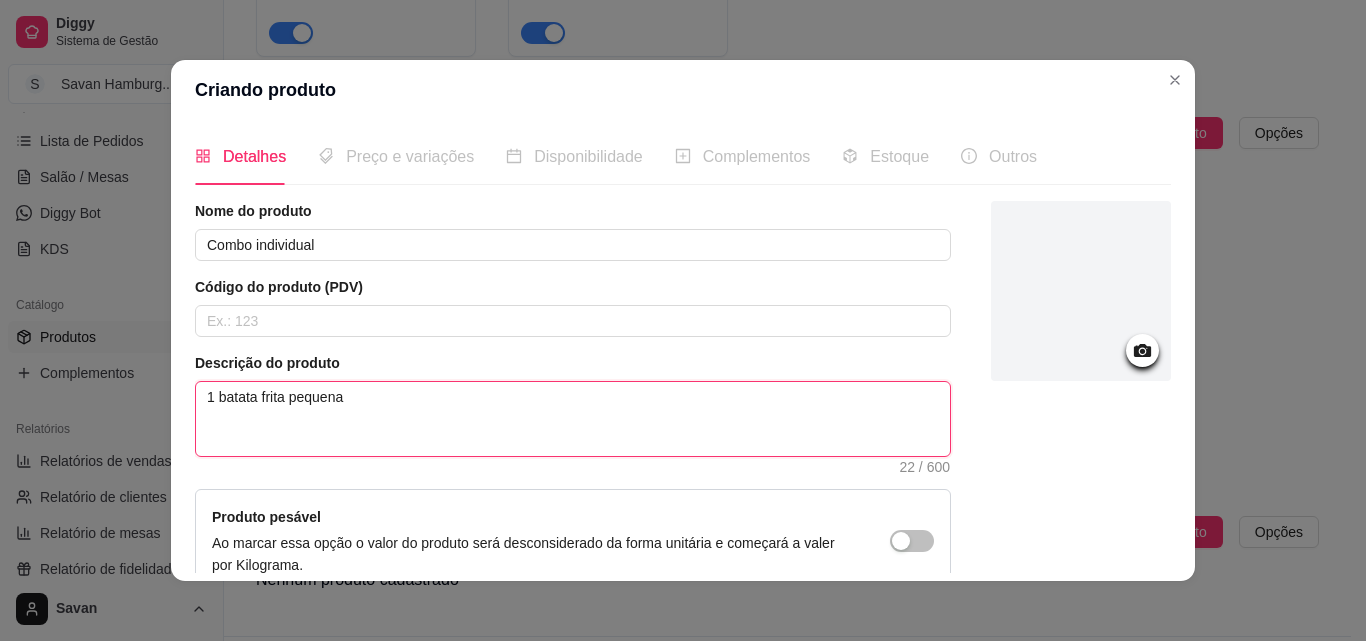 type on "1 batata frita pequena" 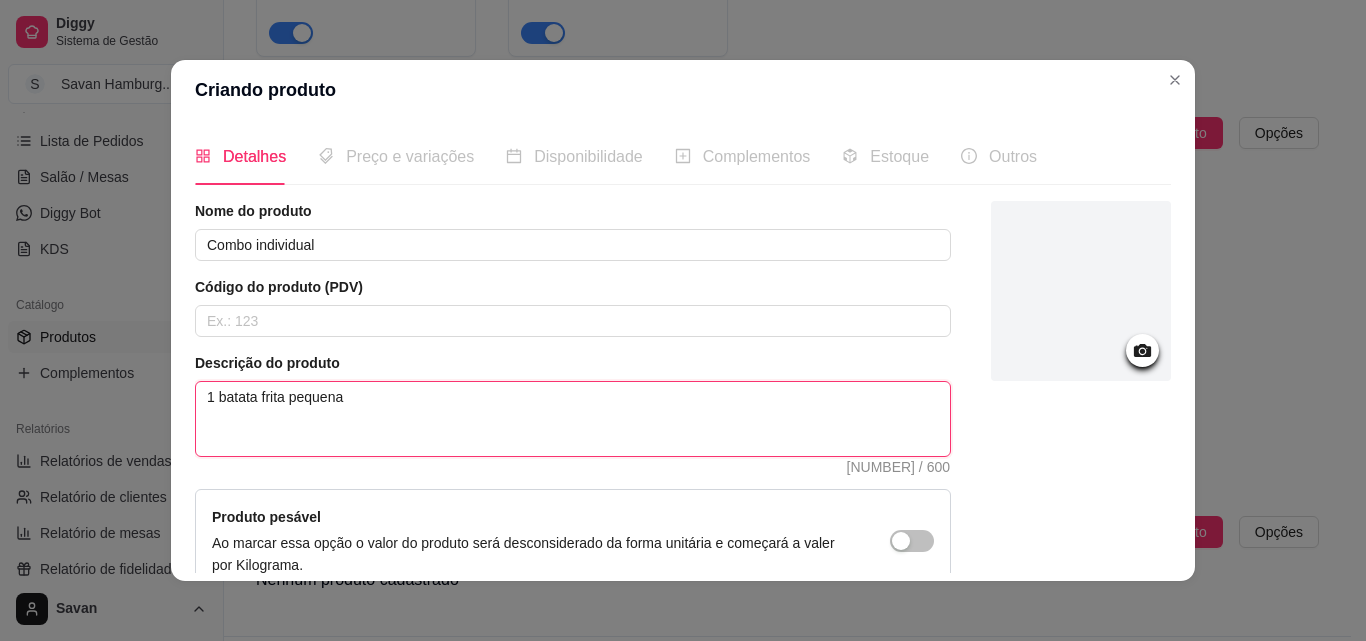 type on "1 batata frita pequena +" 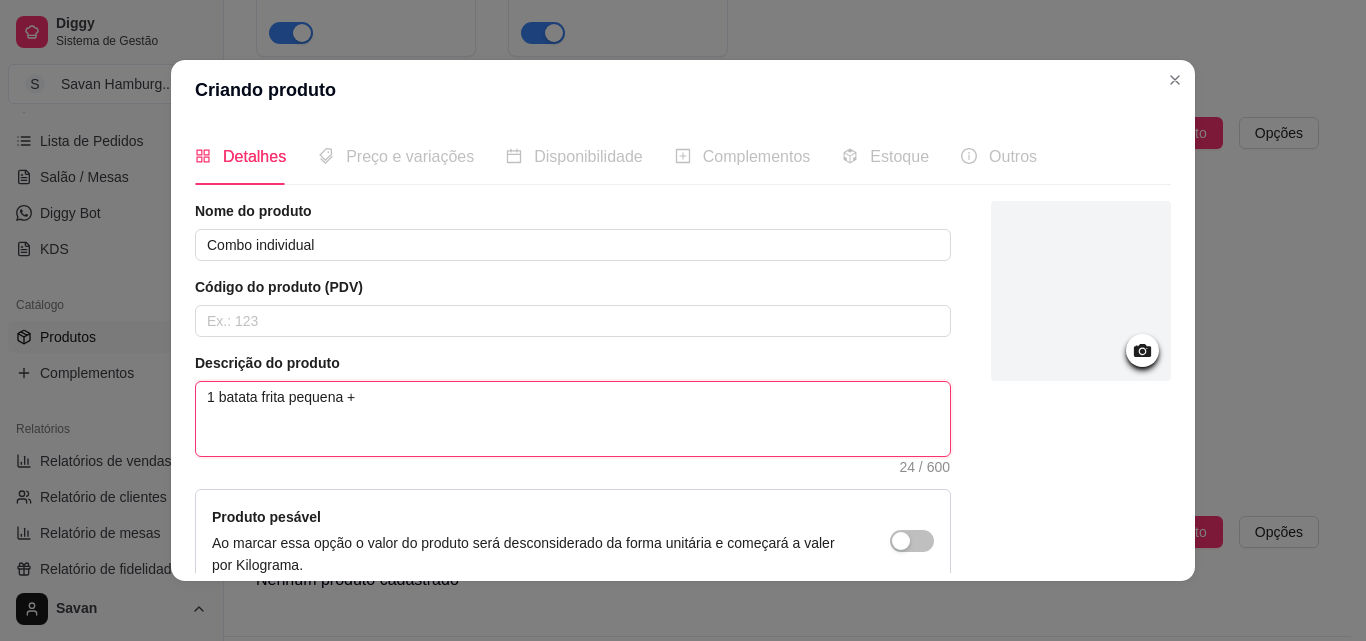 type on "1 batata frita pequena +" 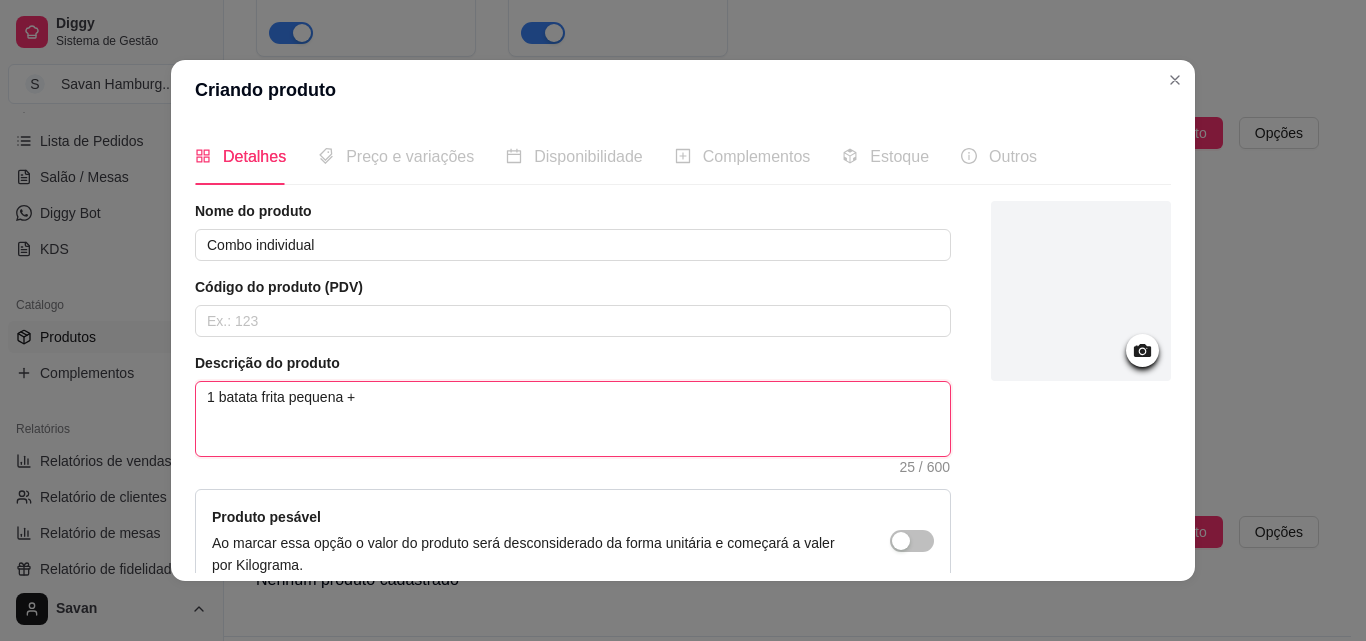 type on "[NUMBER] batata frita pequena + [NUMBER]" 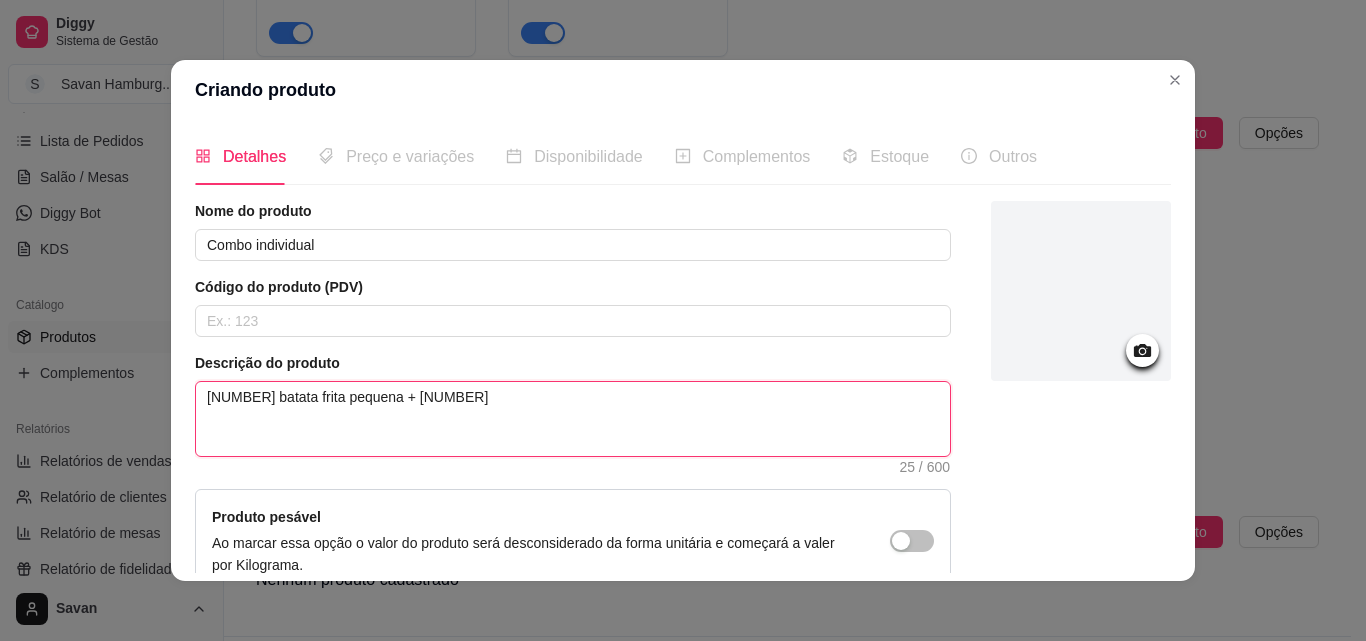 type on "[NUMBER] batata frita pequena + [NUMBER]" 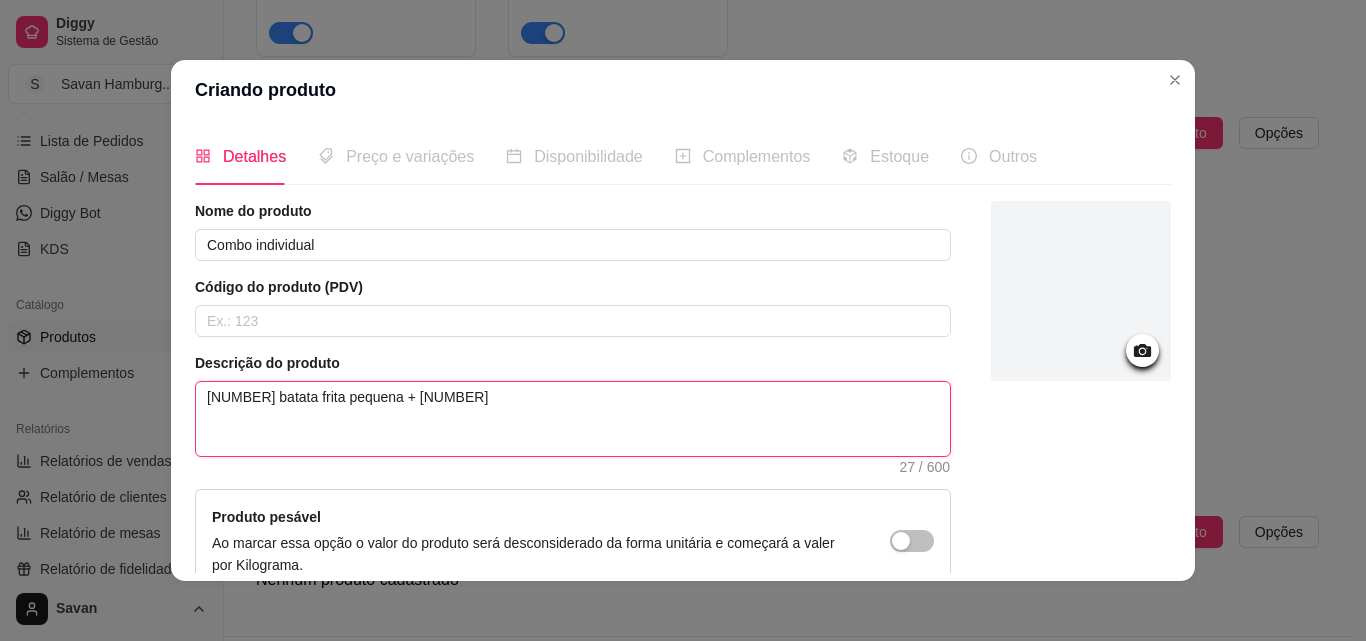 type on "1 batata frita pequena + 1 r" 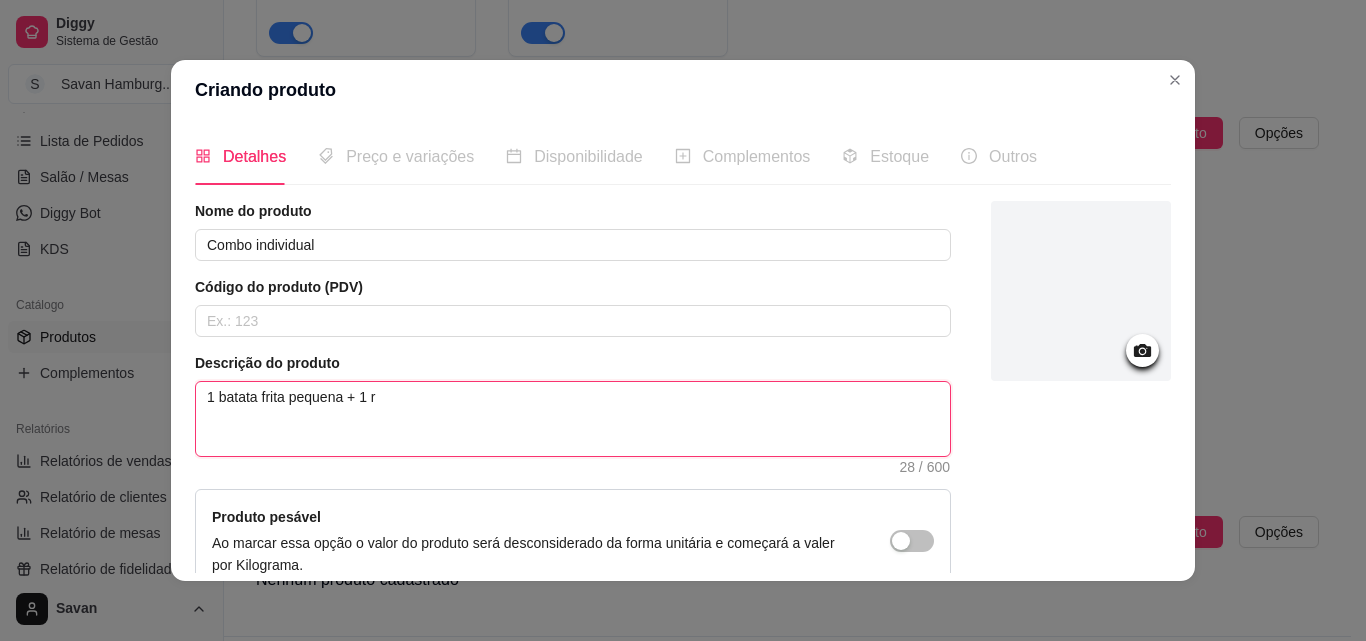 type on "[NUMBER] batata frita pequena + [NUMBER] re" 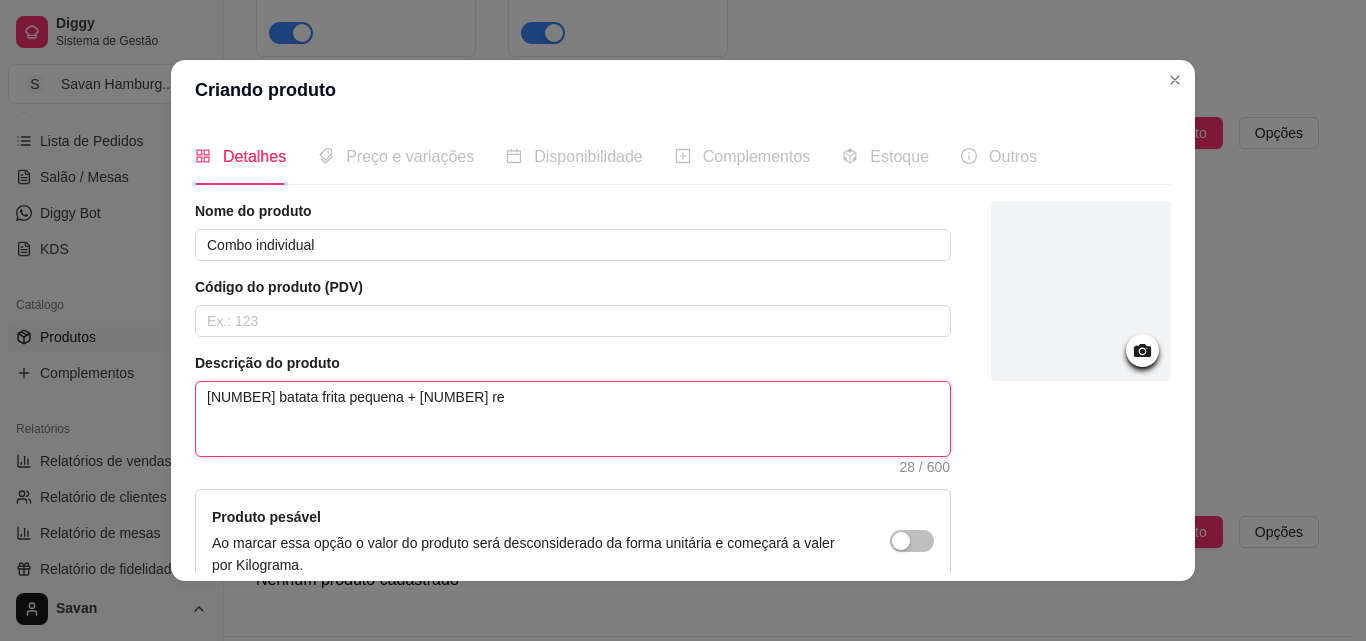type on "1 batata frita pequena + 1 ref" 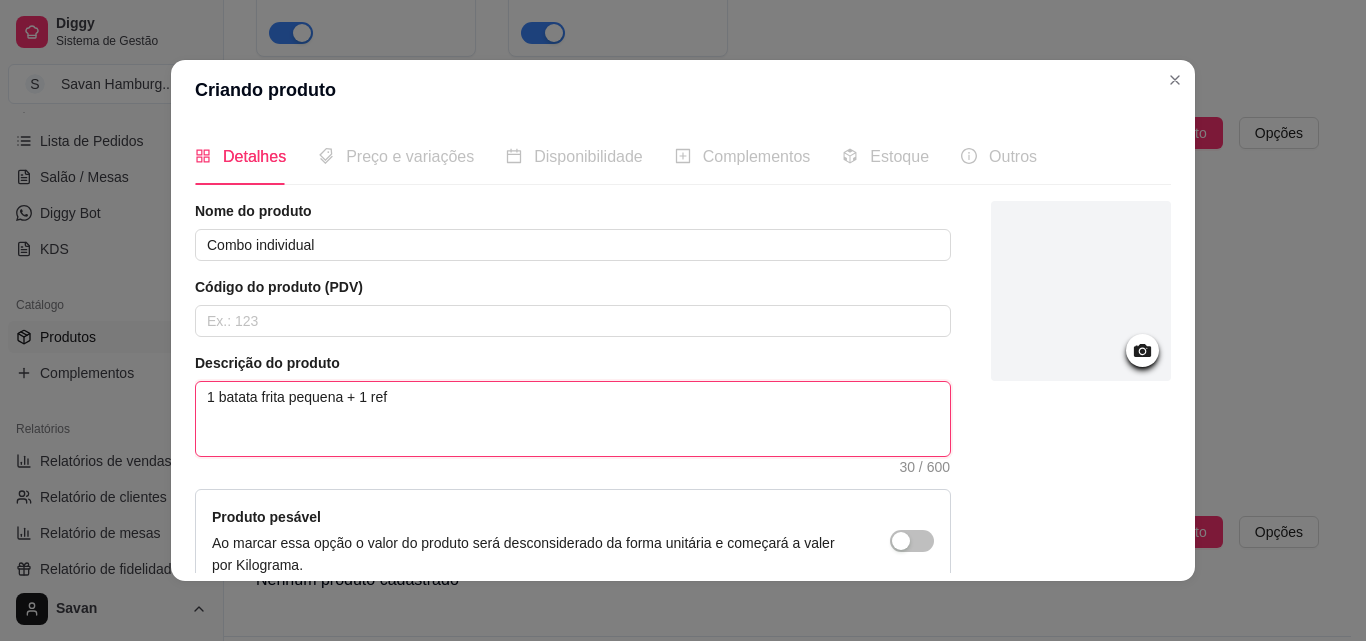 type on "1 batata frita pequena + 1 refi" 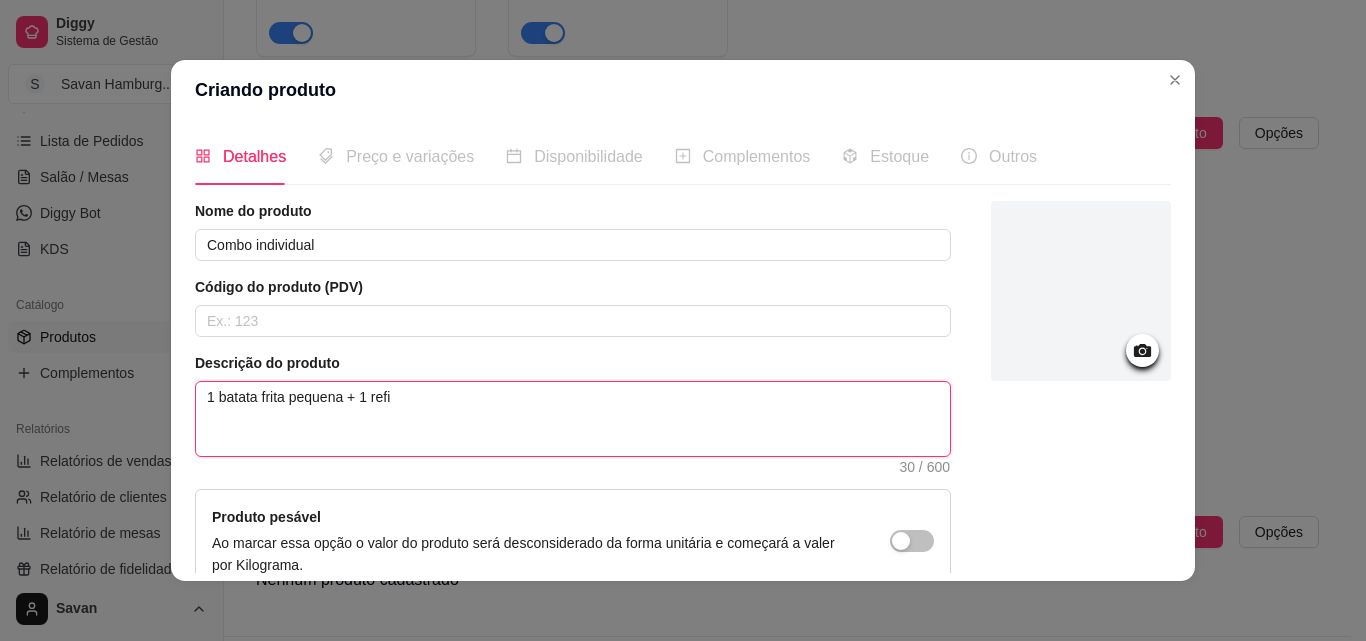 type on "[NUMBER] batata frita pequena + [NUMBER] refir" 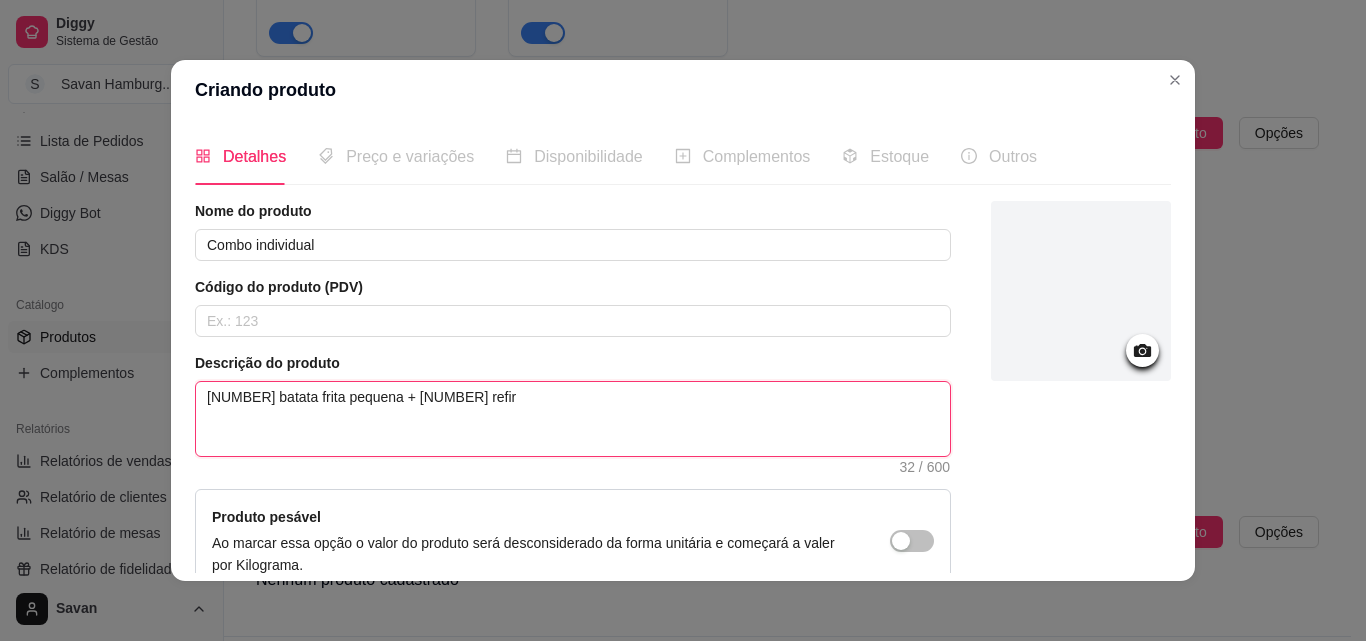 type on "[NUMBER] batata frita pequena + [NUMBER] refirg" 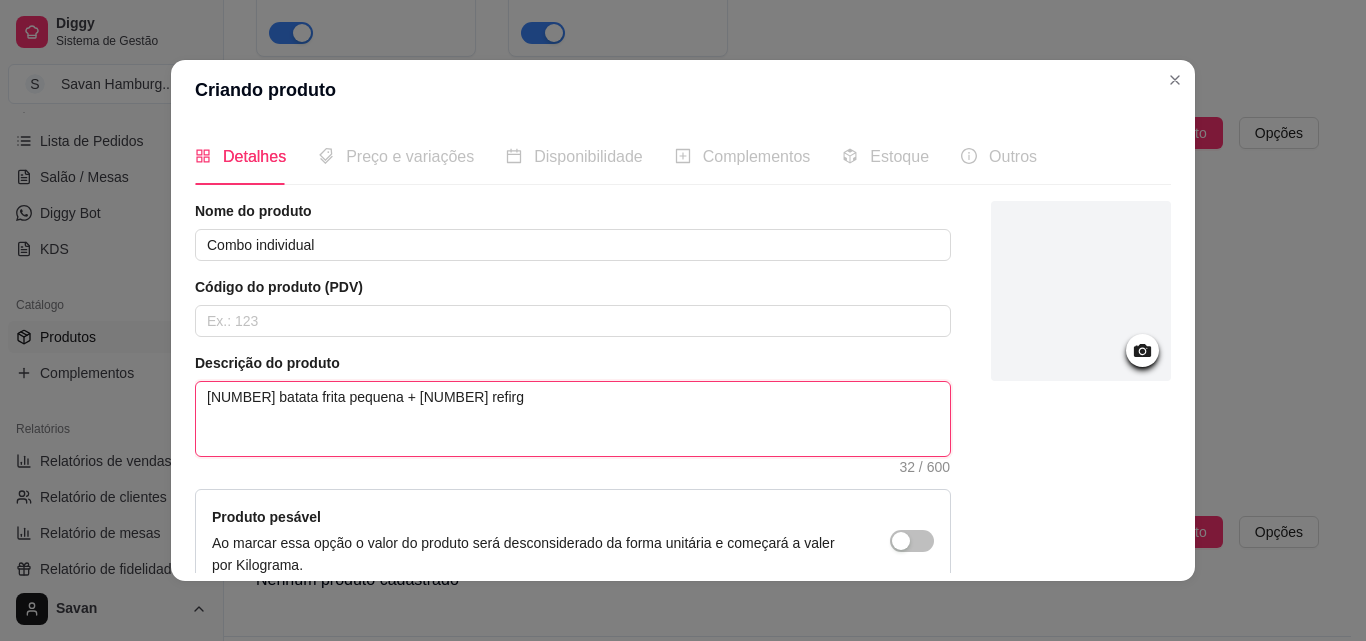 type 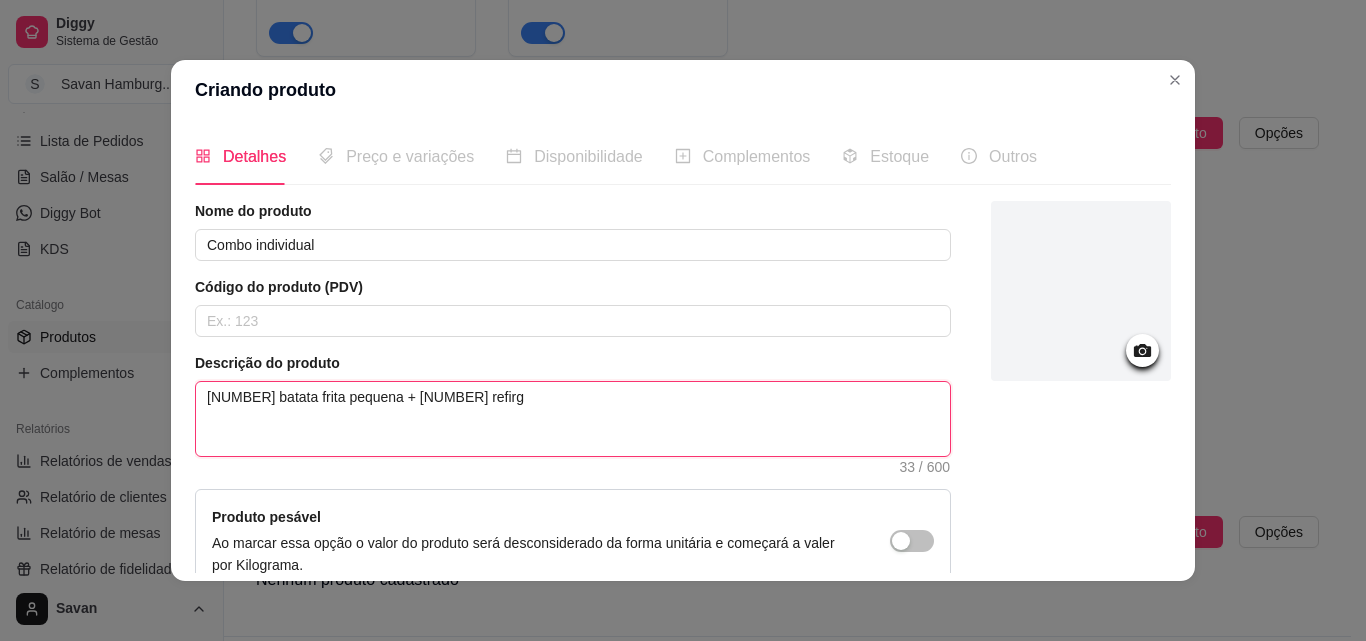 type on "[NUMBER] batata frita pequena + [NUMBER] refirge" 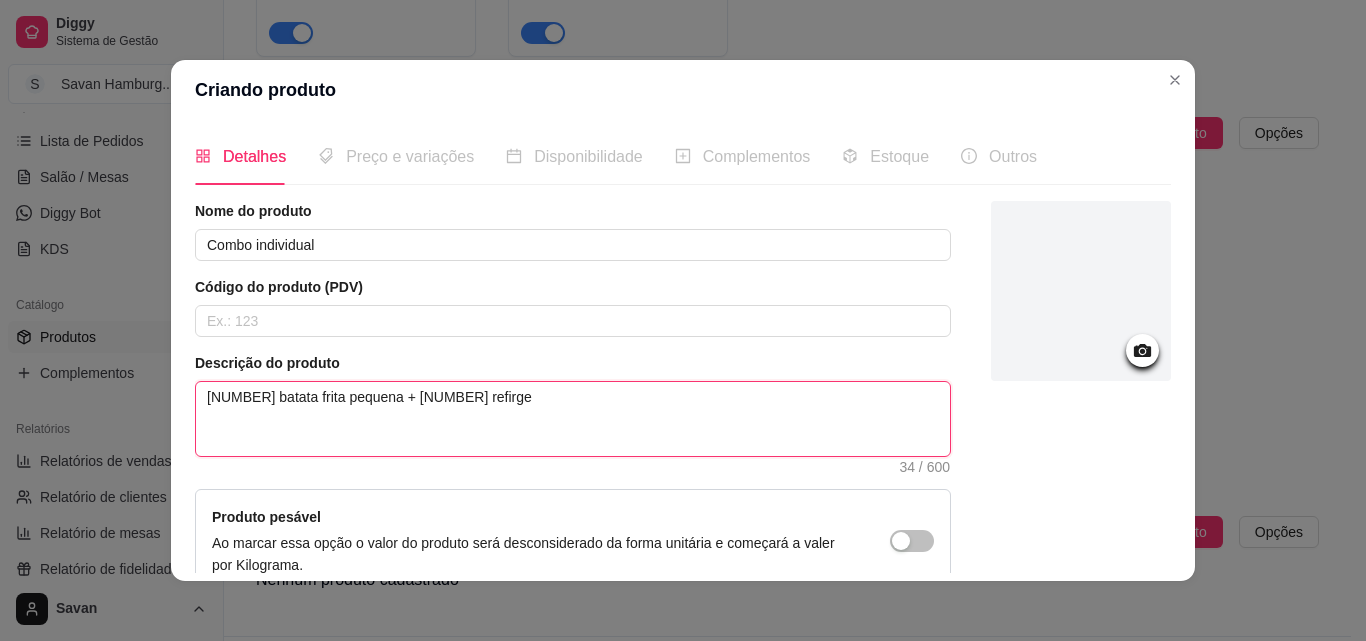 type on "[NUMBER] batata frita pequena + [NUMBER] refirg" 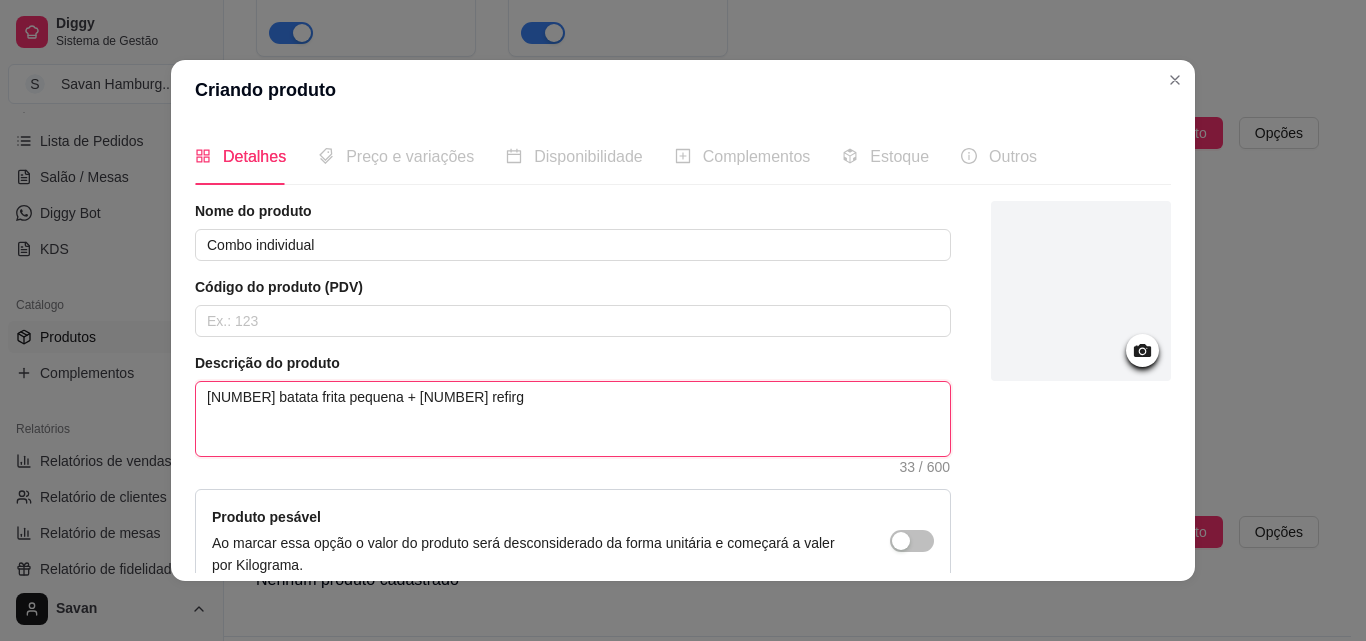 type on "[NUMBER] batata frita pequena + [NUMBER] refir" 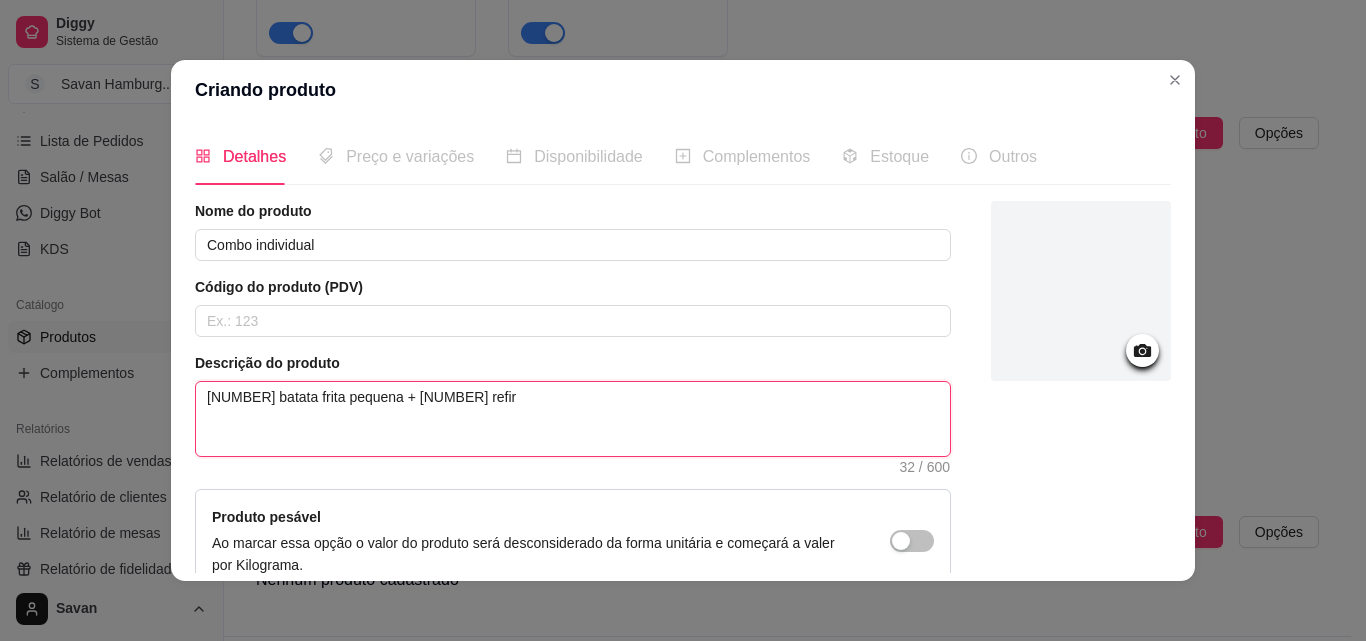 type on "1 batata frita pequena + 1 refi" 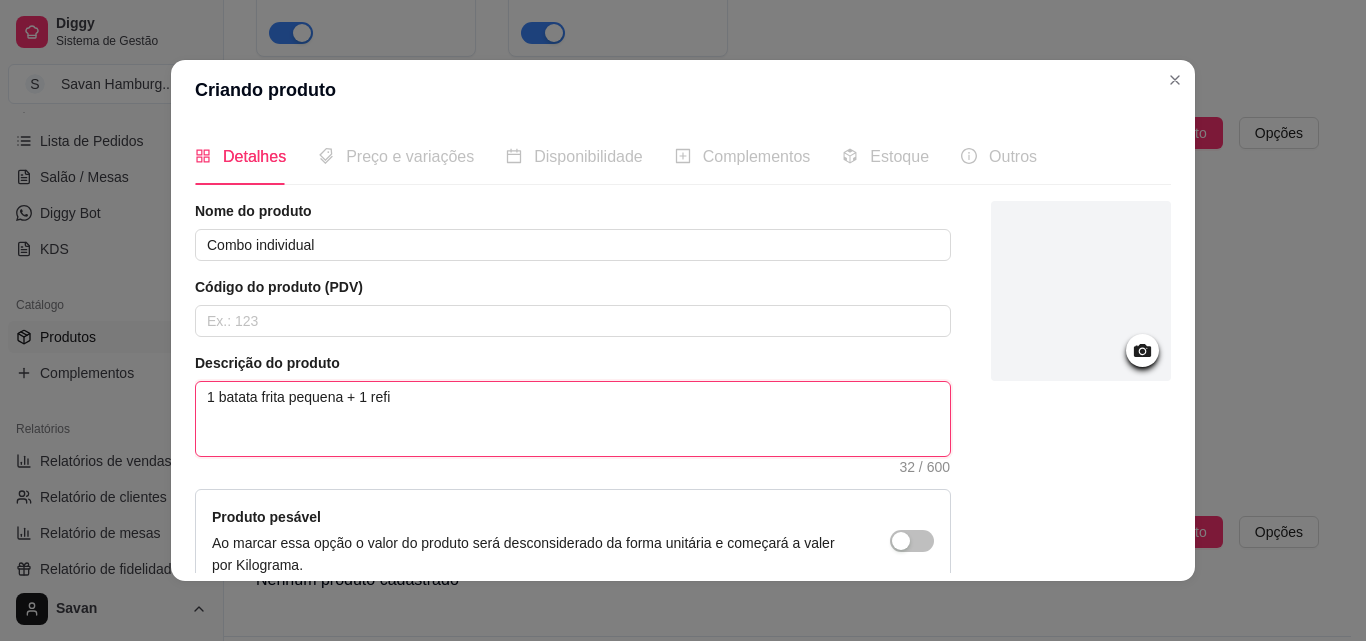type 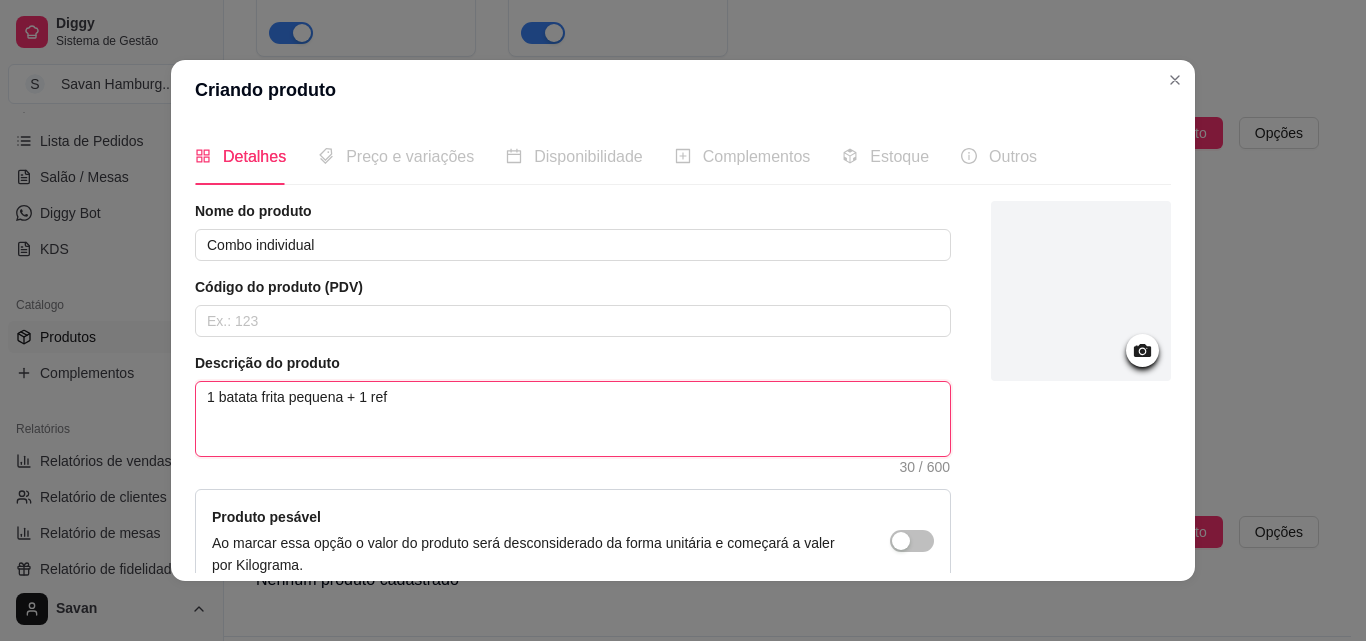 type on "[NUMBER] batata frita pequena + [NUMBER] refr" 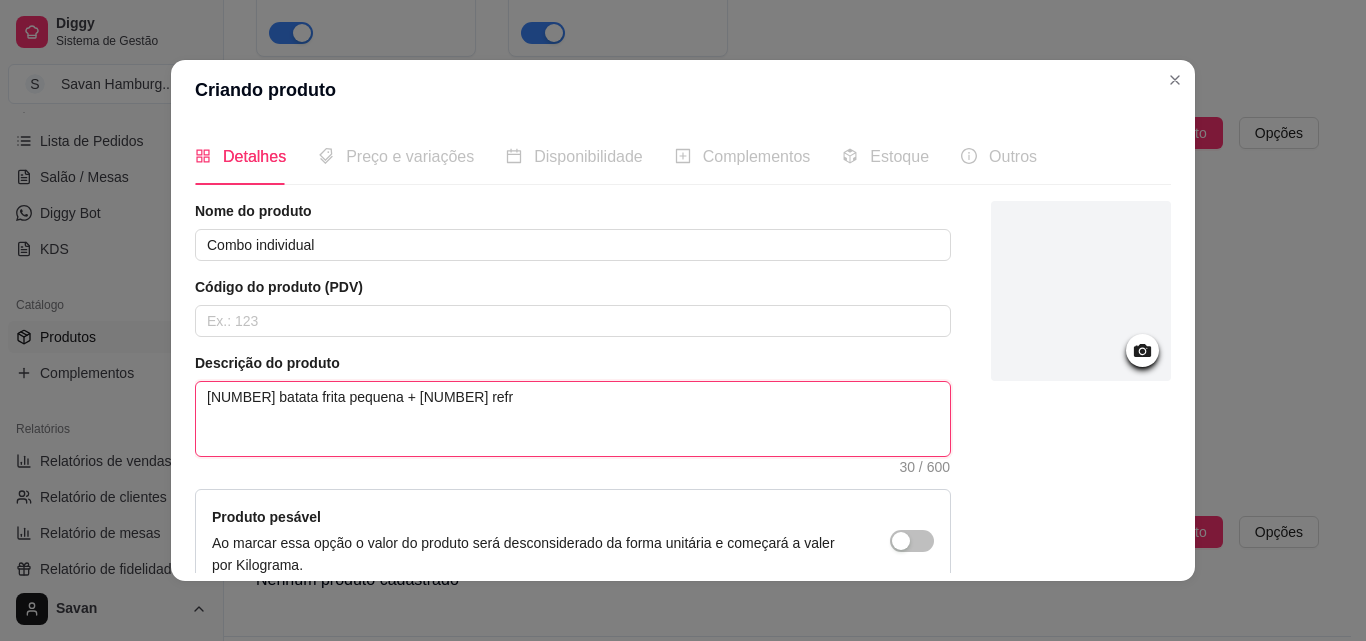 type on "1 batata frita pequena + 1 refri" 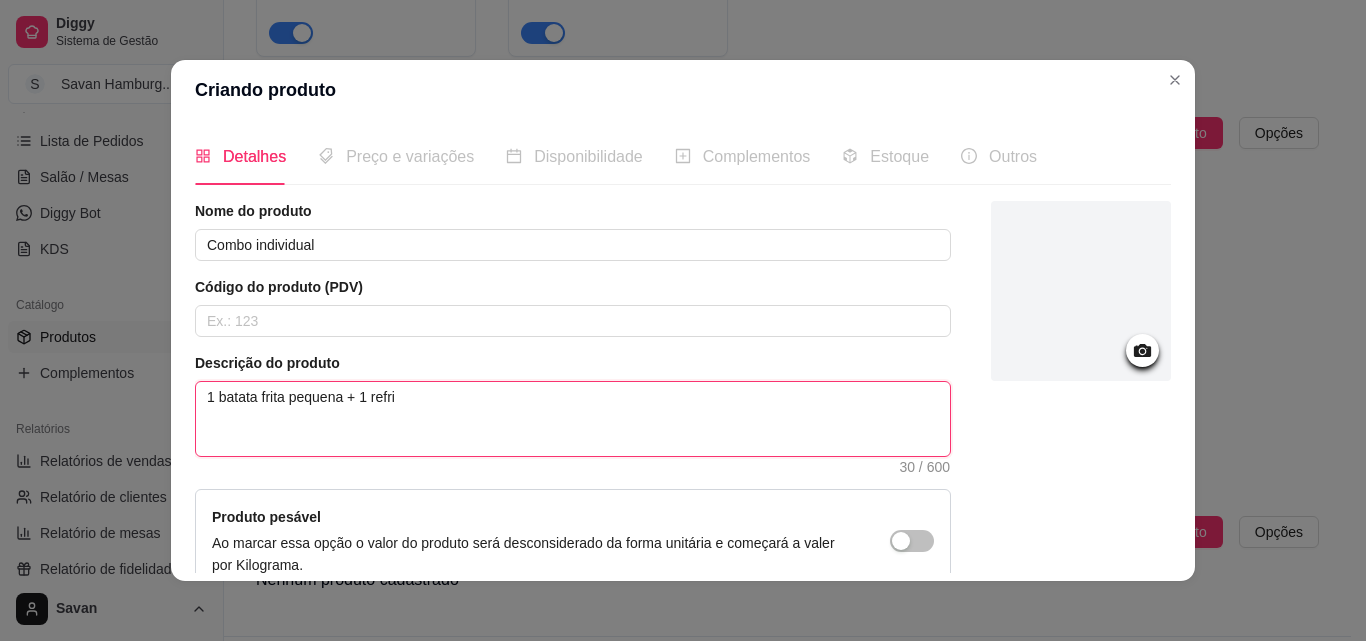type 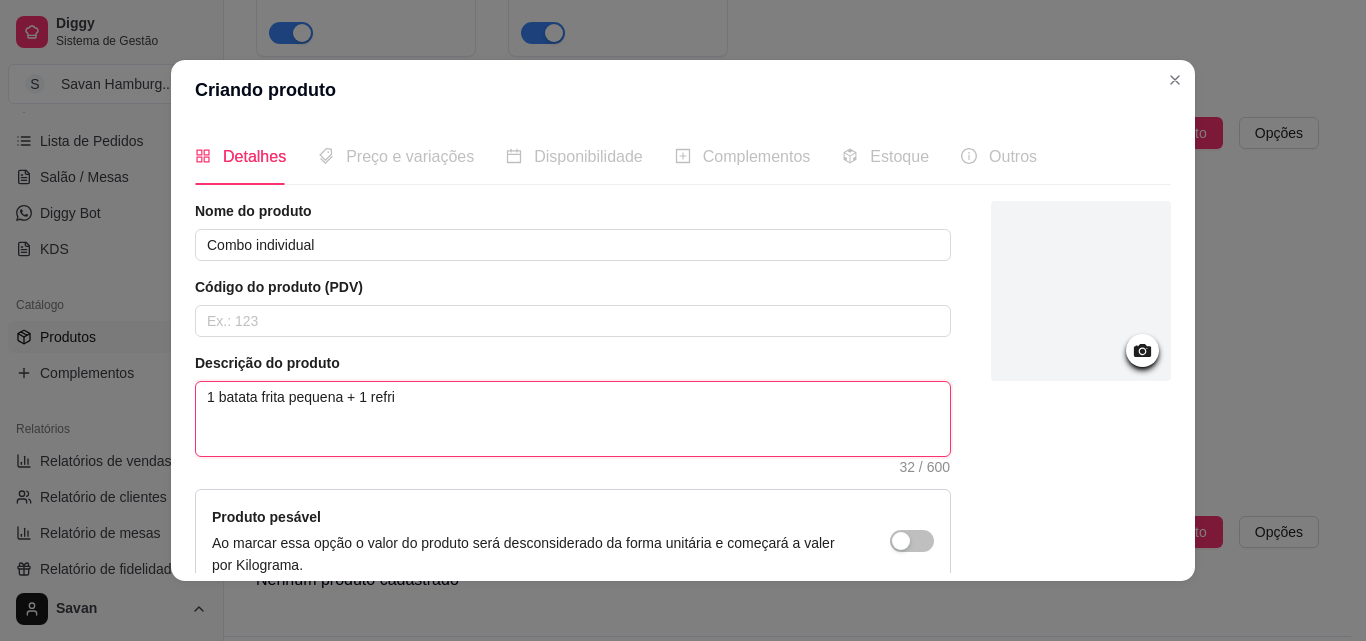 type on "[NUMBER] batata frita pequena + [NUMBER] refrig" 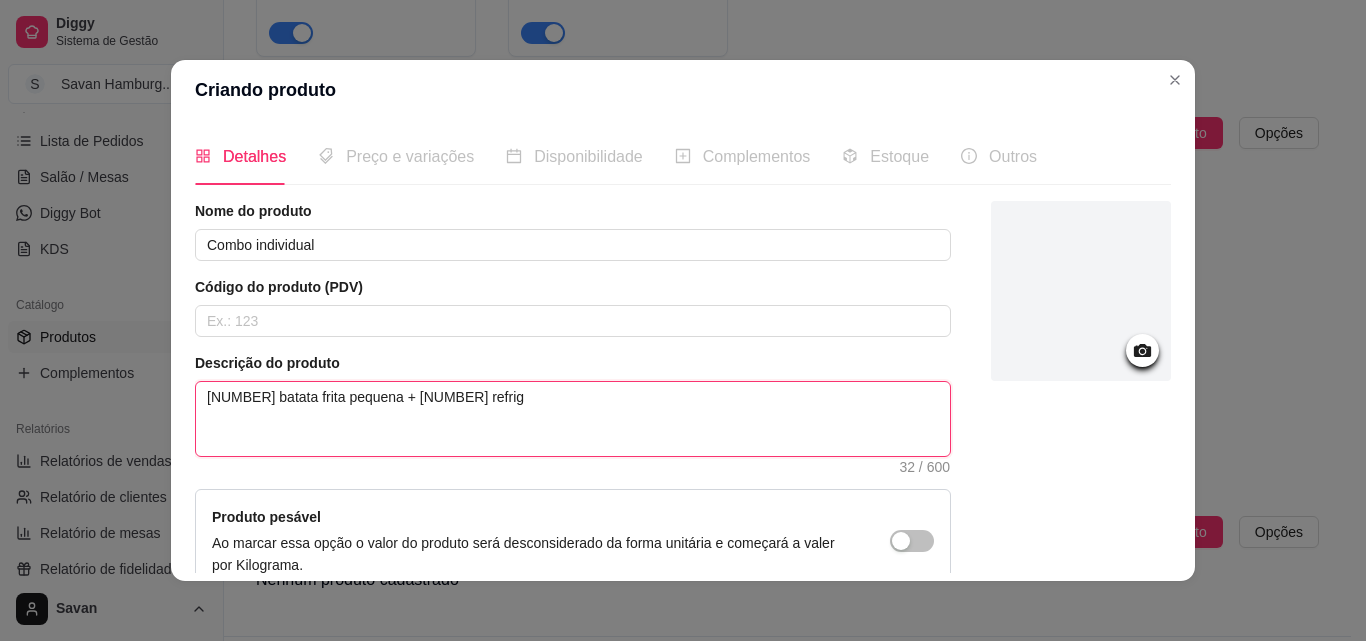 type on "1 batata frita pequena + 1 refrige" 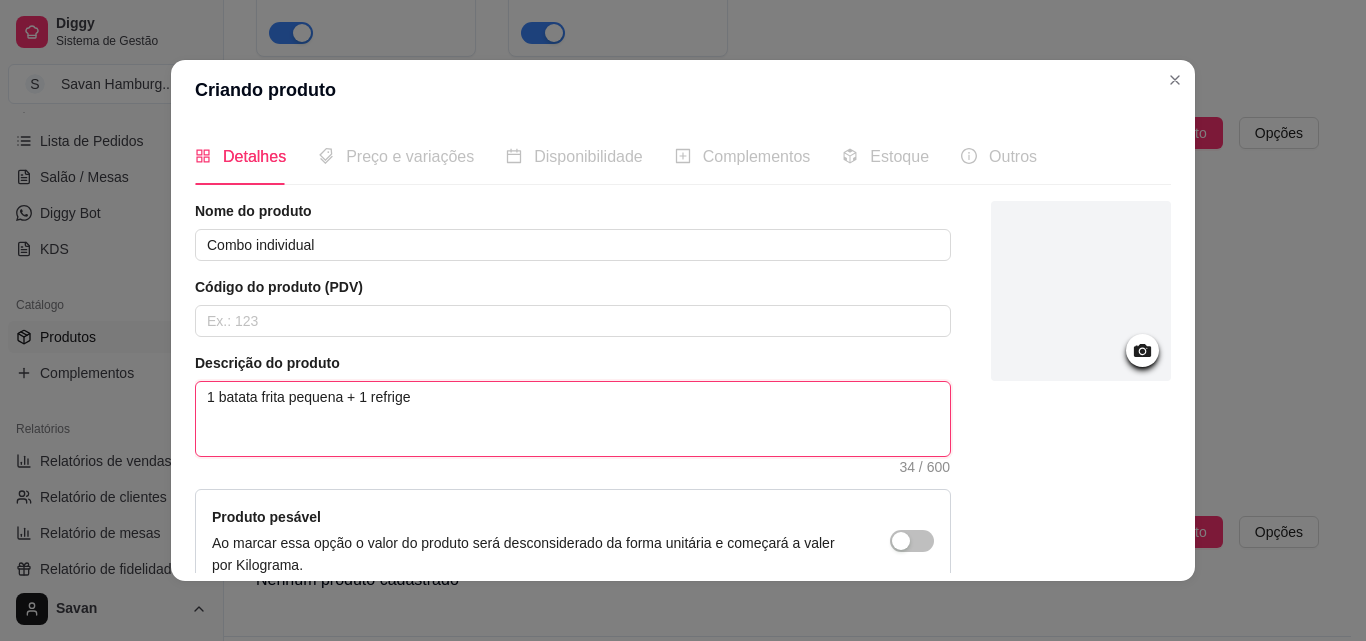 type on "[NUMBER] batata frita pequena + [NUMBER] refriger" 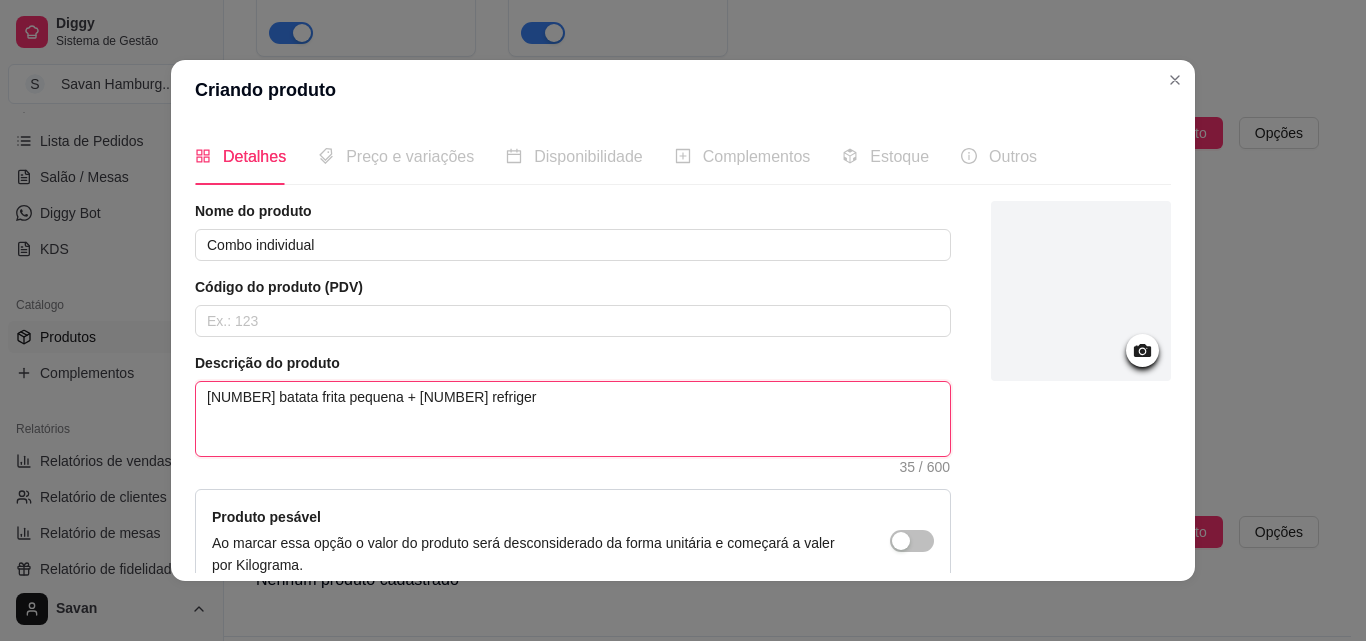 type on "1 batata frita pequena + 1 refrigera" 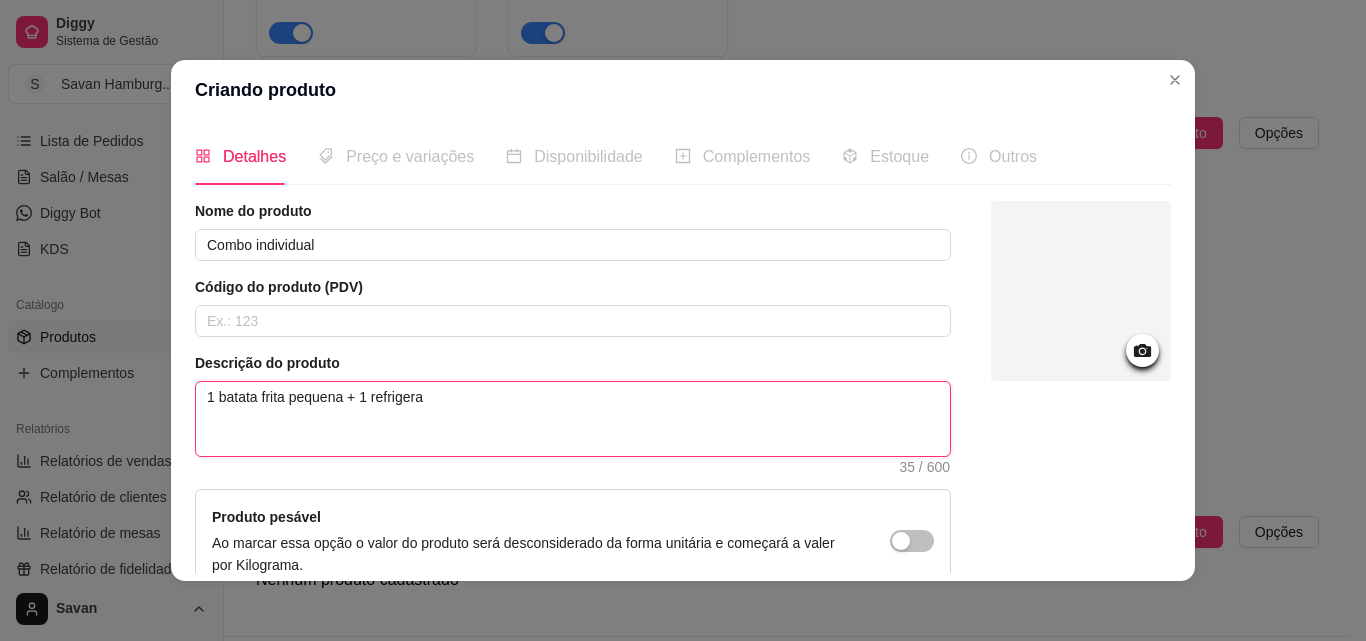 type on "[NUMBER] batata frita pequena + [NUMBER] refrigeran" 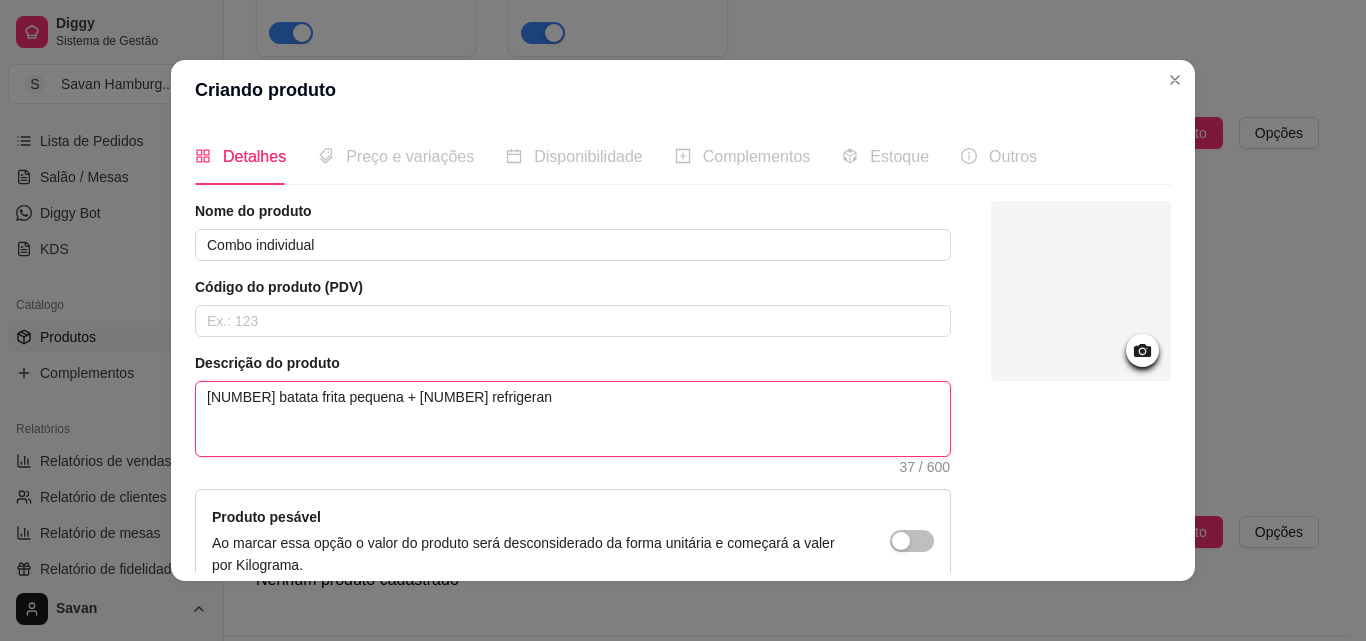 type on "1 batata frita pequena + 1 refrigerant" 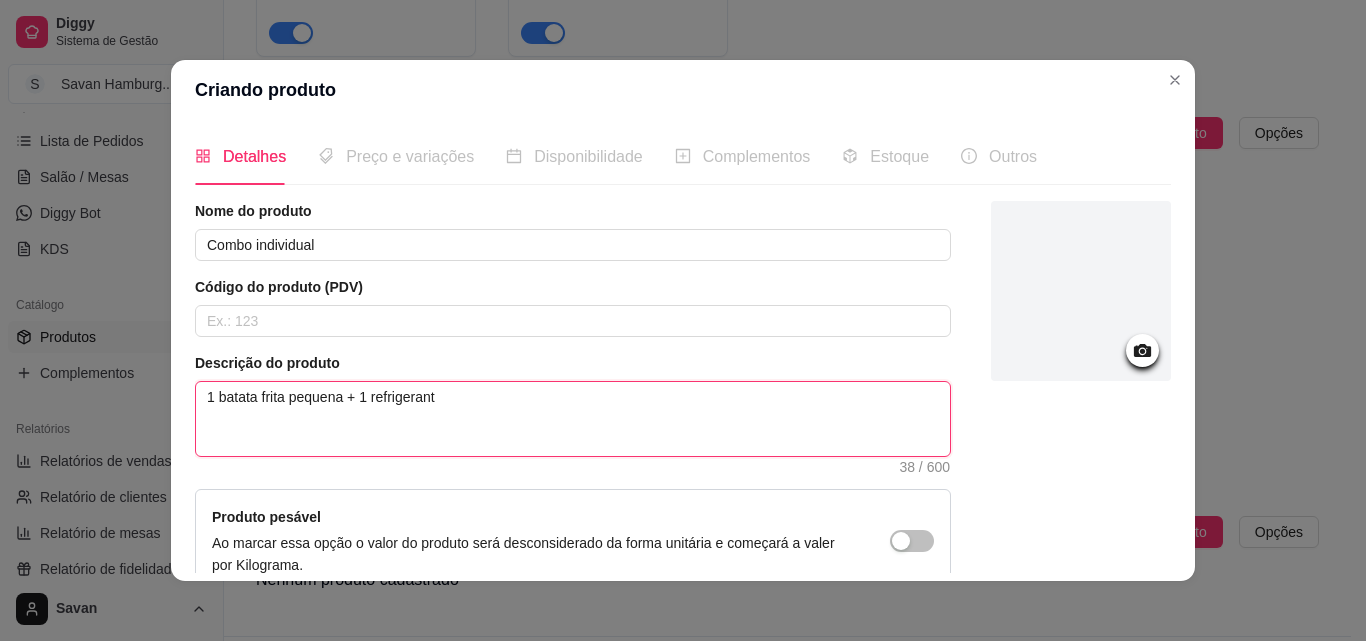 type on "[NUMBER] batata frita pequena + [NUMBER] refrigerante" 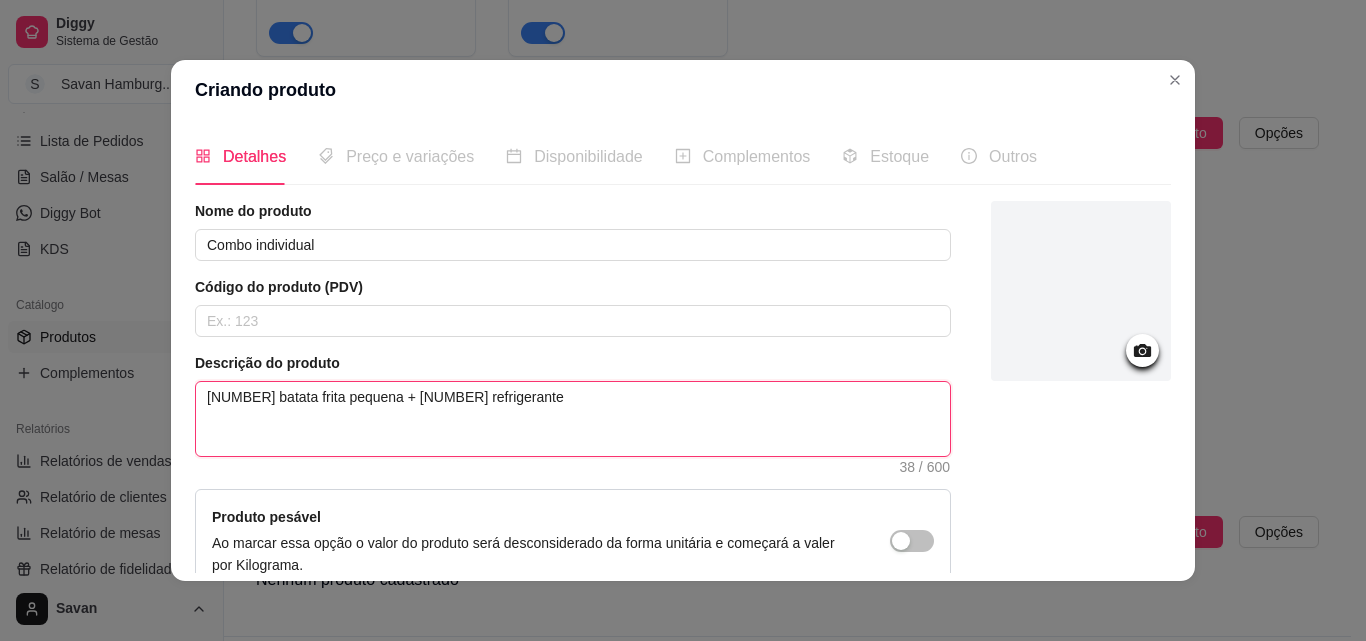 type on "[NUMBER] batata frita pequena + [NUMBER] refrigerante" 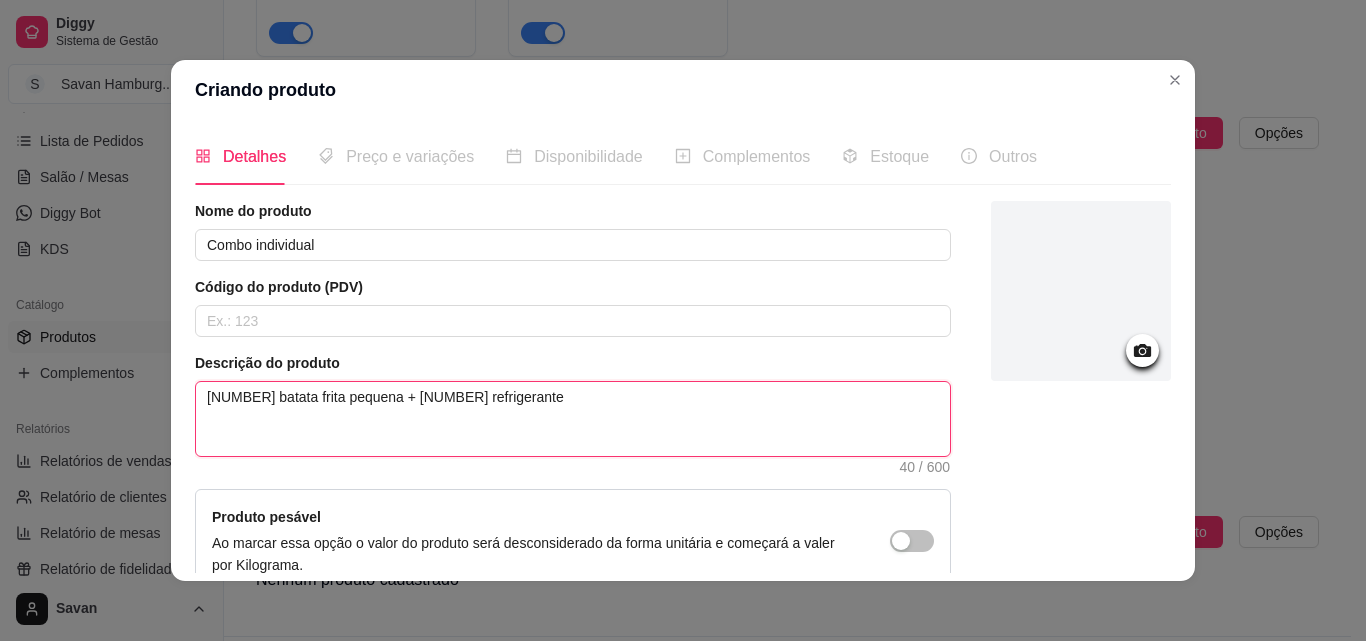 type on "1 batata frita pequena + 1 refrigerante l" 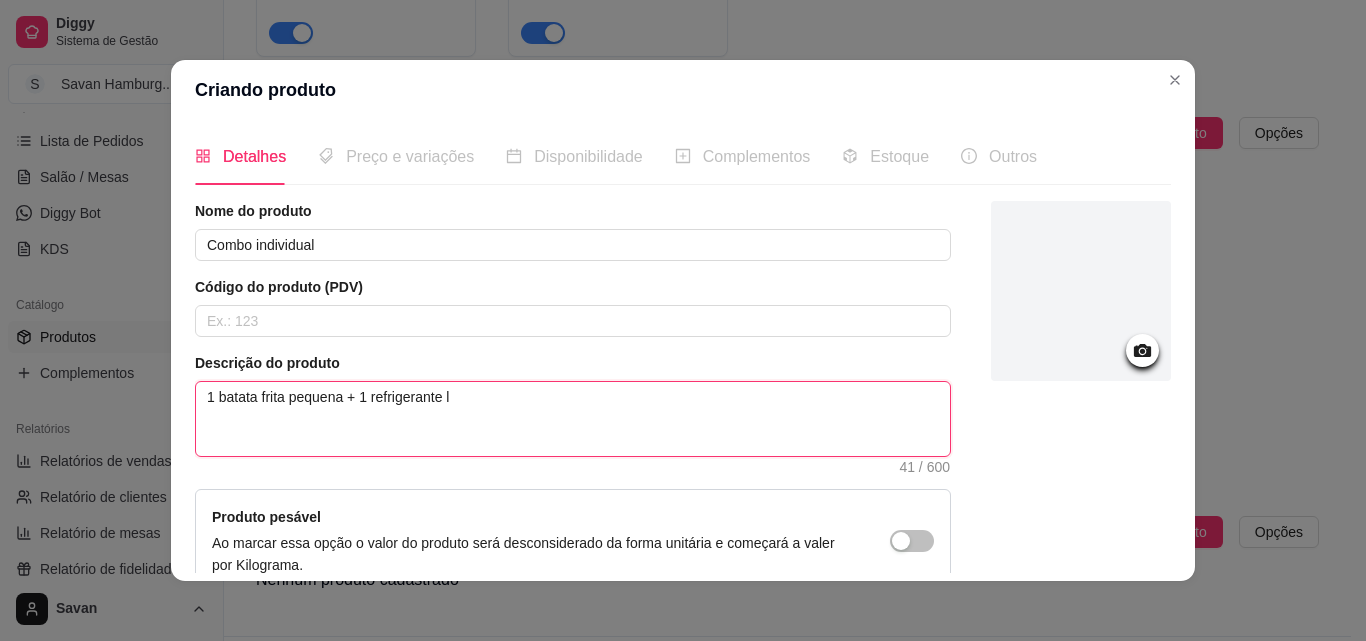 type on "[NUMBER] batata frita pequena + [NUMBER] refrigerante la" 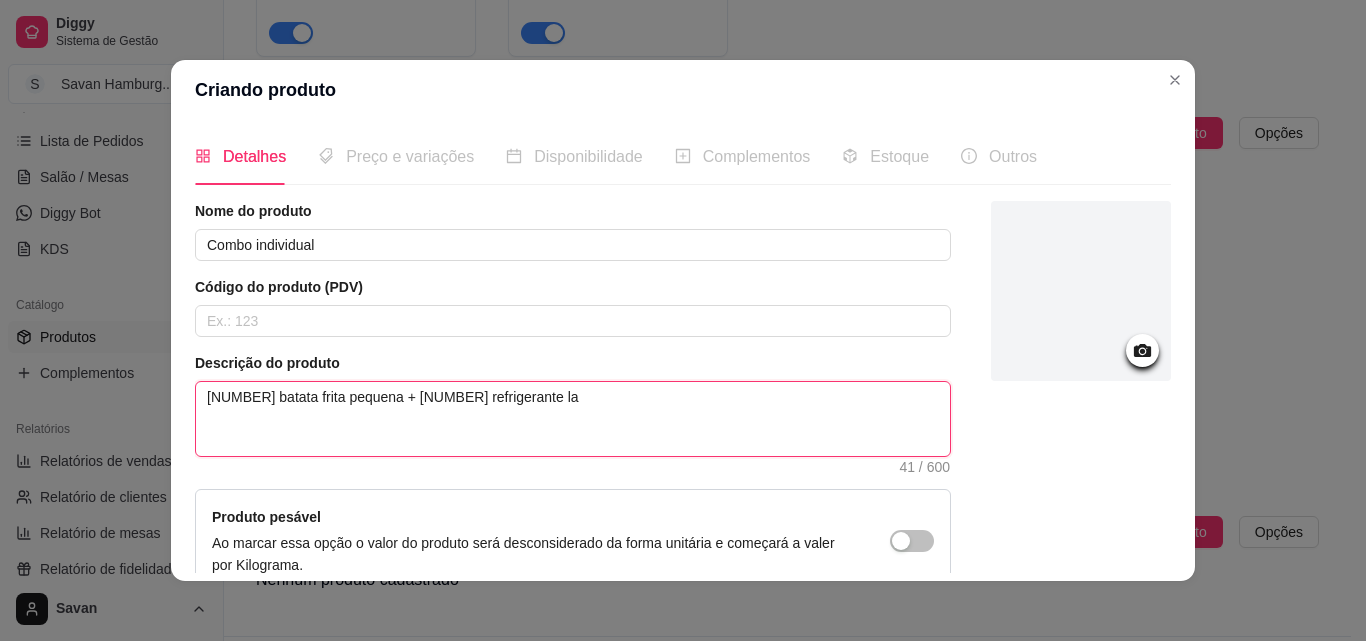 type on "[NUMBER] batata frita pequena + [NUMBER] refrigerante lat" 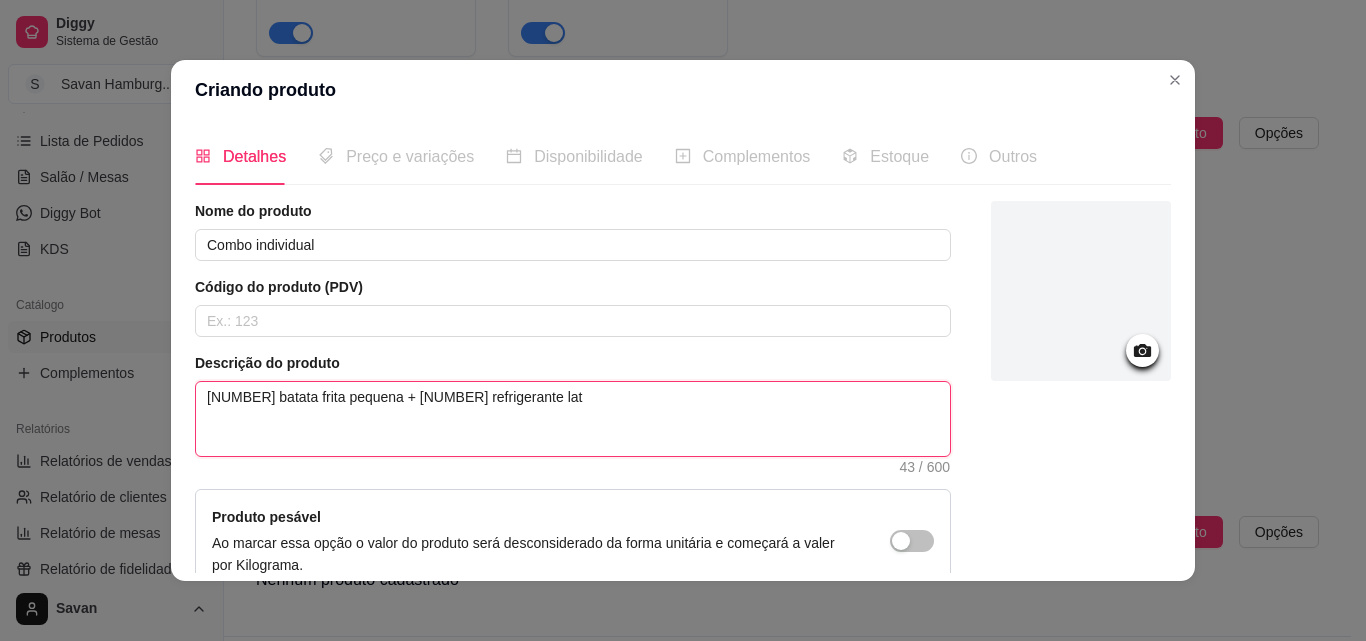 type on "[NUMBER] batata frita pequena + [NUMBER] refrigerante lata" 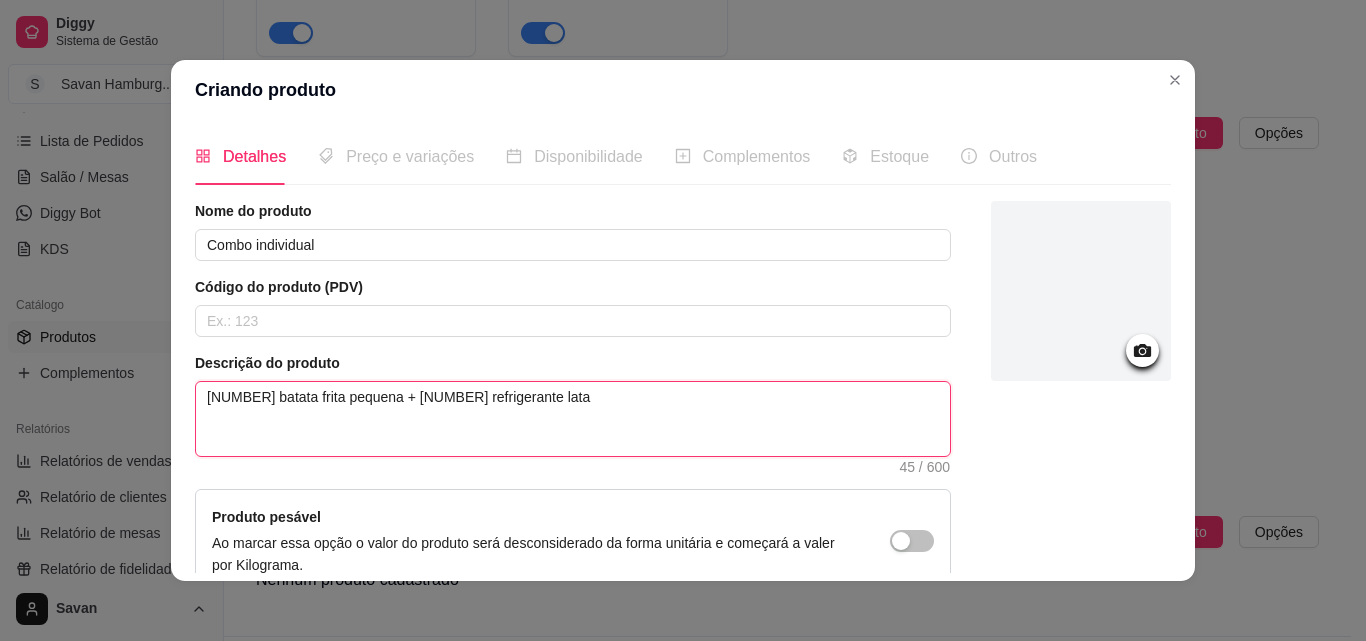type on "[NUMBER] batata frita pequena + [NUMBER] refrigerante lata" 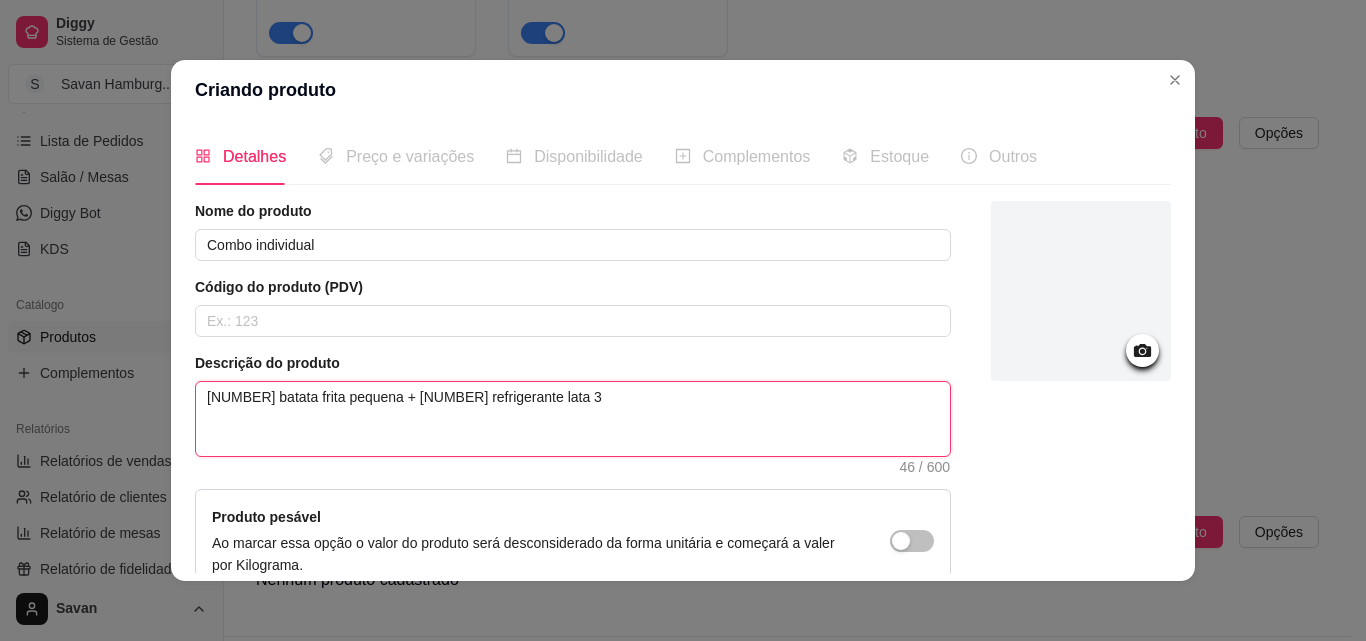 type on "[NUMBER] batata frita pequena + [NUMBER] refrigerante lata 35" 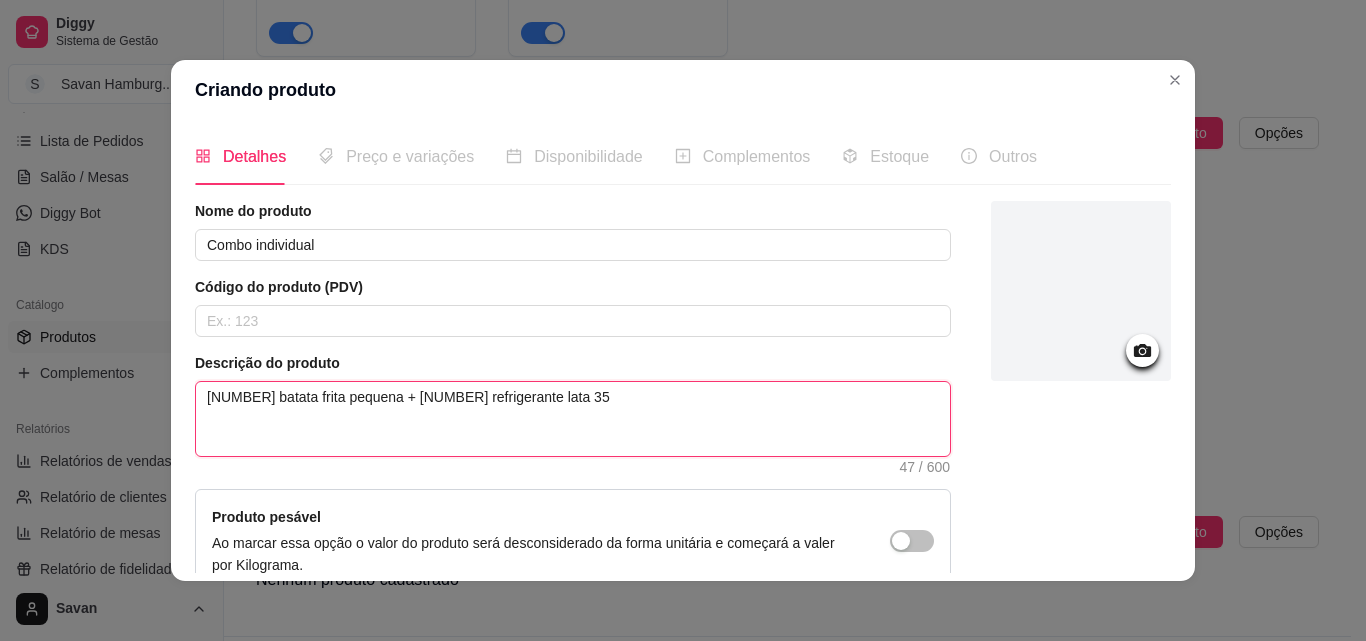 type on "1 batata frita pequena + 1 refrigerante lata 350" 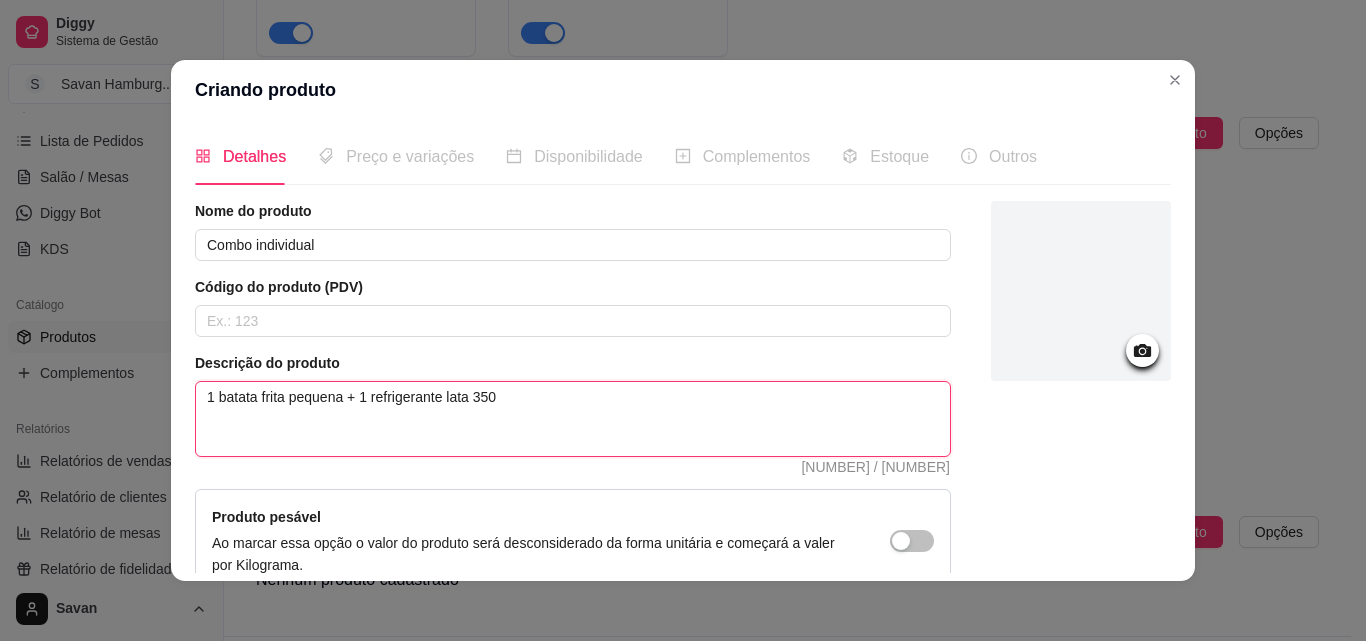 type on "1 batata frita pequena + 1 refrigerante lata 350m" 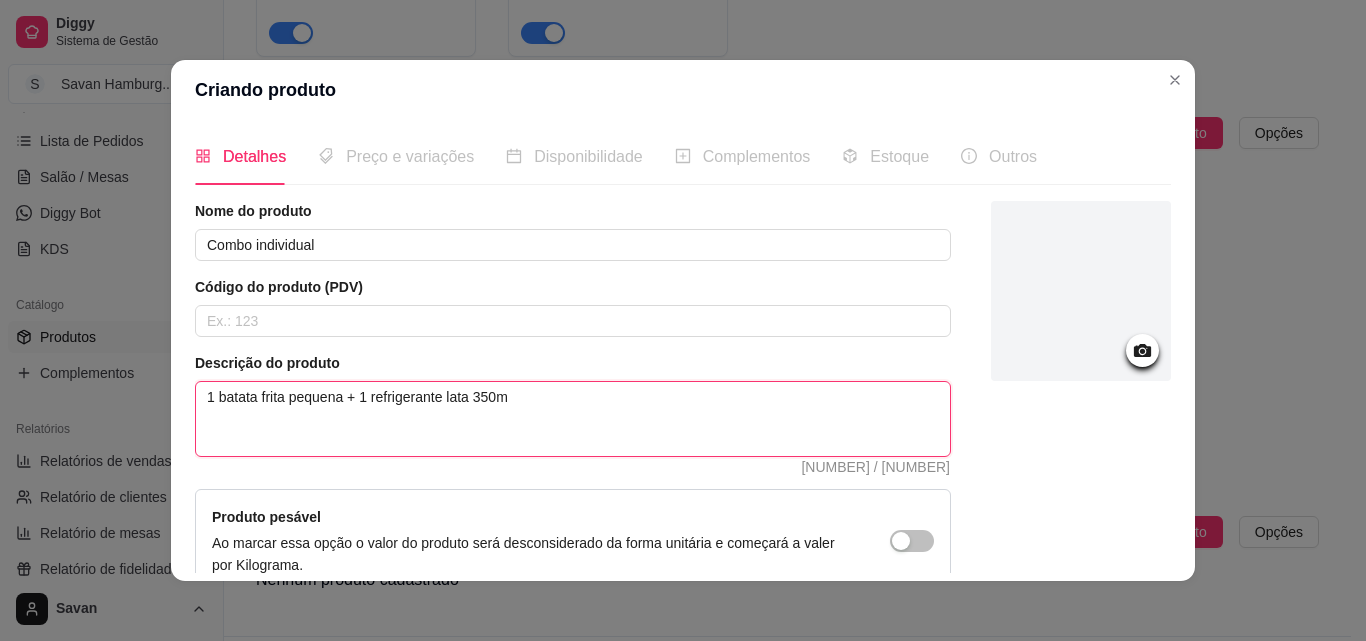 type on "[NUMBER] batata frita pequena + [NUMBER] refrigerante lata 350ml" 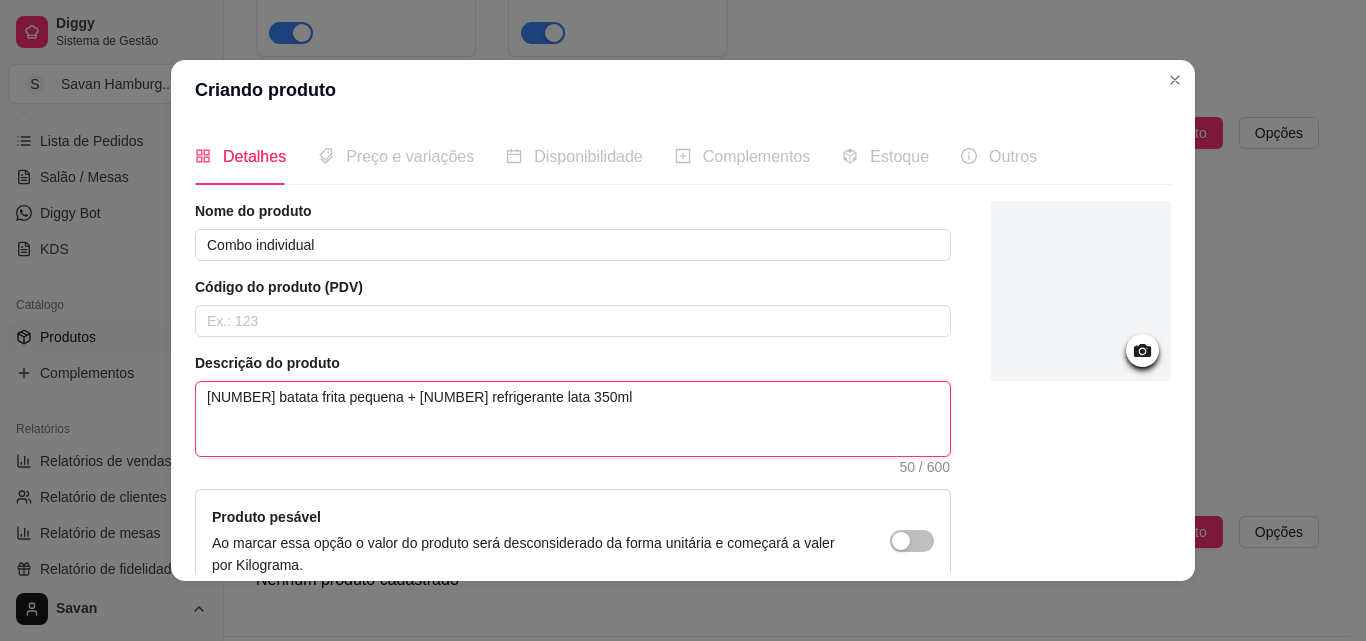 type on "[NUMBER] batata frita pequena + [NUMBER] refrigerante lata 350ml" 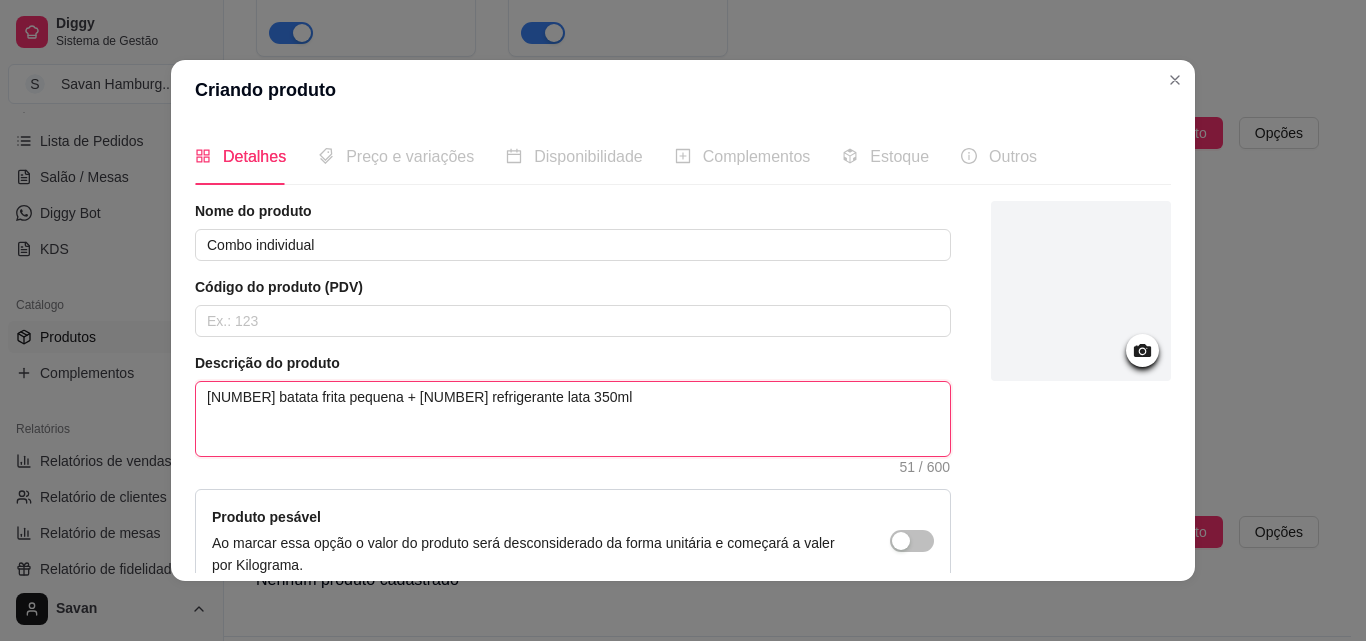type on "[NUMBER] batata frita pequena + [NUMBER] refrigerante lata 350ml" 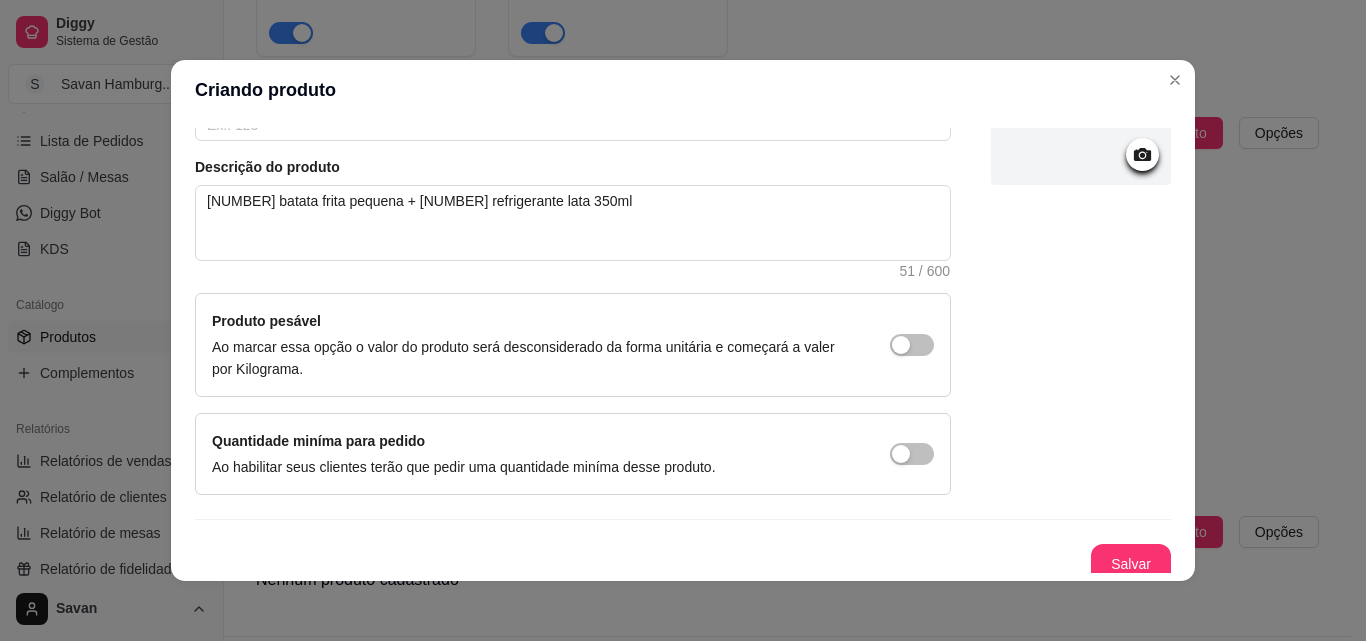 scroll, scrollTop: 207, scrollLeft: 0, axis: vertical 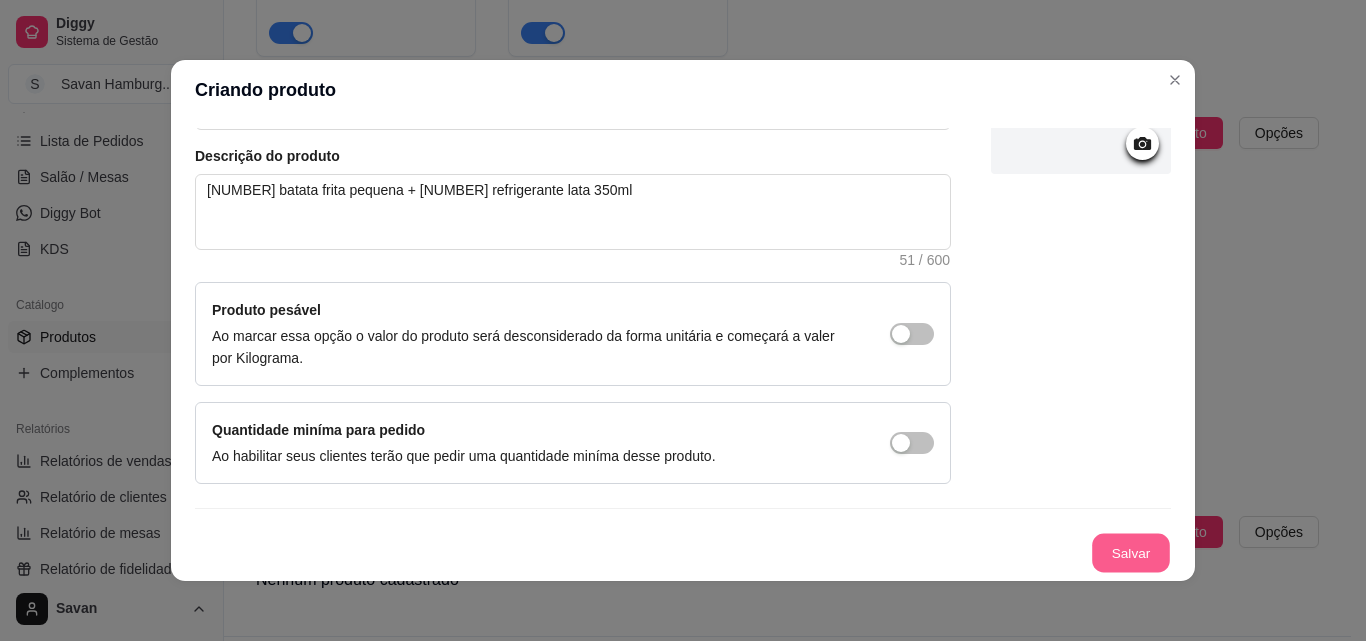 click on "Salvar" at bounding box center (1131, 553) 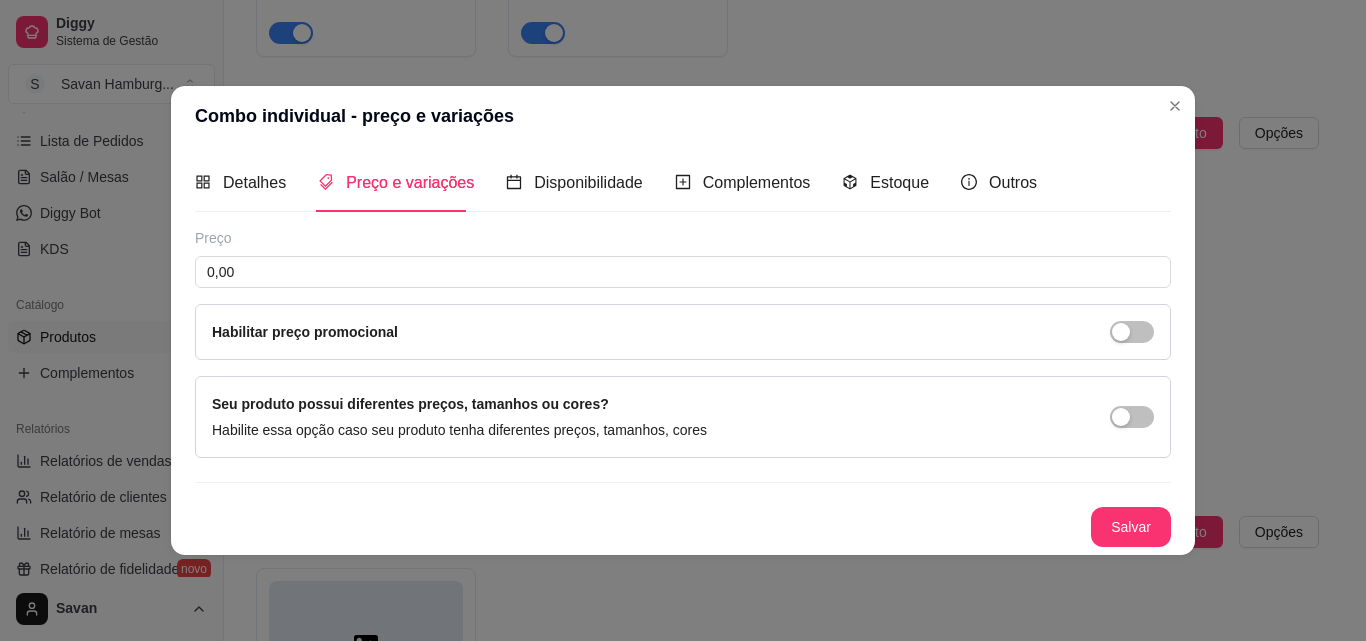 type 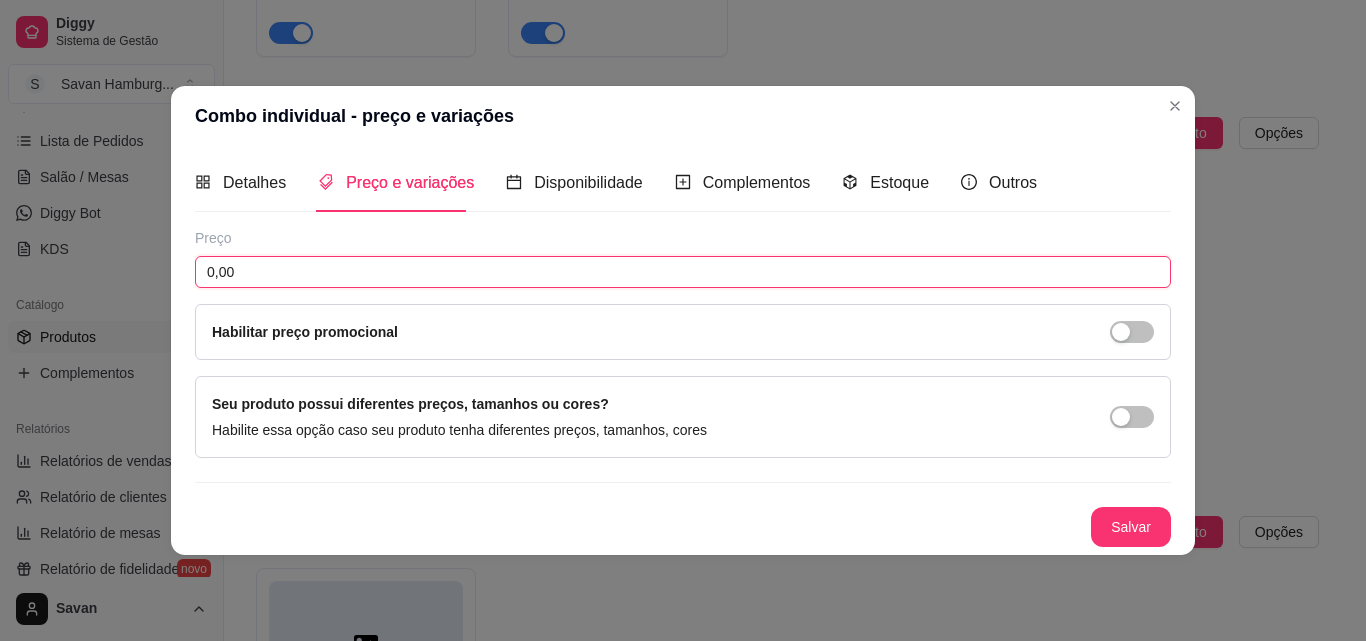 click on "0,00" at bounding box center (683, 272) 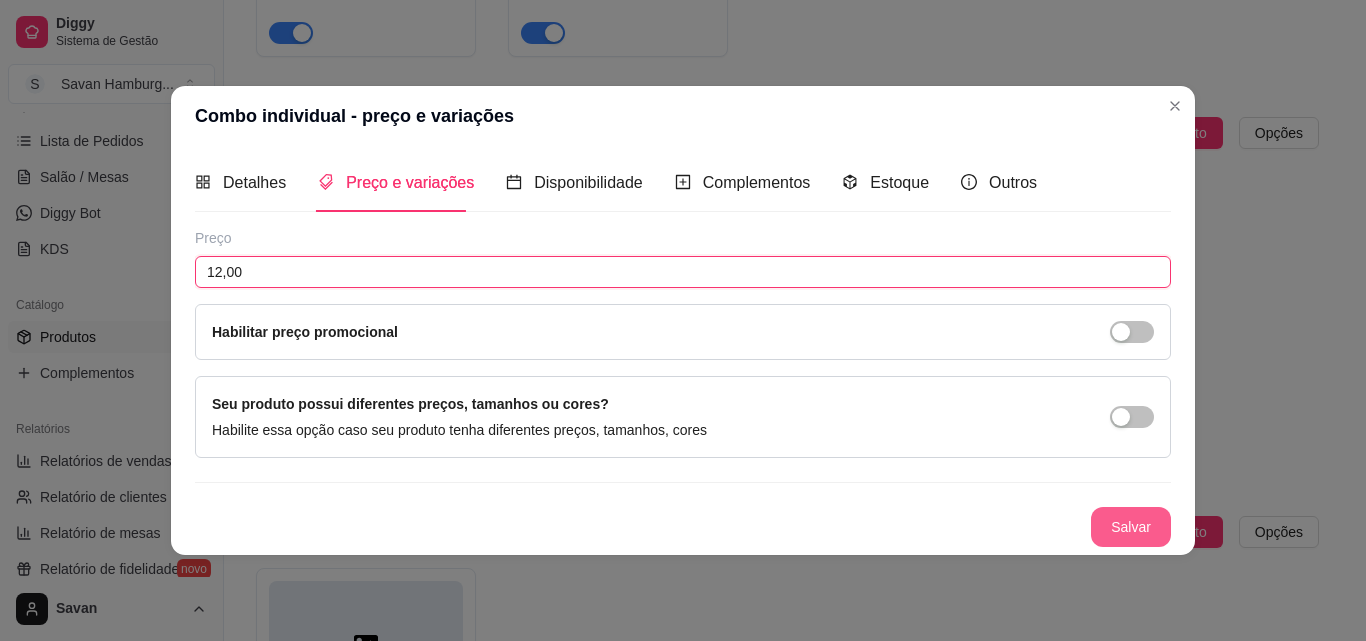 type on "12,00" 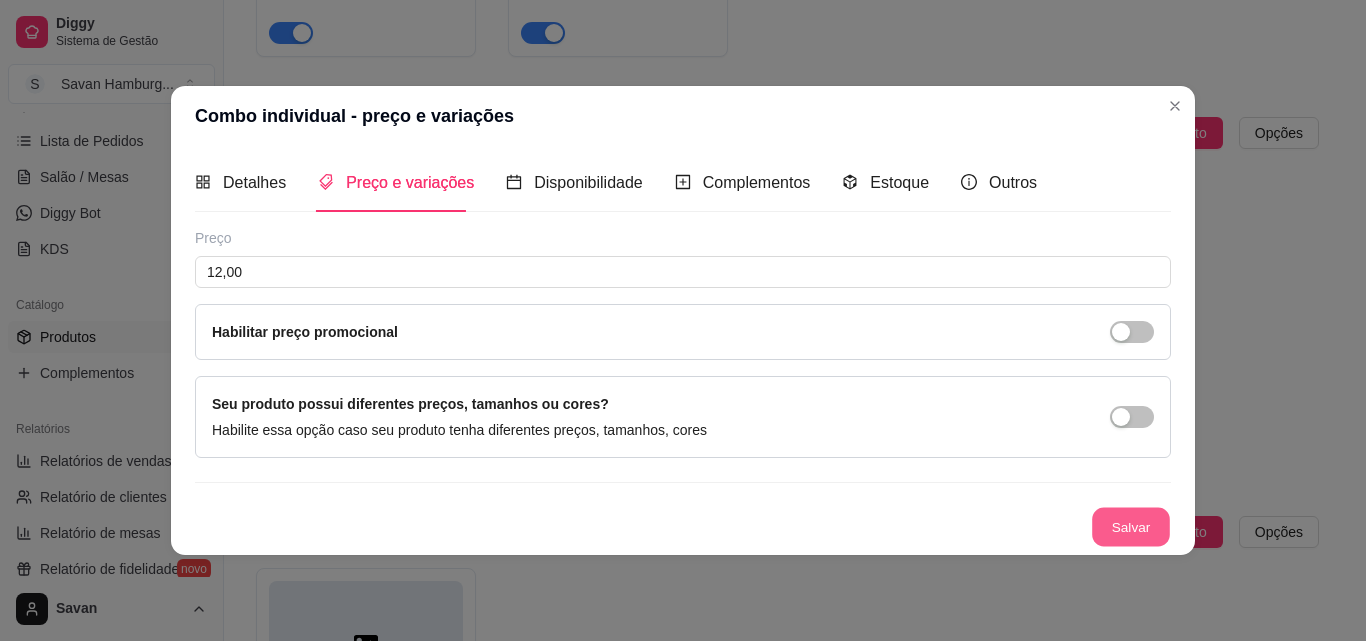 click on "Salvar" at bounding box center [1131, 526] 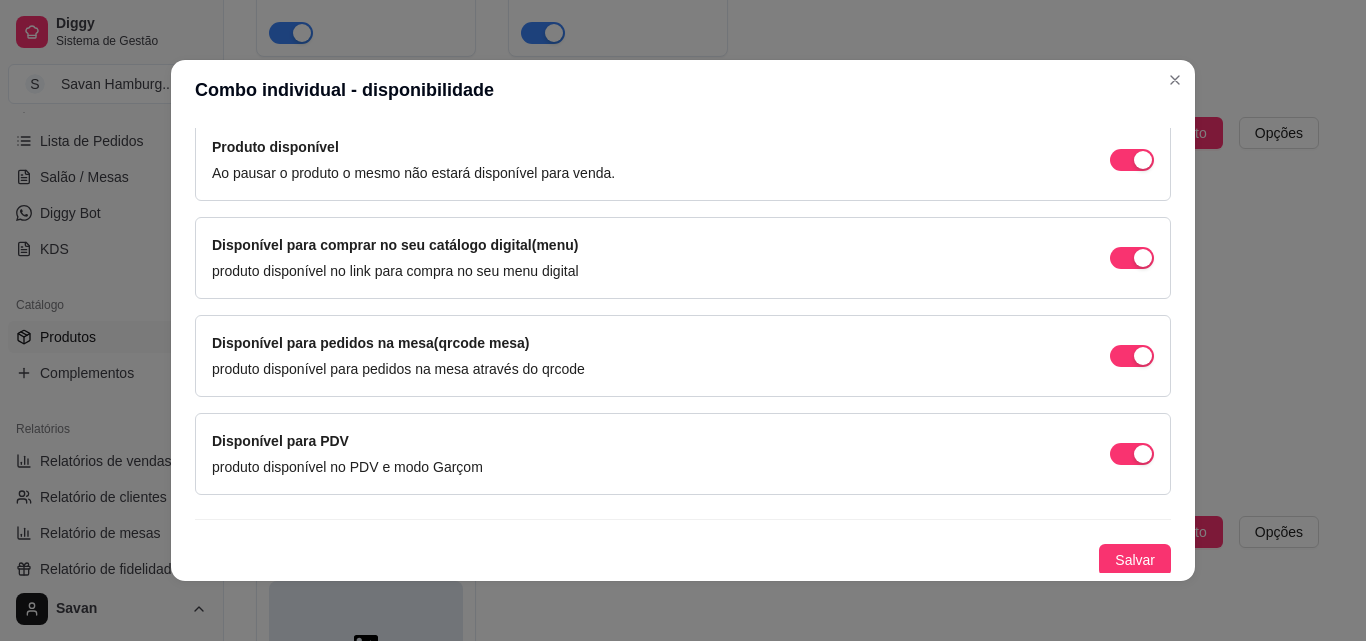 scroll, scrollTop: 205, scrollLeft: 0, axis: vertical 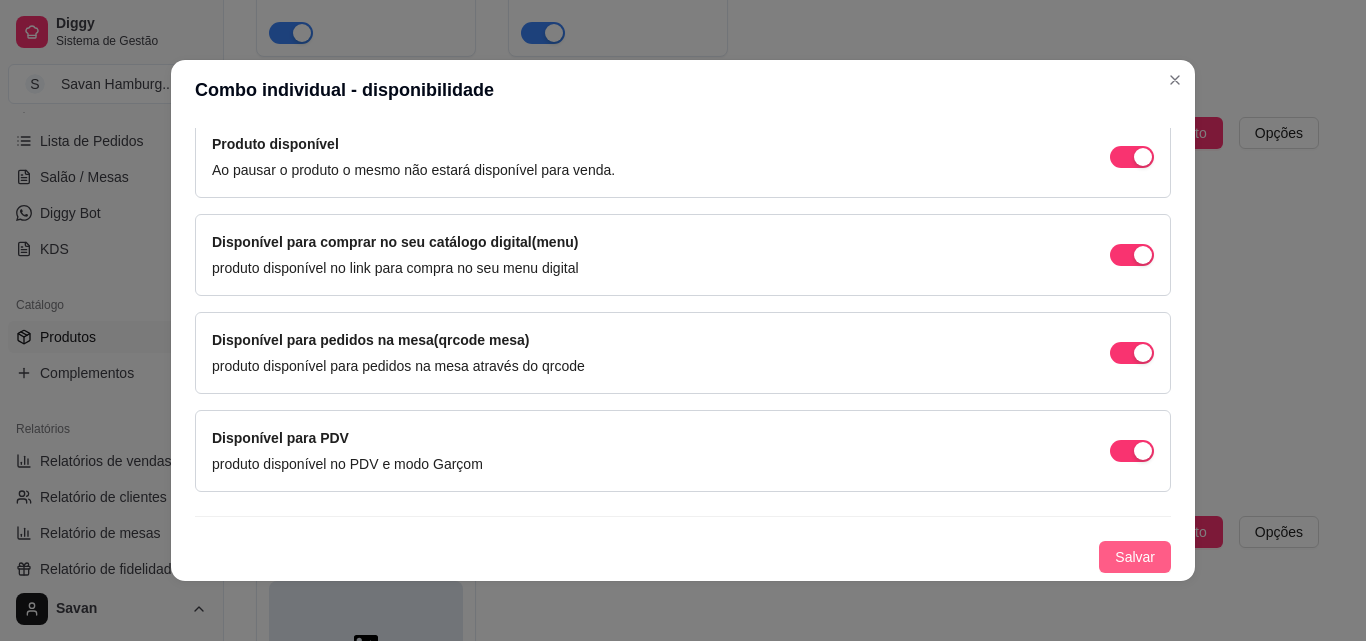 click on "Salvar" at bounding box center (1135, 557) 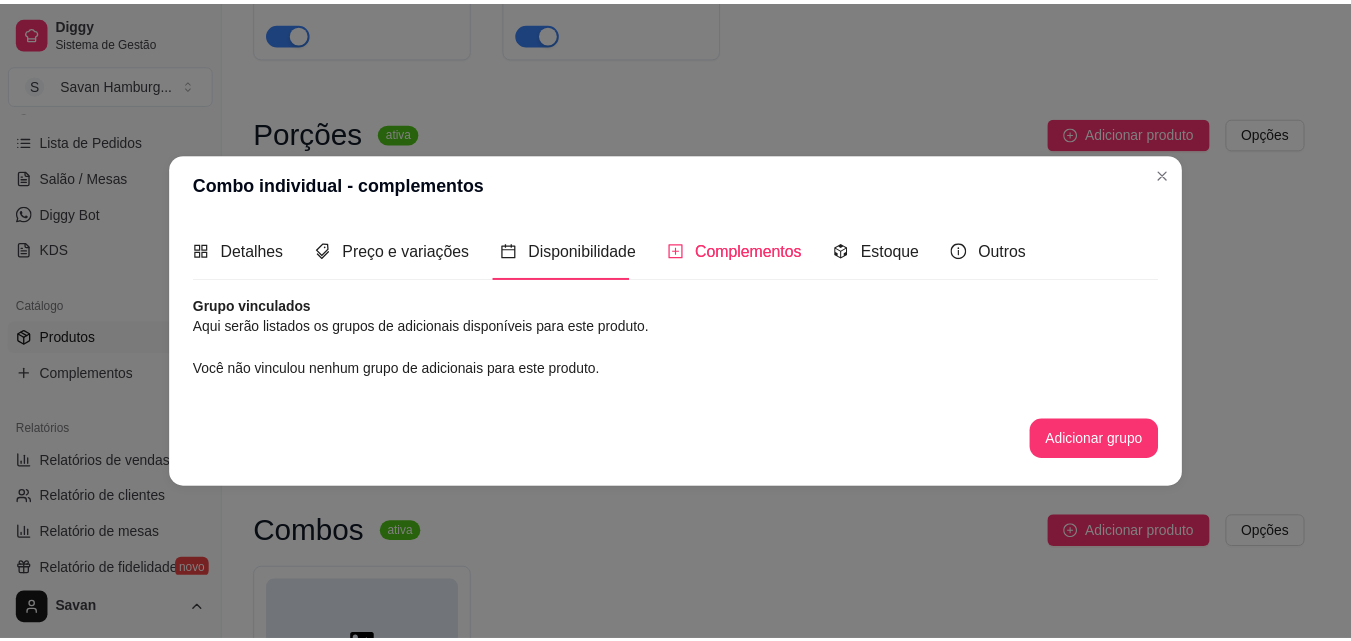 scroll, scrollTop: 0, scrollLeft: 0, axis: both 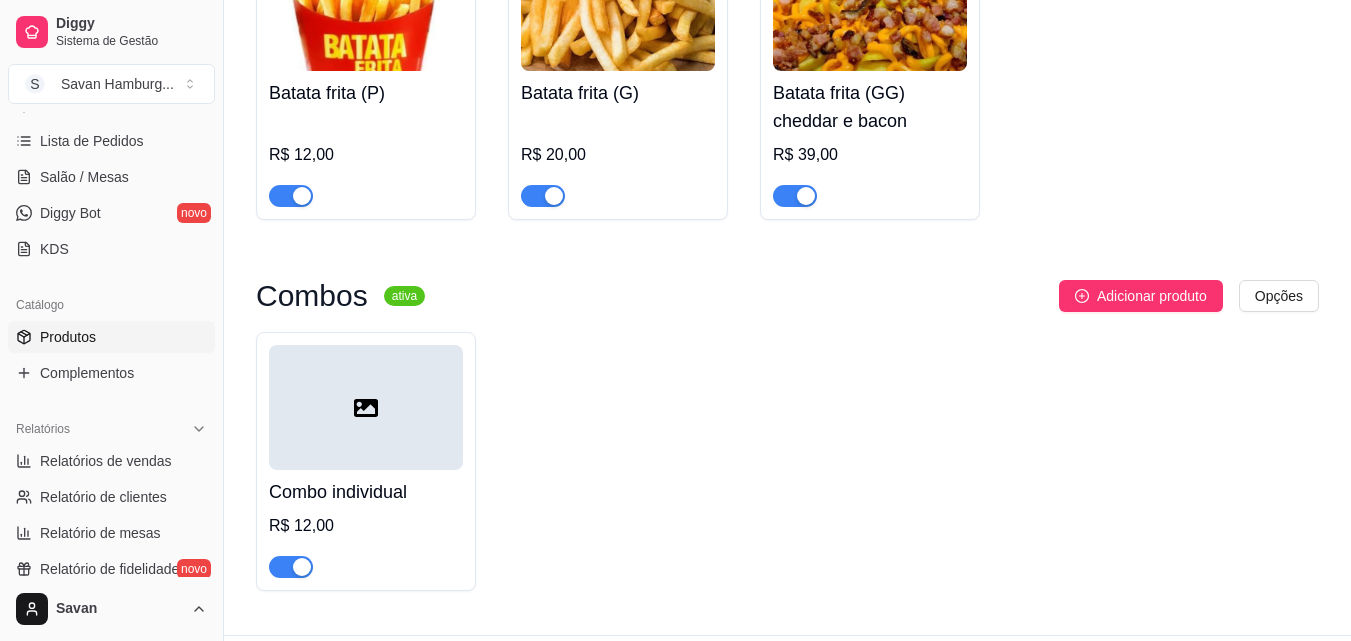 click 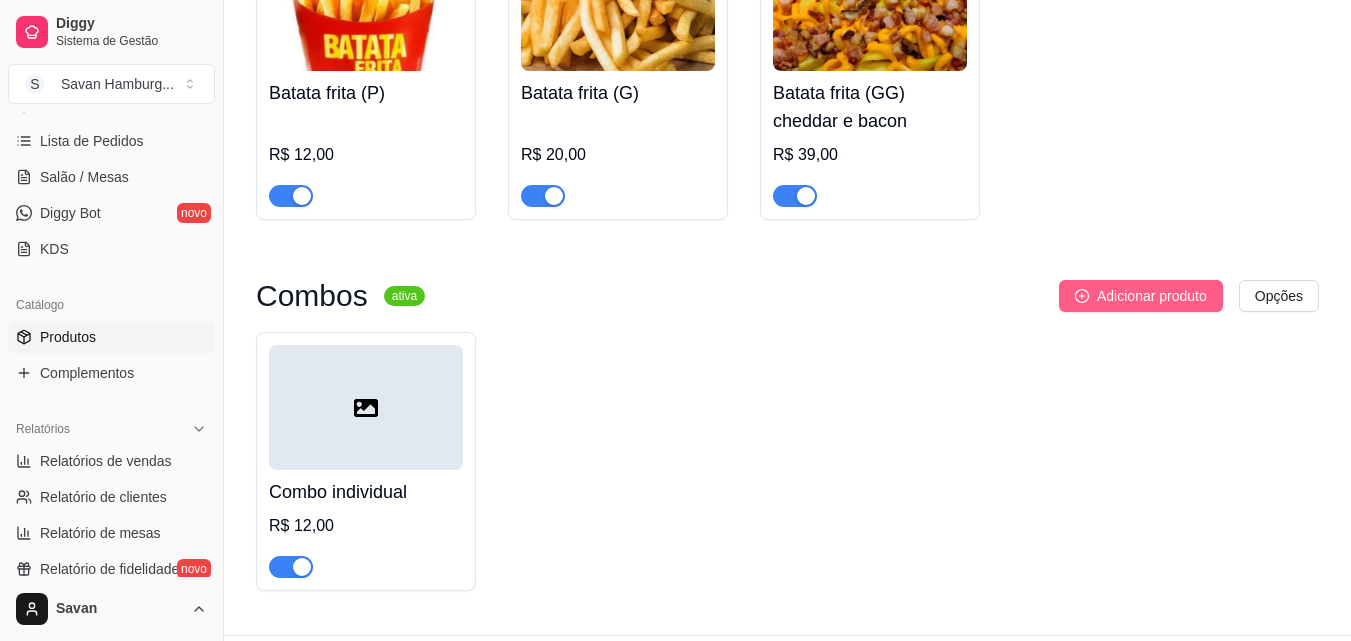 click on "Adicionar produto" at bounding box center (1152, 296) 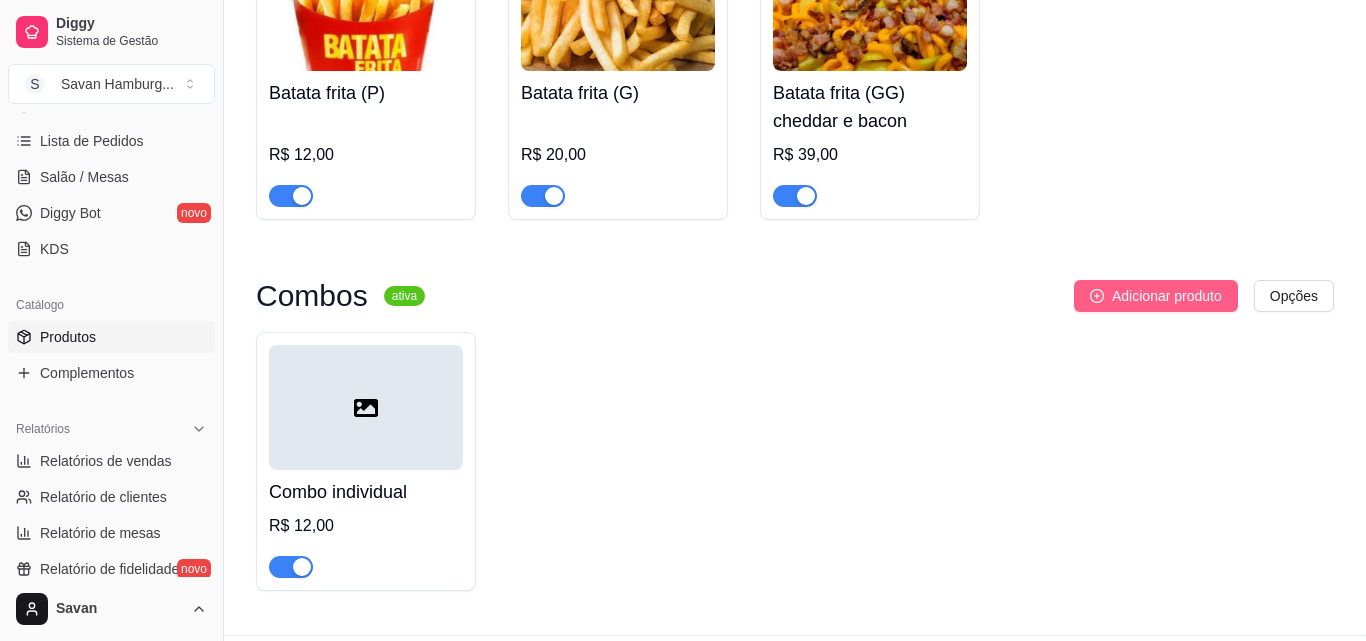 type 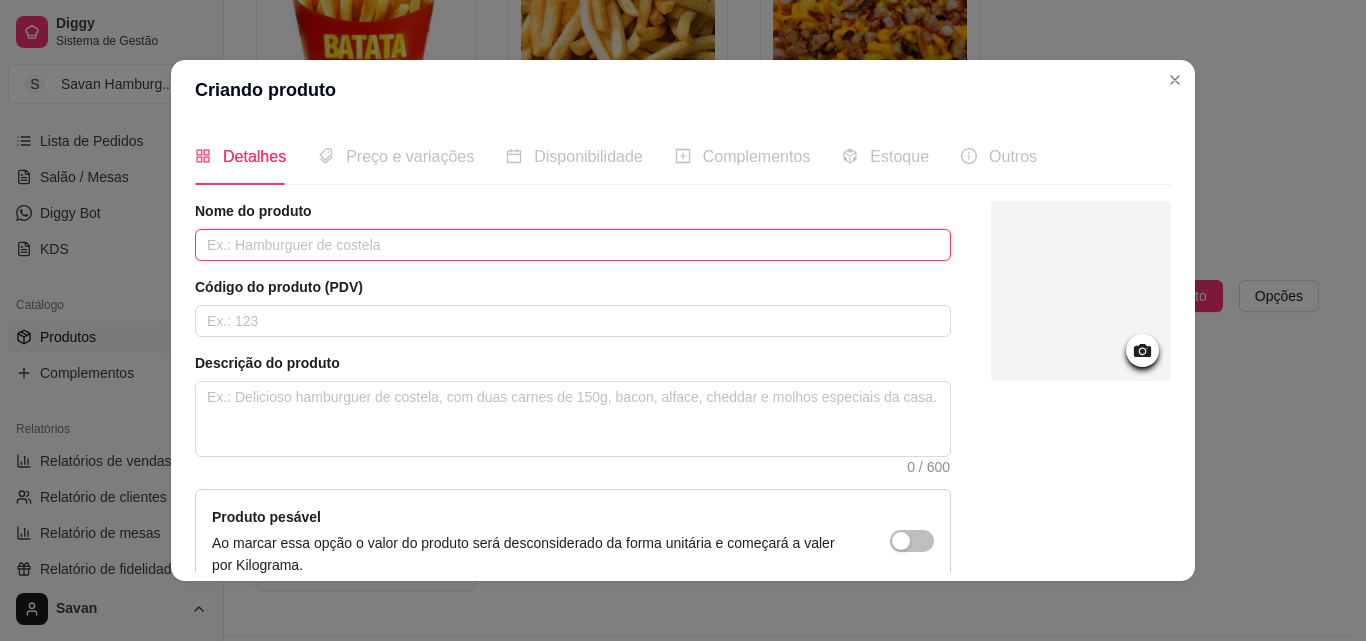 click at bounding box center [573, 245] 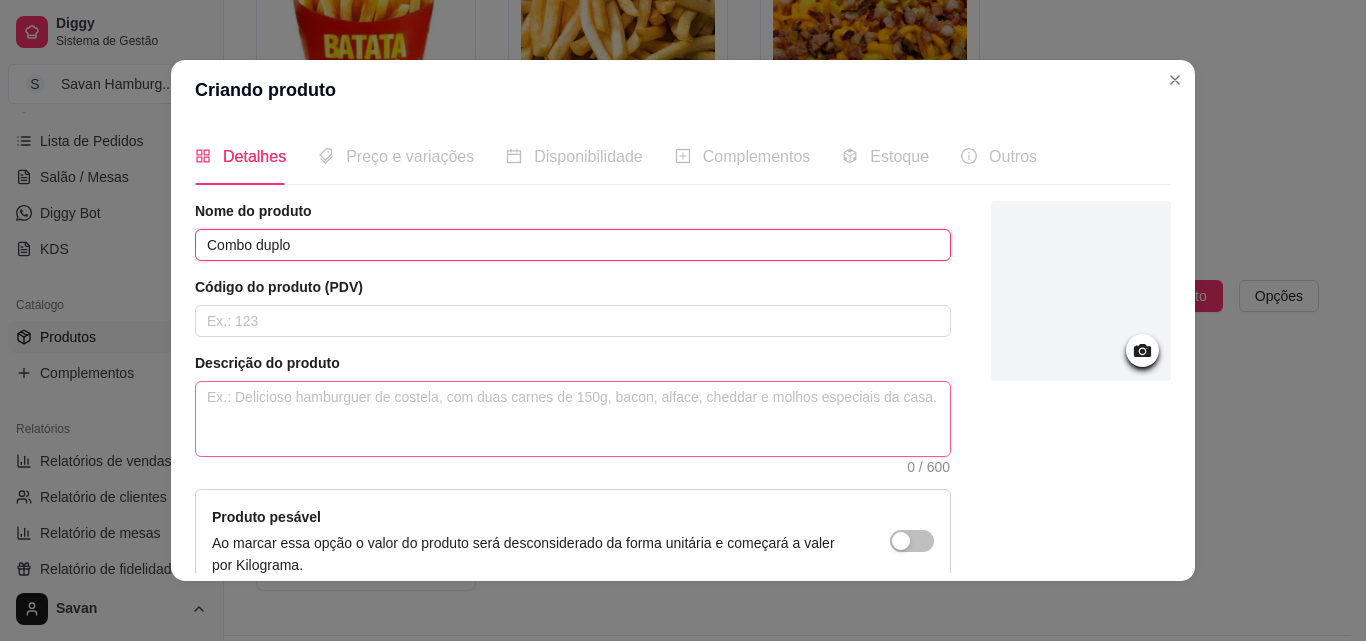 type on "Combo duplo" 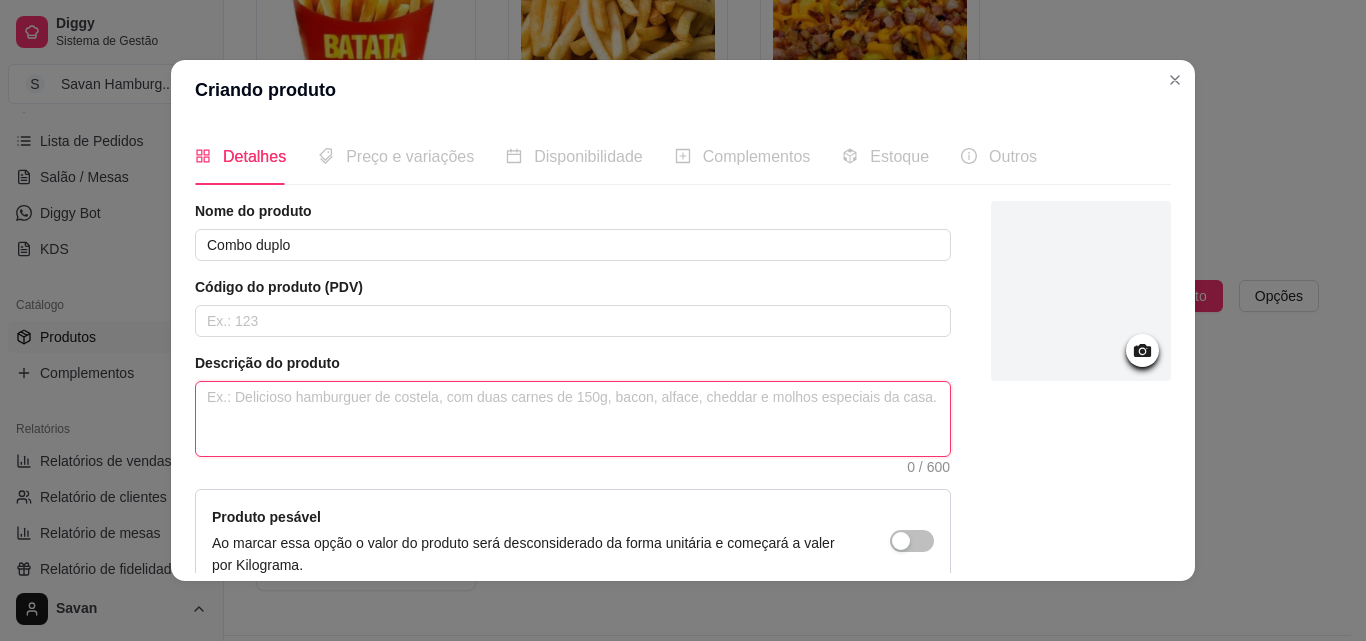 click at bounding box center (573, 419) 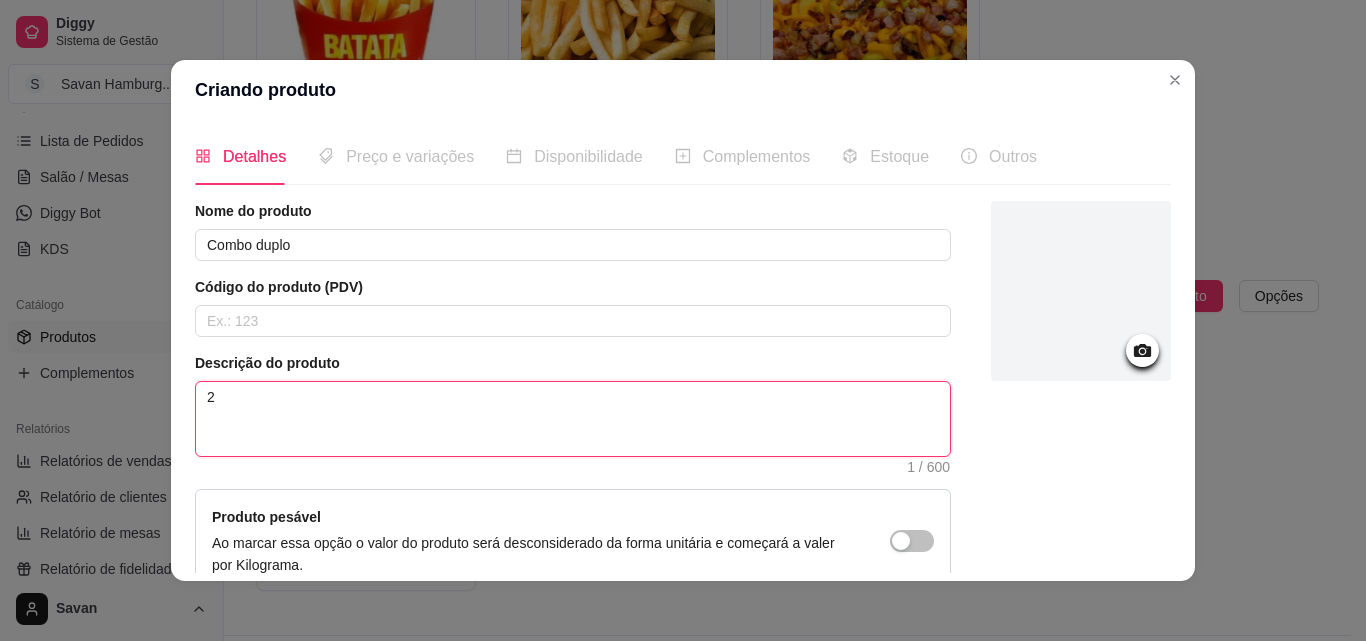 type 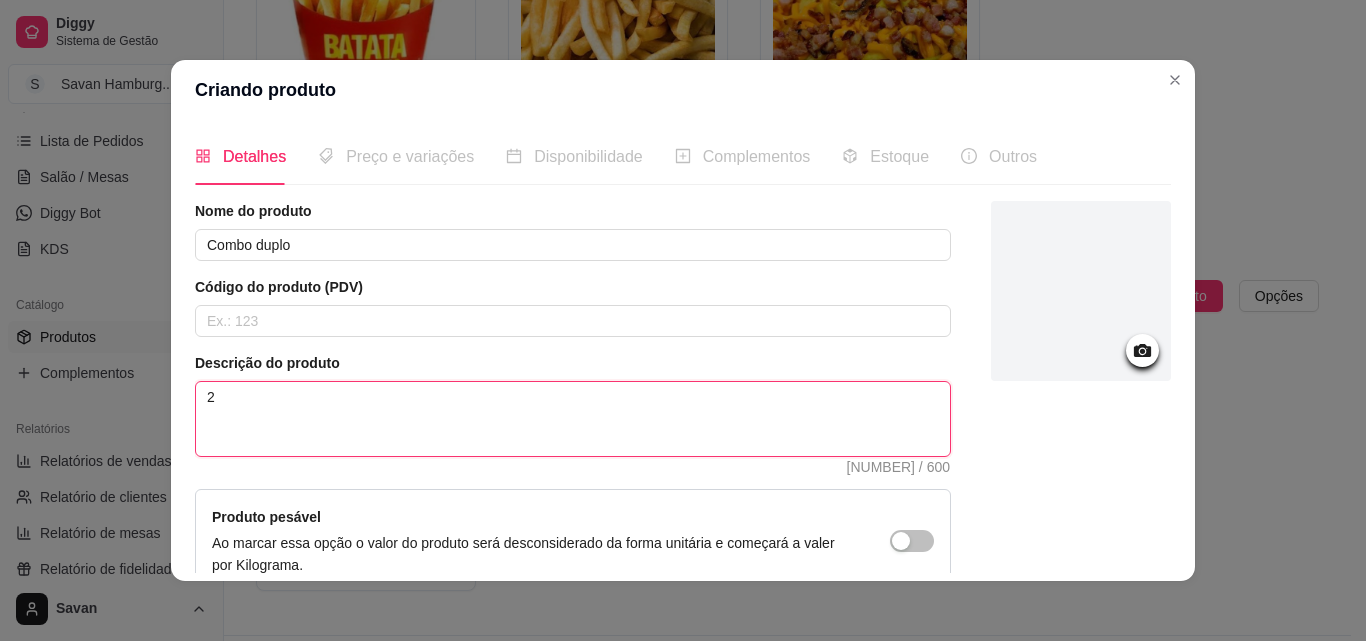 type 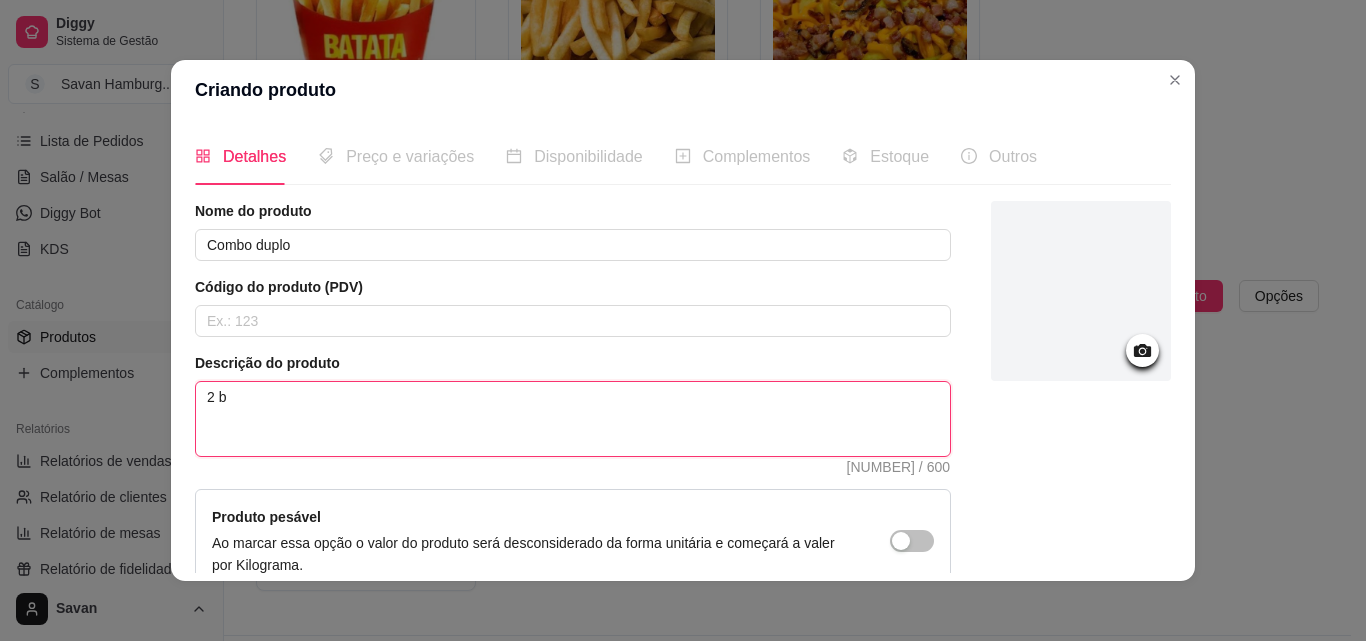 type 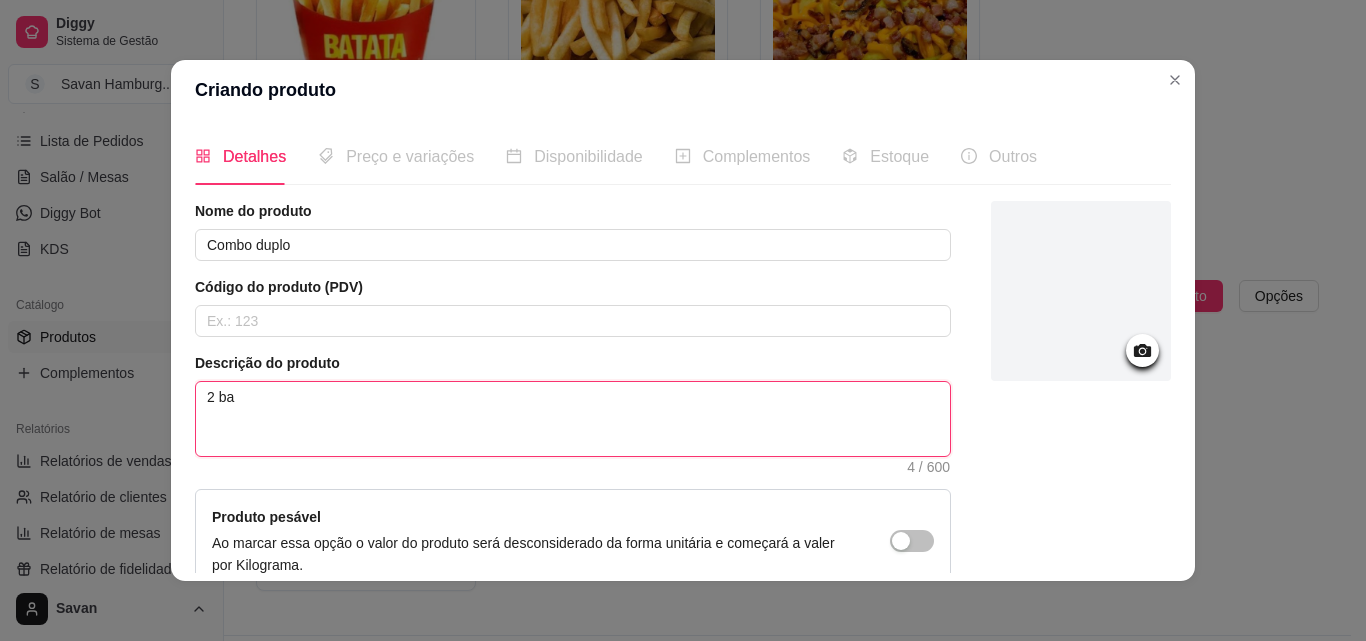 type 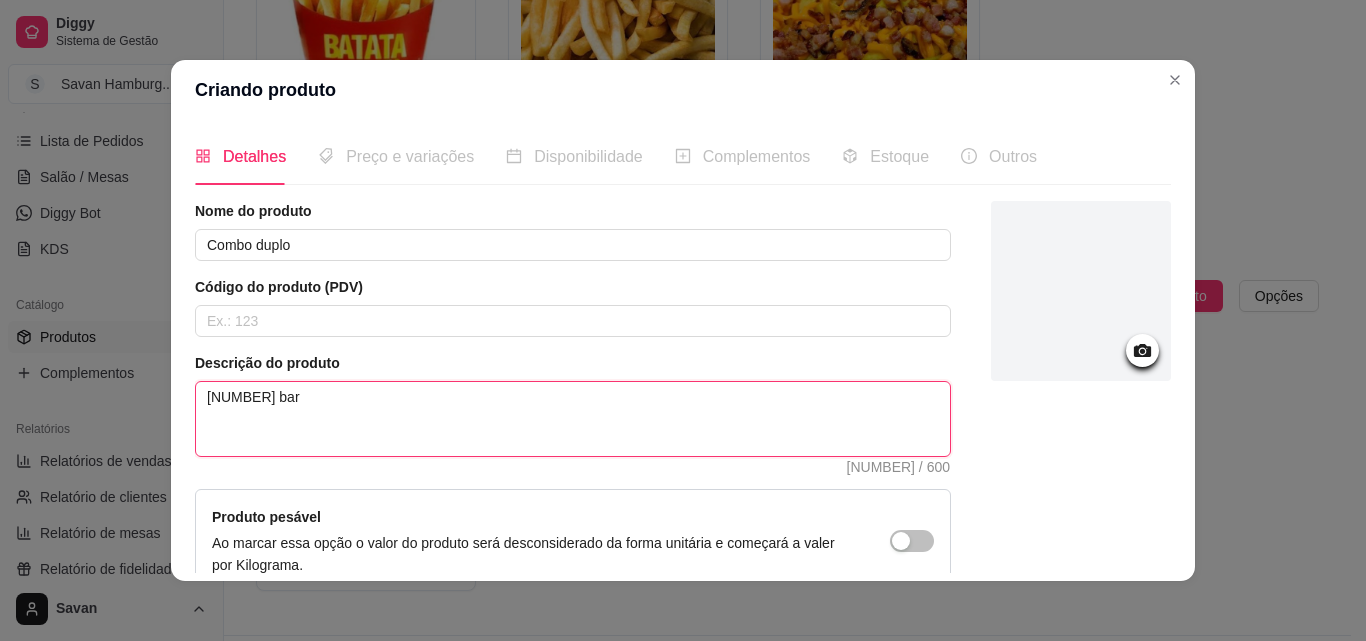 type 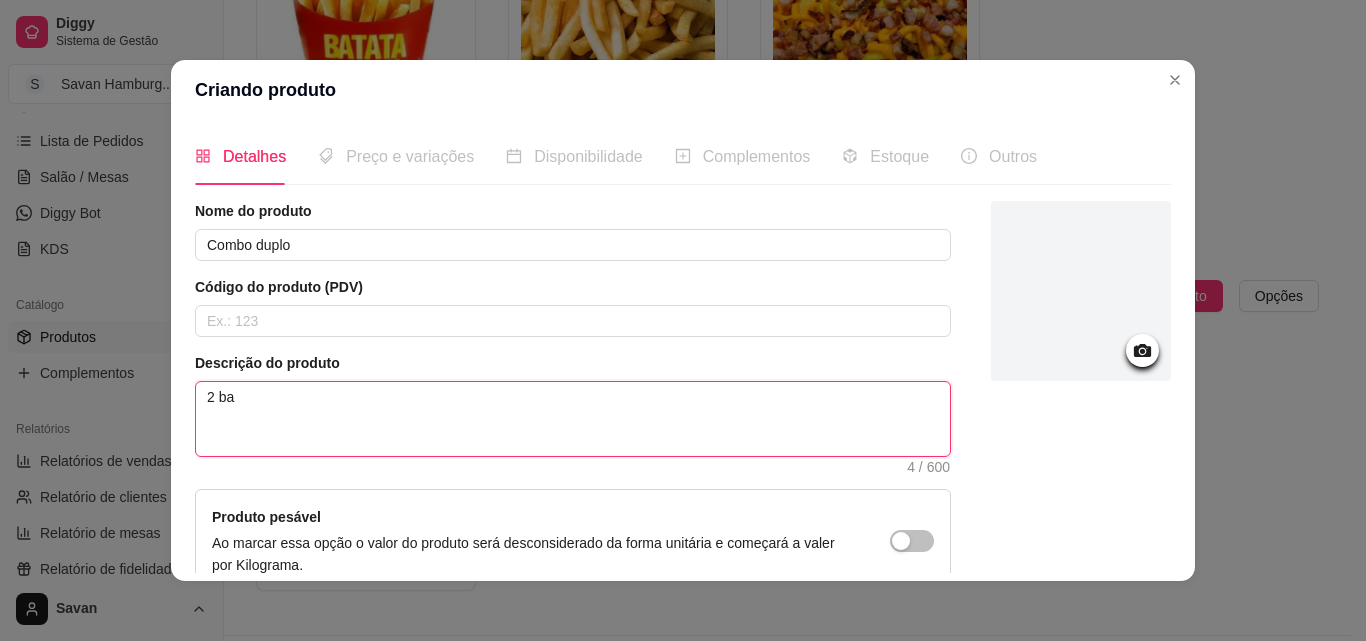 type 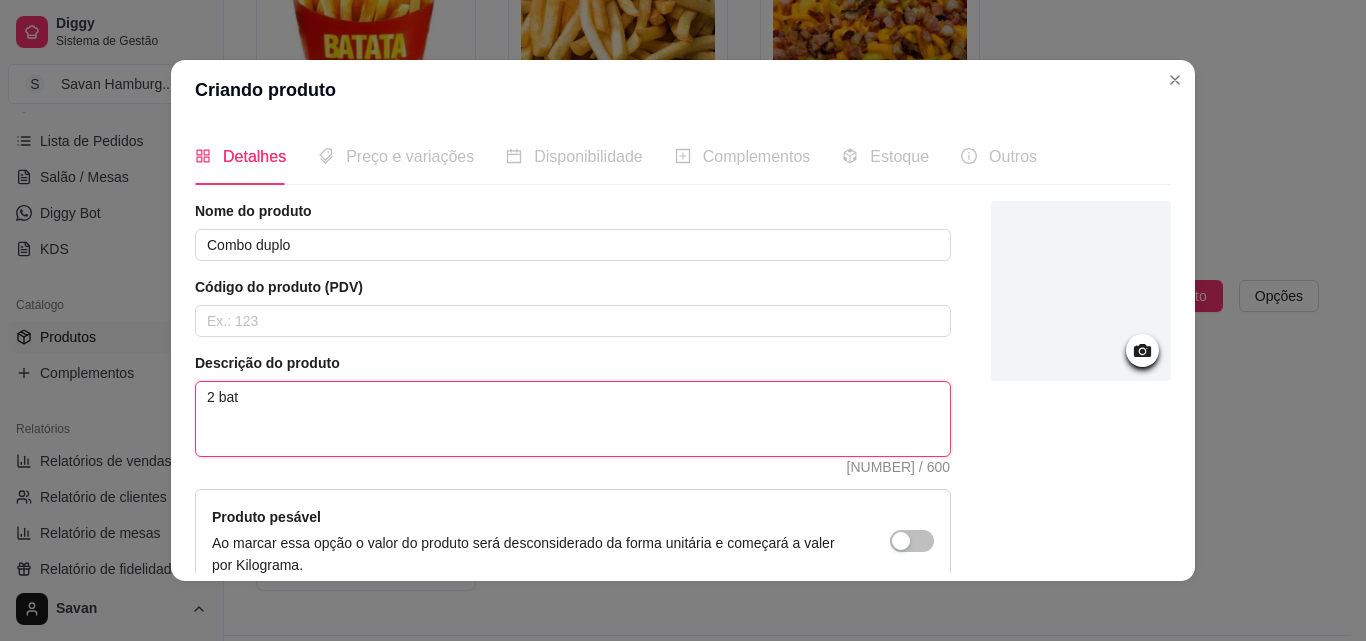 type 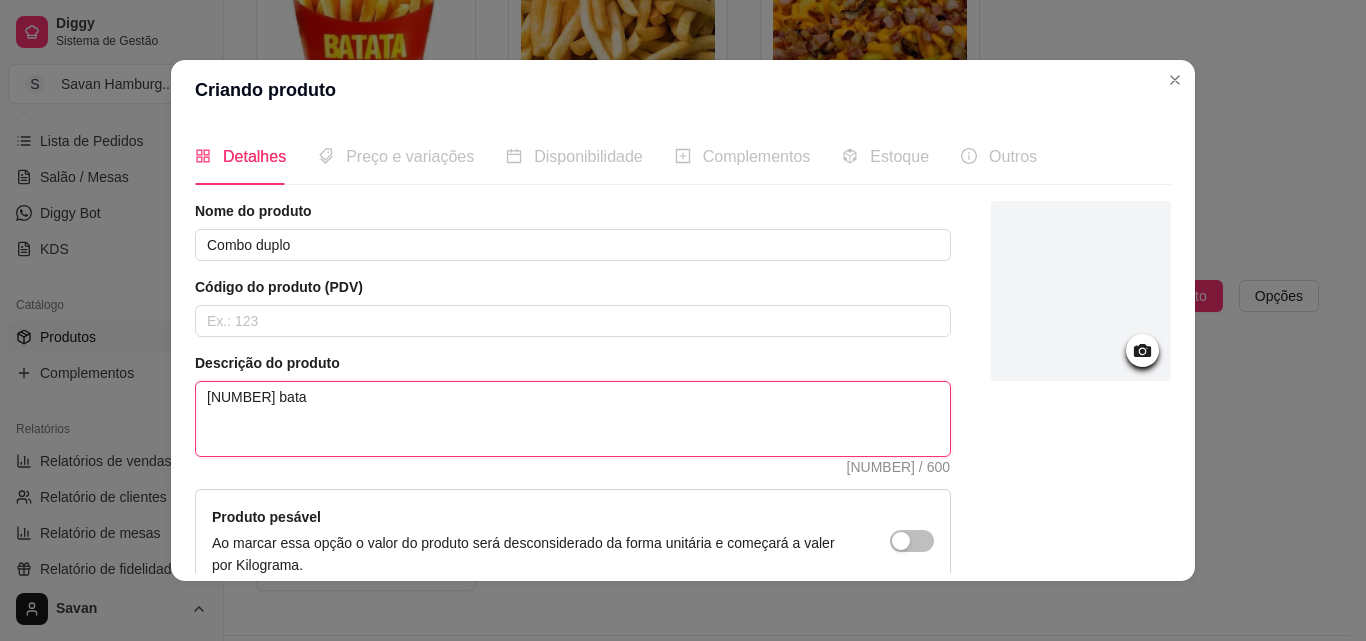 type 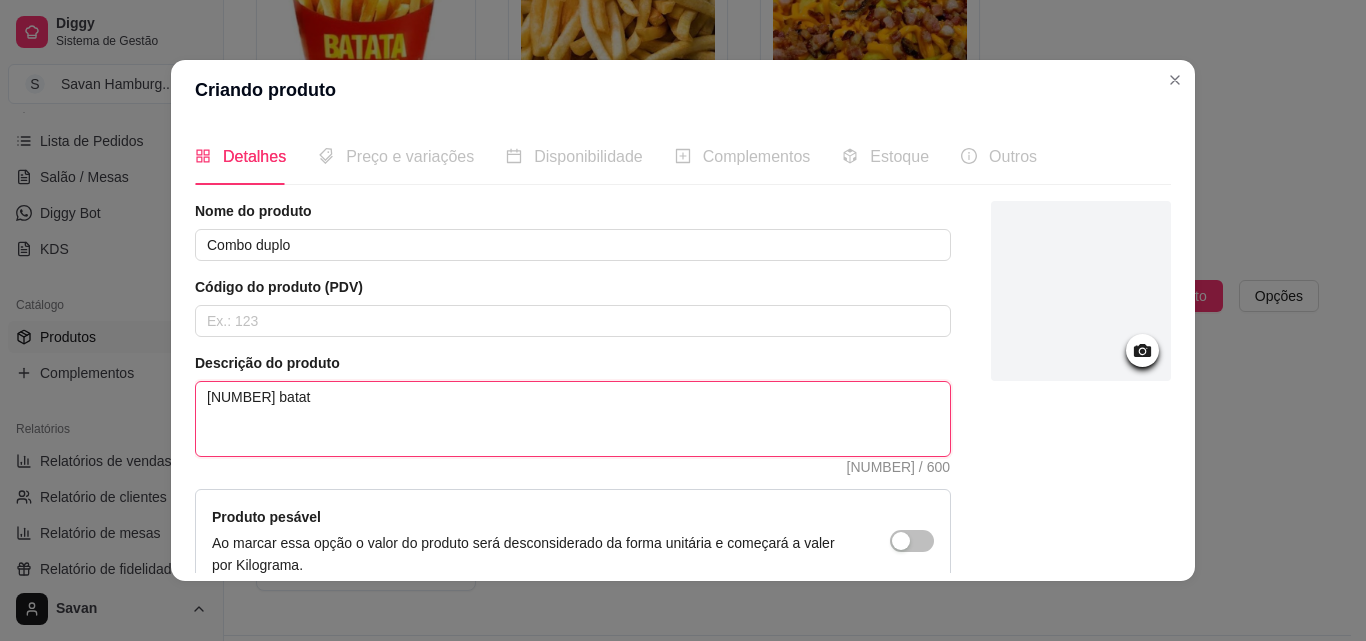 type 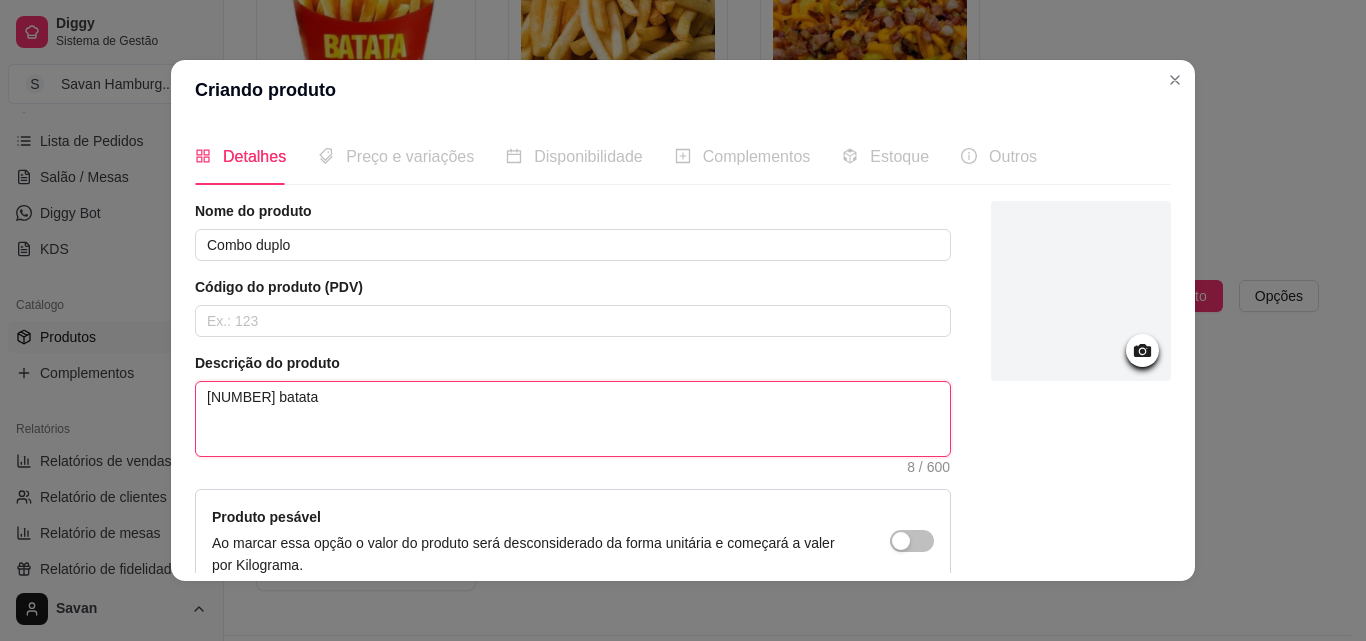 type 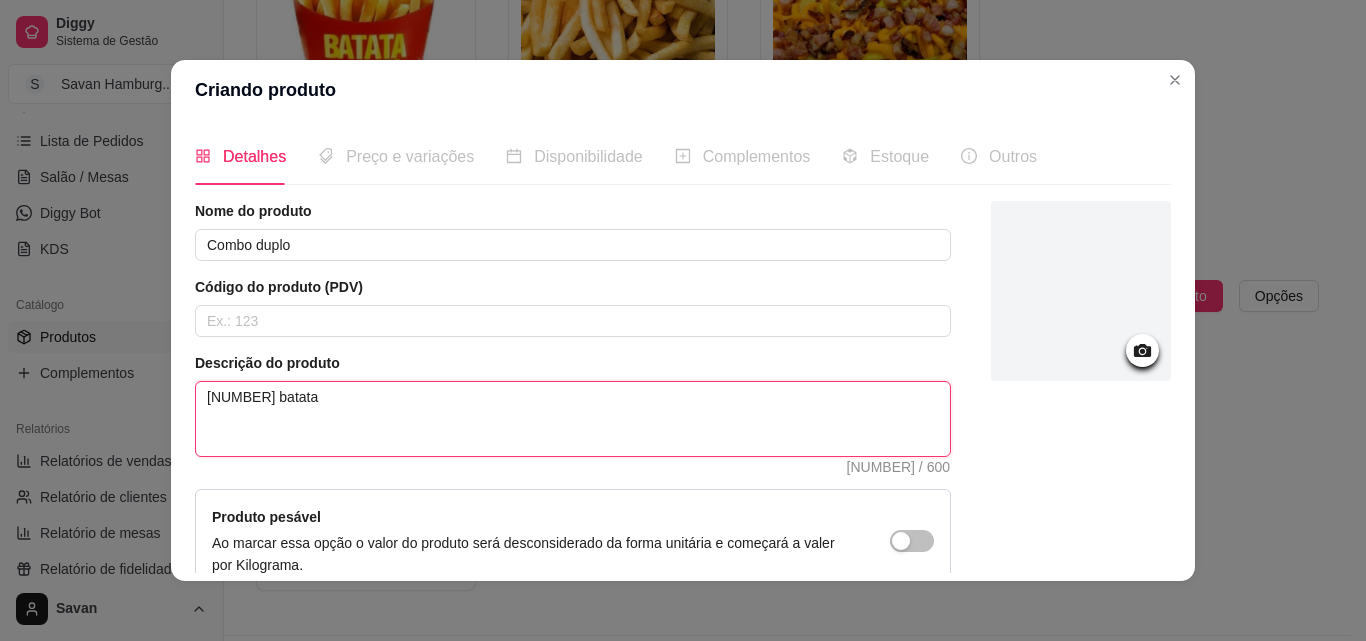 type 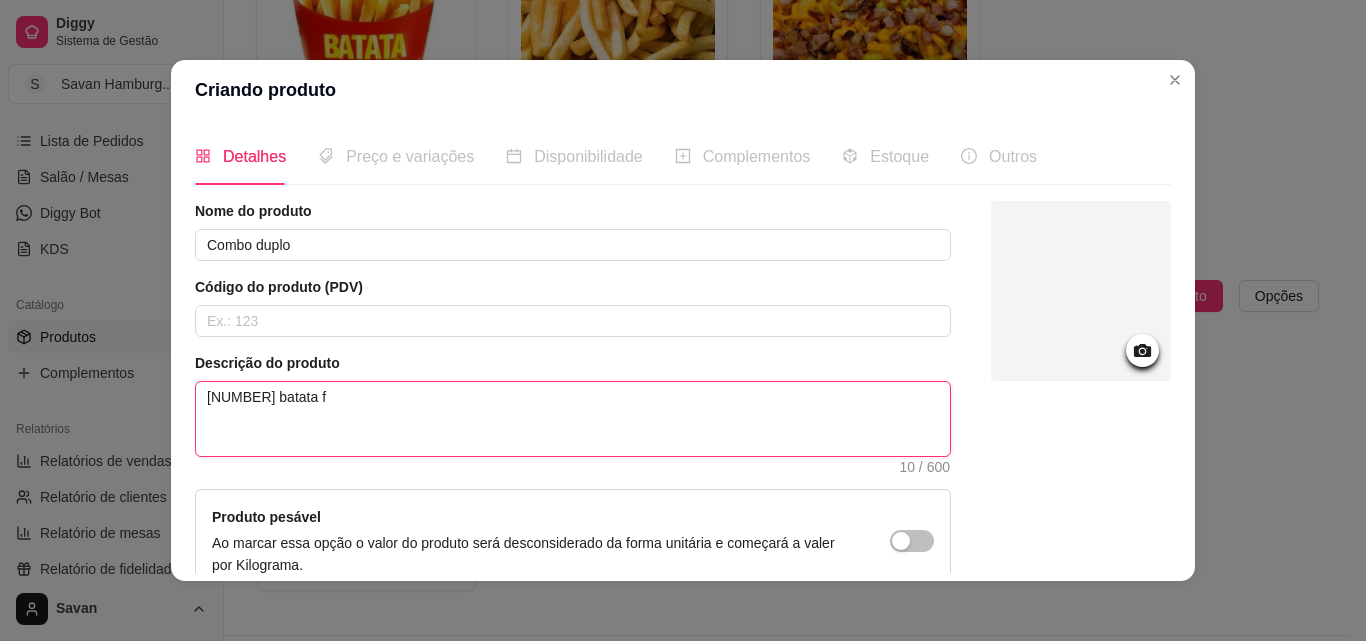 type 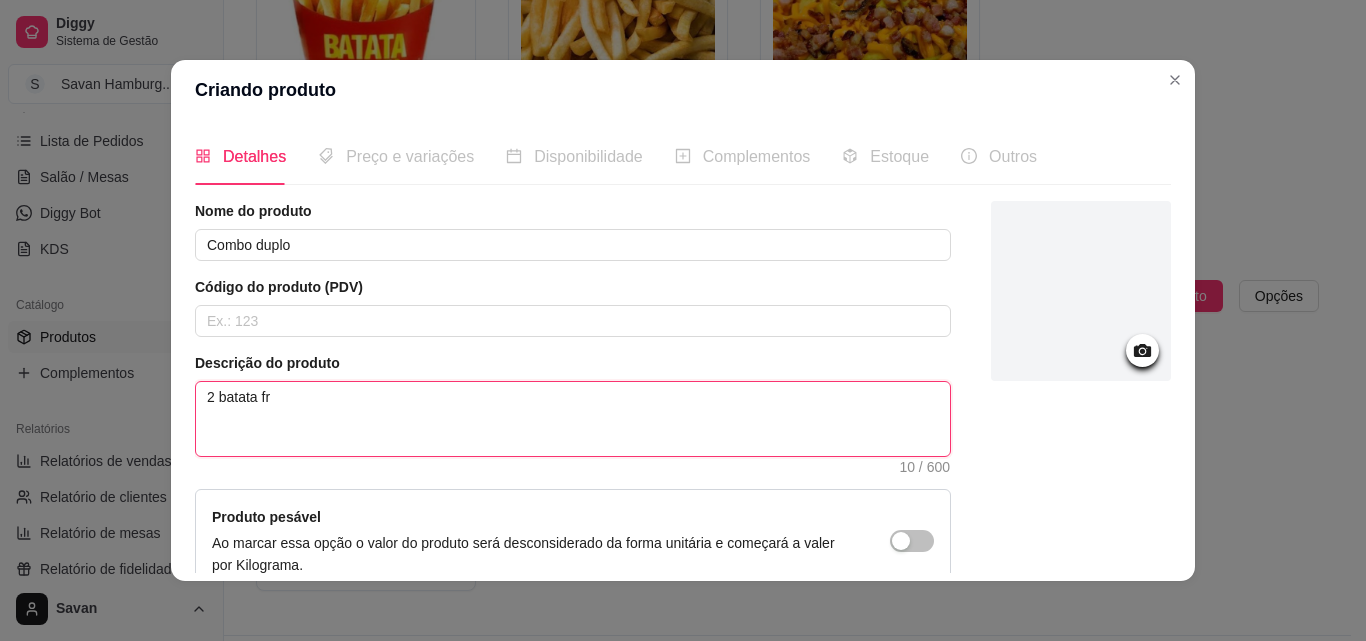 type 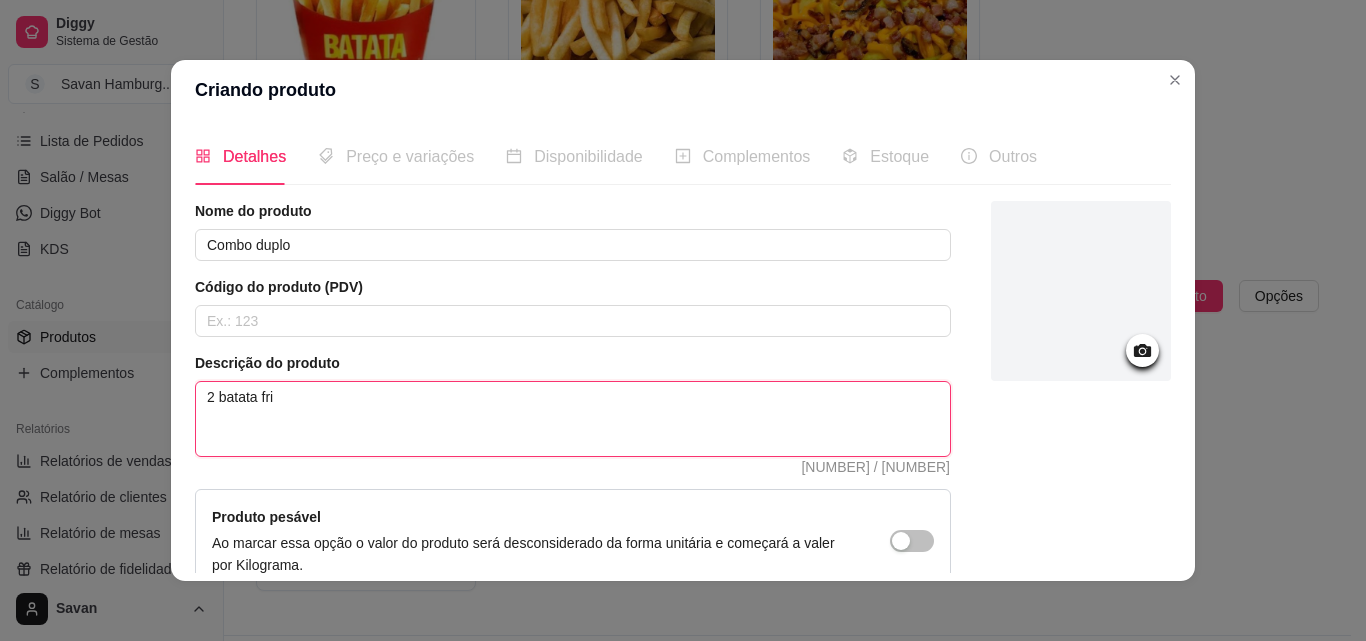 type 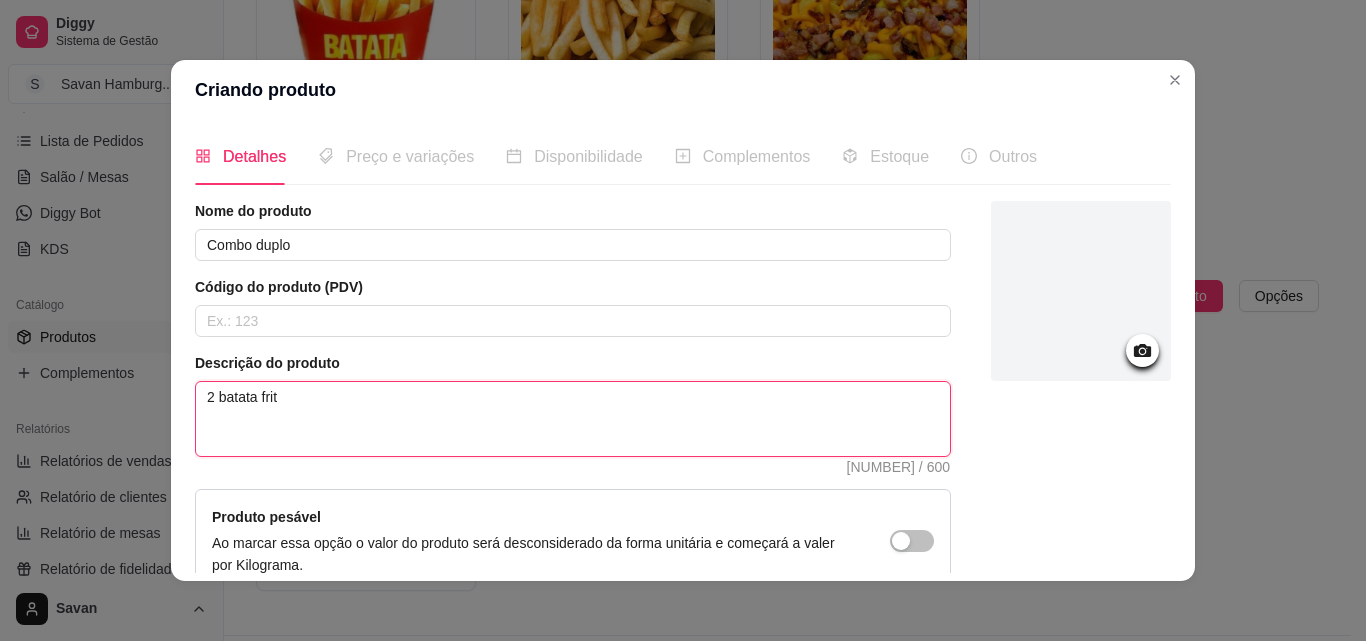 type 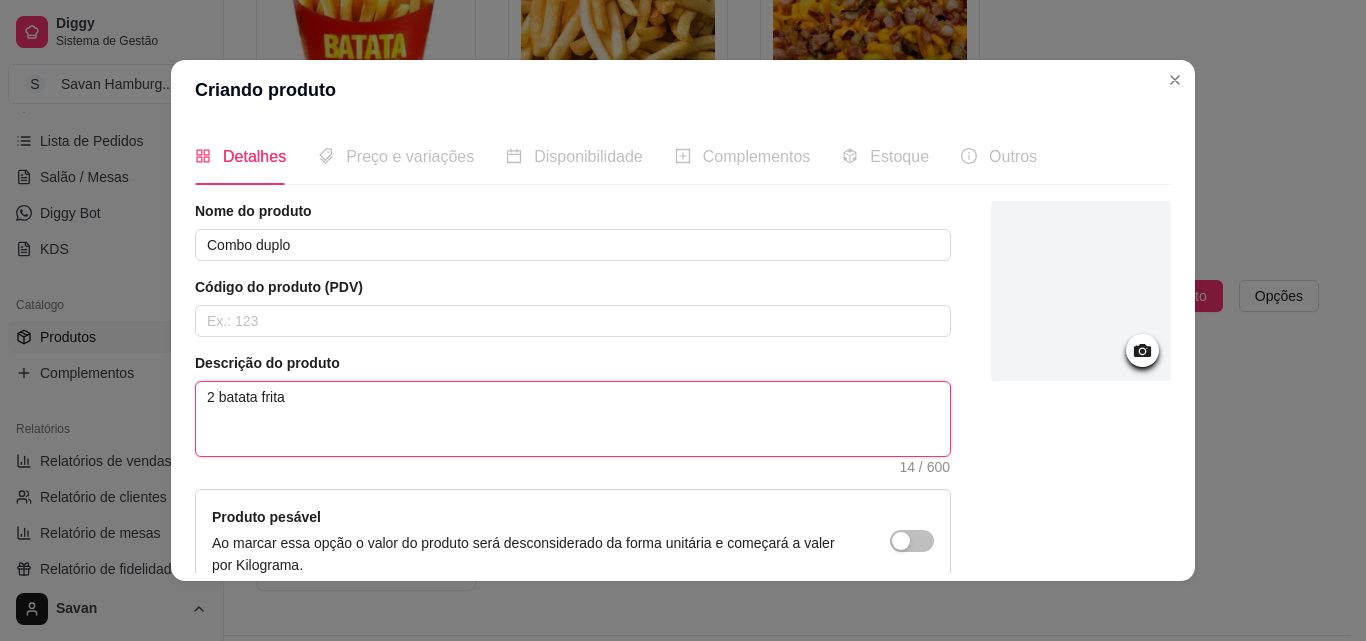 type 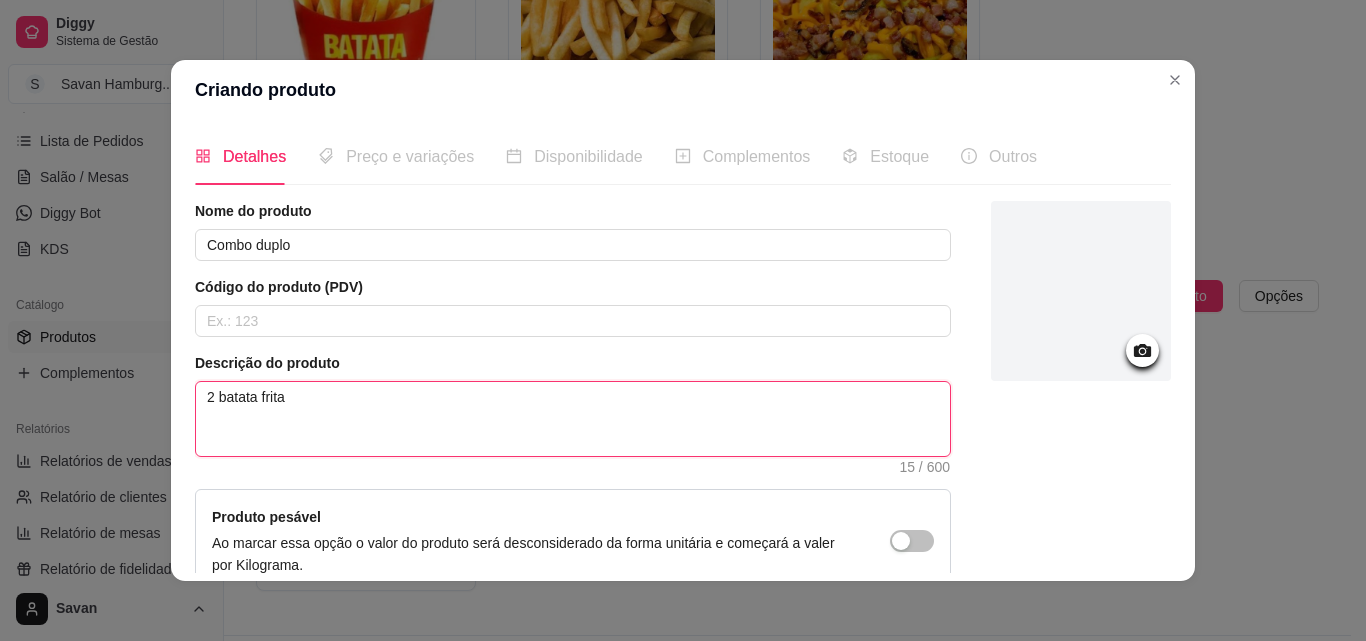 type 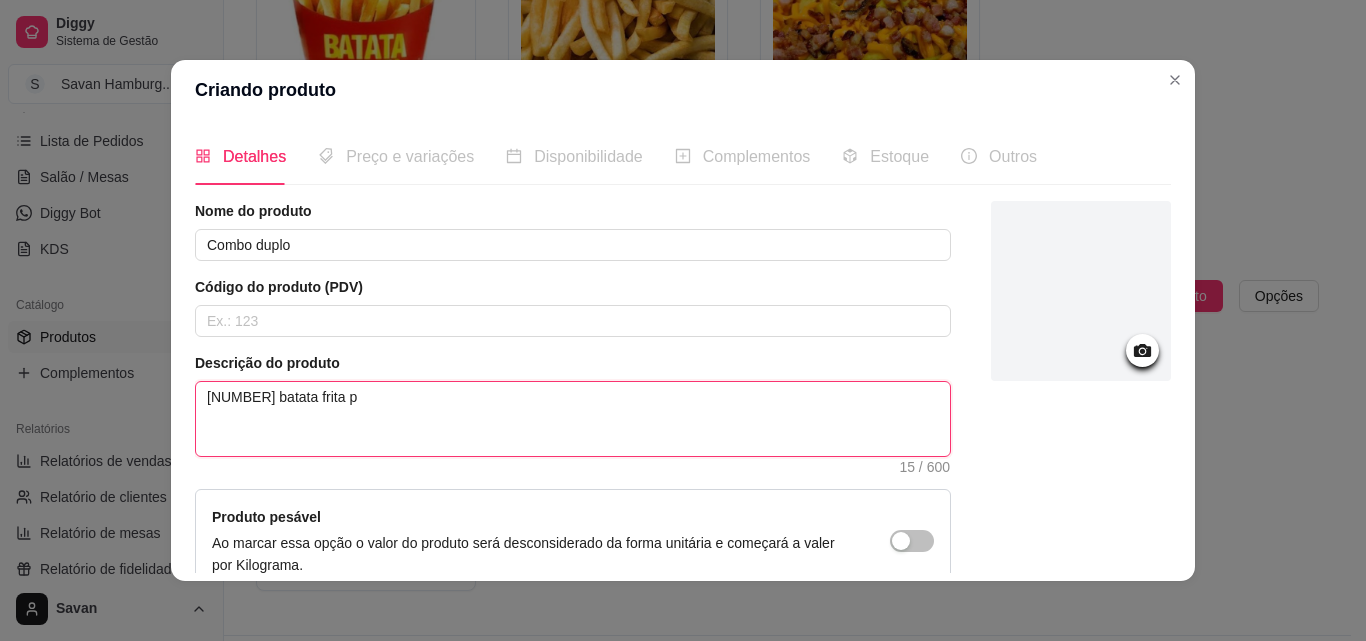 type on "[NUMBER] batata frita pe" 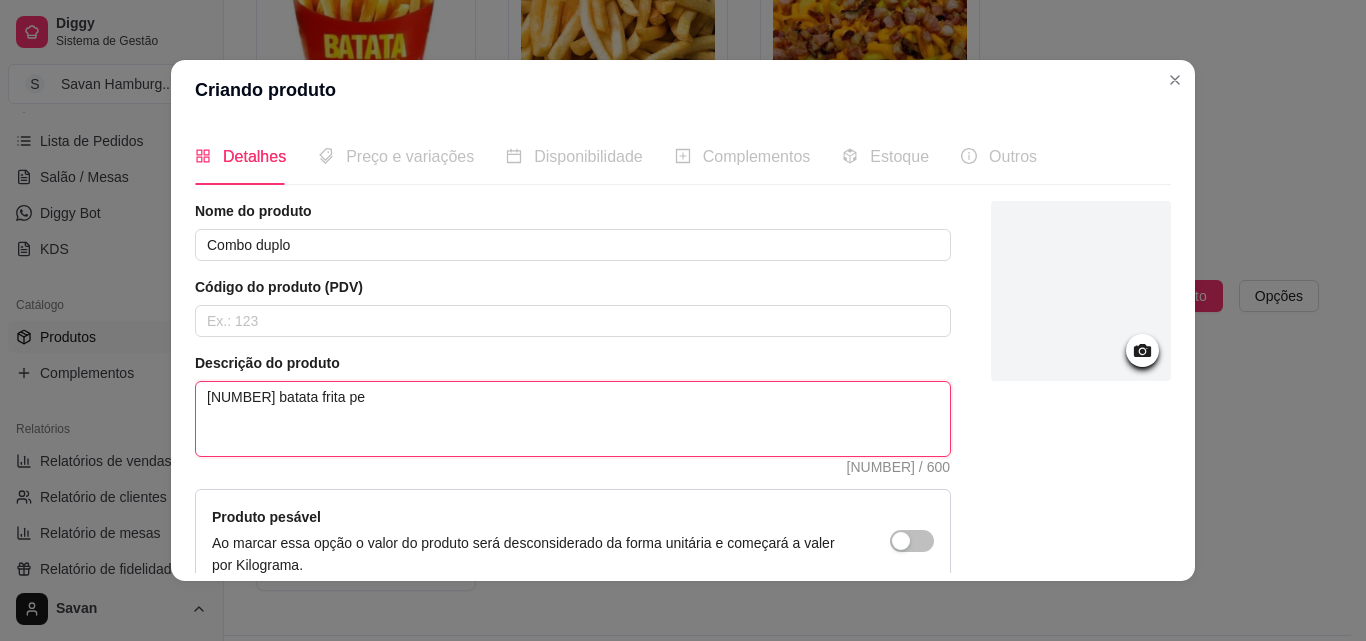 type 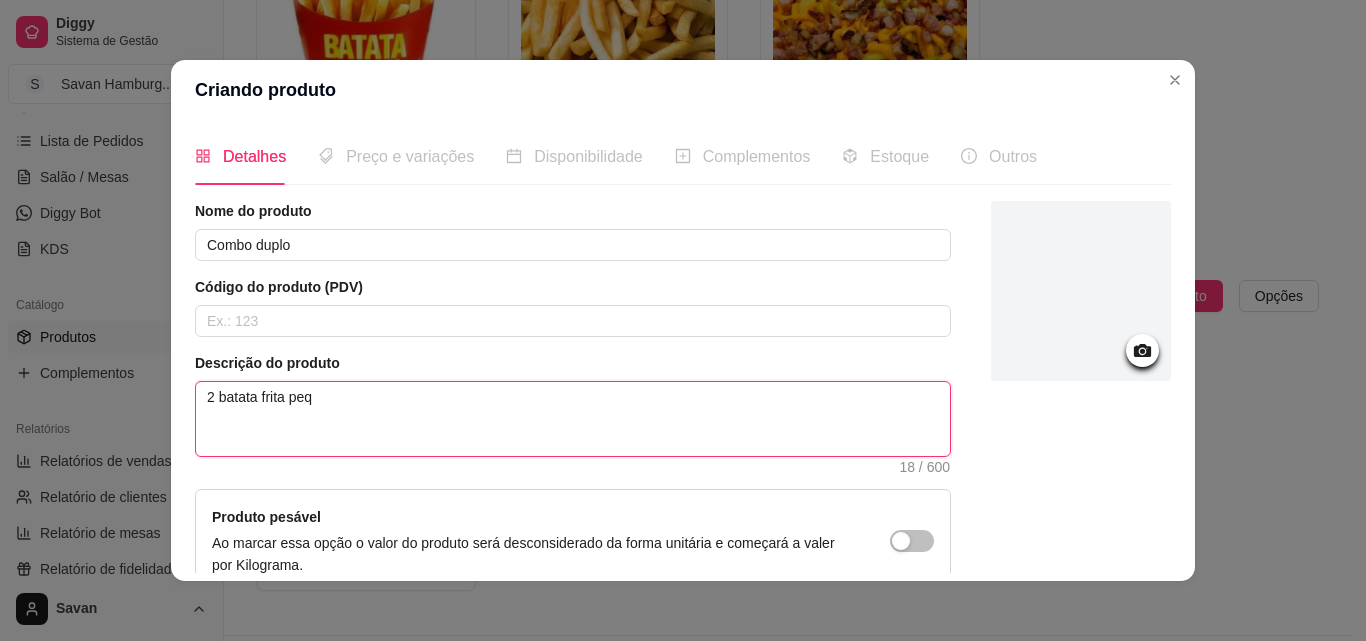 type 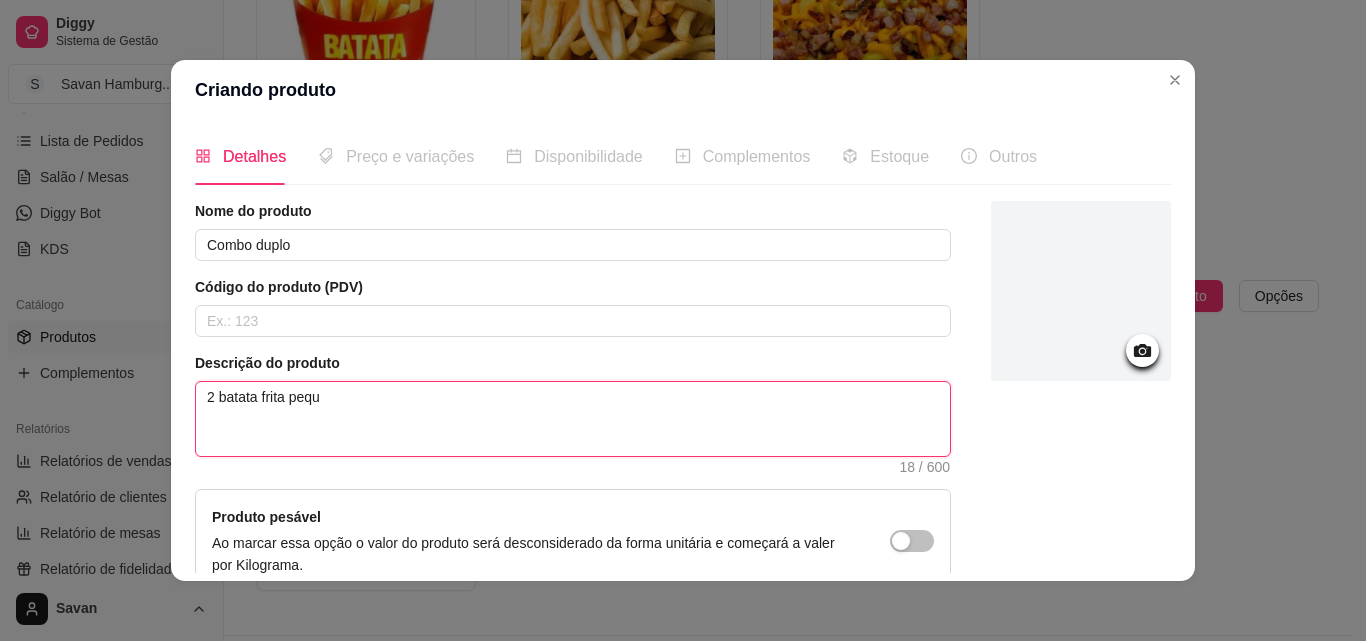 type 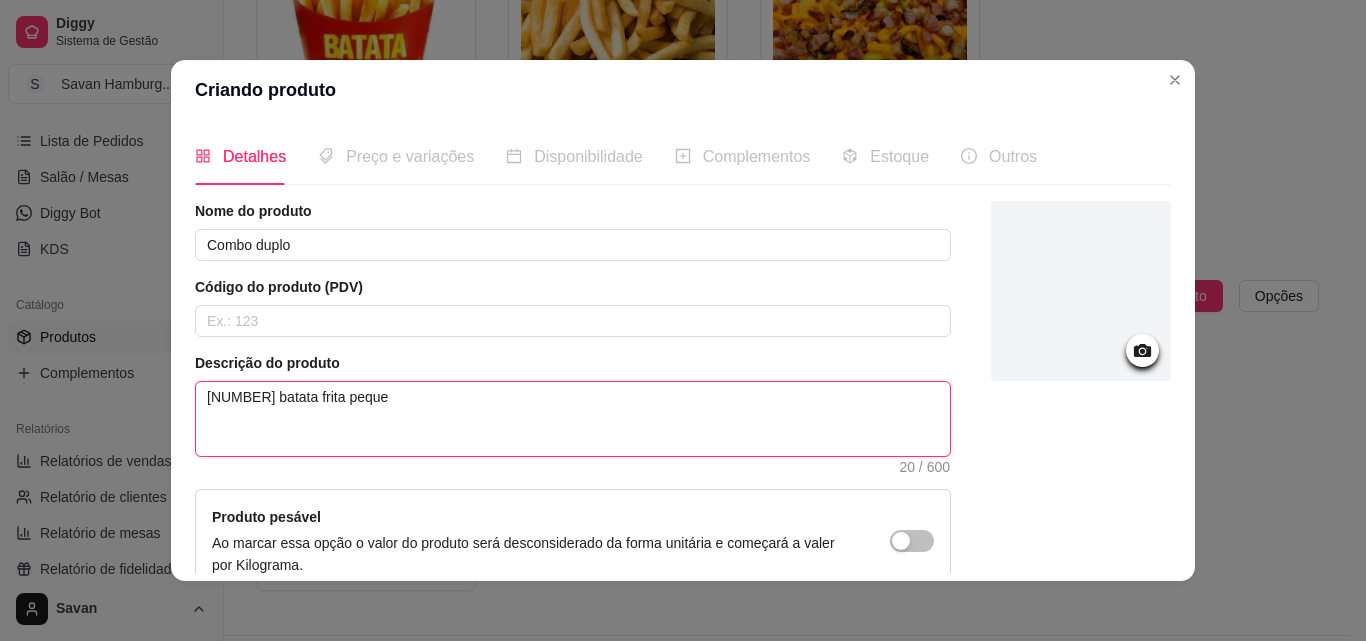 type 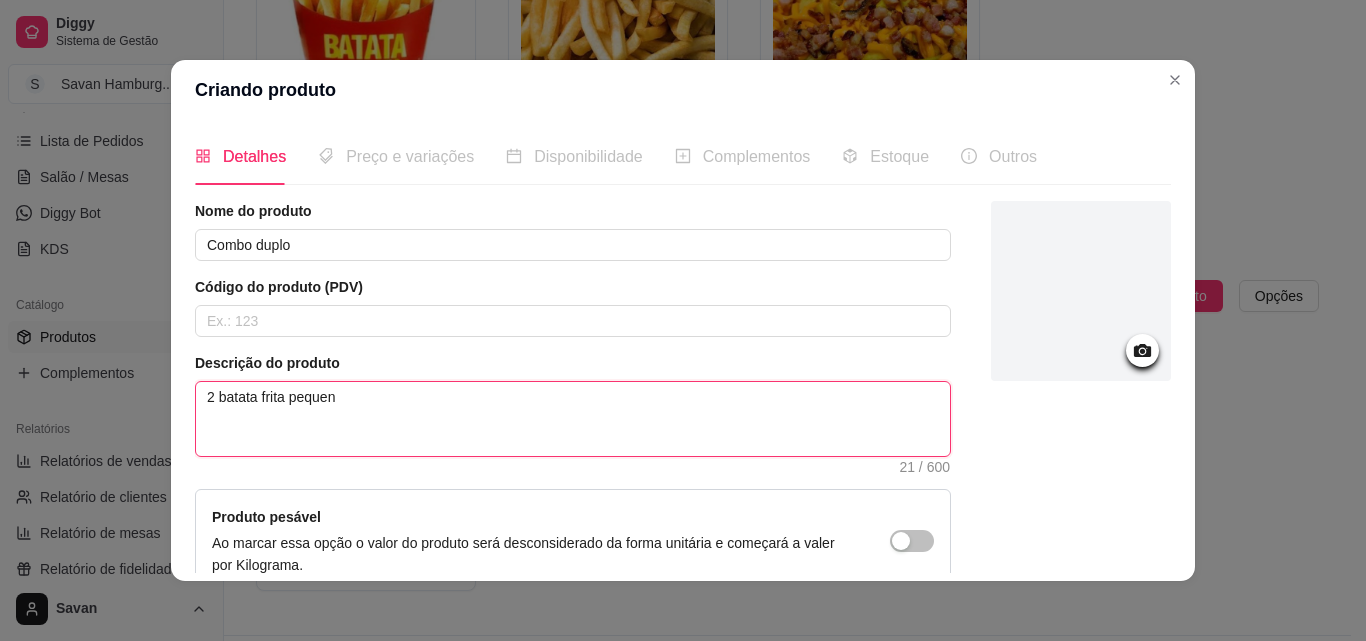 type 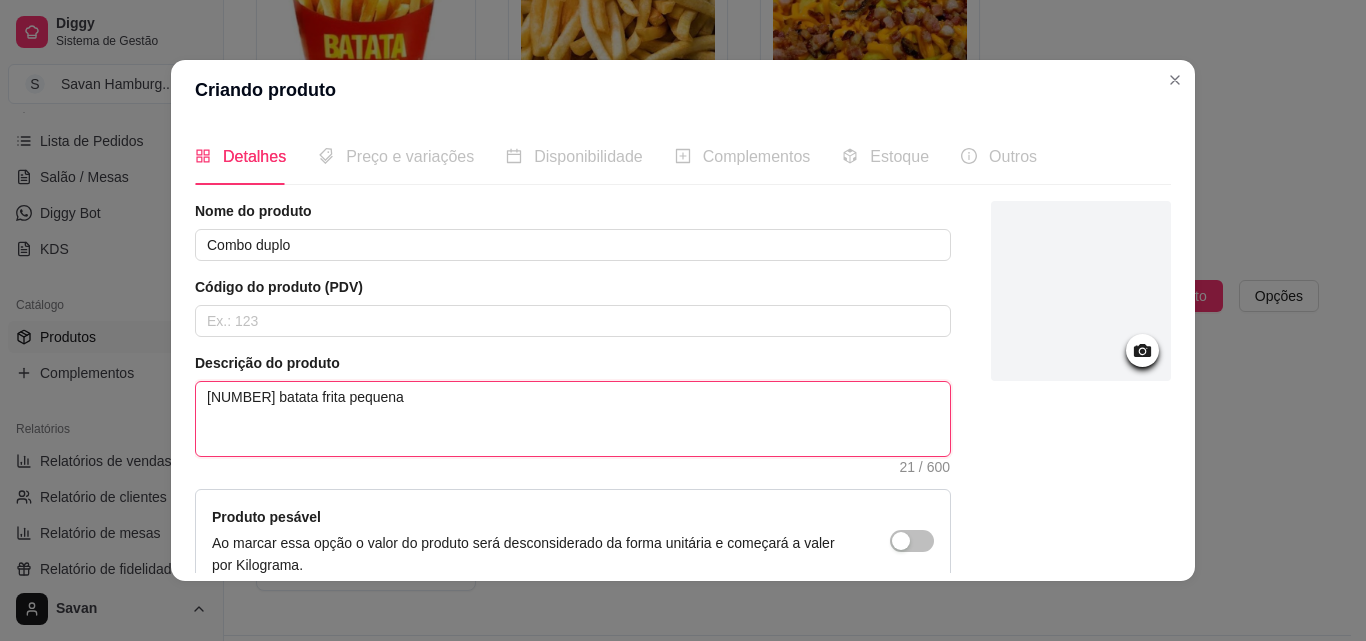 type 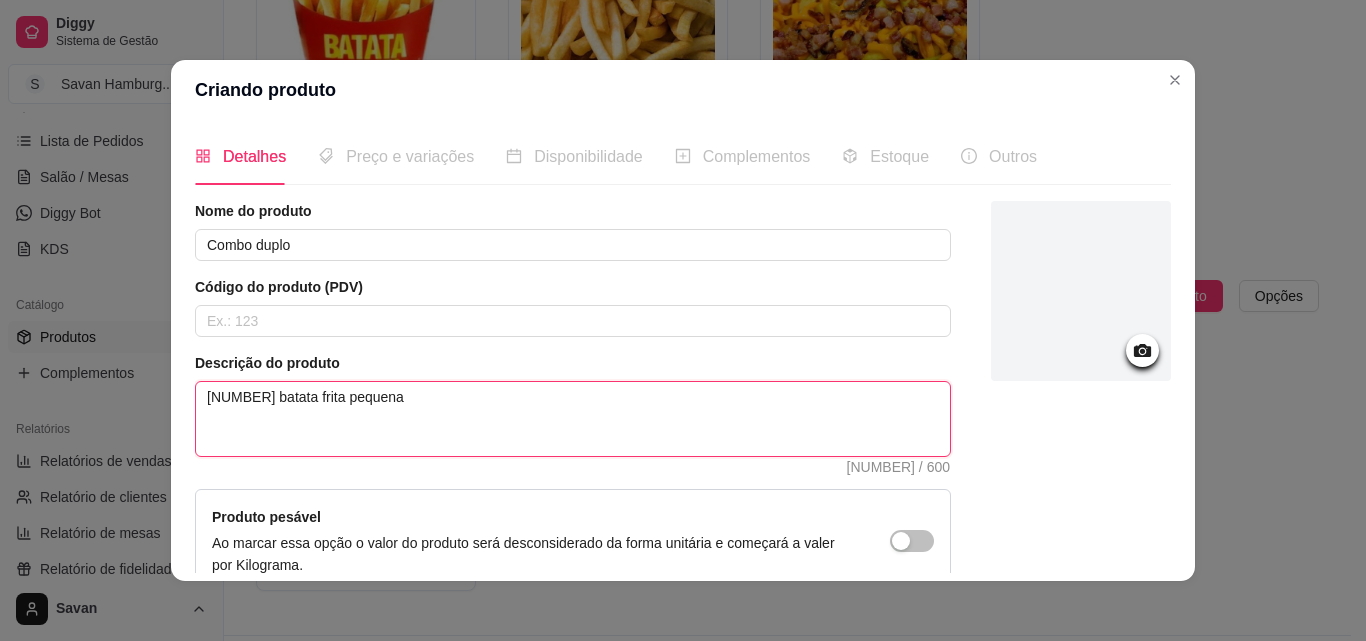 type 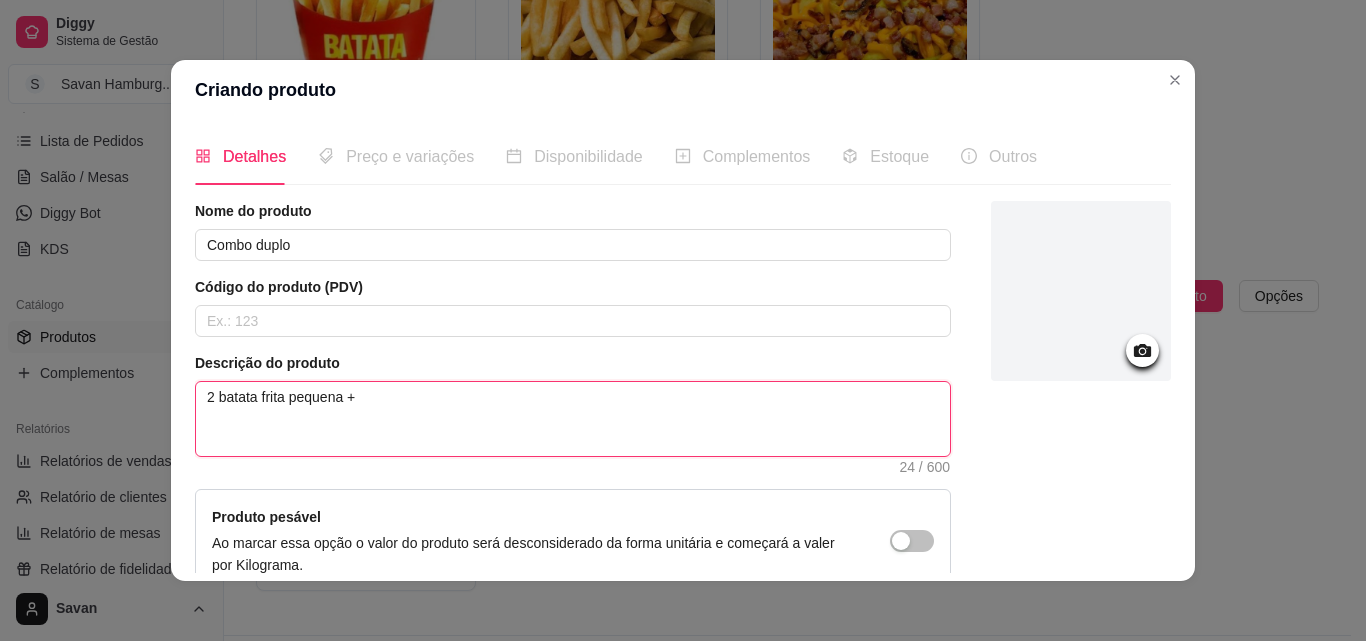 type 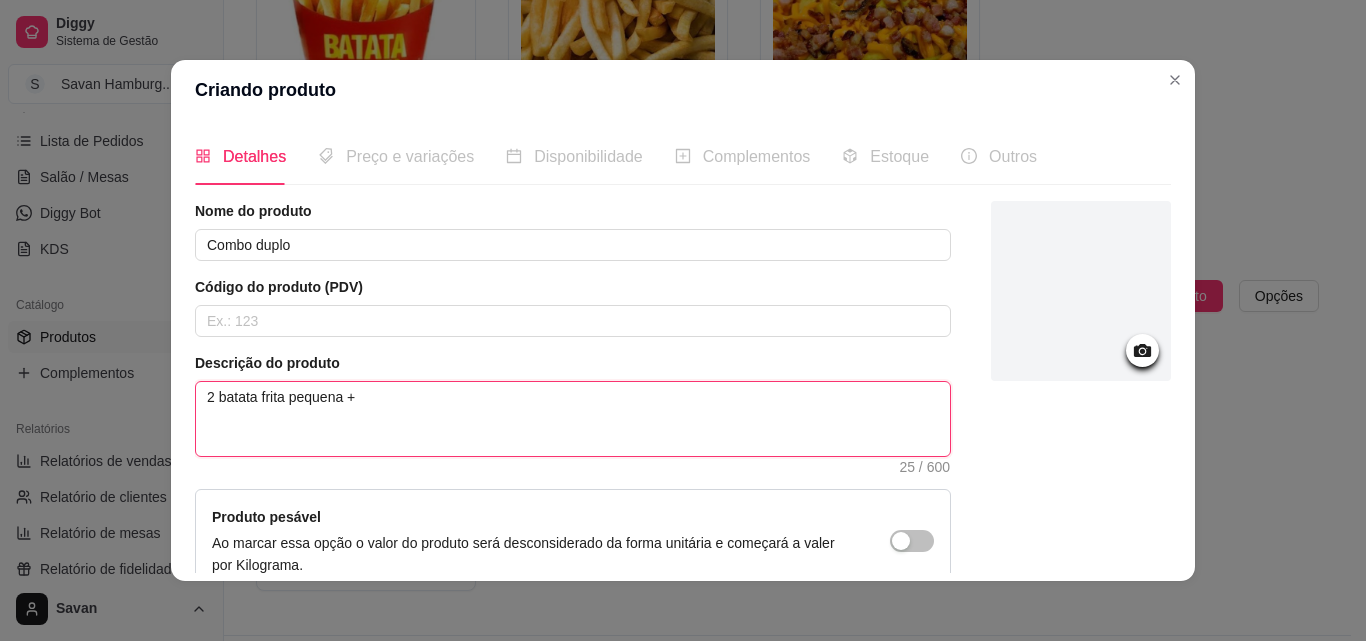 type 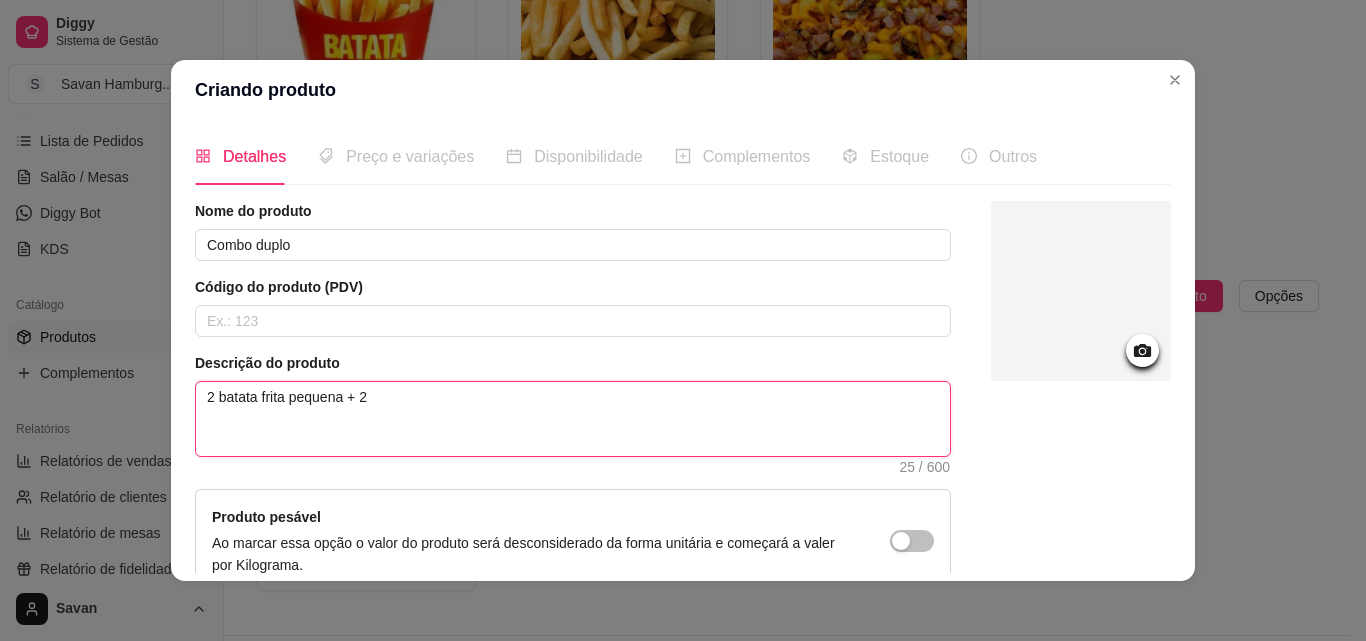 type 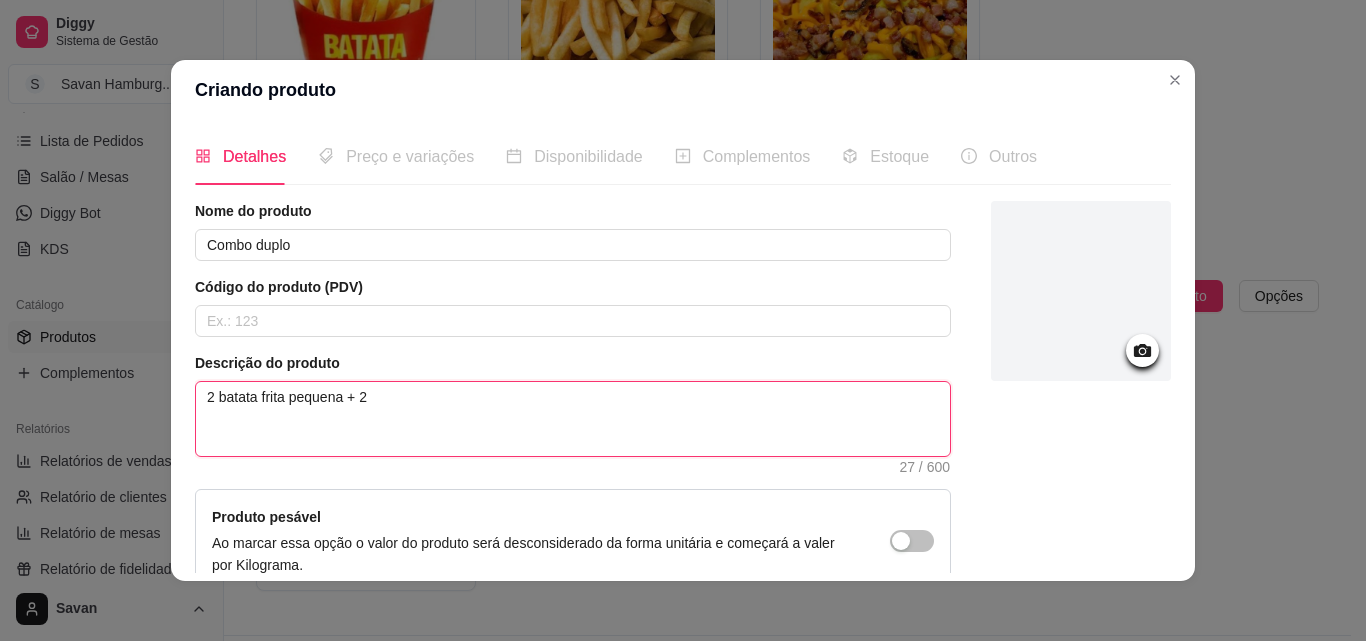 type 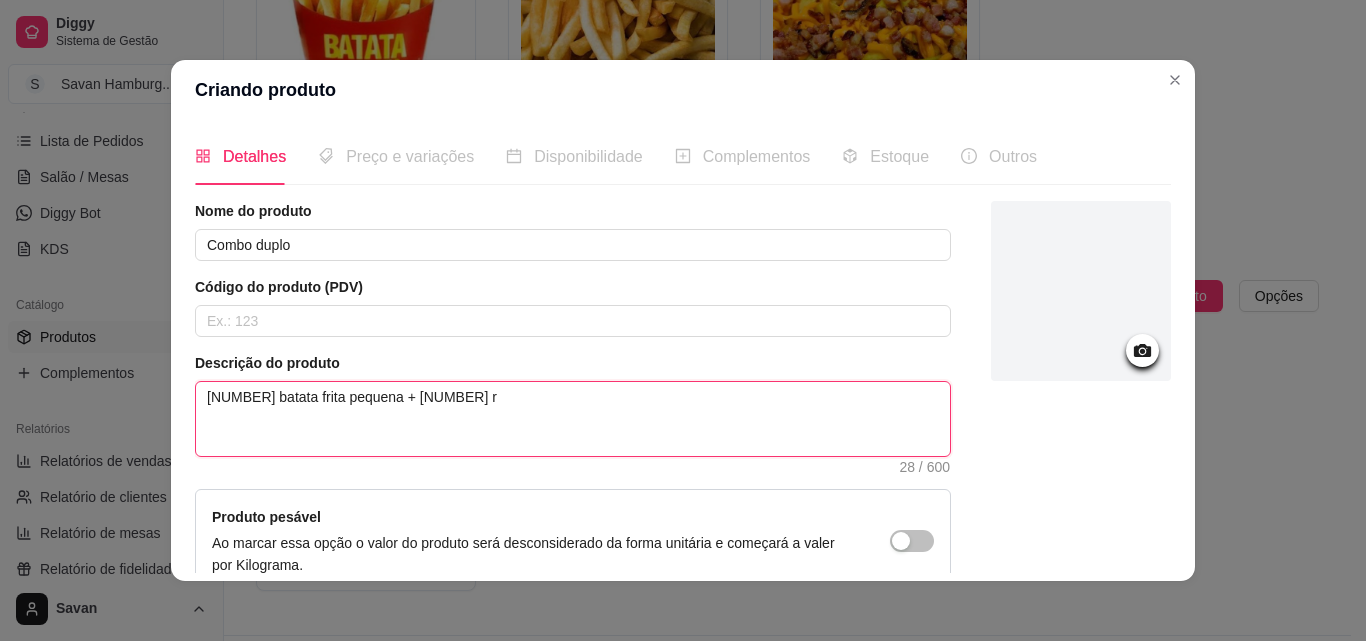 type 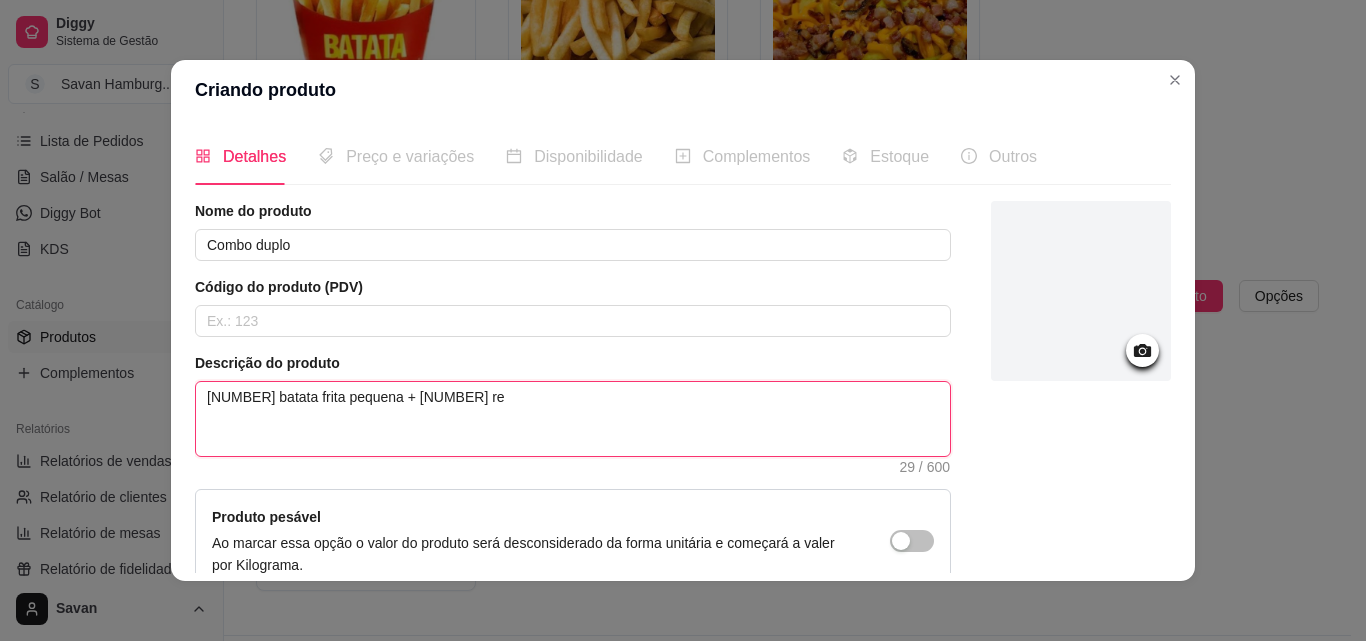 type 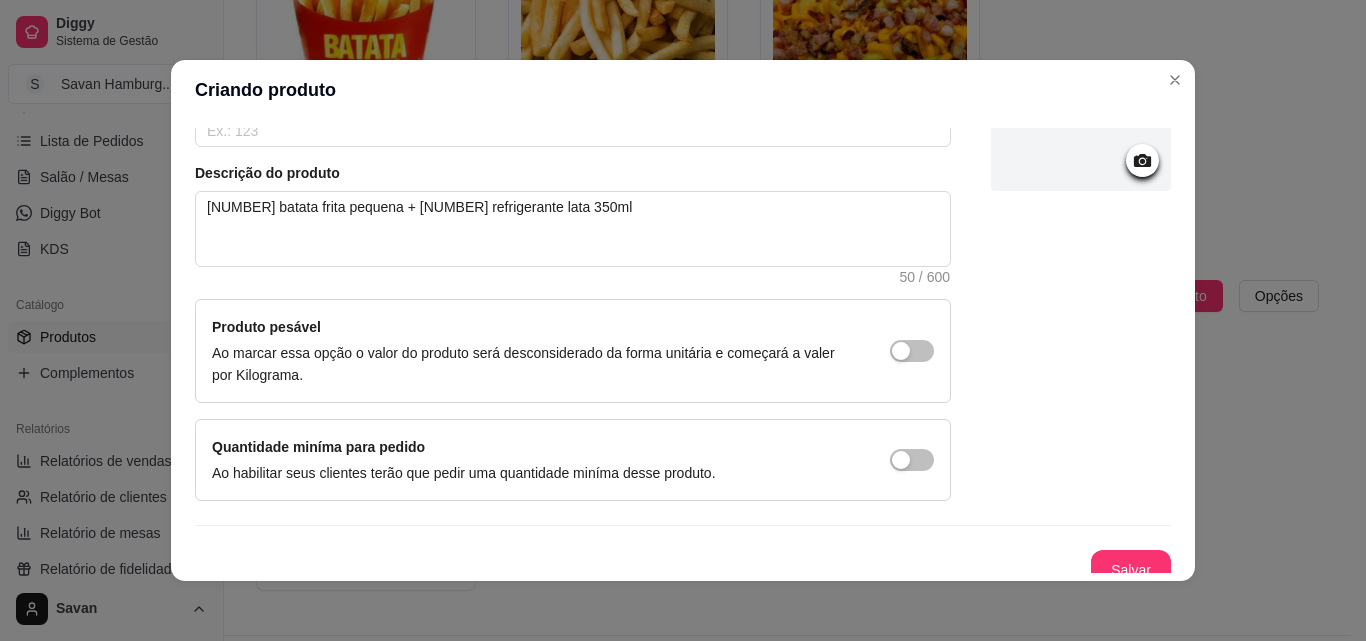 scroll, scrollTop: 207, scrollLeft: 0, axis: vertical 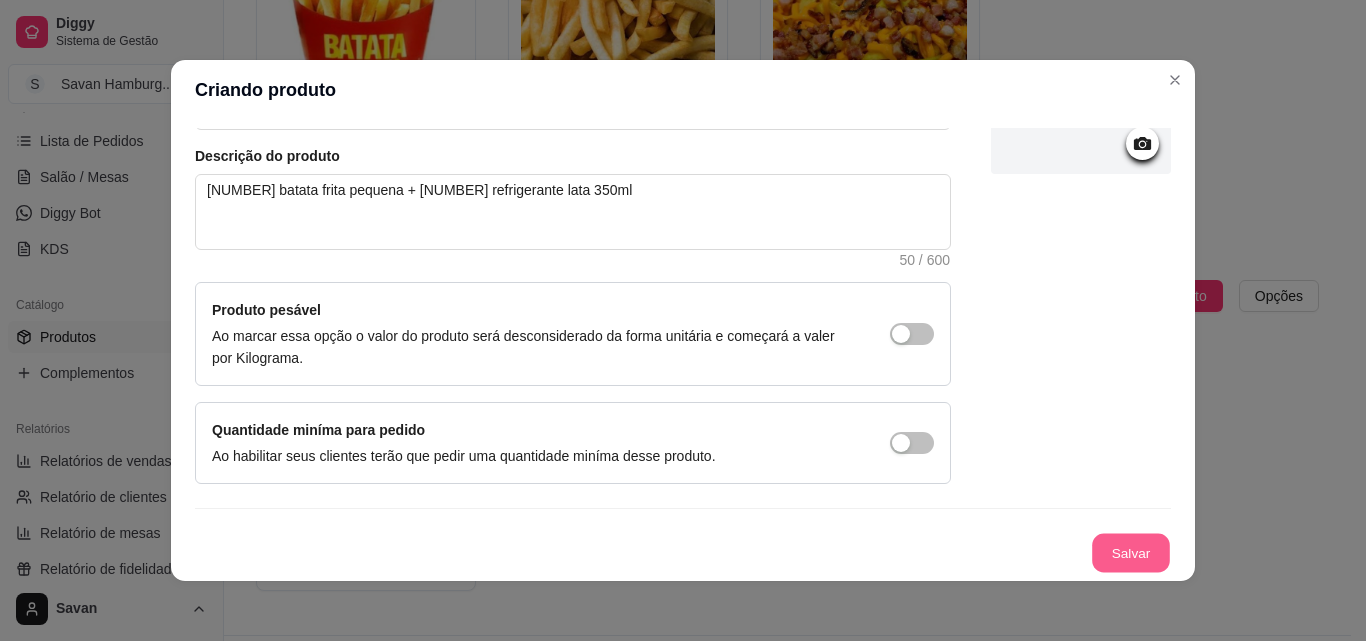 click on "Salvar" at bounding box center (1131, 553) 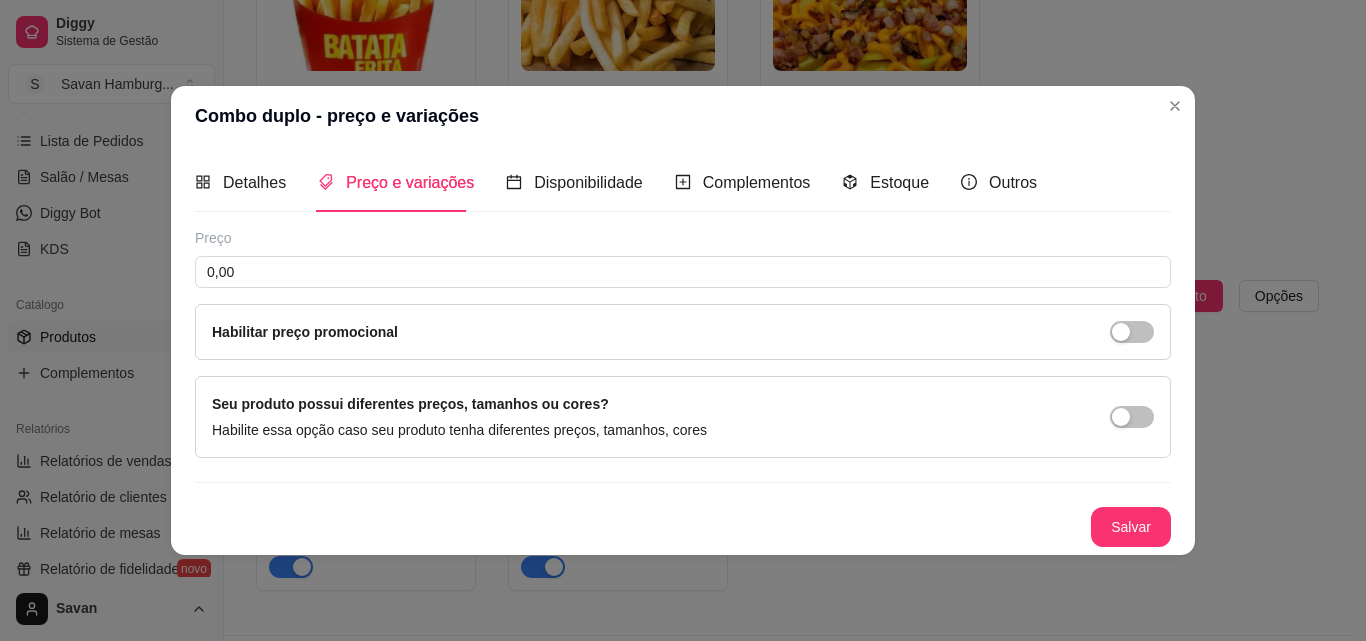 scroll, scrollTop: 0, scrollLeft: 0, axis: both 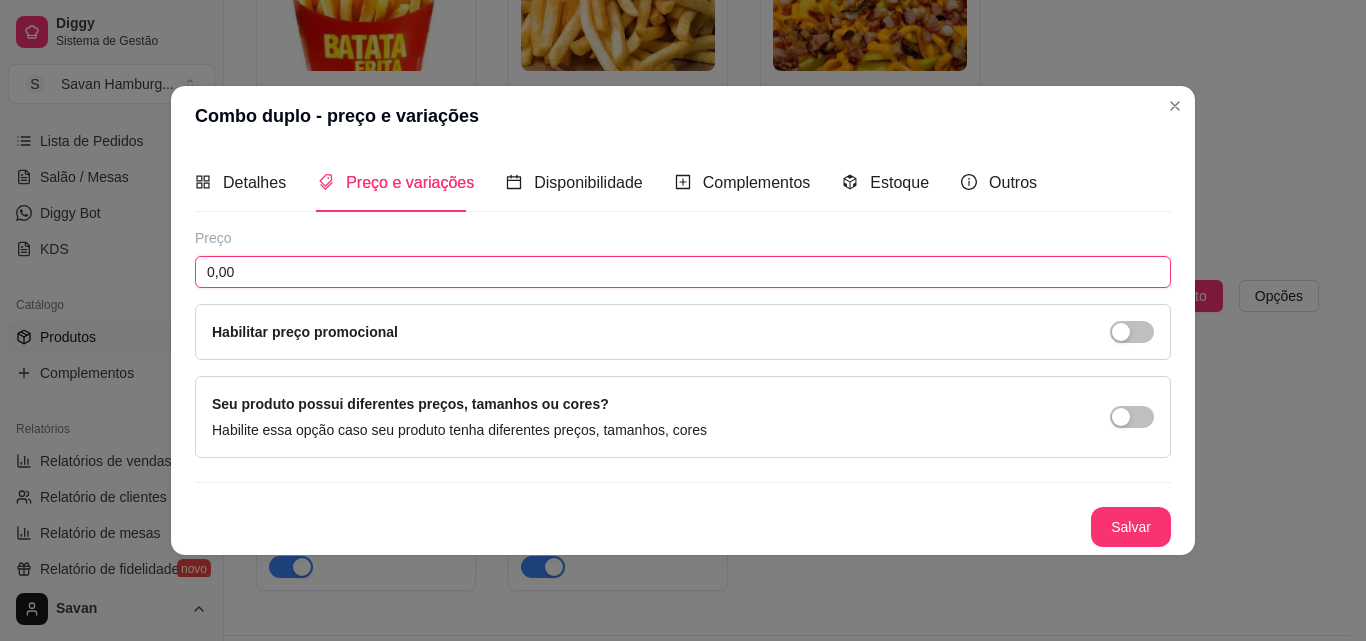 click on "0,00" at bounding box center [683, 272] 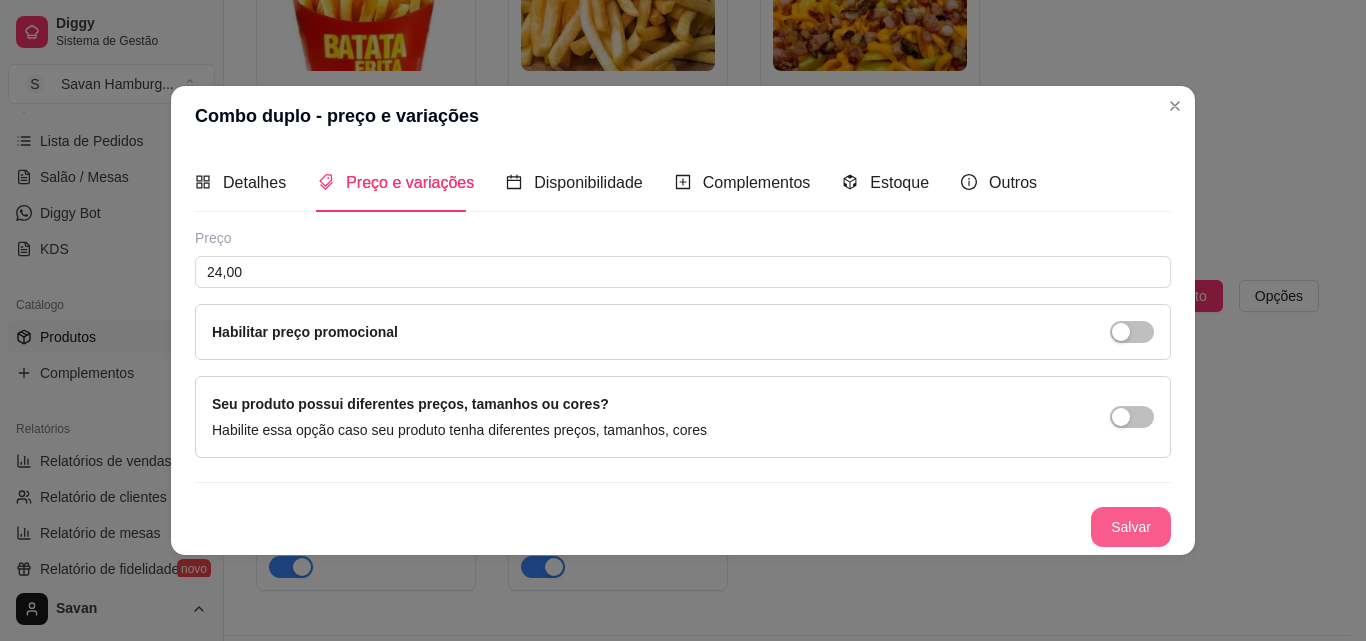 click on "Salvar" at bounding box center (1131, 527) 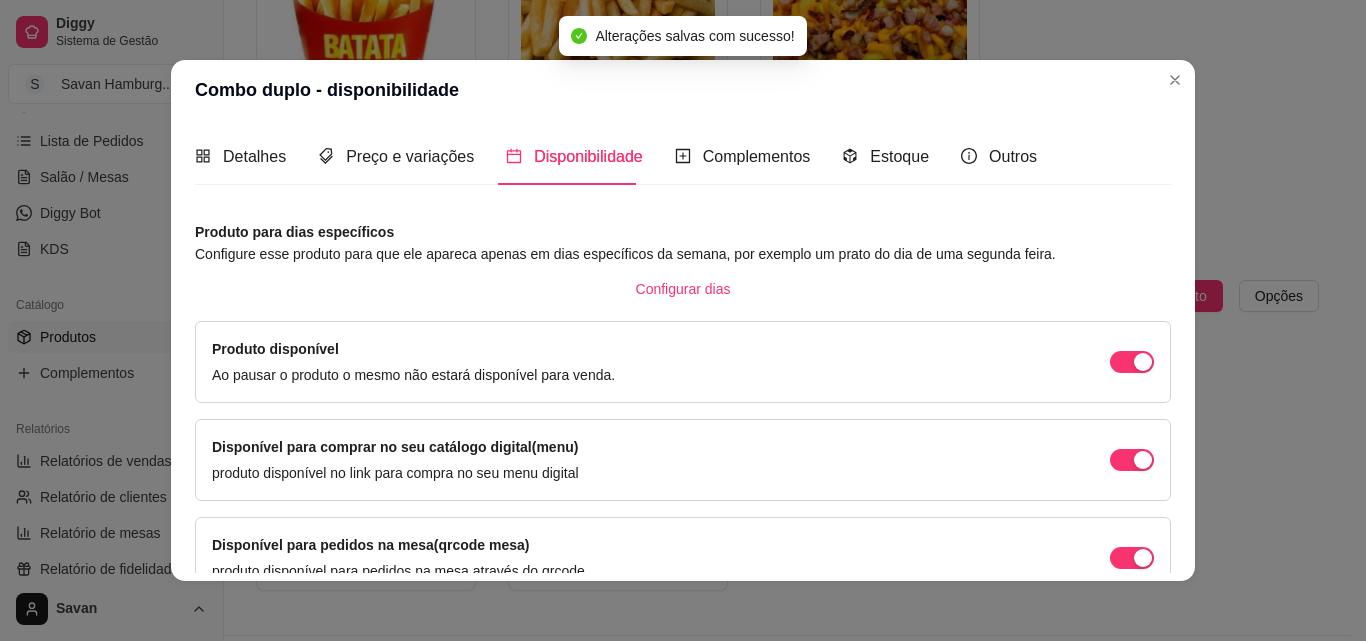 scroll, scrollTop: 205, scrollLeft: 0, axis: vertical 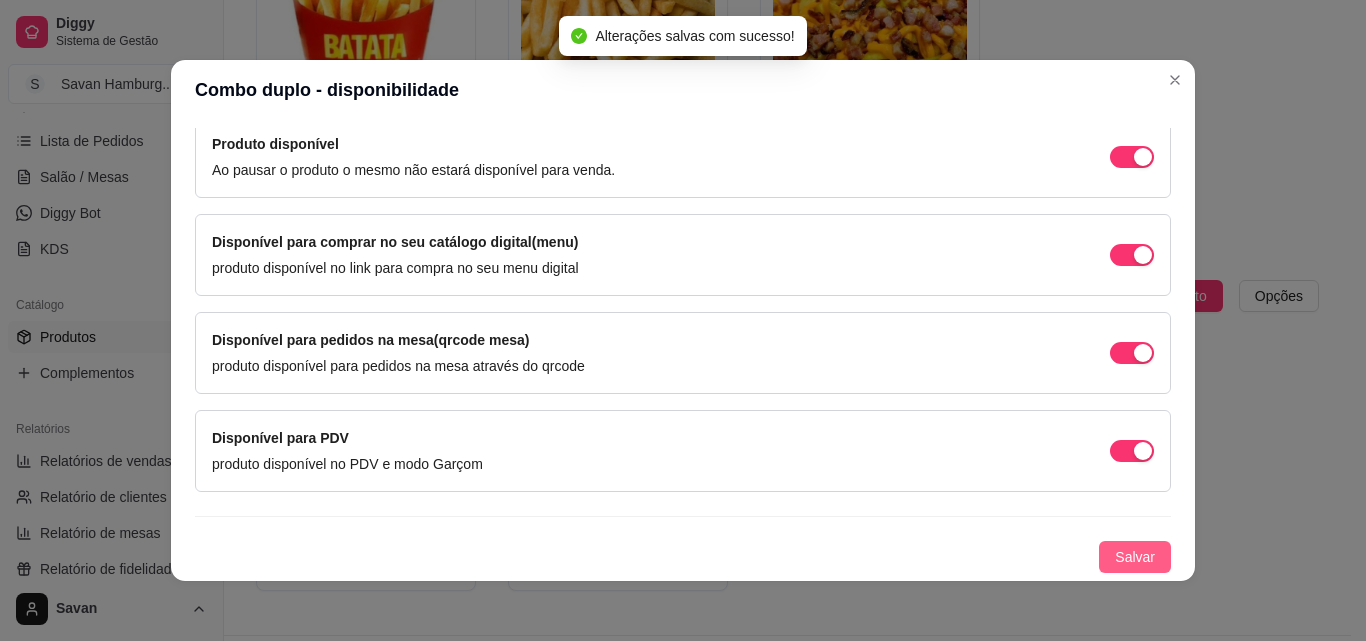 click on "Salvar" at bounding box center (1135, 557) 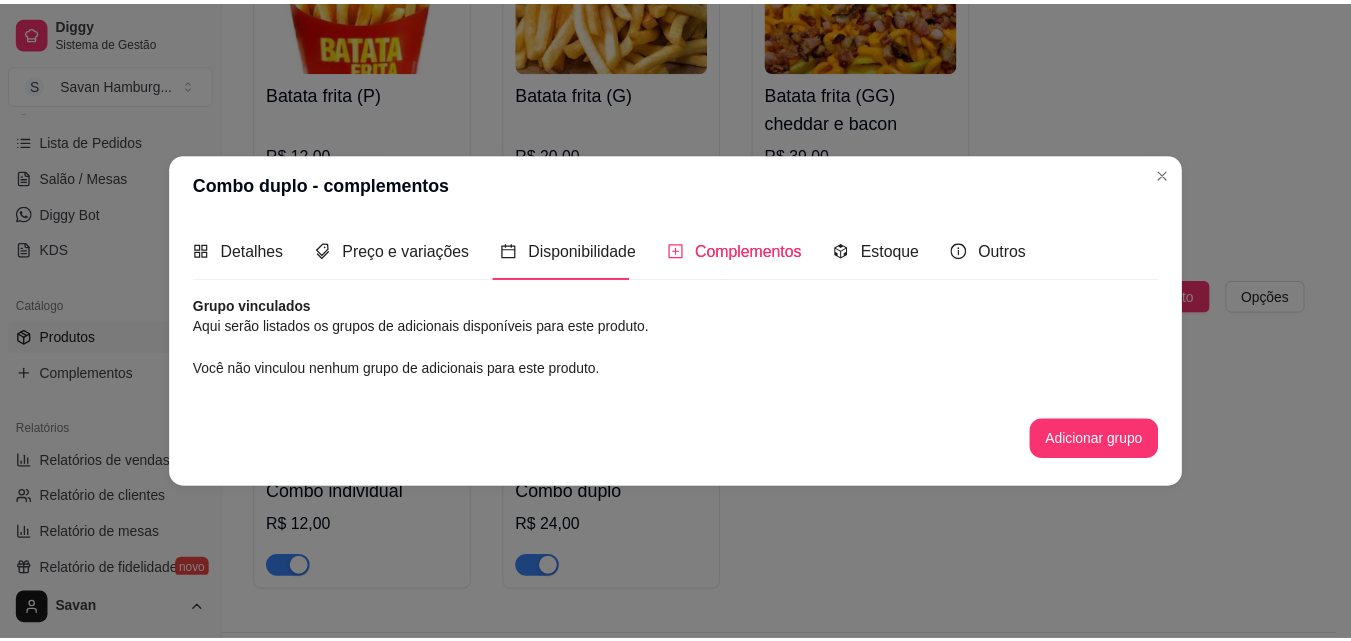scroll, scrollTop: 0, scrollLeft: 0, axis: both 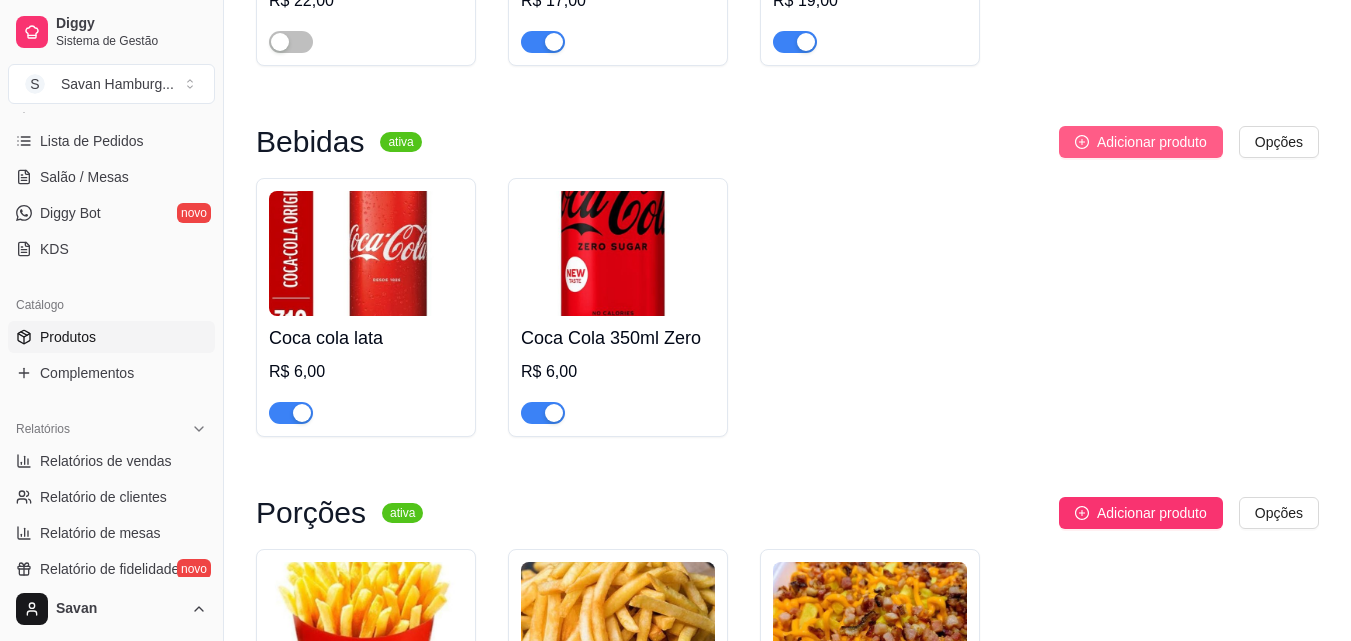 click on "Adicionar produto" at bounding box center [1152, 142] 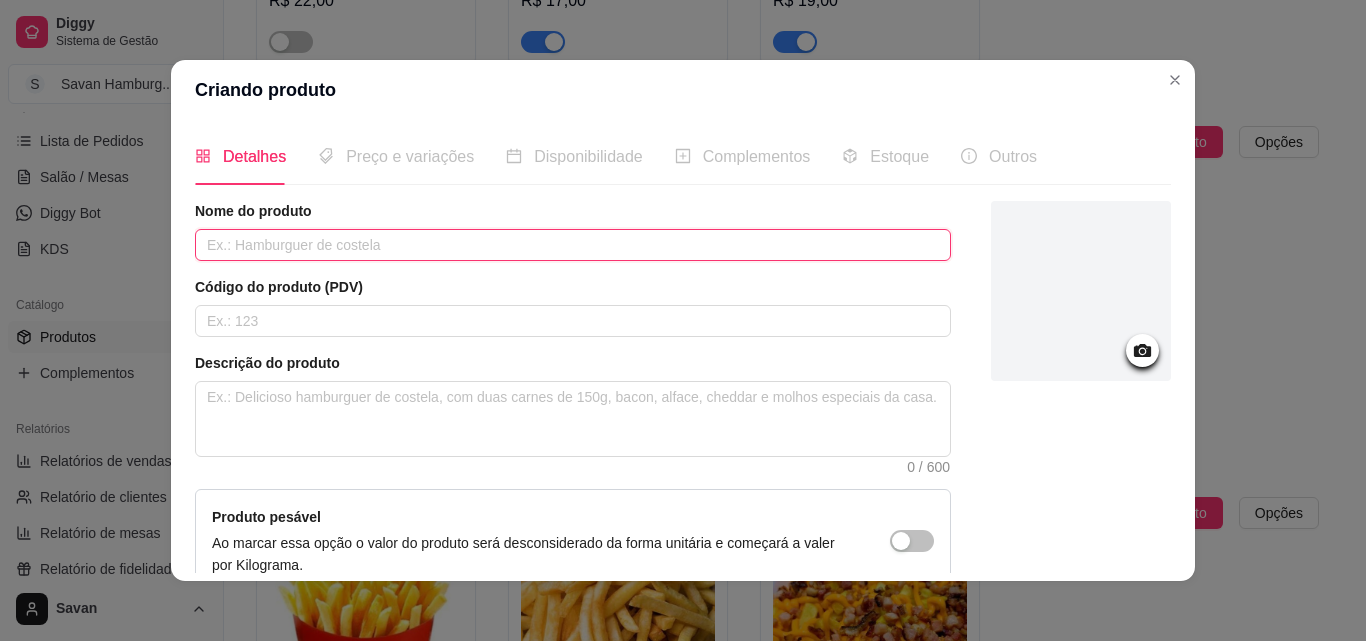 click at bounding box center (573, 245) 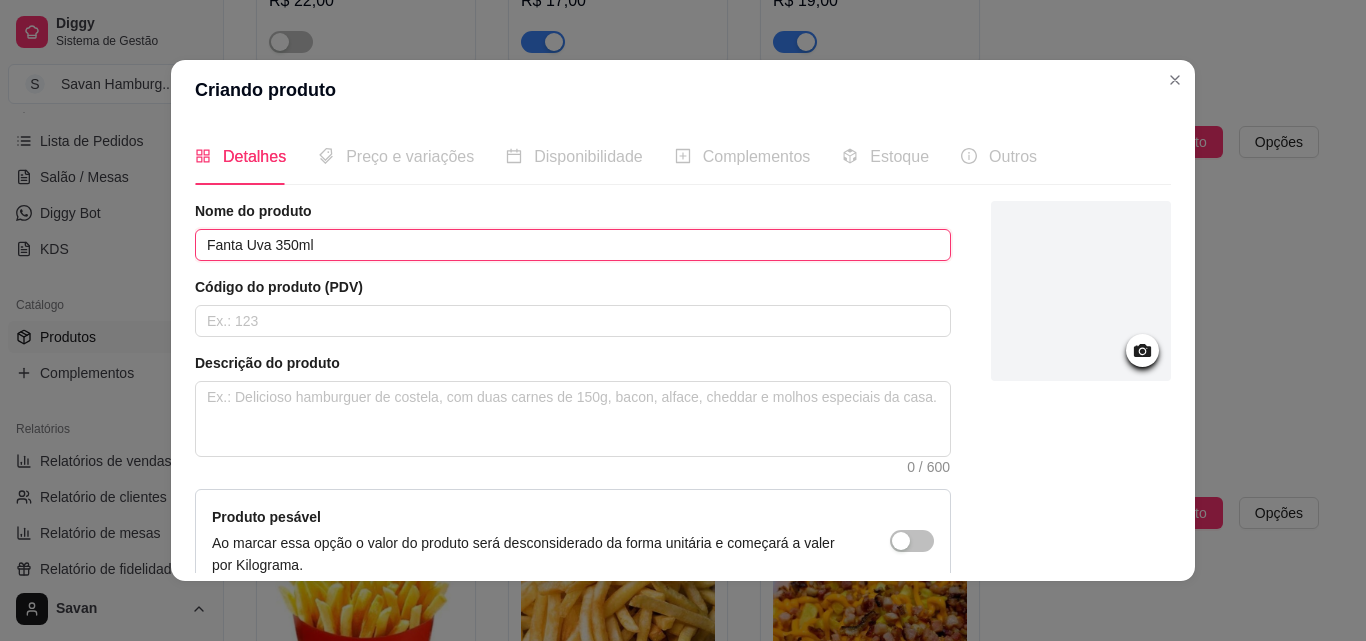 click on "Fanta Uva 350ml" at bounding box center (573, 245) 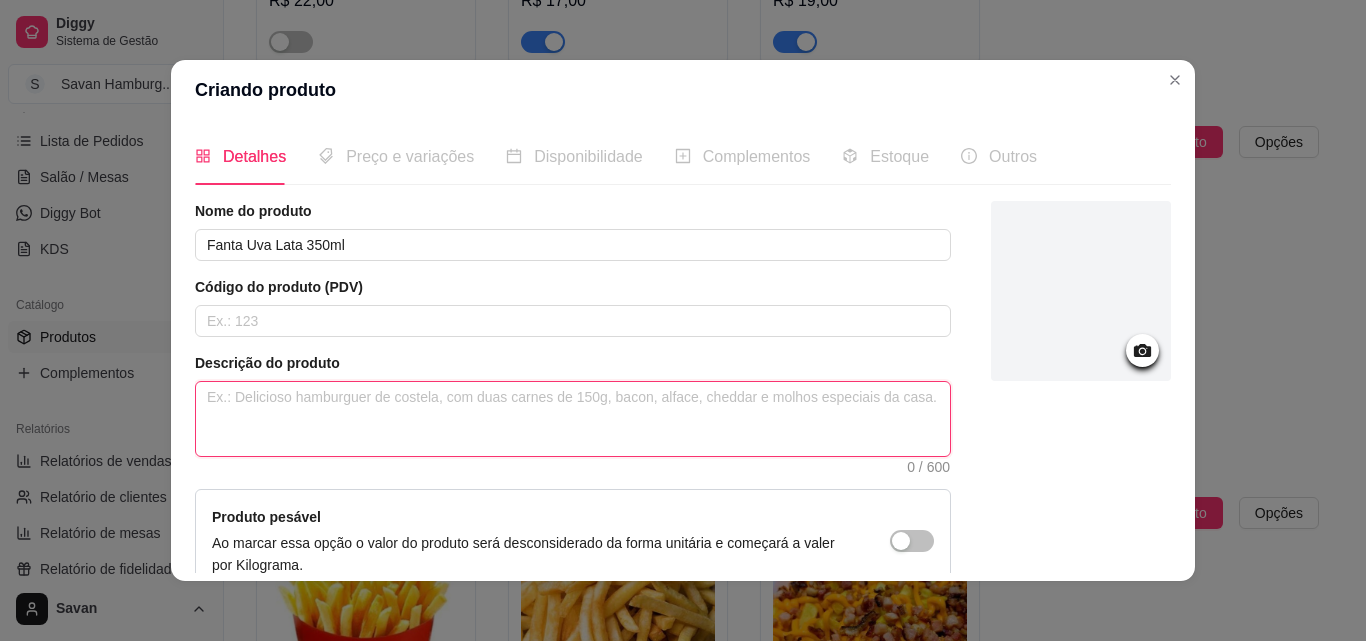 click at bounding box center [573, 419] 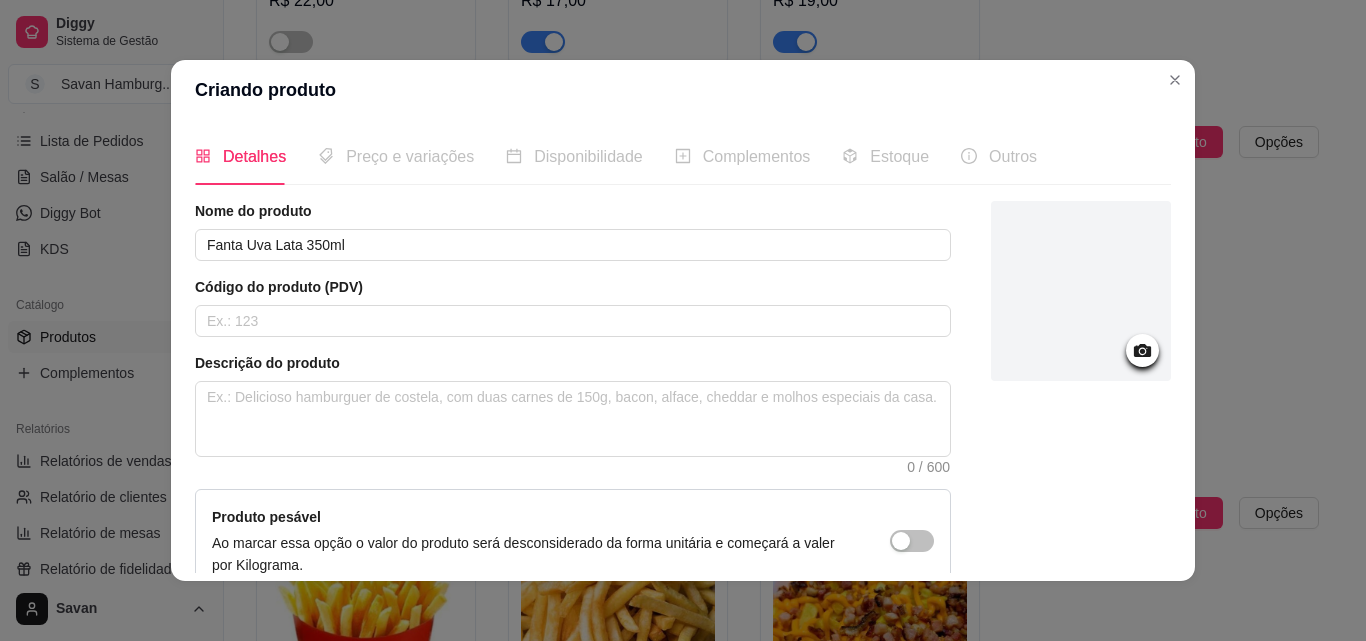 click 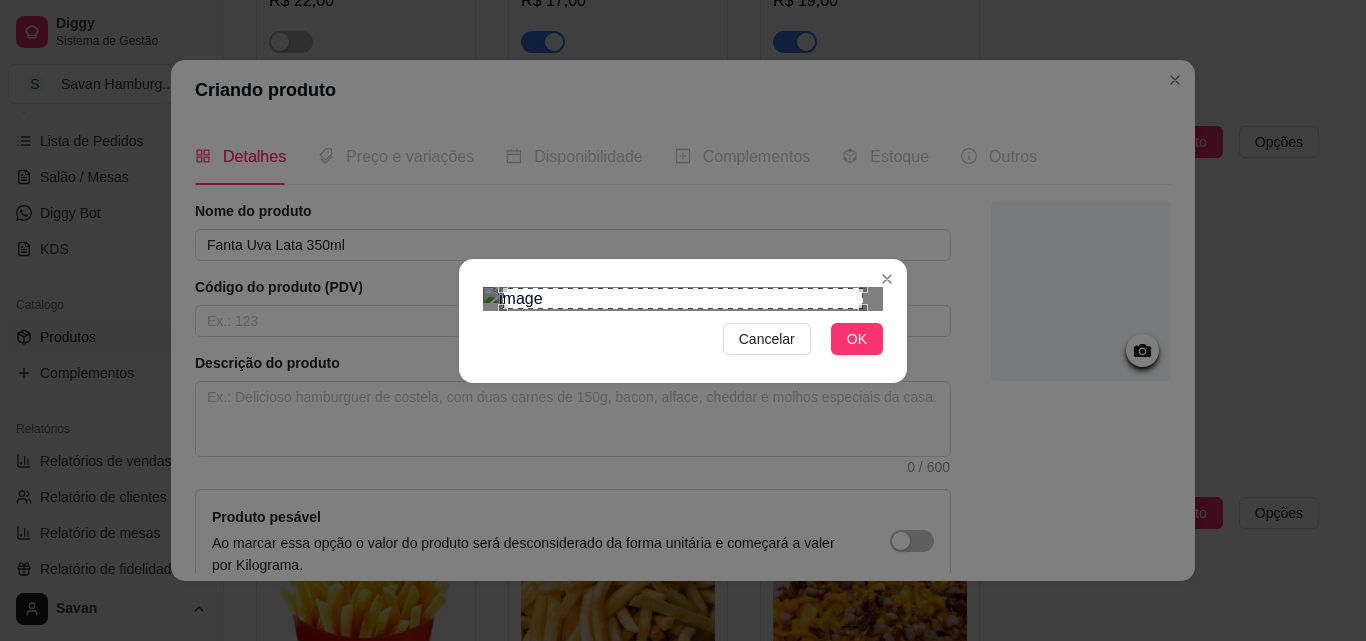 click at bounding box center (868, 314) 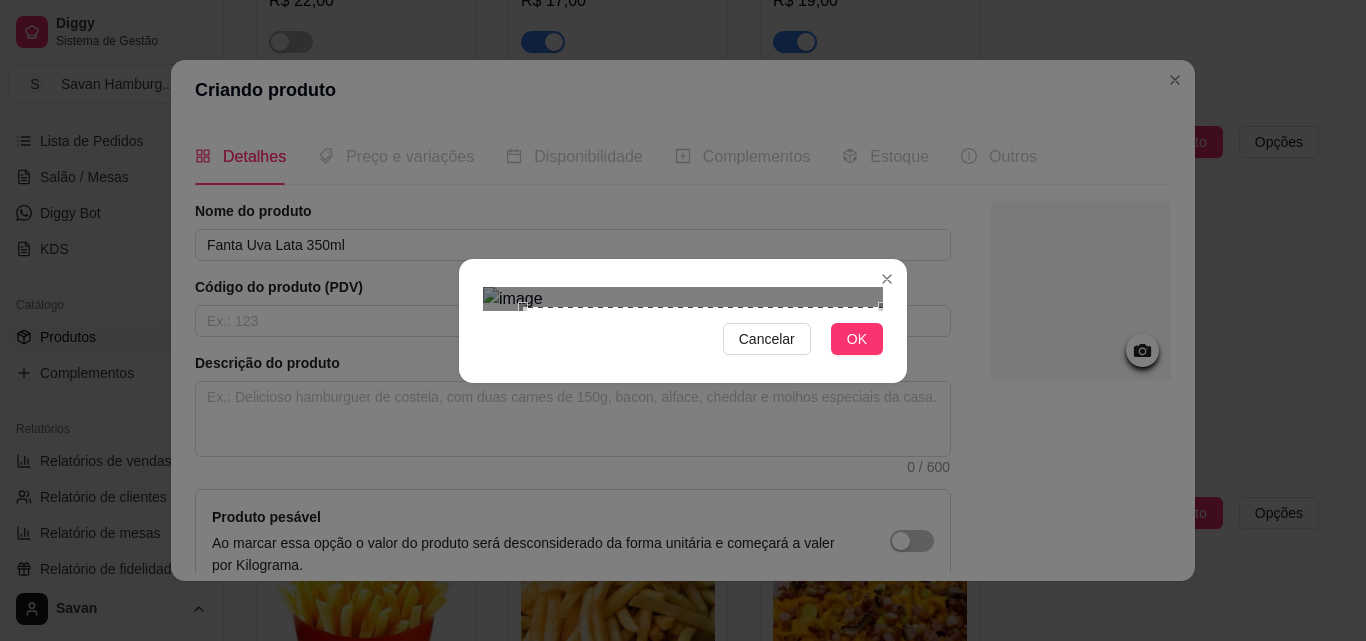 click at bounding box center [703, 487] 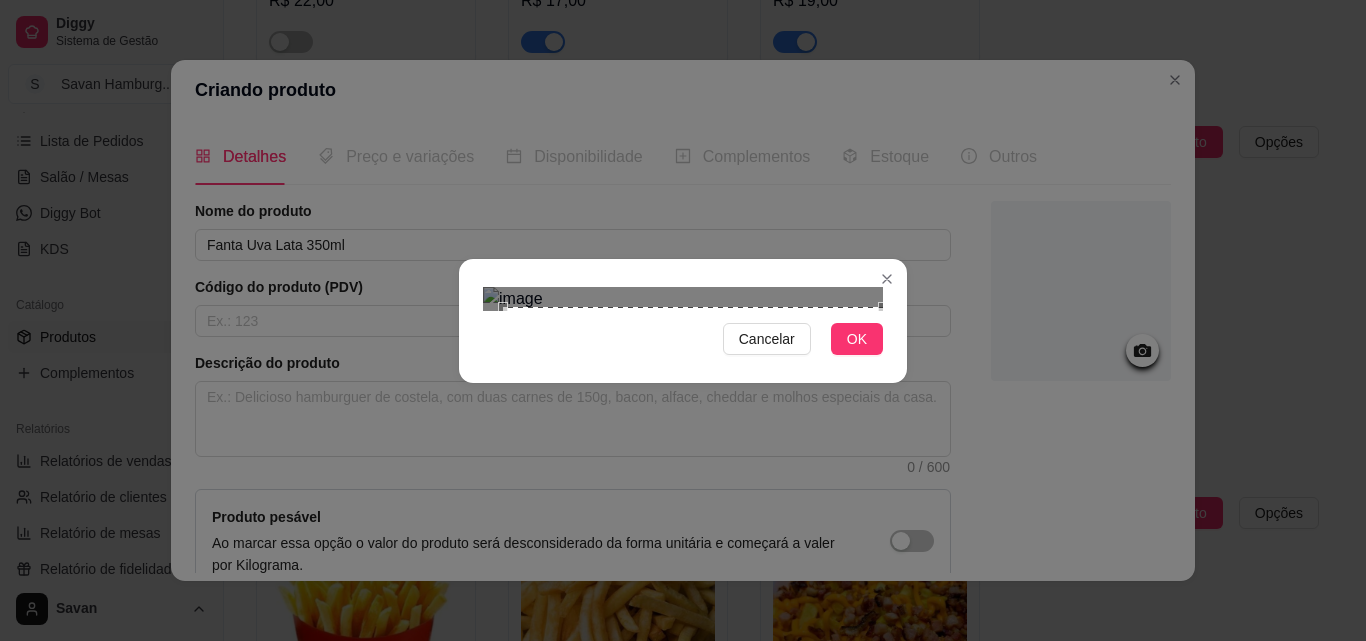 click on "Cancelar OK" at bounding box center (683, 320) 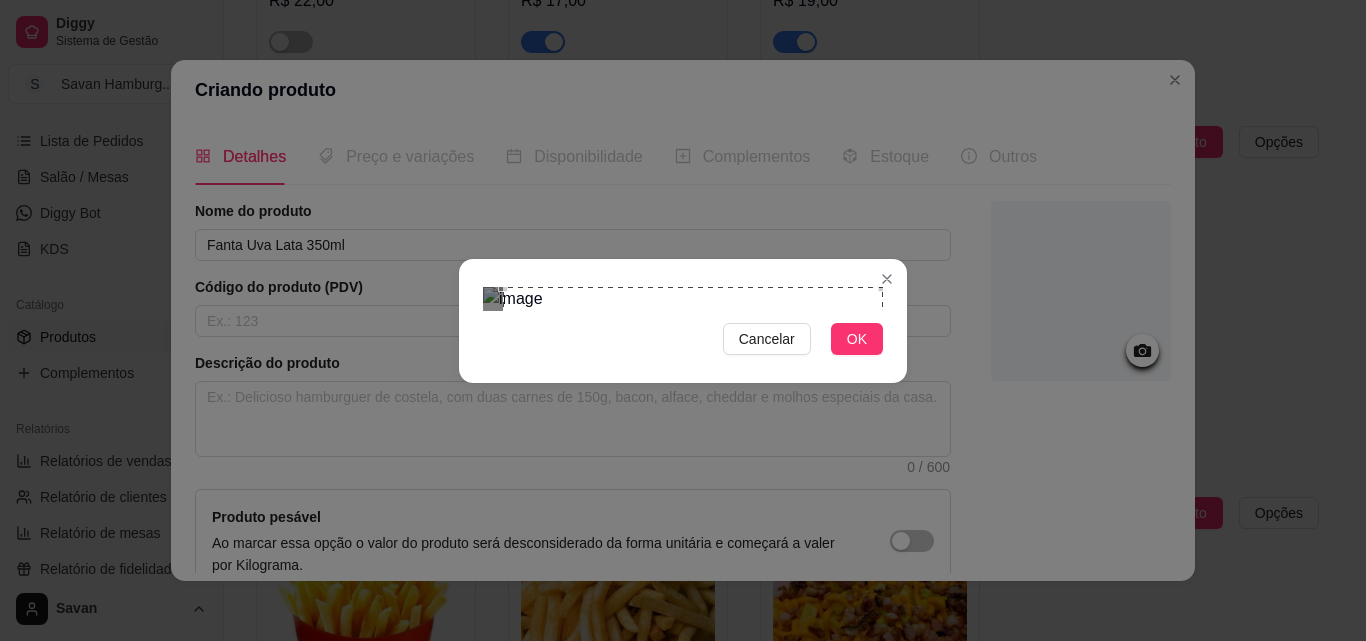 click at bounding box center (693, 477) 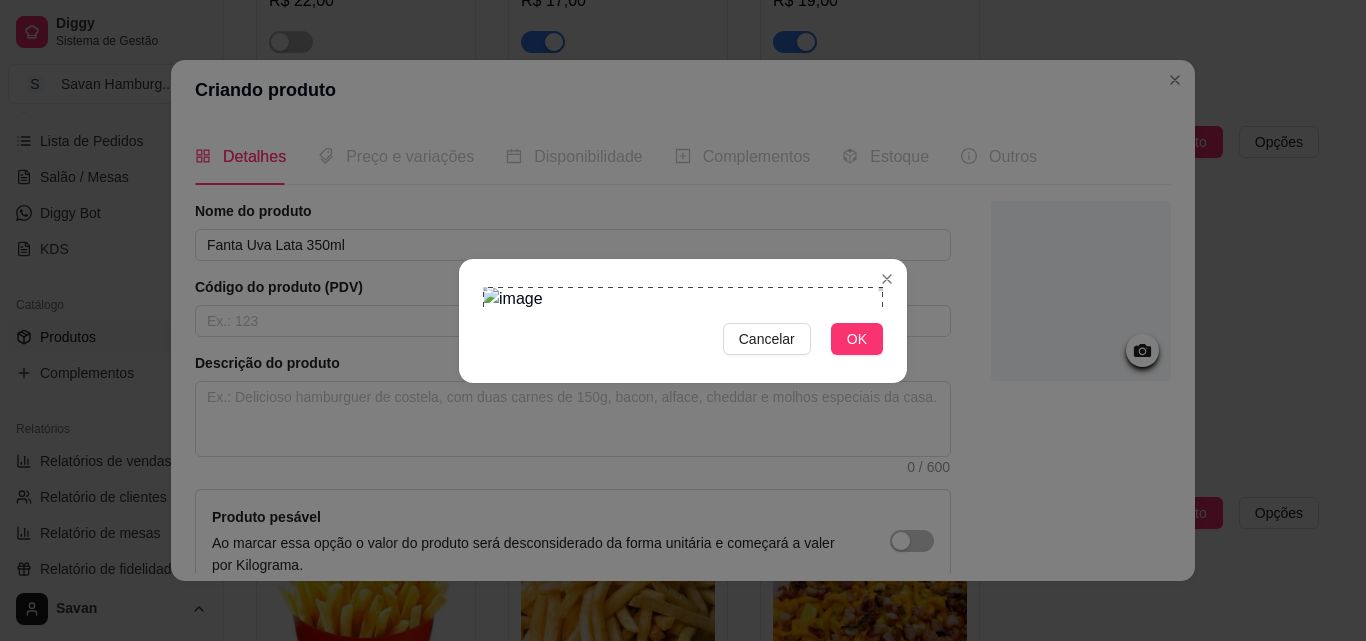 click on "Cancelar OK" at bounding box center (683, 321) 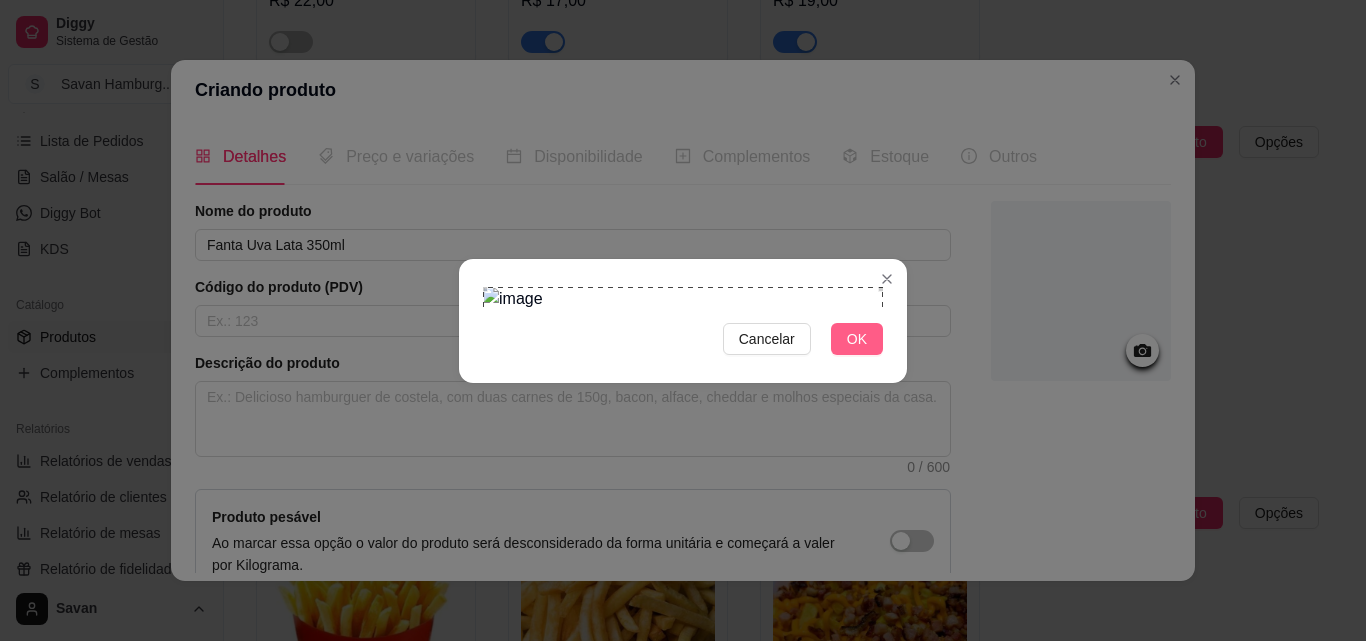 click on "OK" at bounding box center [857, 339] 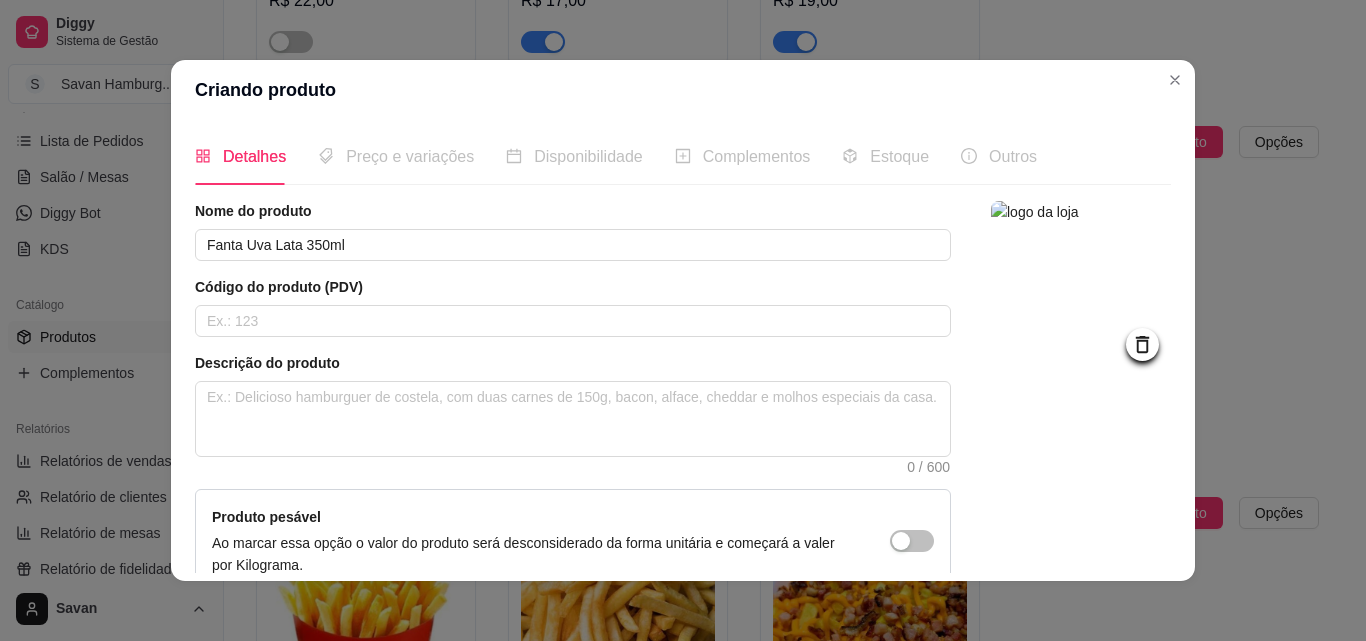 scroll, scrollTop: 207, scrollLeft: 0, axis: vertical 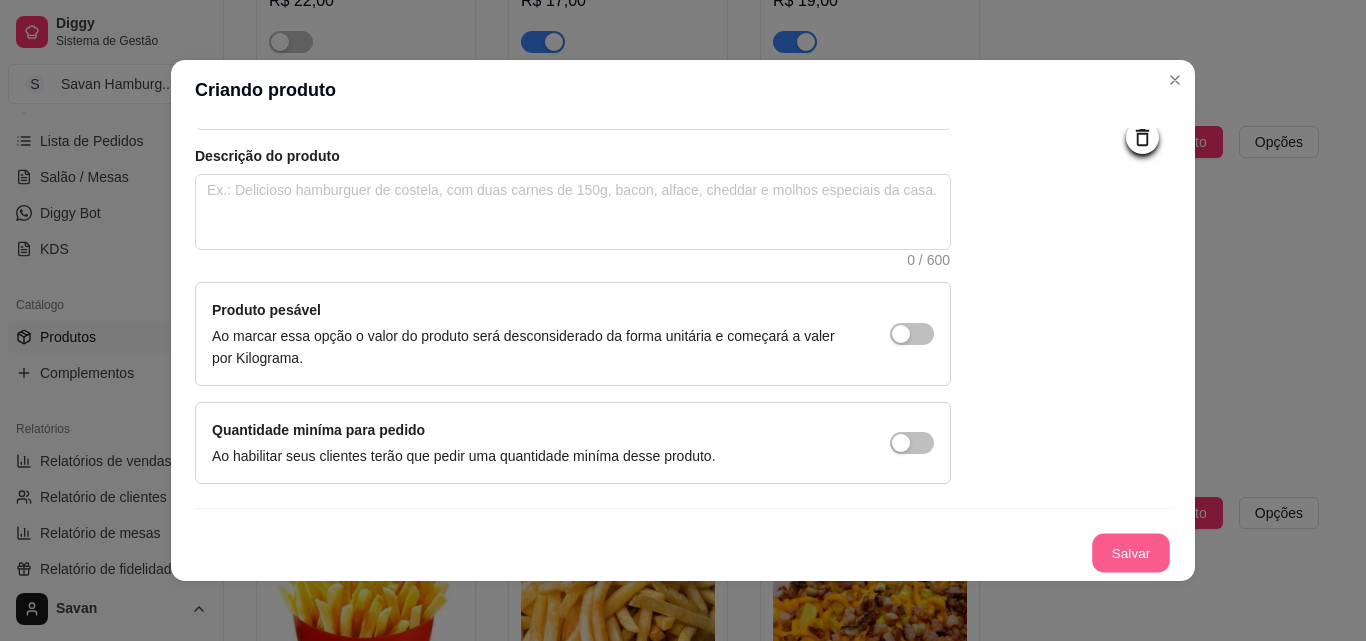 click on "Salvar" at bounding box center (1131, 553) 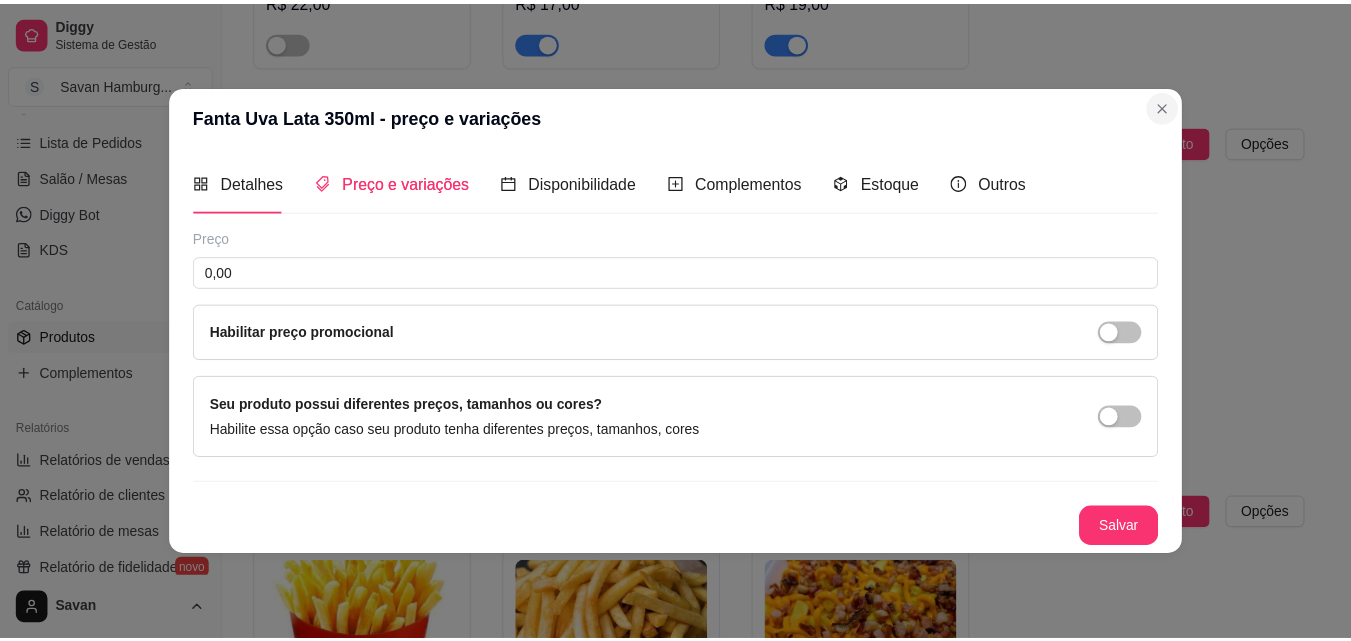 scroll, scrollTop: 0, scrollLeft: 0, axis: both 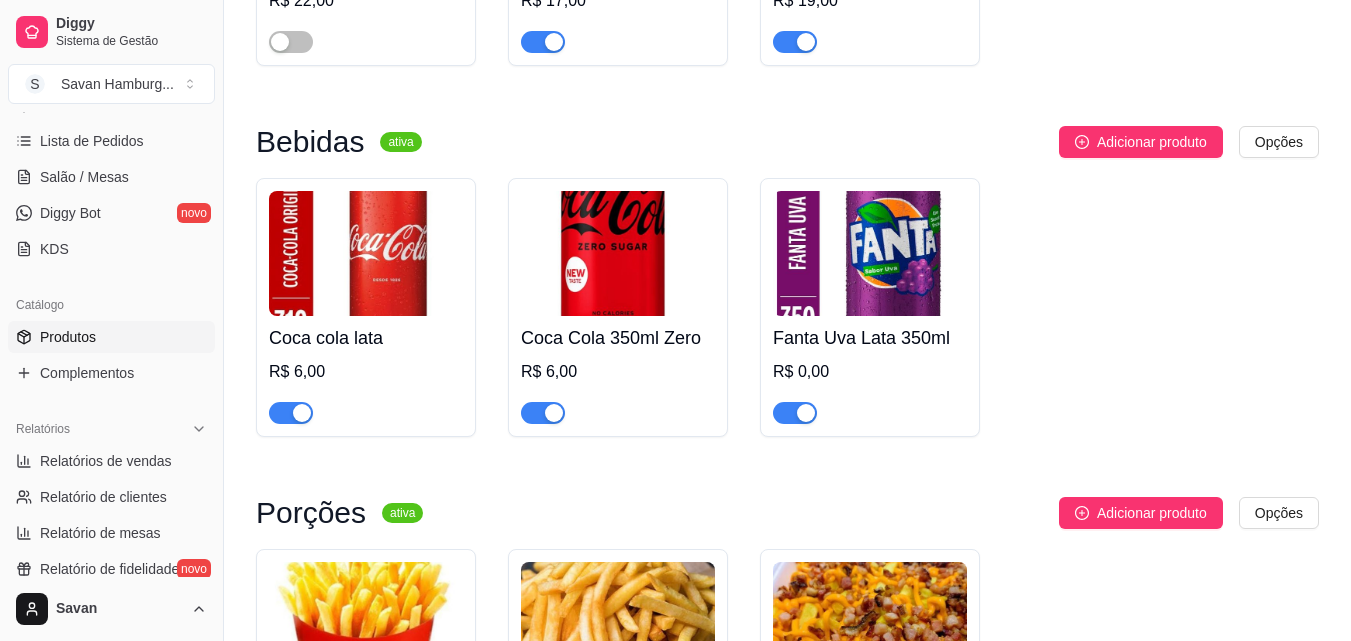 click at bounding box center (795, 413) 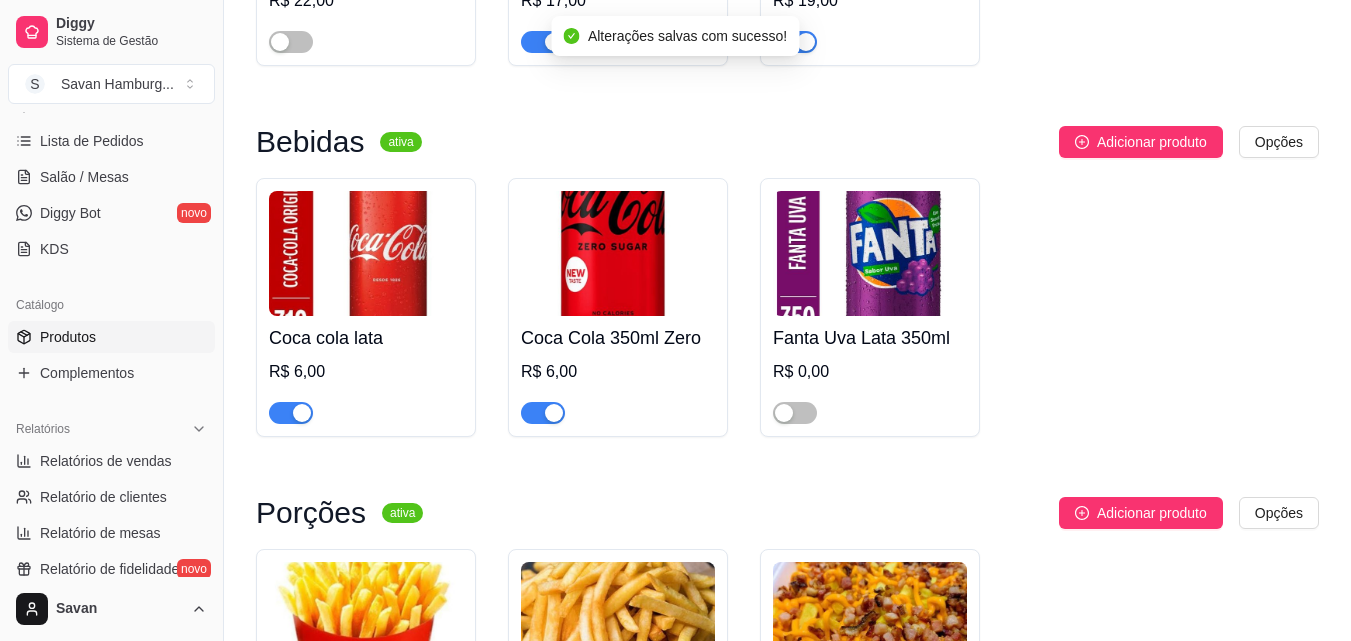 scroll, scrollTop: 1408, scrollLeft: 0, axis: vertical 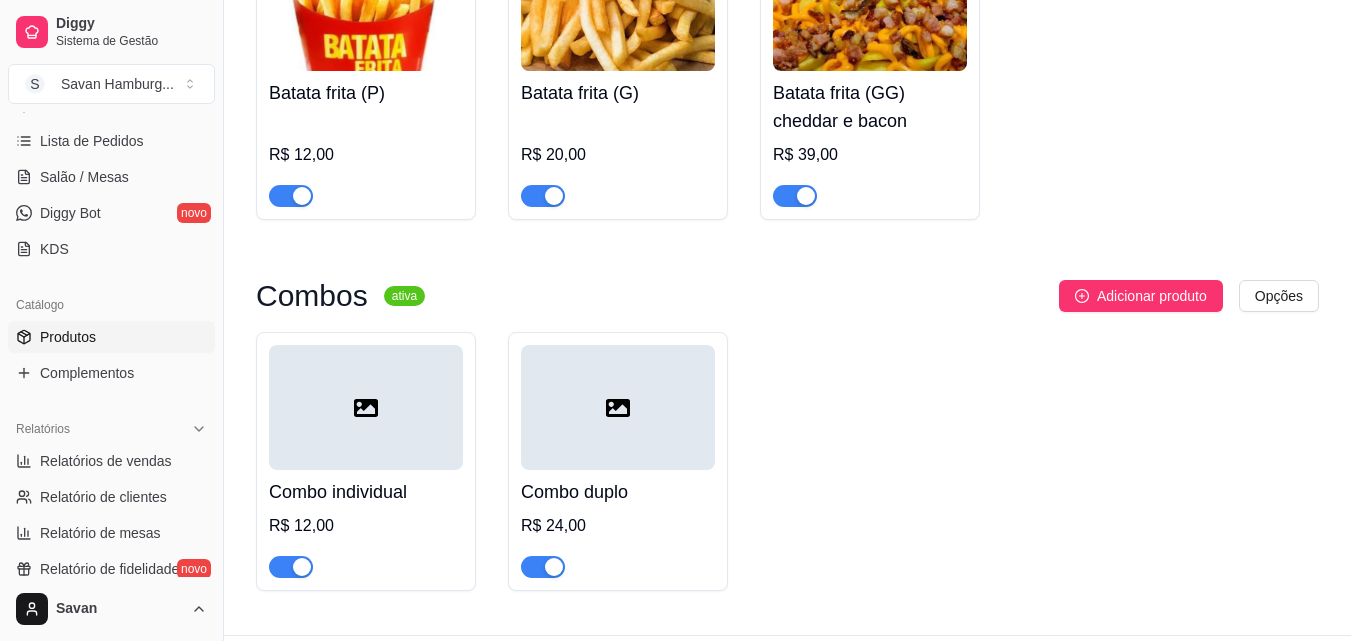 click 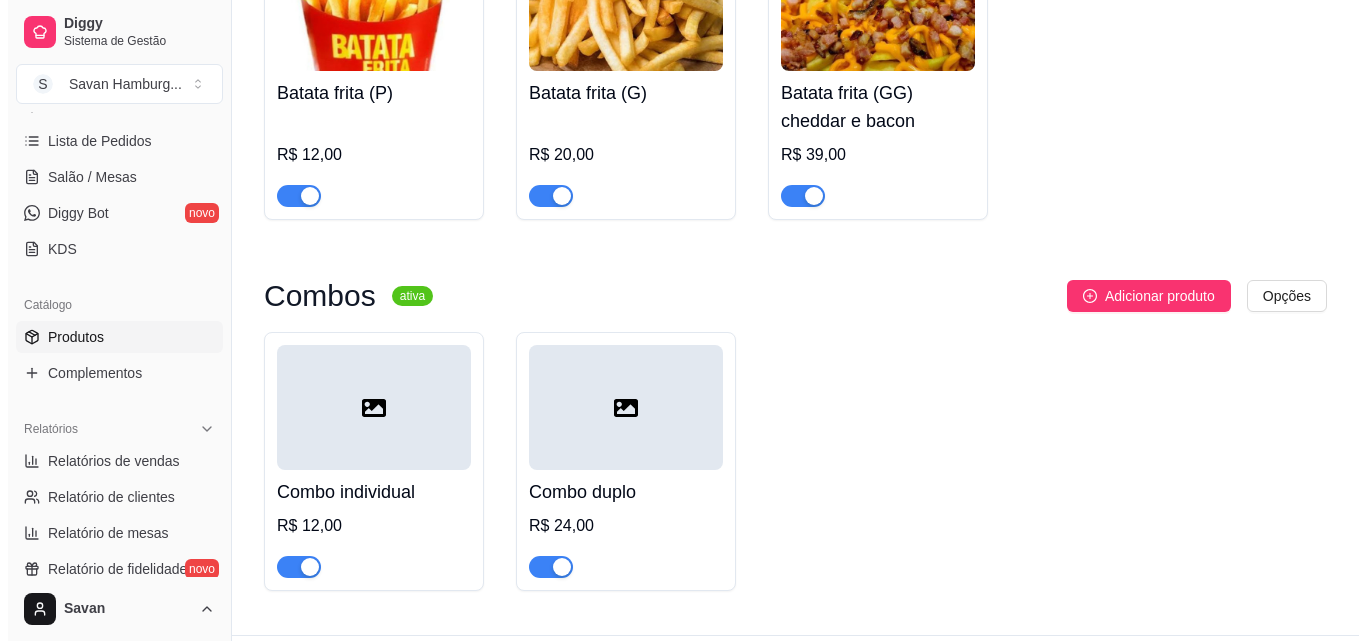 scroll, scrollTop: 0, scrollLeft: 0, axis: both 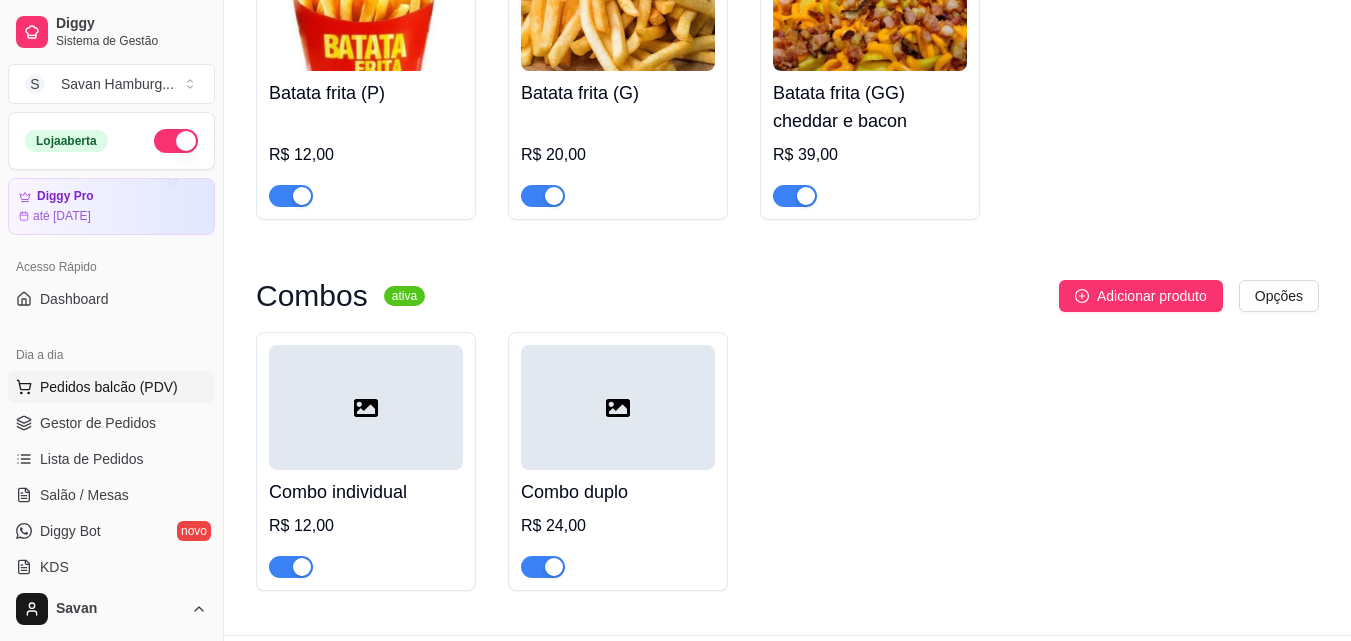 click on "Pedidos balcão (PDV)" at bounding box center [109, 387] 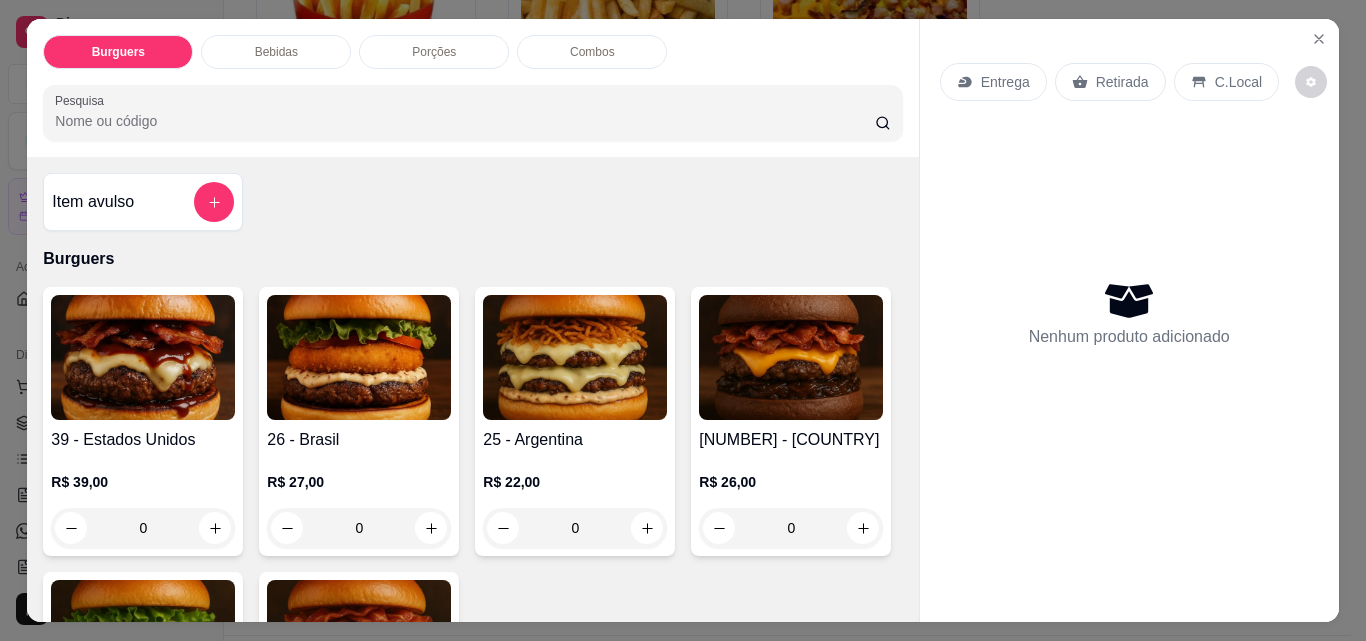 click on "Retirada" at bounding box center [1122, 82] 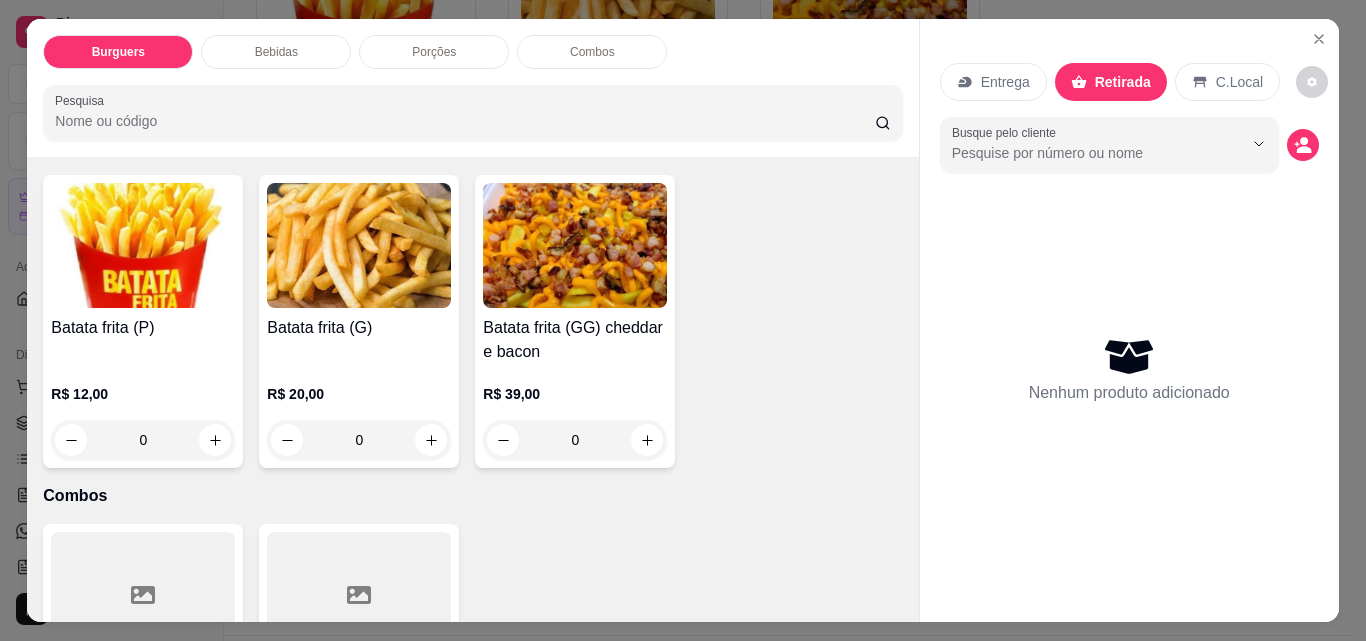 scroll, scrollTop: 1143, scrollLeft: 0, axis: vertical 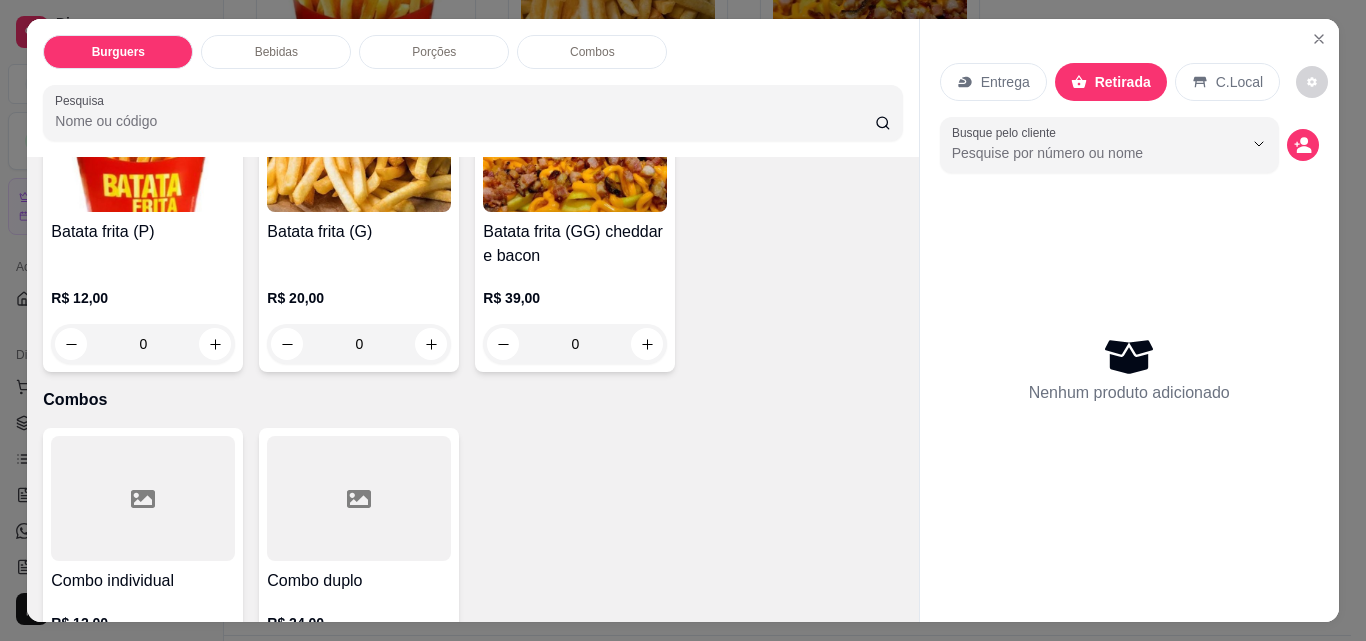click at bounding box center (143, 498) 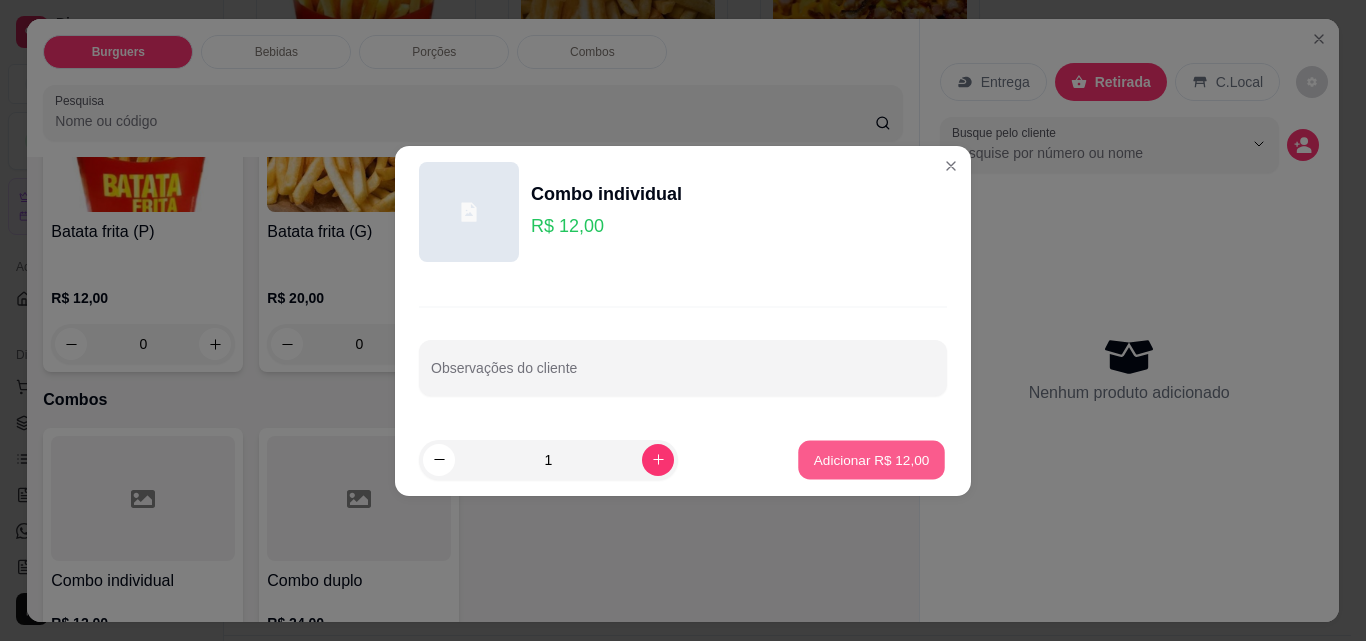 click on "Adicionar   R$ 12,00" at bounding box center (872, 459) 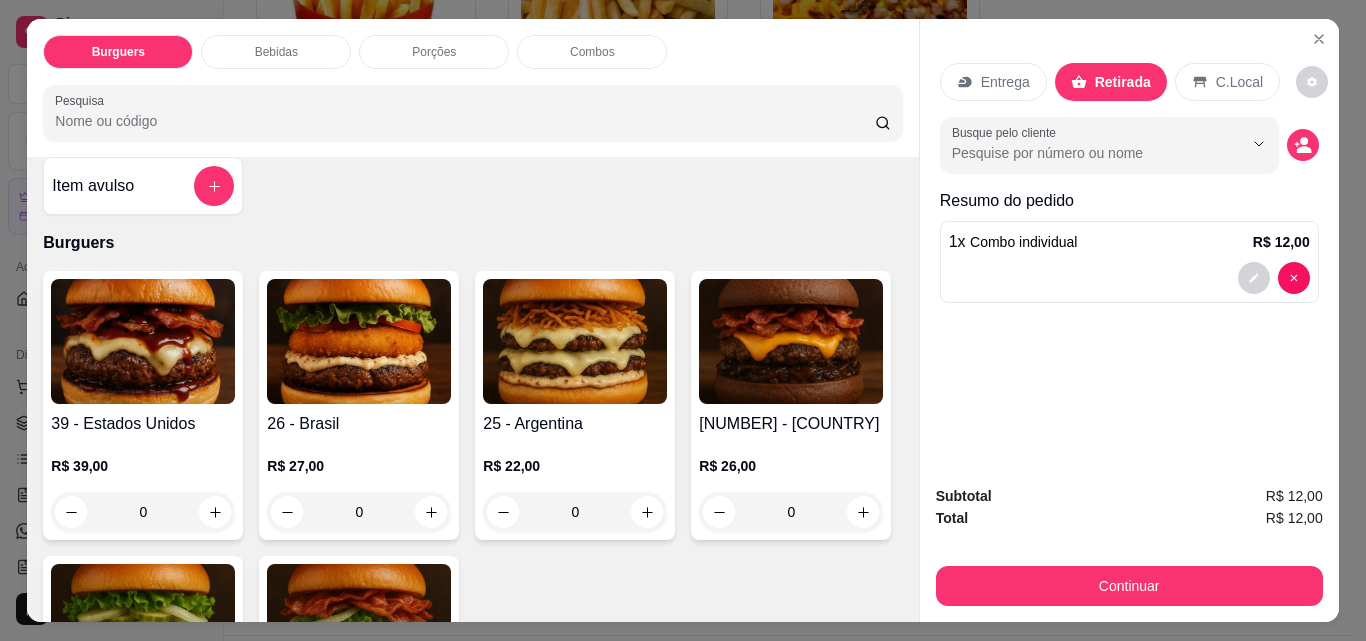 scroll, scrollTop: 0, scrollLeft: 0, axis: both 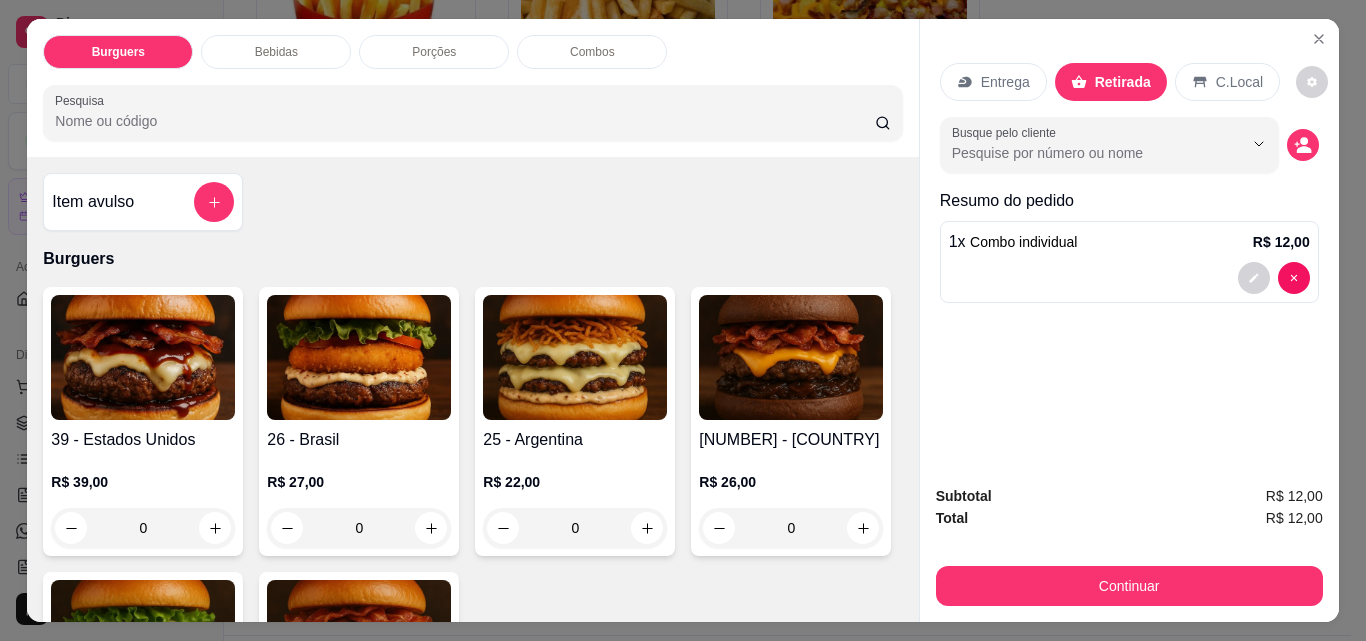 click on "0" at bounding box center (575, 528) 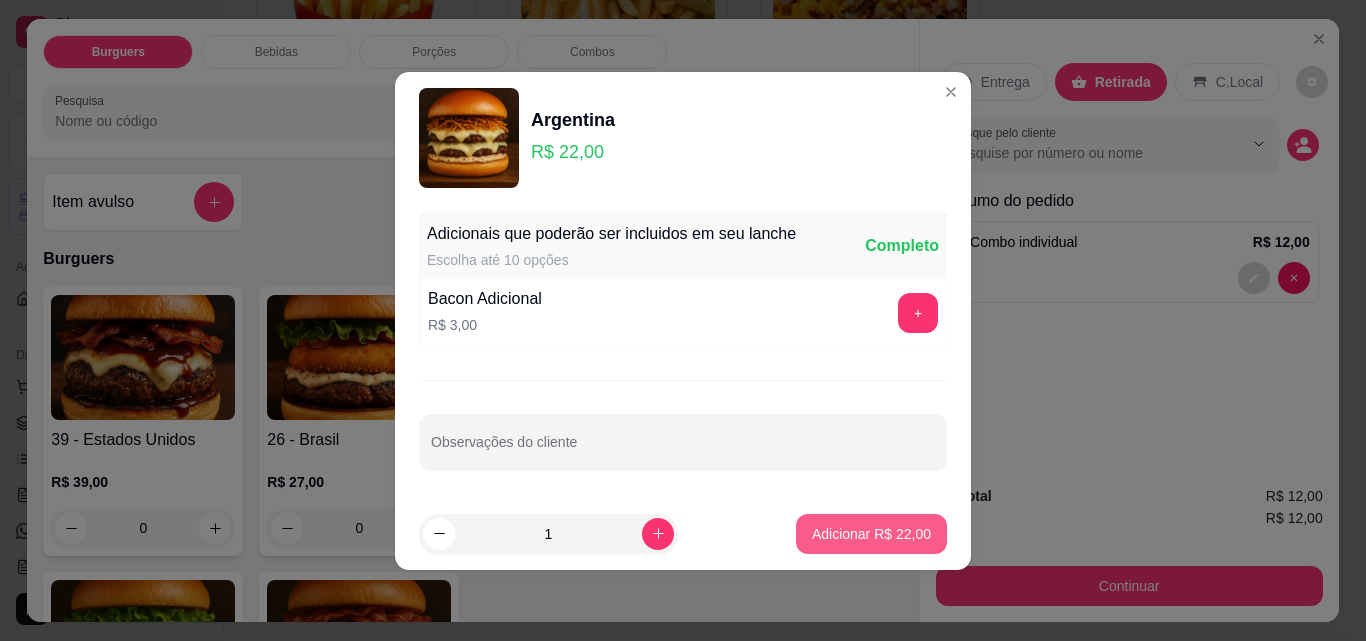 click on "Adicionar   R$ 22,00" at bounding box center [871, 534] 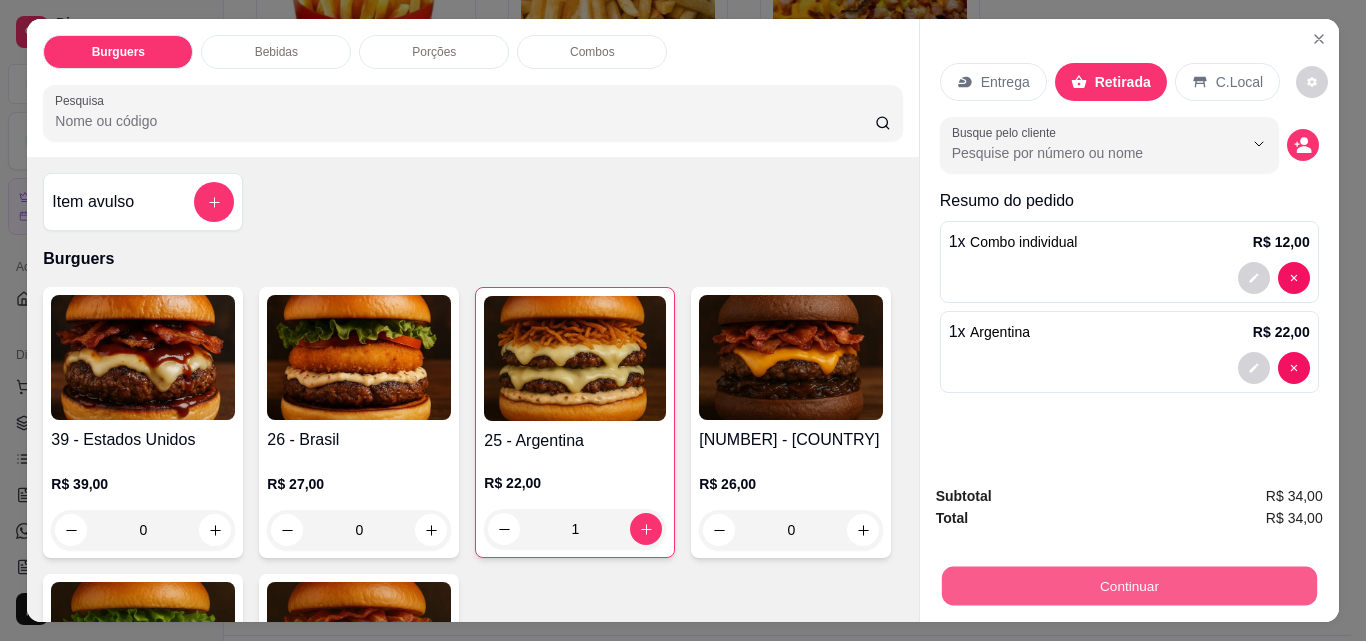 click on "Continuar" at bounding box center (1128, 585) 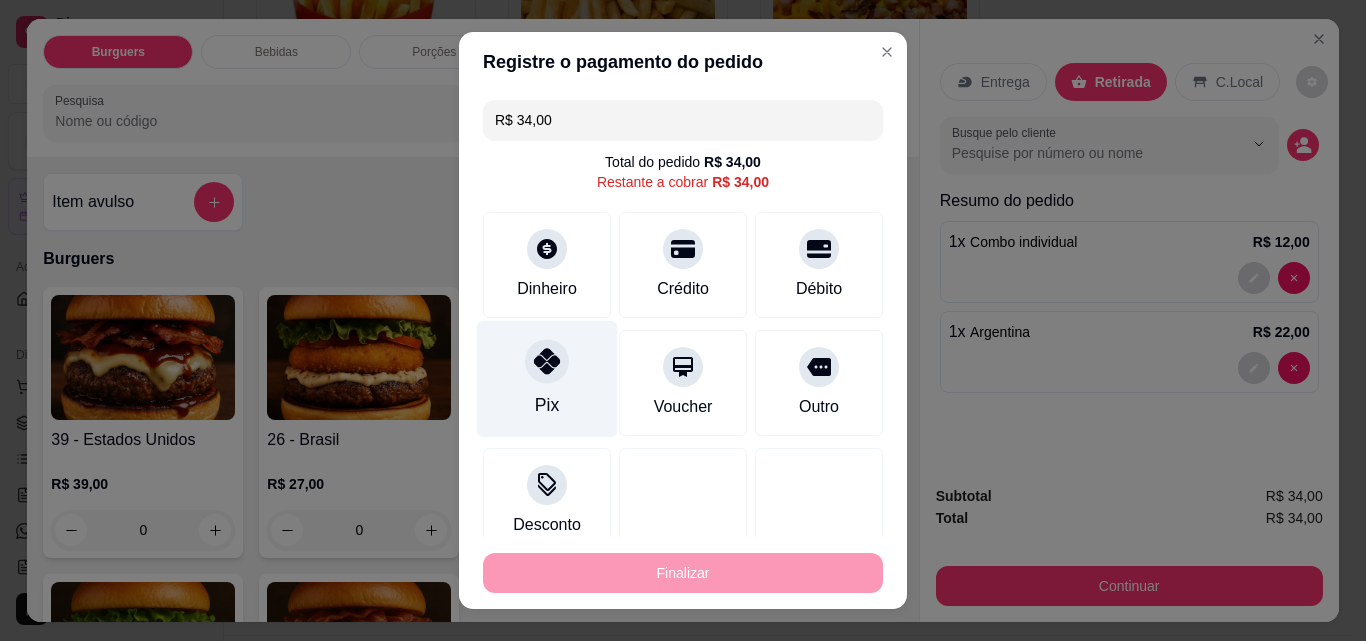click 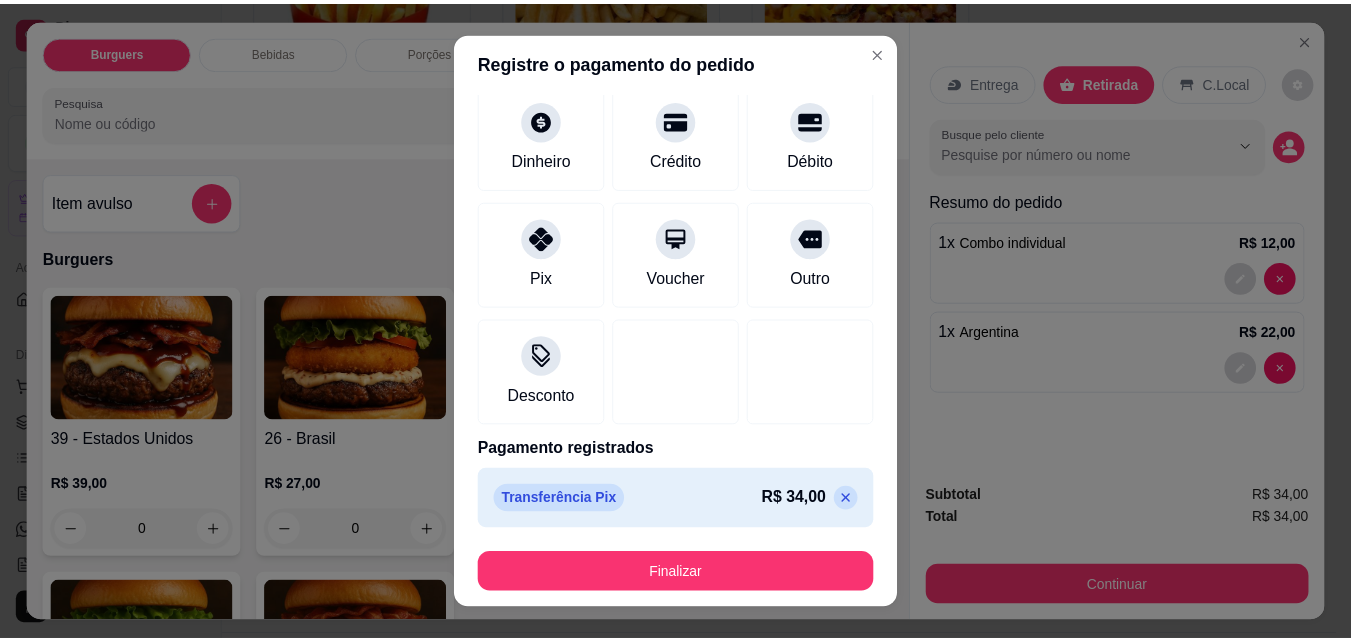 scroll, scrollTop: 0, scrollLeft: 0, axis: both 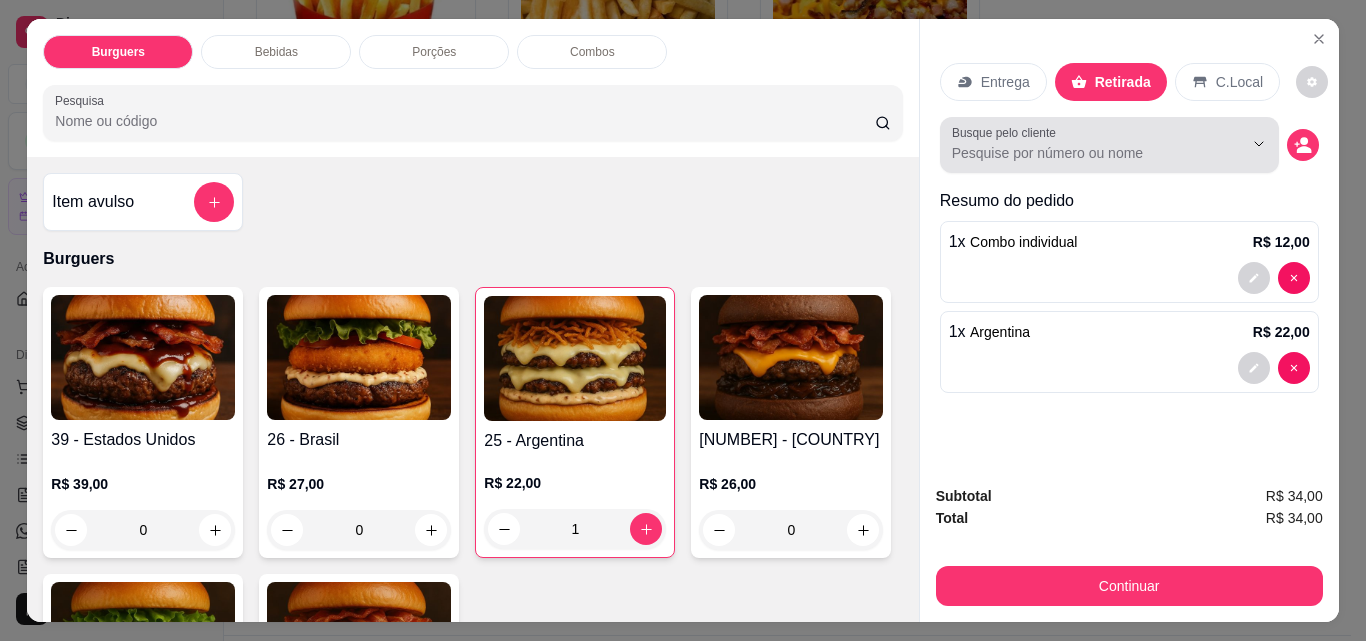 click on "Busque pelo cliente" at bounding box center [1007, 132] 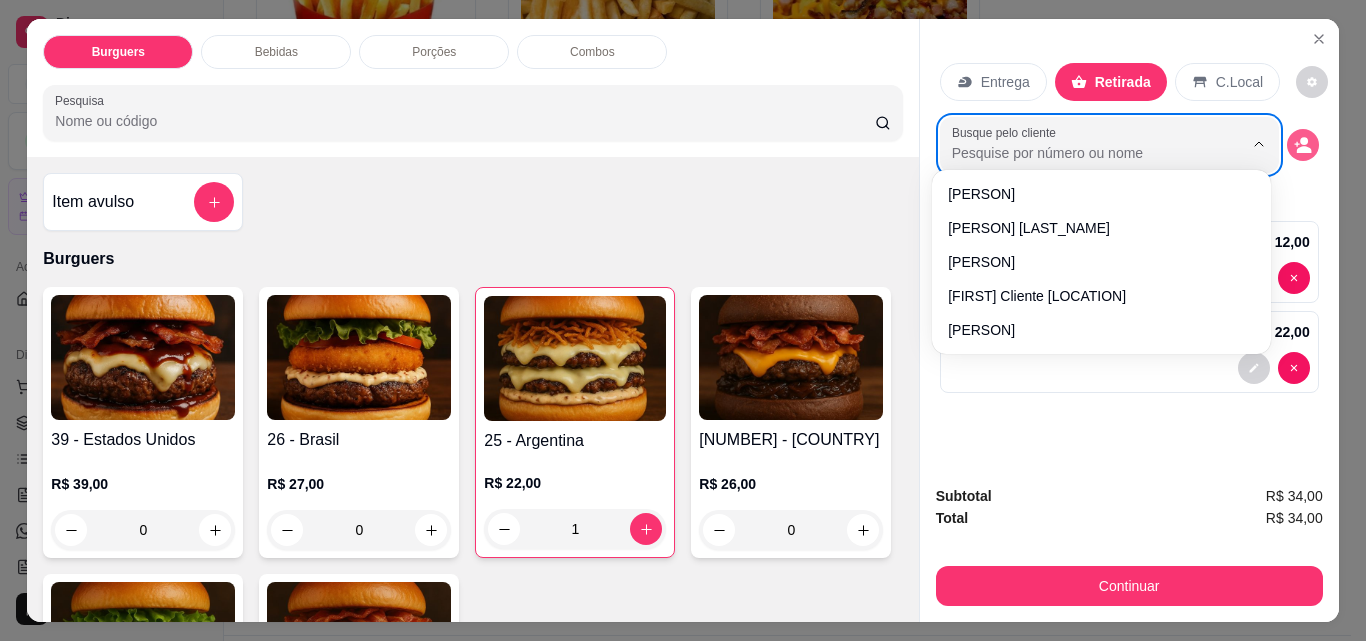 click 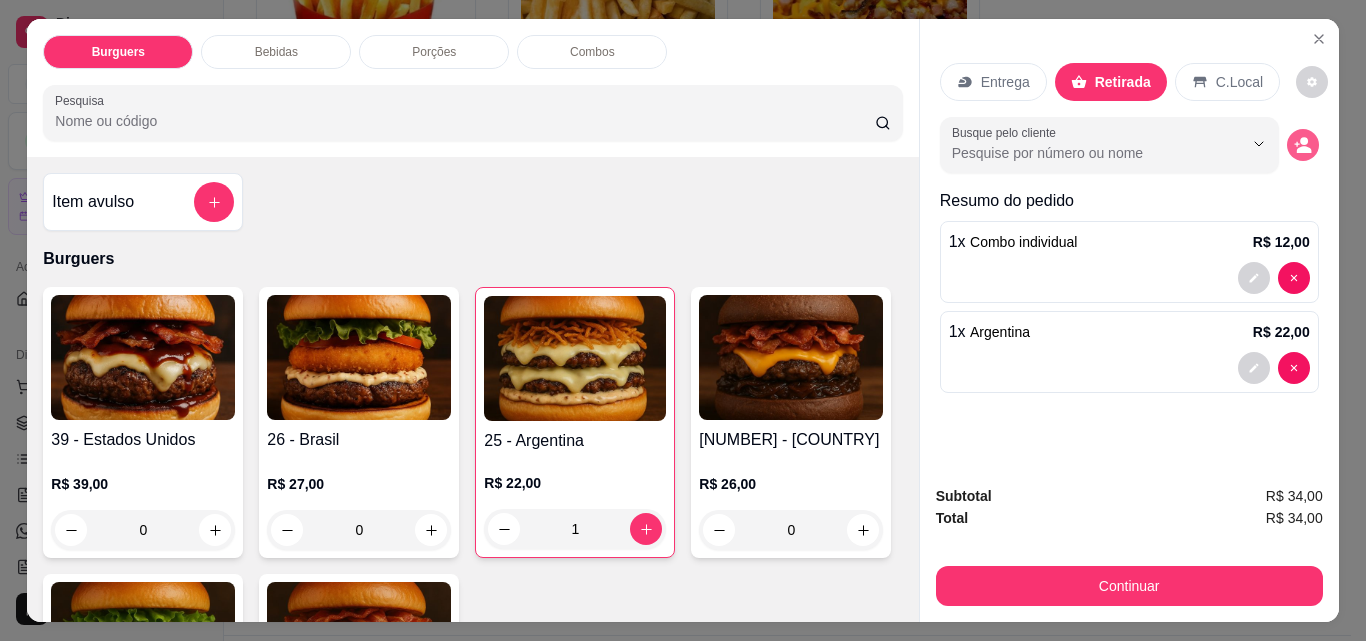 click 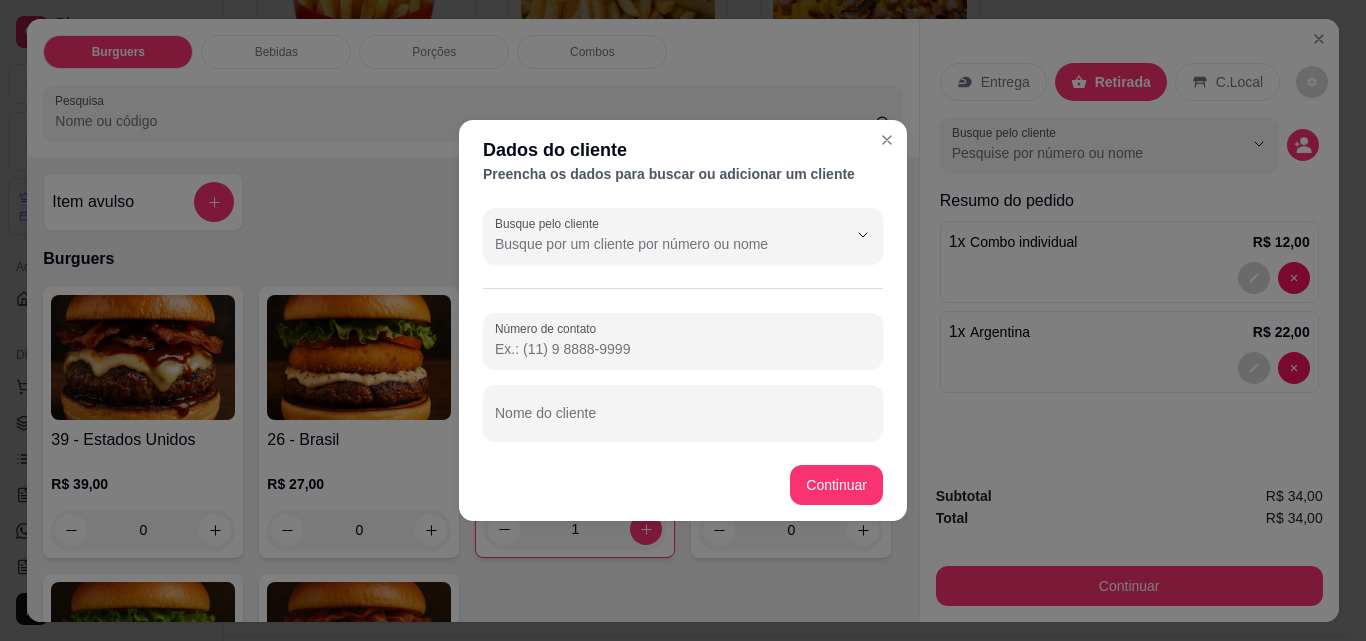 click on "Número de contato" at bounding box center (683, 349) 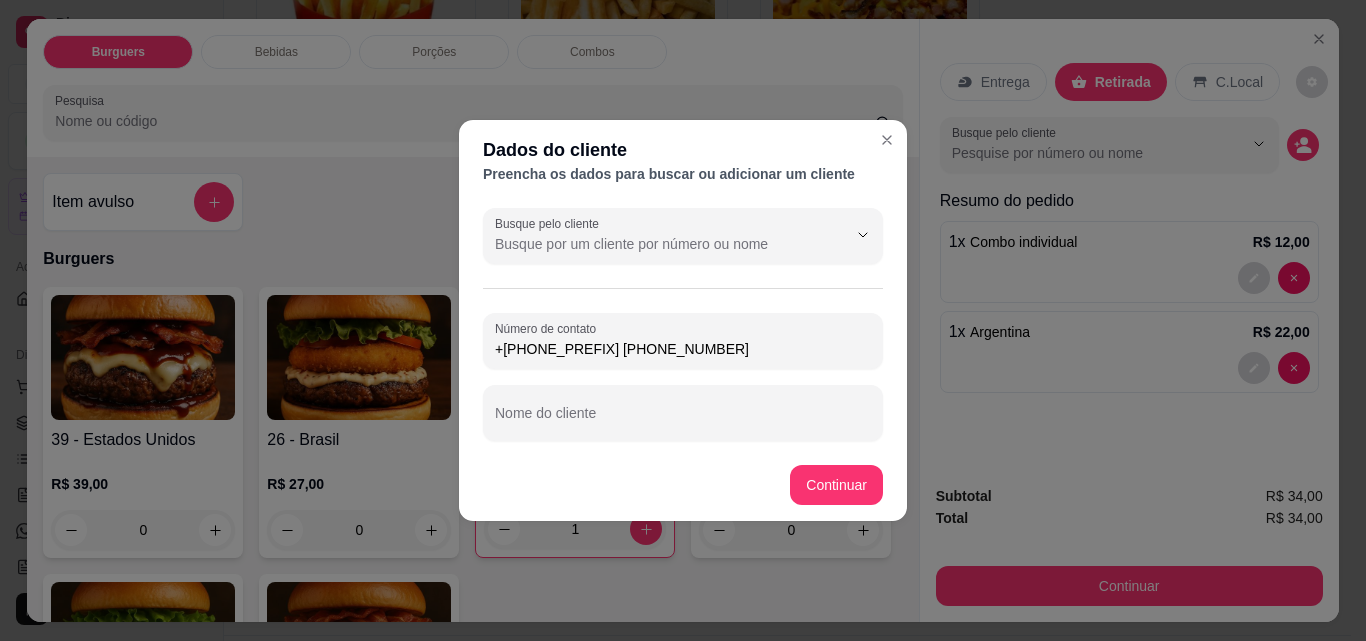 click on "+[PHONE_PREFIX] [PHONE_NUMBER]" at bounding box center (683, 349) 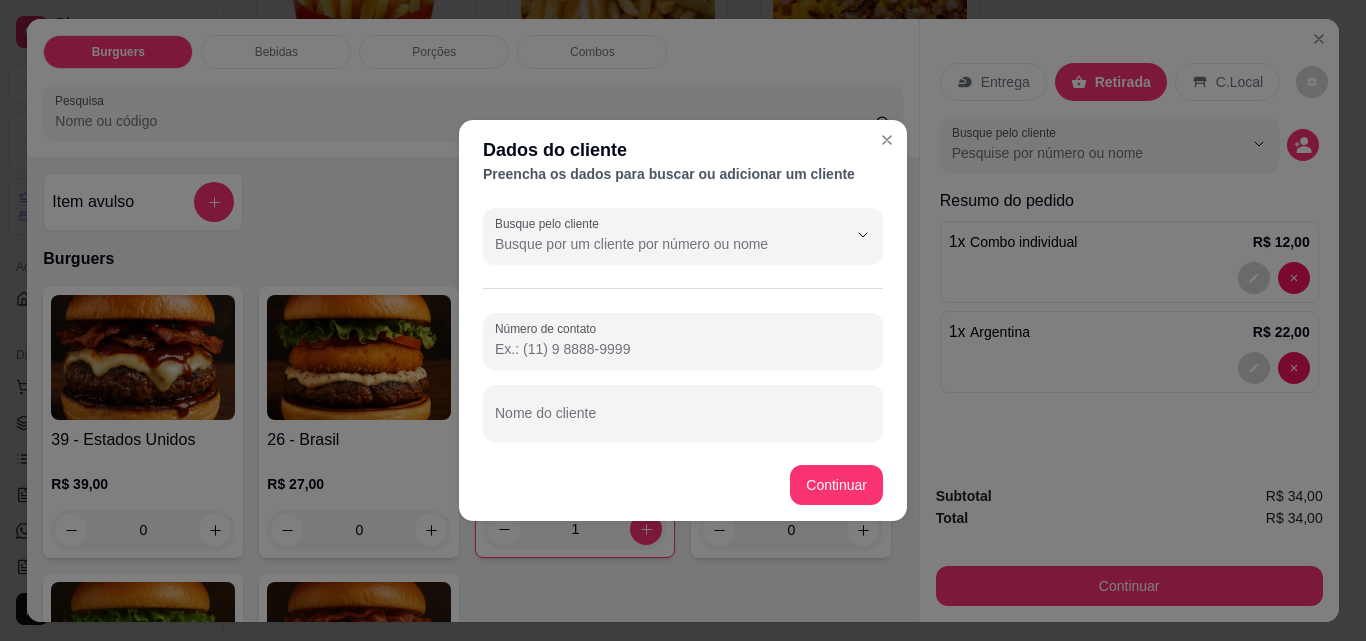paste on "+[PHONE_PREFIX] [PHONE_NUMBER]" 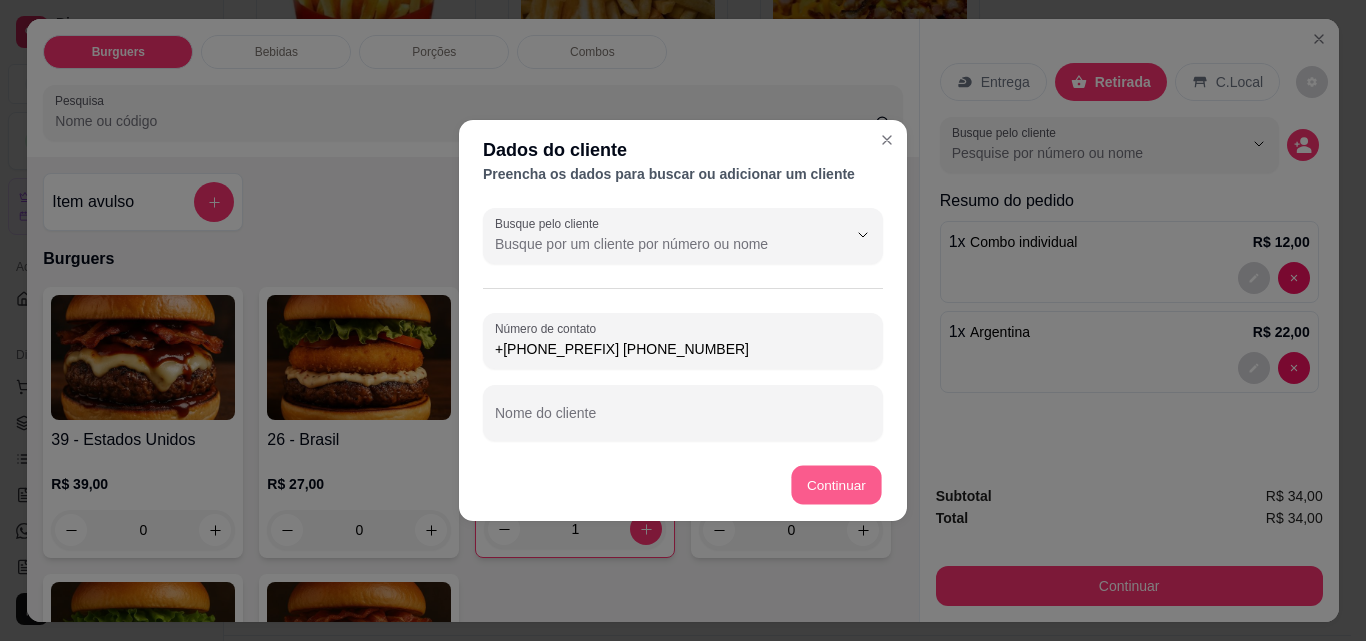click on "Continuar" at bounding box center [837, 485] 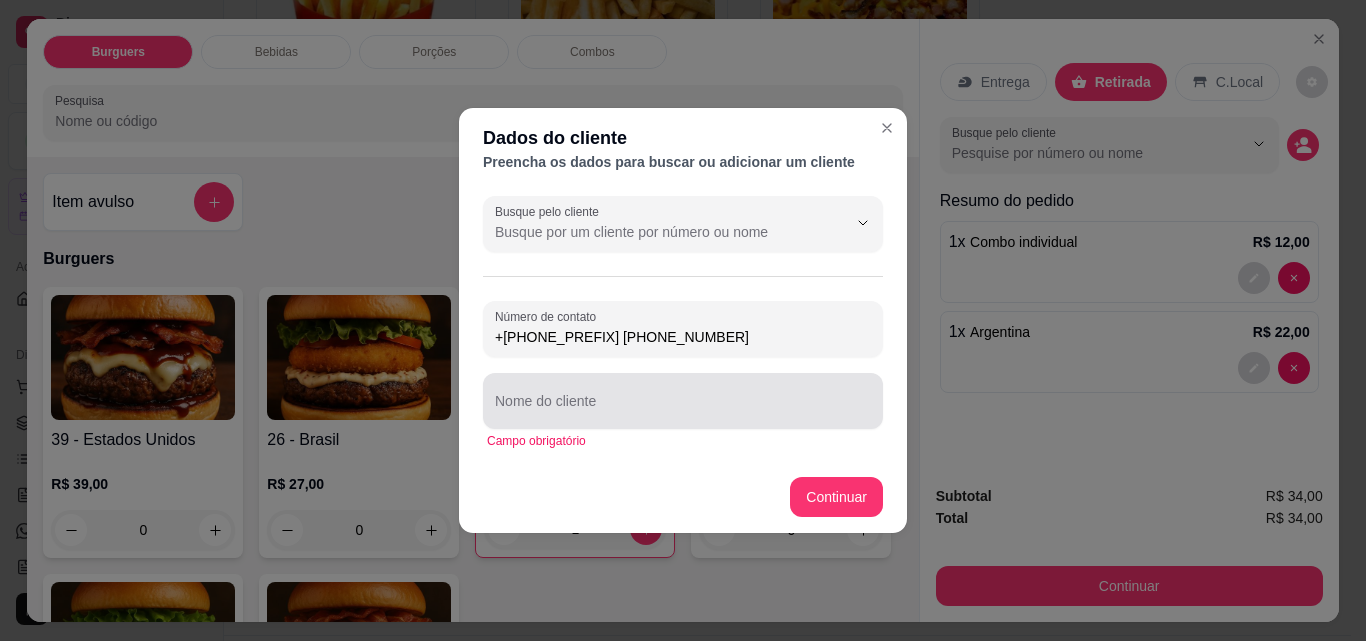 click at bounding box center [683, 401] 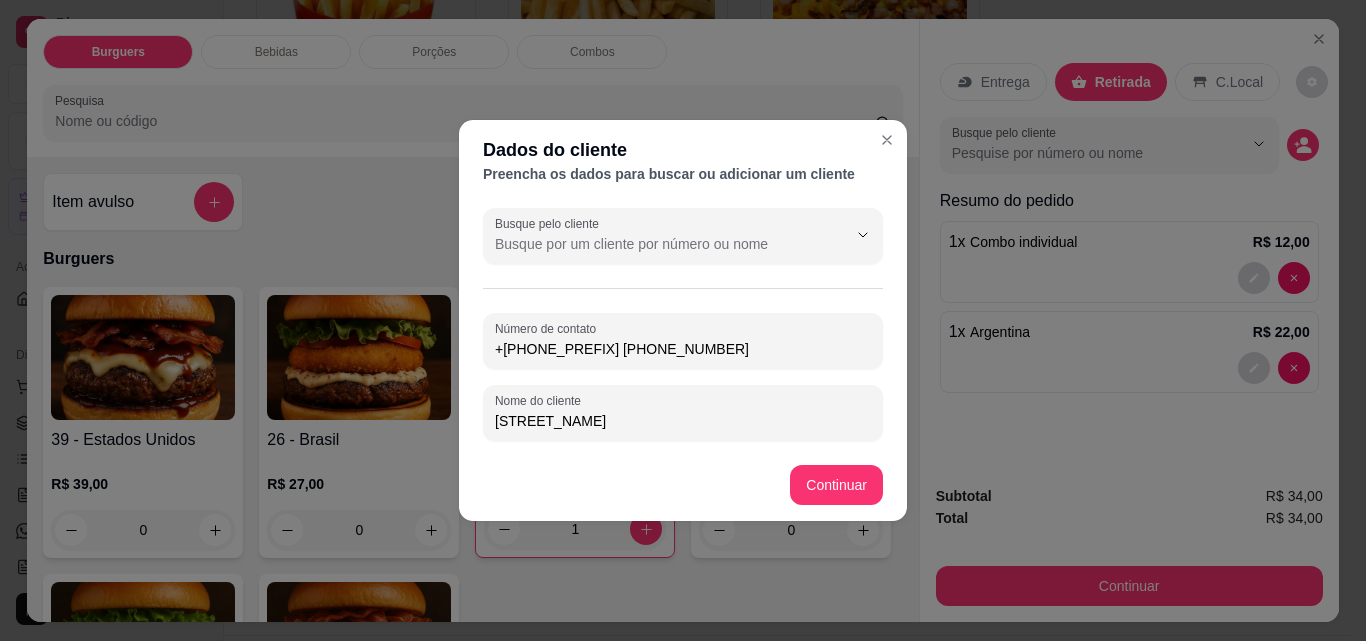 click on "[STREET_NAME]" at bounding box center [683, 421] 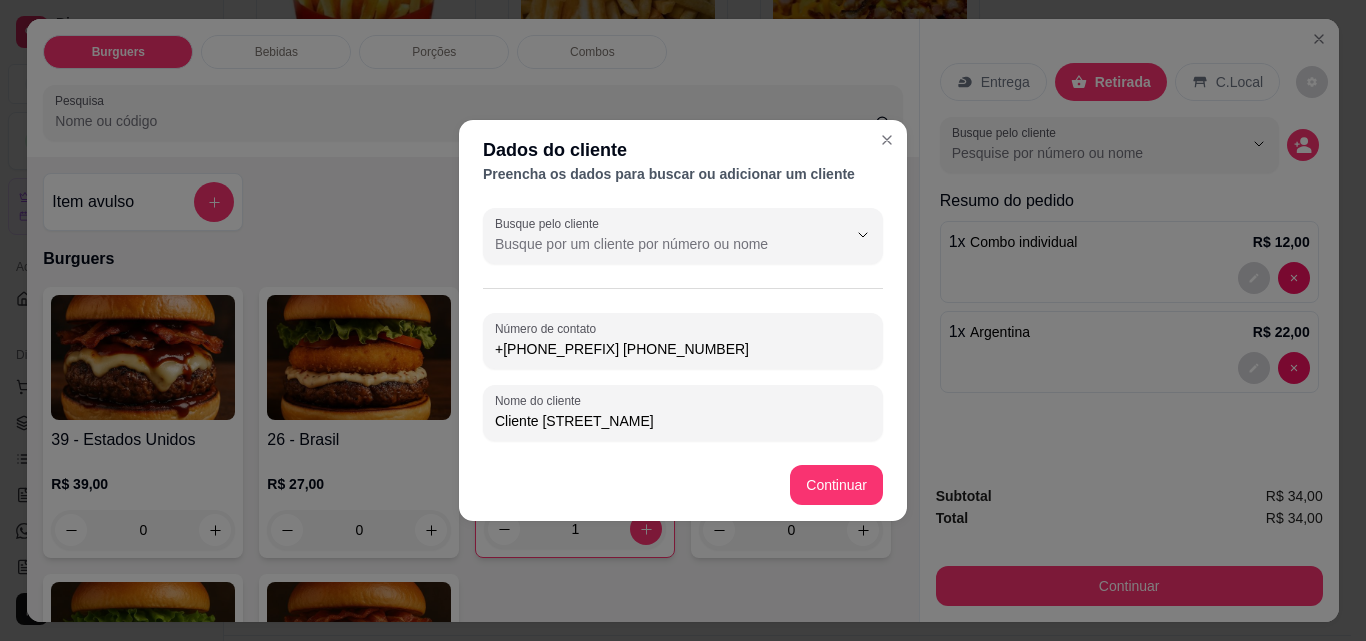 drag, startPoint x: 587, startPoint y: 420, endPoint x: 432, endPoint y: 440, distance: 156.285 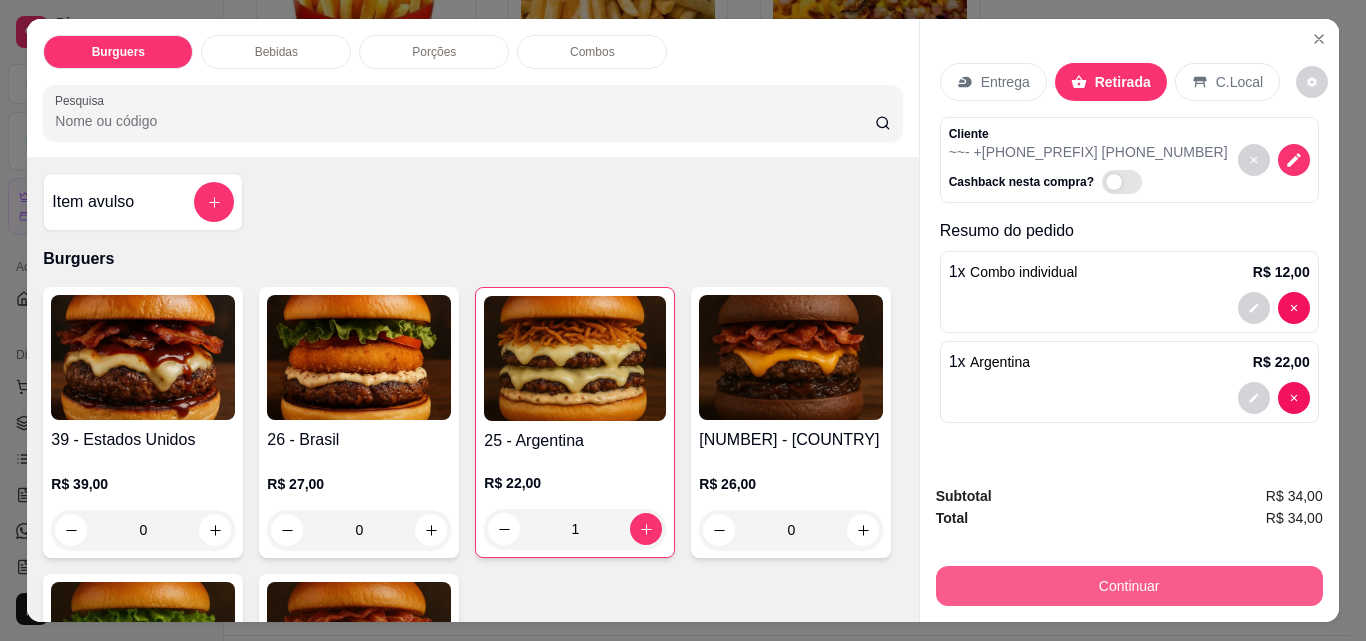 click on "Continuar" at bounding box center (1129, 586) 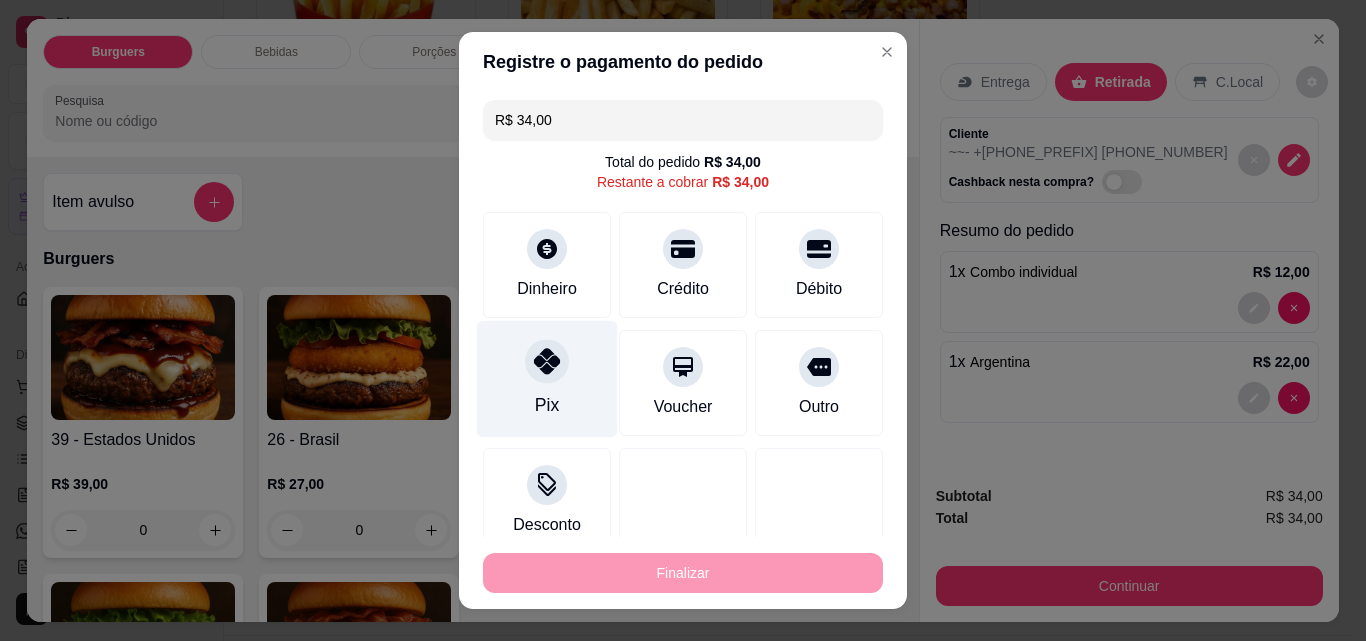 click at bounding box center (547, 361) 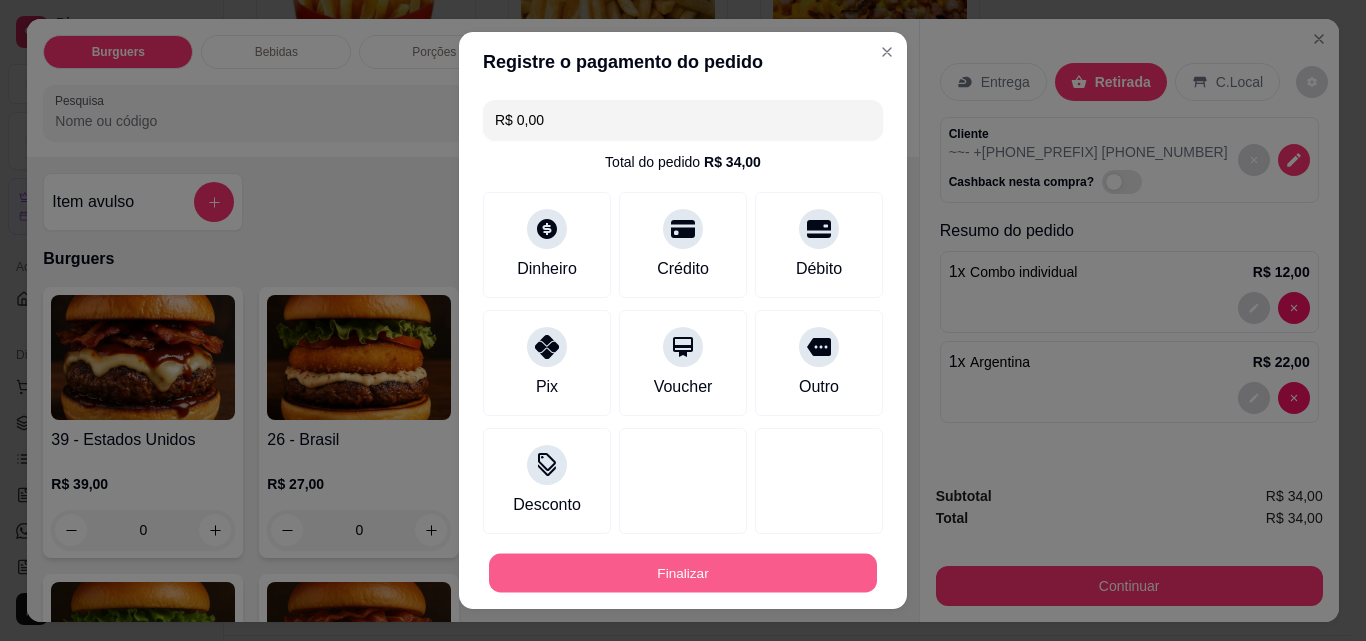 click on "Finalizar" at bounding box center (683, 573) 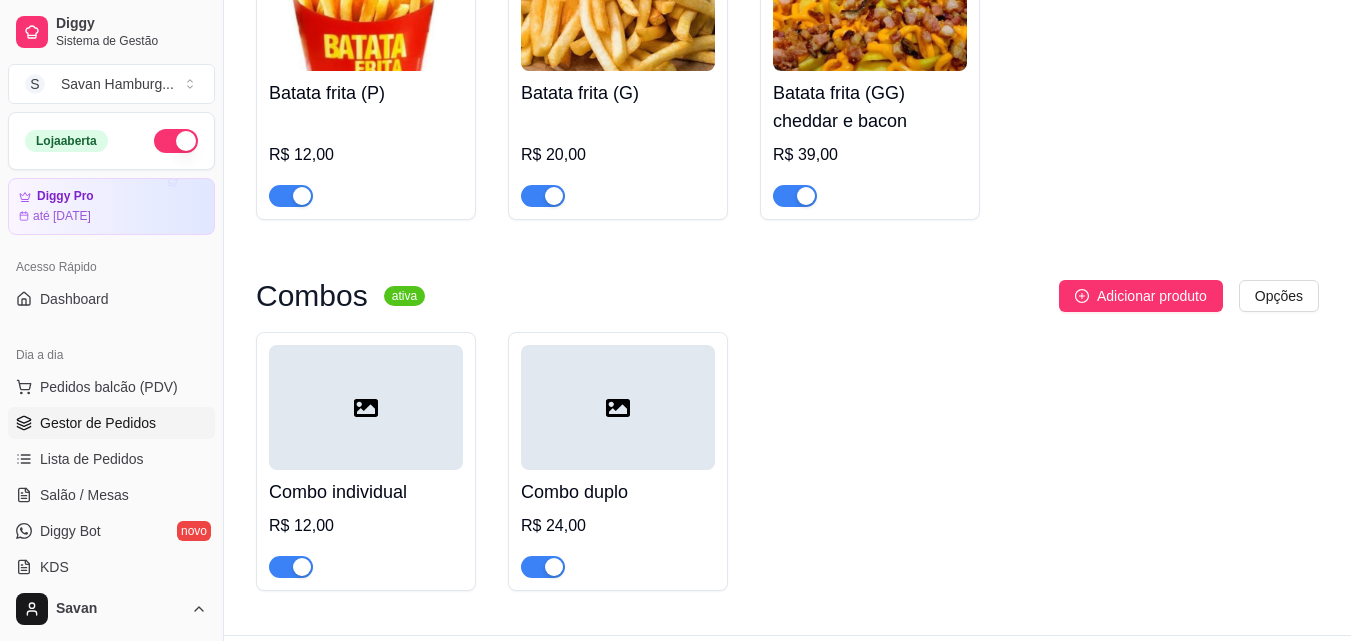 click on "Gestor de Pedidos" at bounding box center (98, 423) 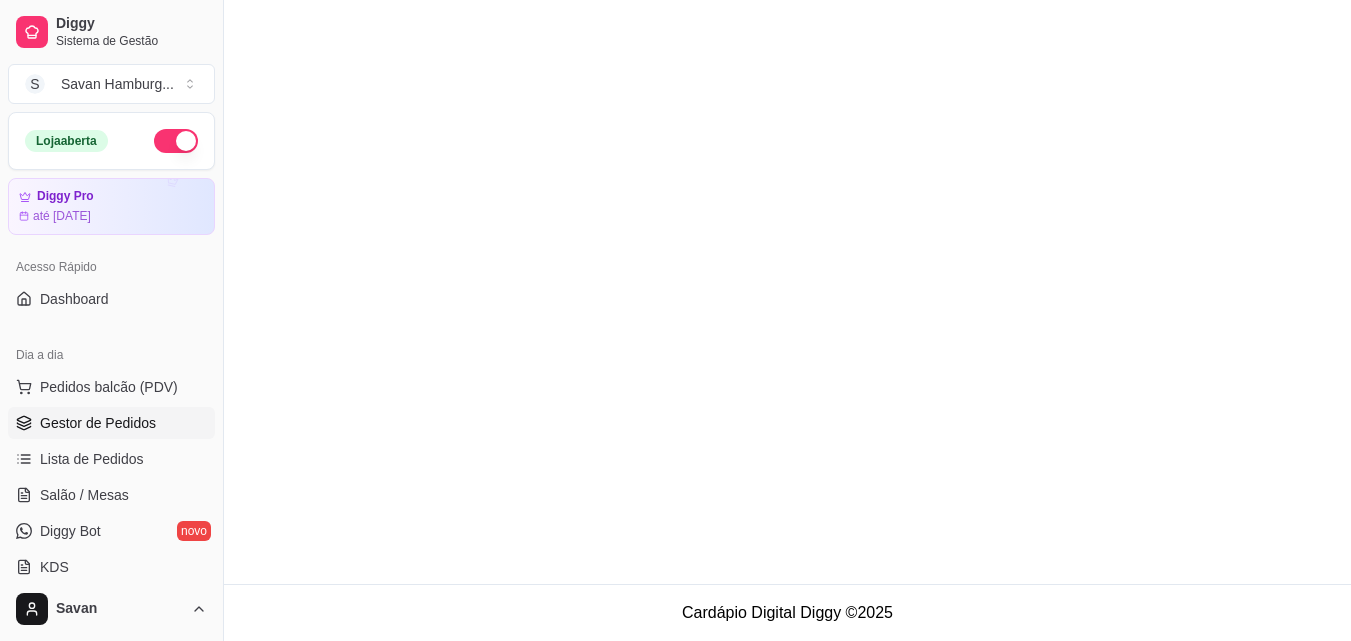 scroll, scrollTop: 0, scrollLeft: 0, axis: both 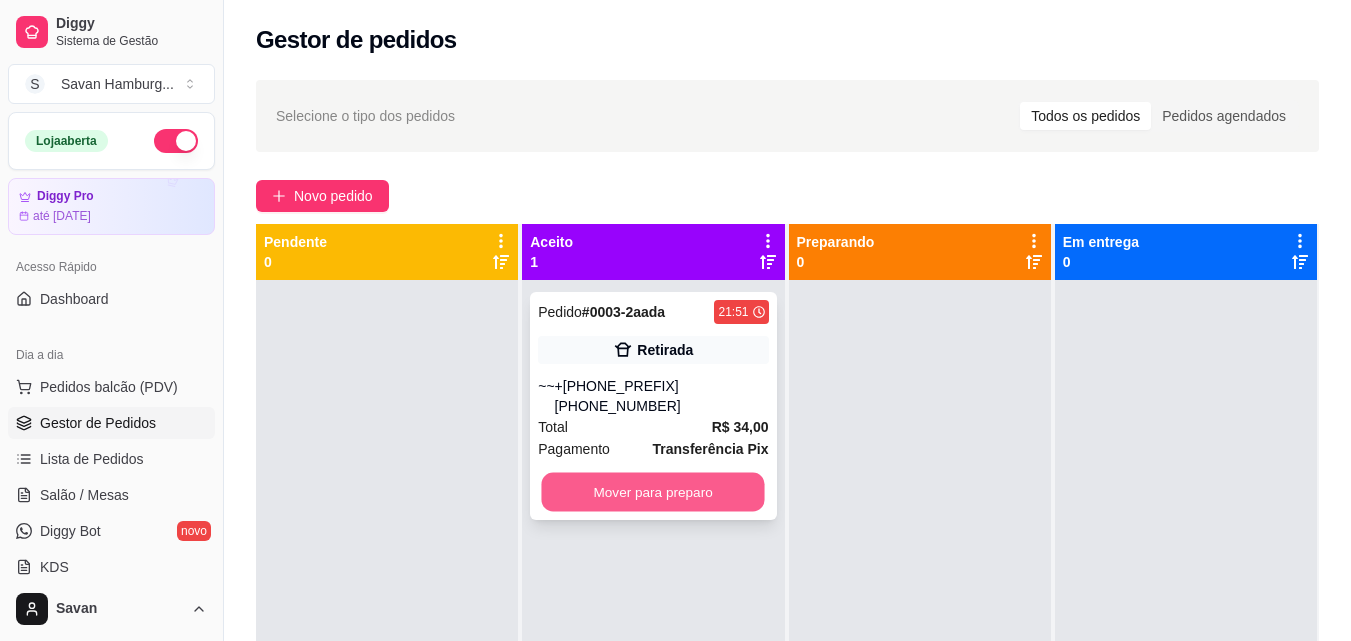 click on "Mover para preparo" at bounding box center (653, 492) 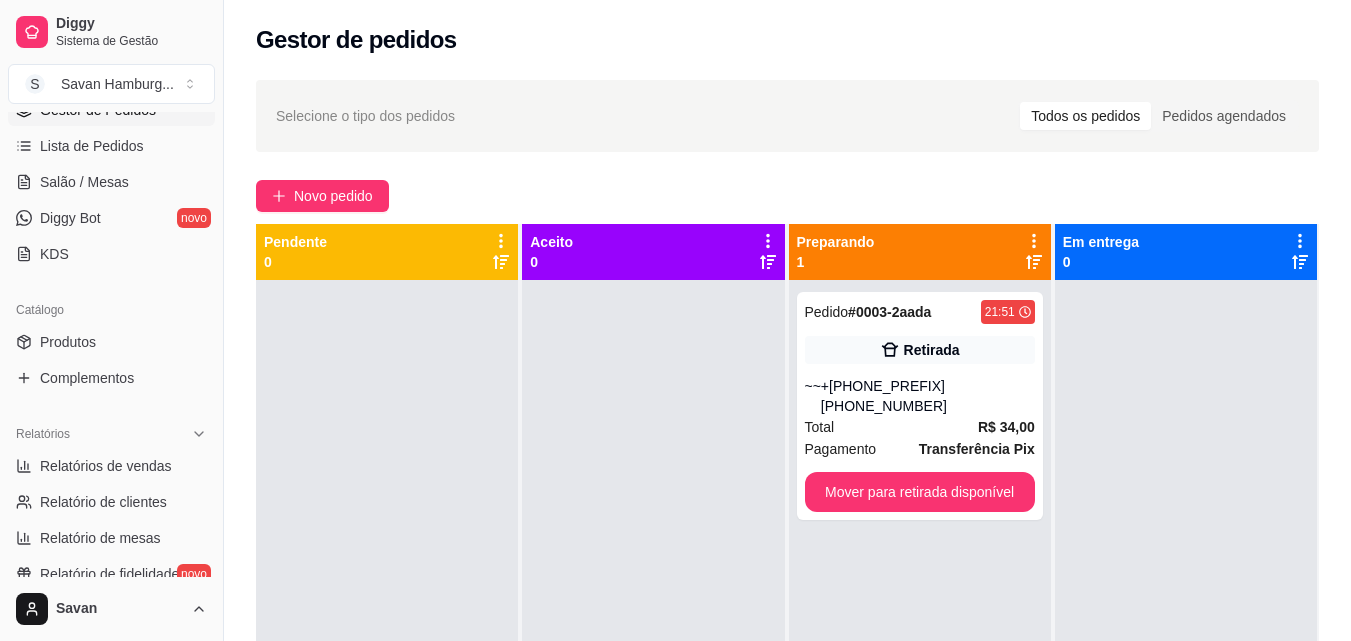 scroll, scrollTop: 324, scrollLeft: 0, axis: vertical 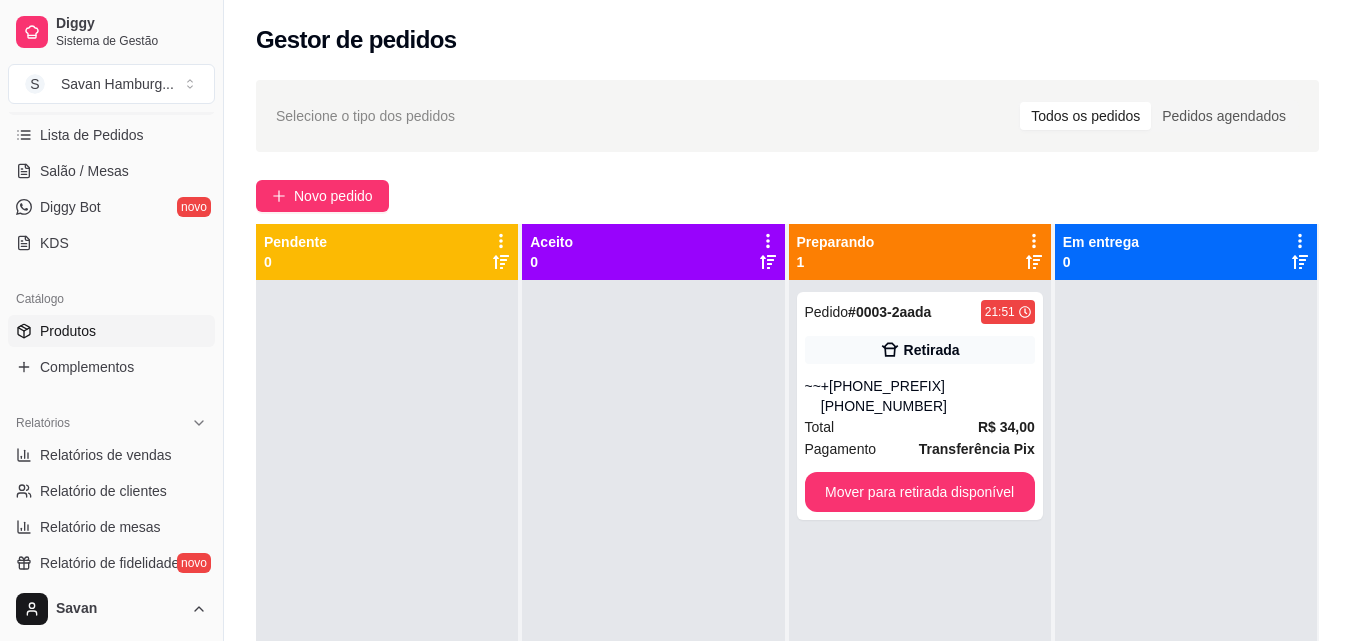 click on "Produtos" at bounding box center (68, 331) 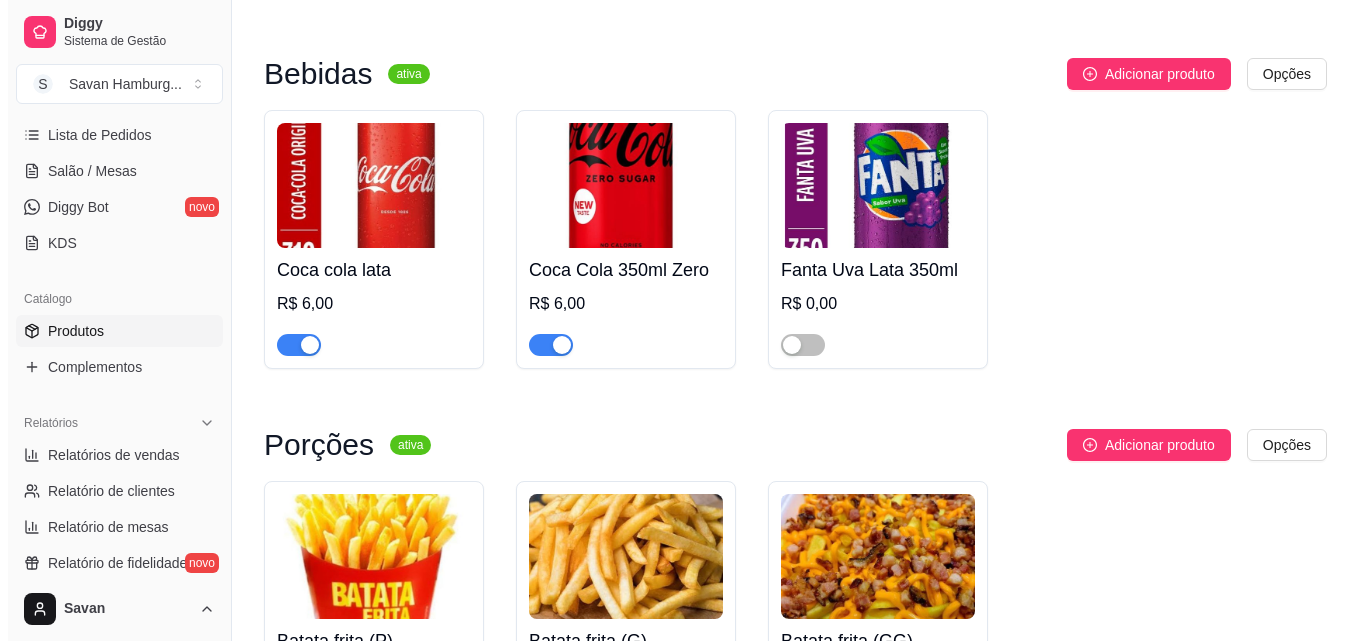 scroll, scrollTop: 870, scrollLeft: 0, axis: vertical 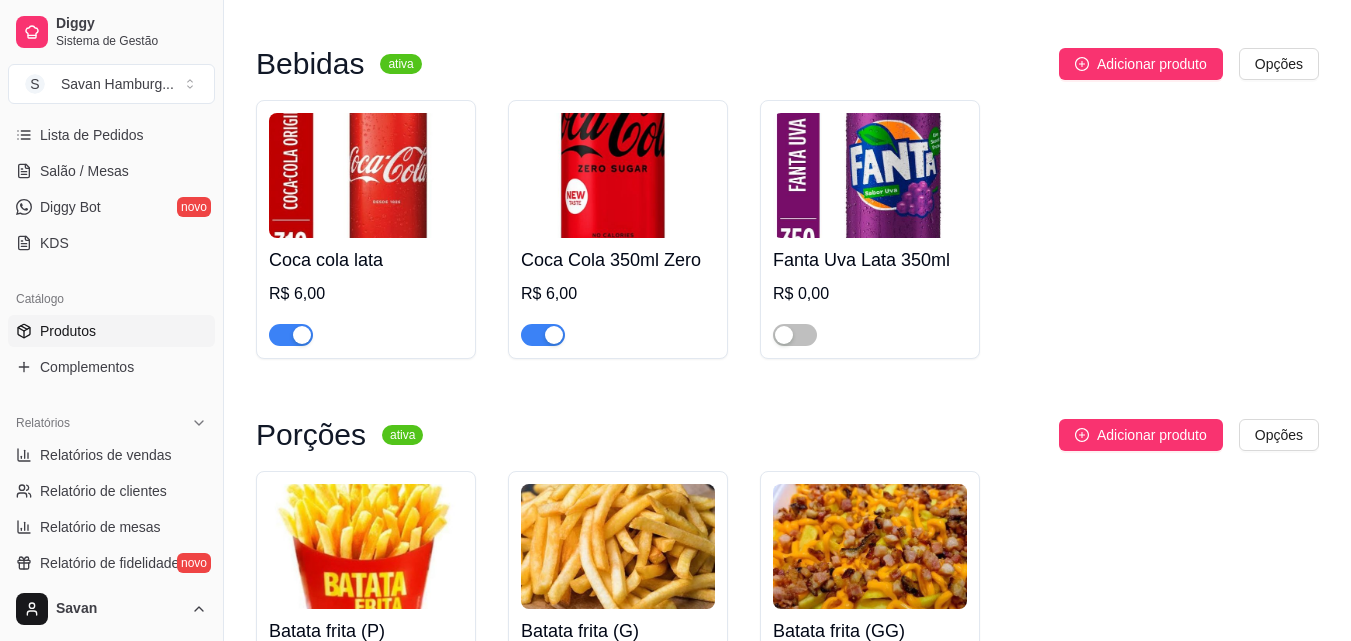 click at bounding box center (366, 175) 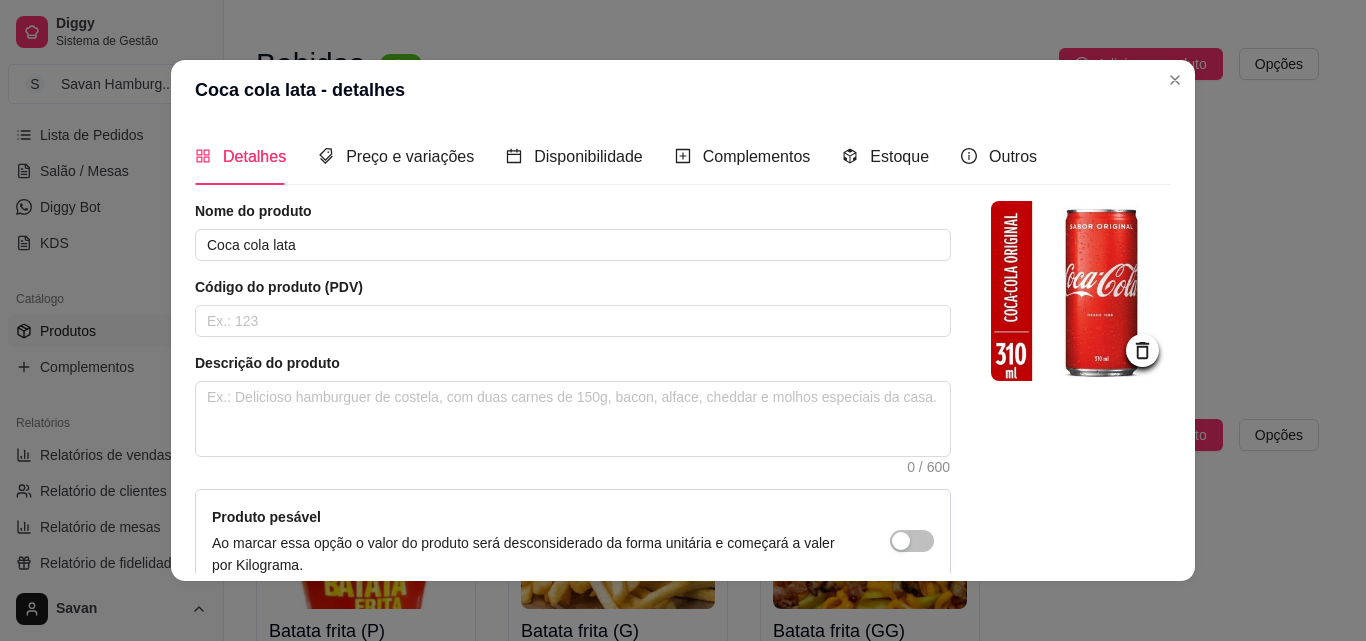 click 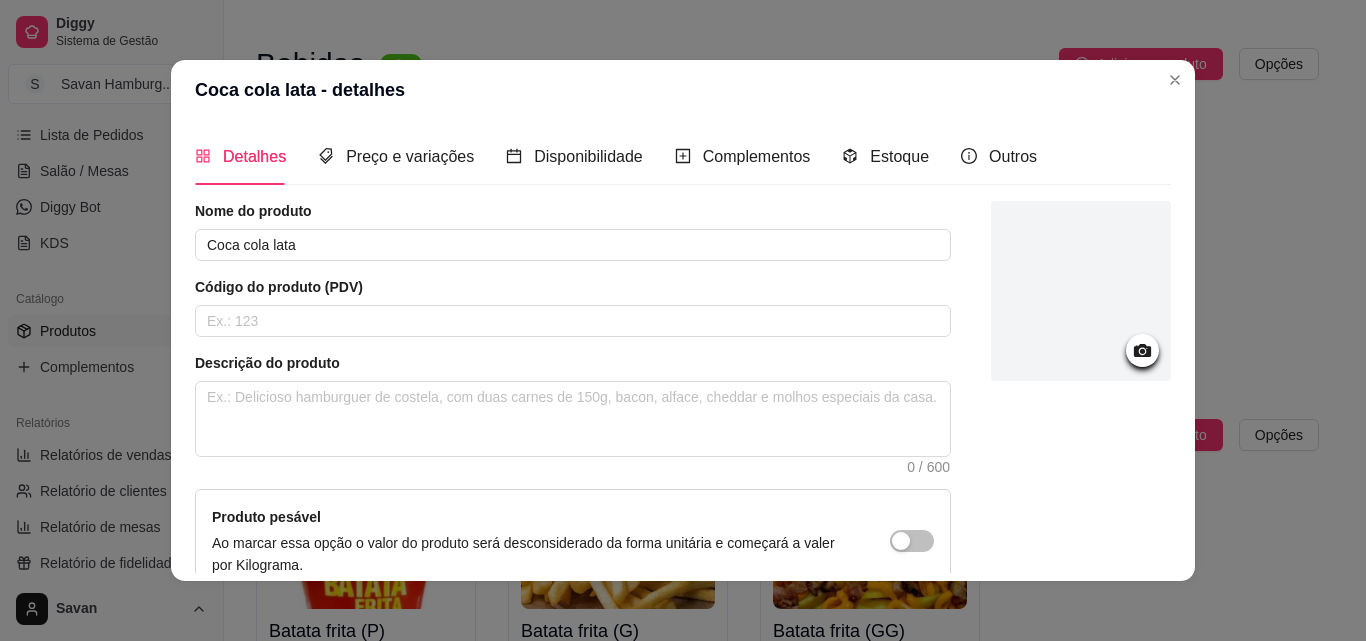 click at bounding box center (1081, 291) 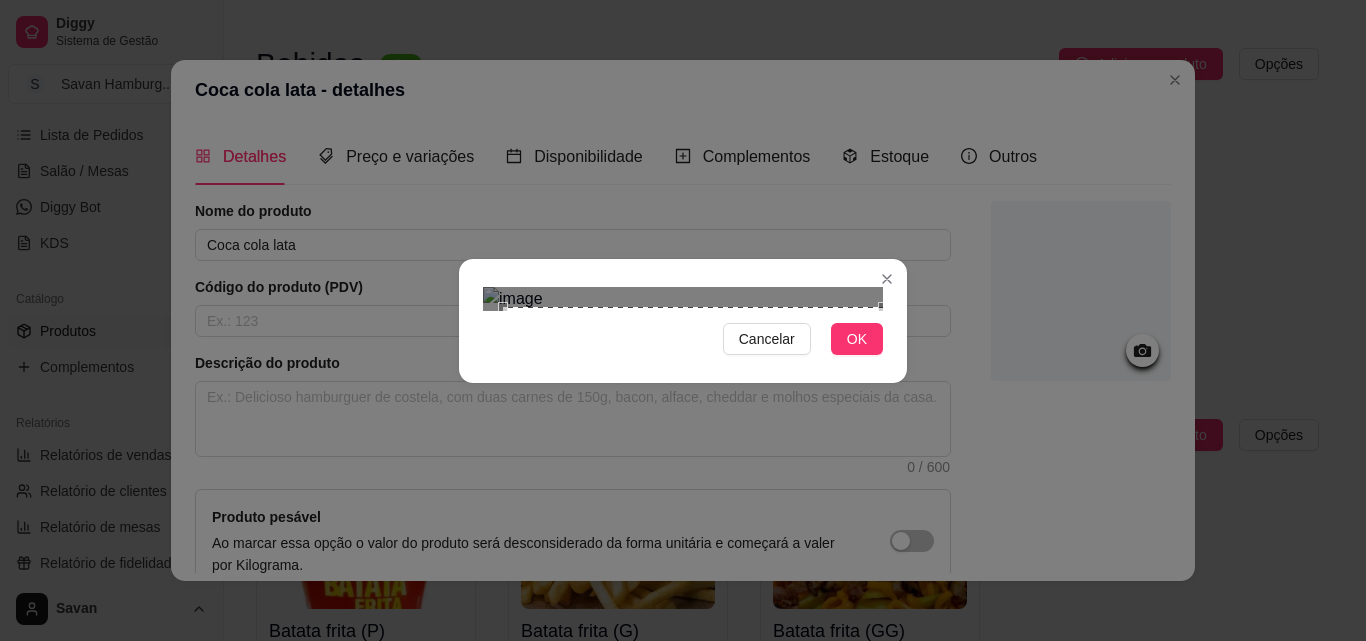 click on "Cancelar OK" at bounding box center (683, 321) 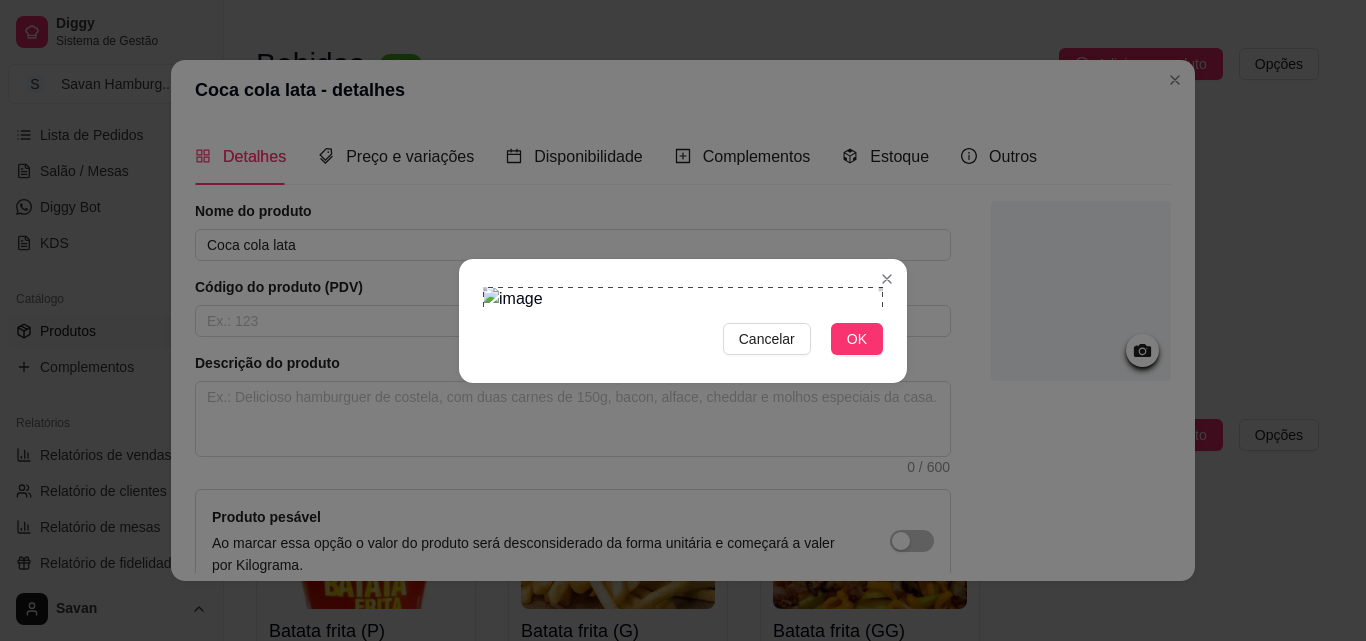 click on "Cancelar OK" at bounding box center (683, 321) 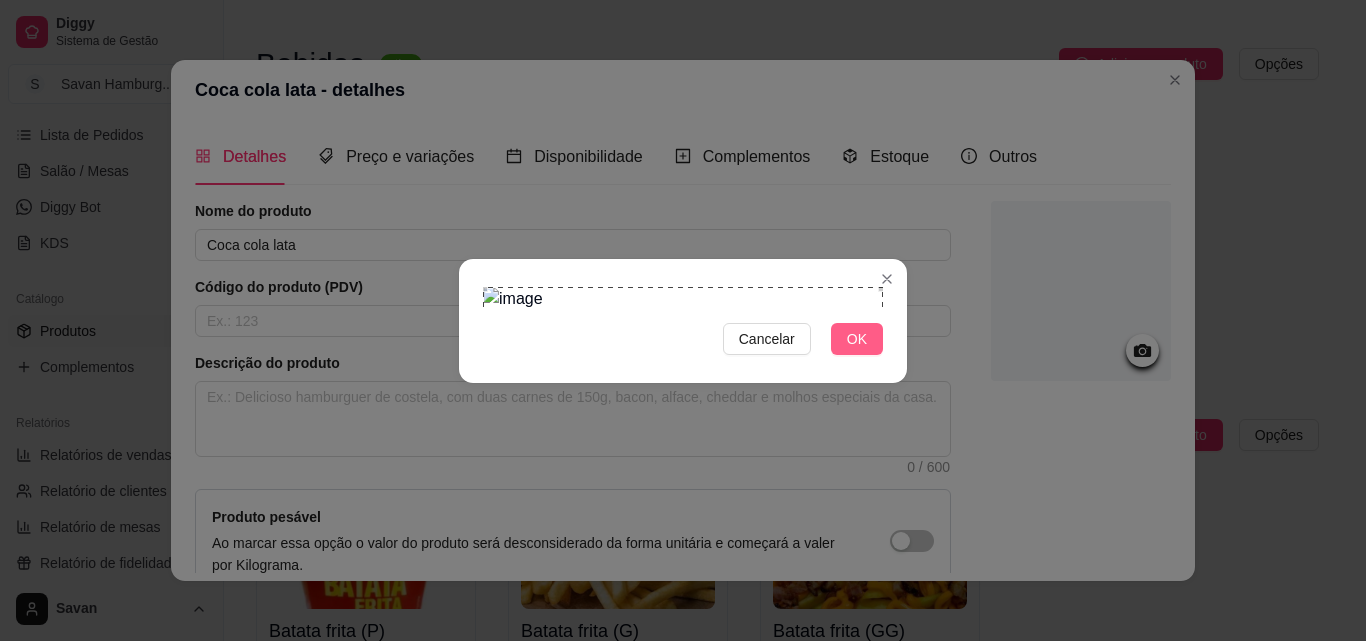 click on "OK" at bounding box center (857, 339) 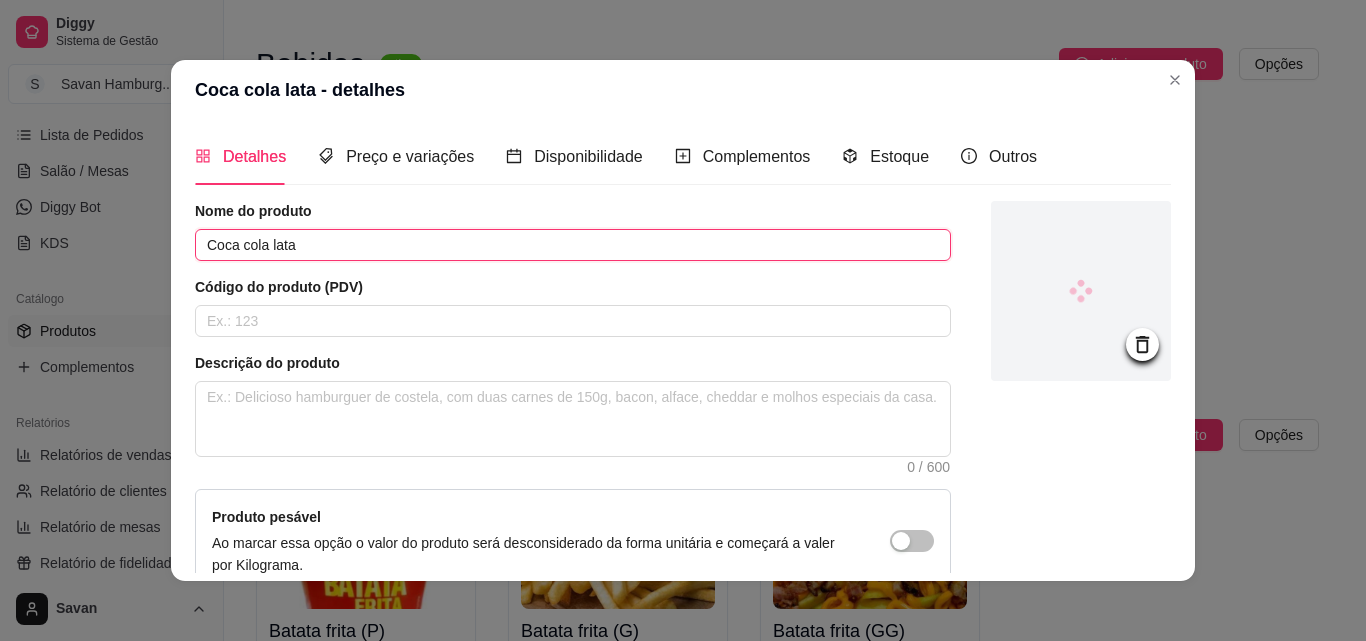 click on "Coca cola lata" at bounding box center [573, 245] 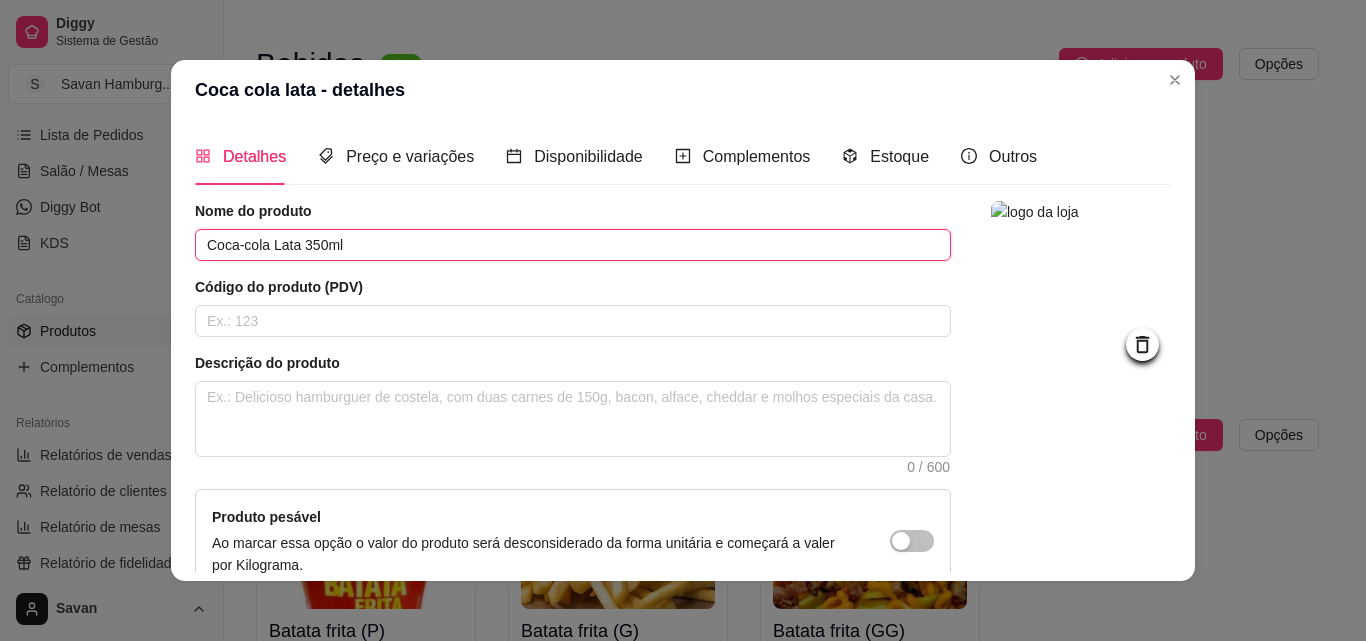 click on "Coca-cola Lata 350ml" at bounding box center [573, 245] 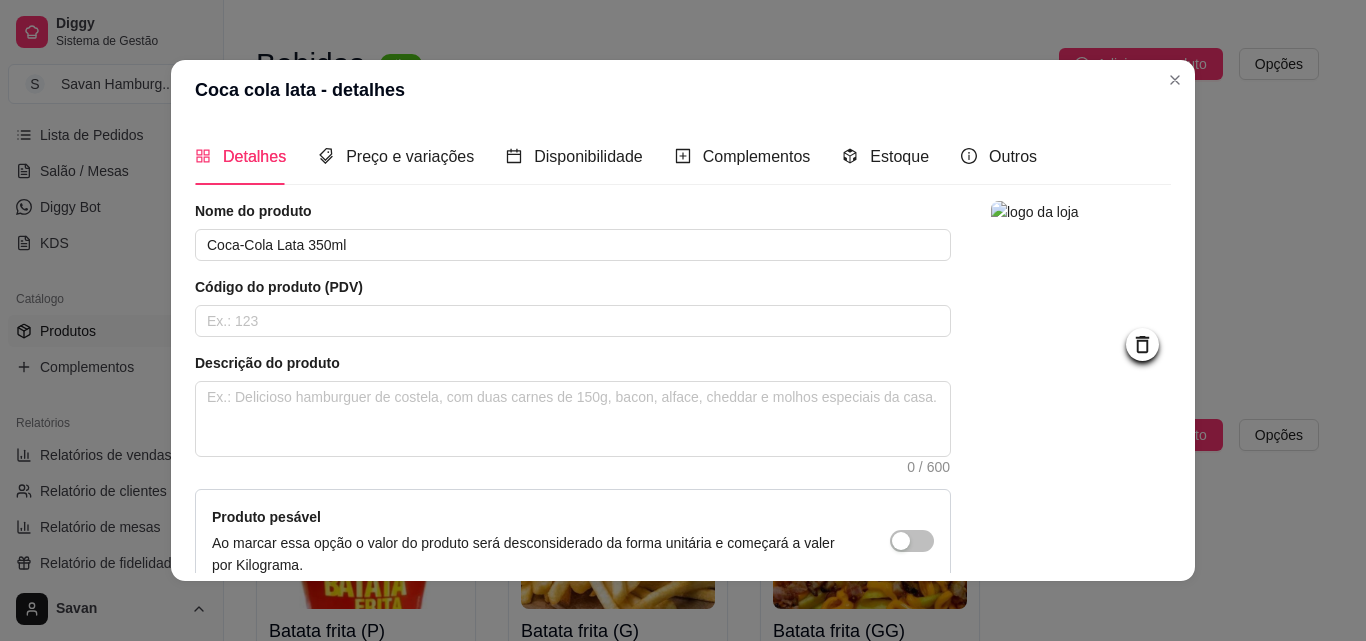scroll, scrollTop: 207, scrollLeft: 0, axis: vertical 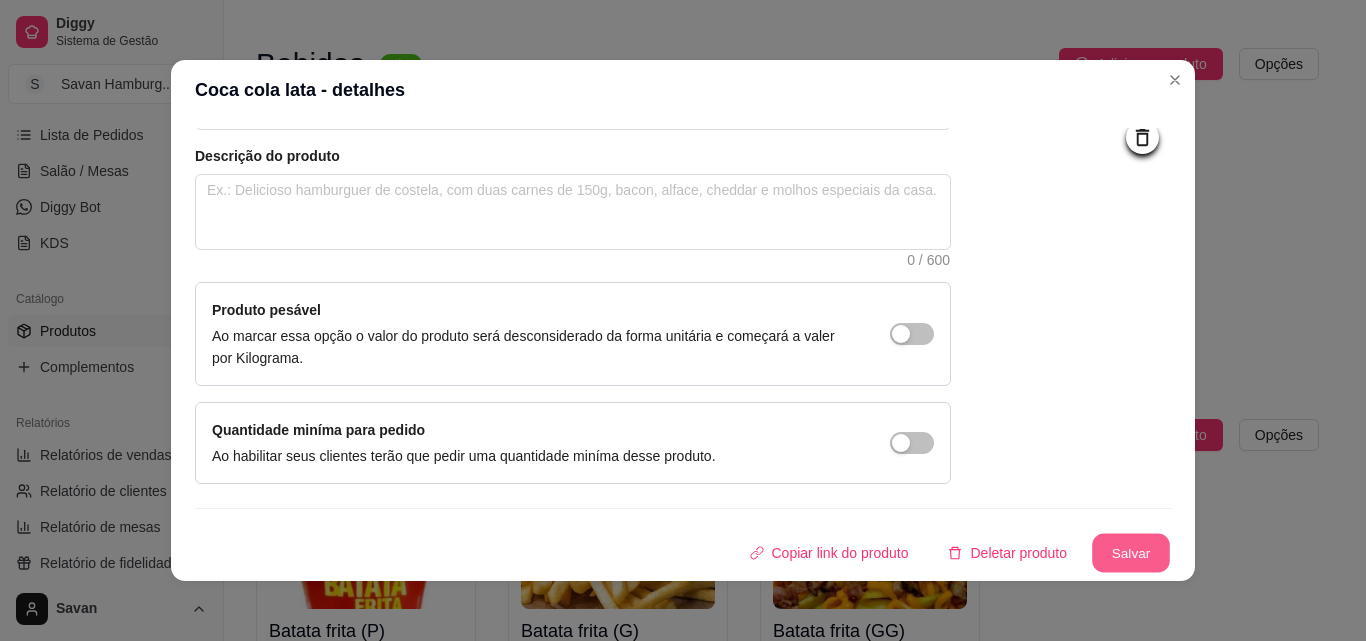click on "Salvar" at bounding box center (1131, 553) 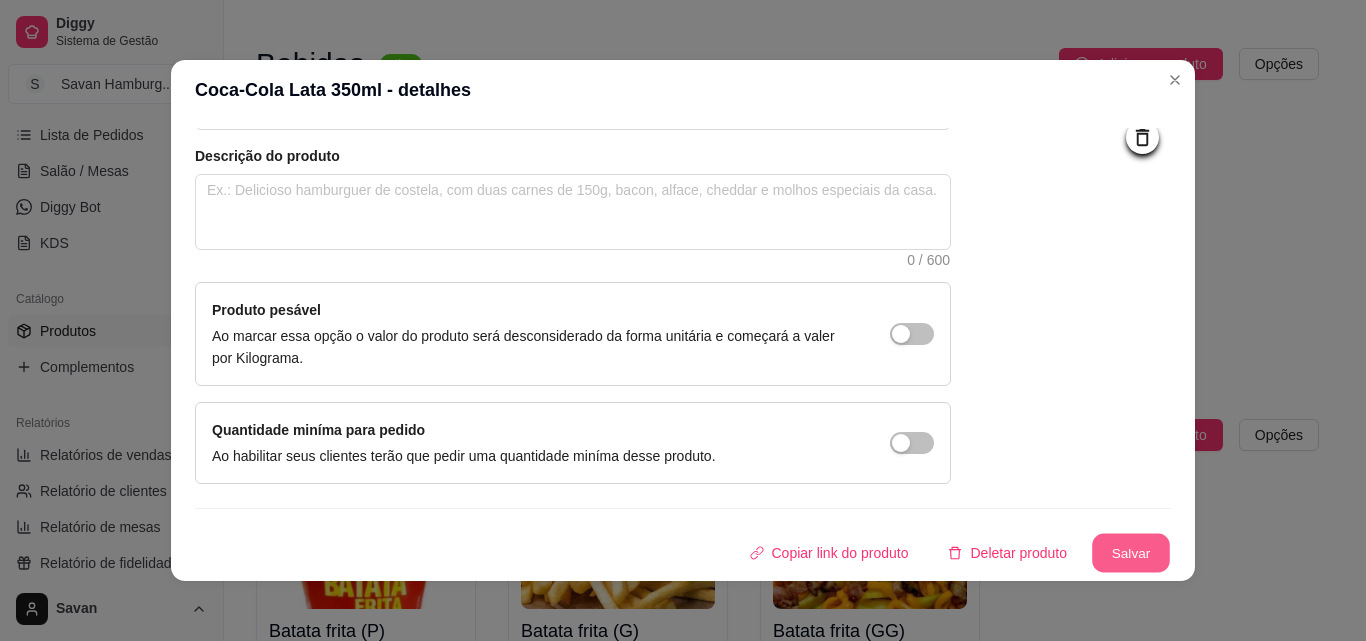 click on "Salvar" at bounding box center [1131, 553] 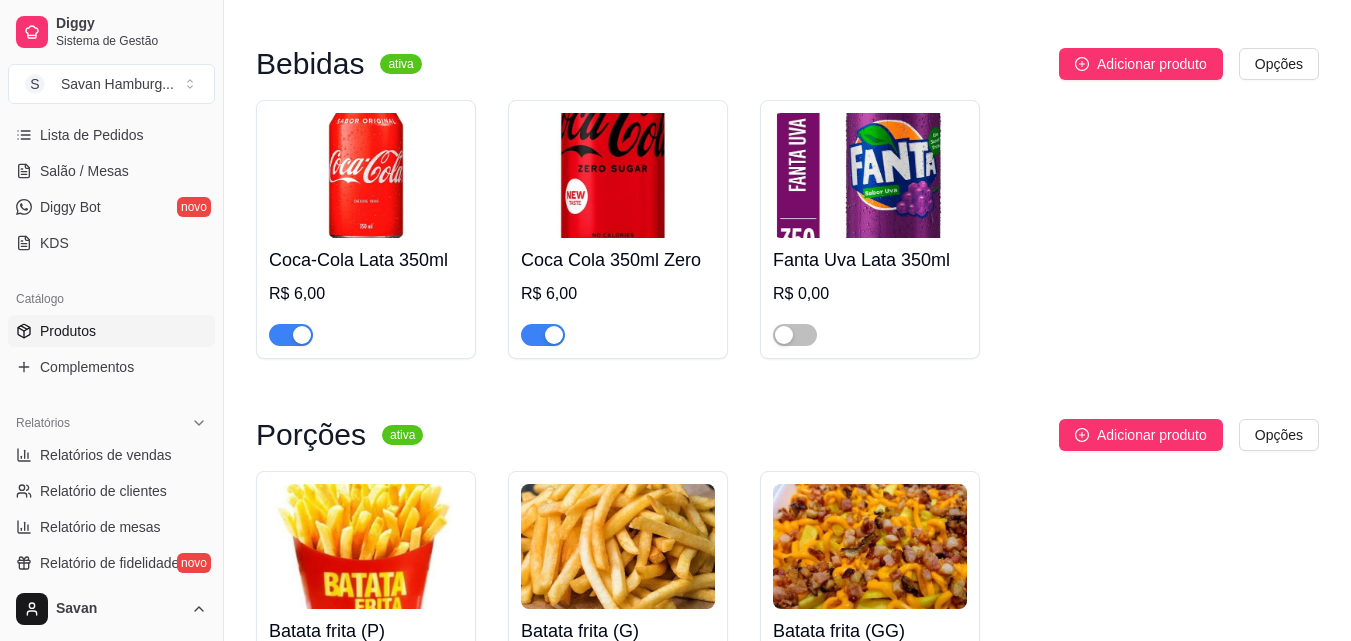 click at bounding box center [618, 175] 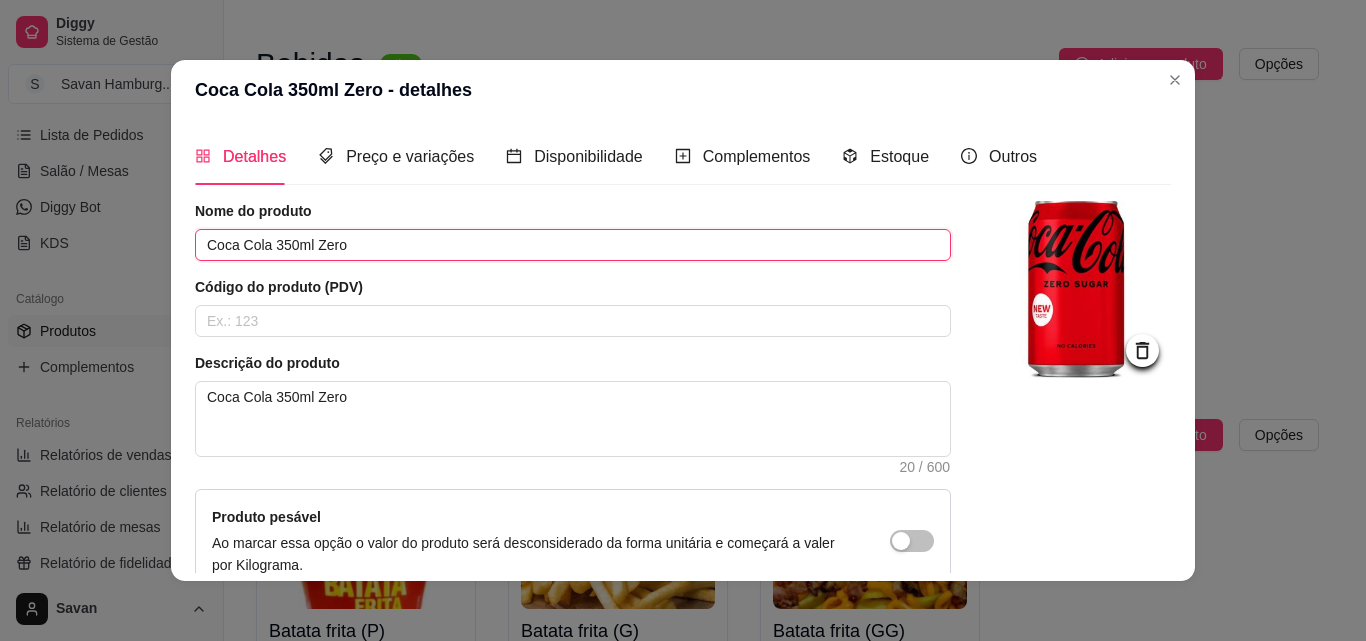 click on "Coca Cola 350ml Zero" at bounding box center [573, 245] 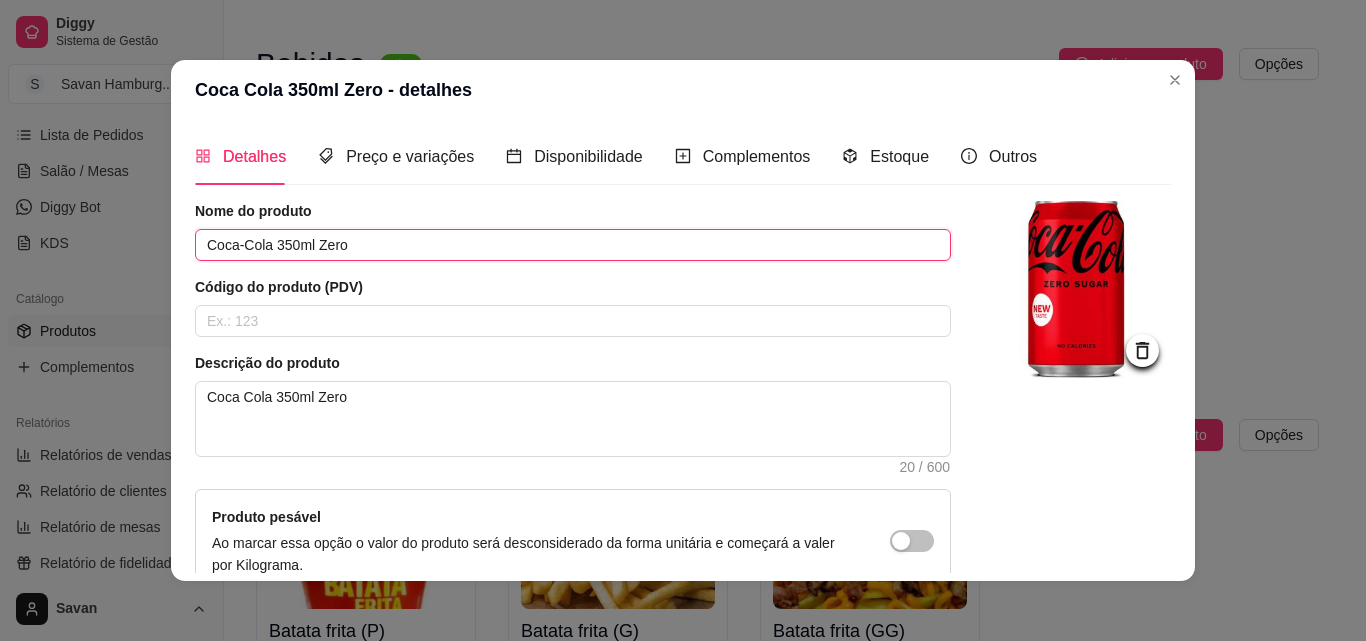 click on "Coca-Cola 350ml Zero" at bounding box center [573, 245] 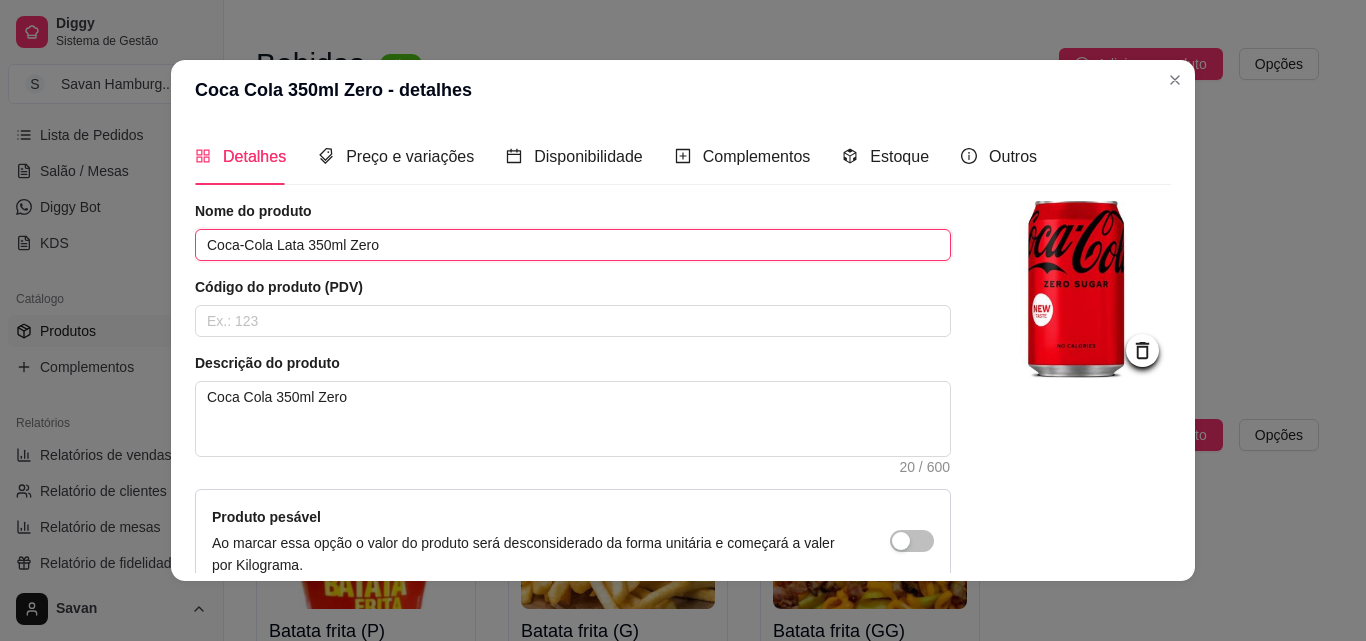 click on "Coca-Cola Lata 350ml Zero" at bounding box center [573, 245] 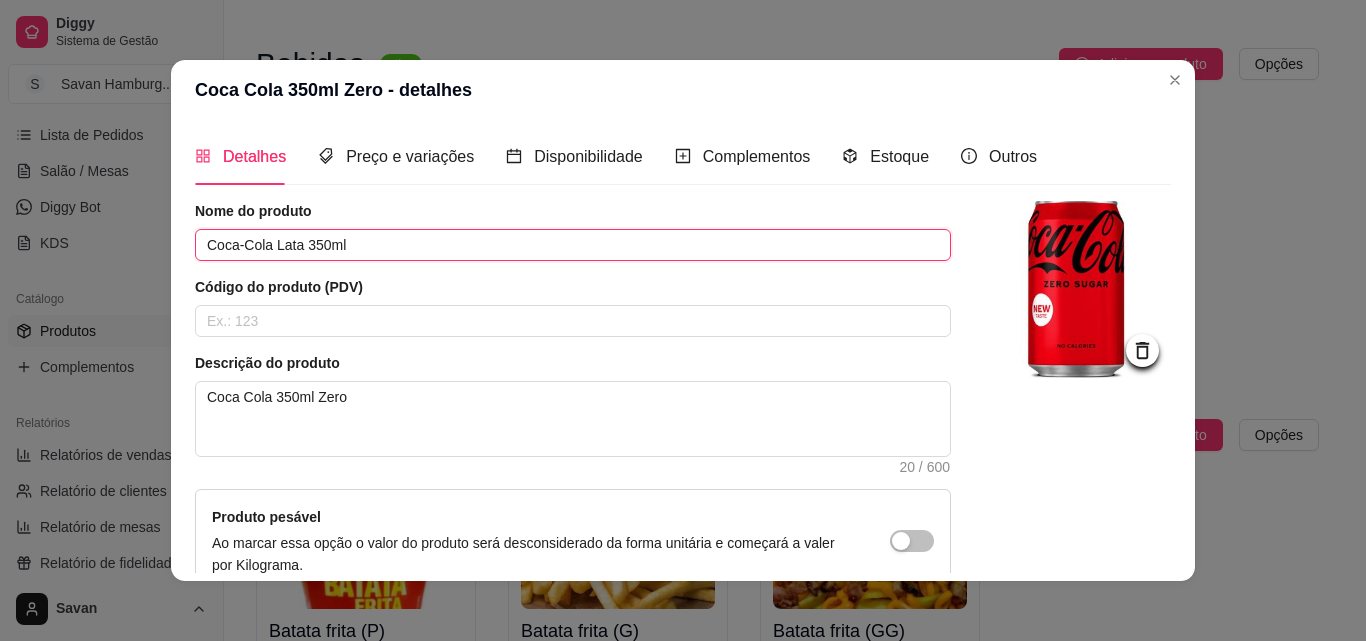 click on "Coca-Cola Lata 350ml" at bounding box center [573, 245] 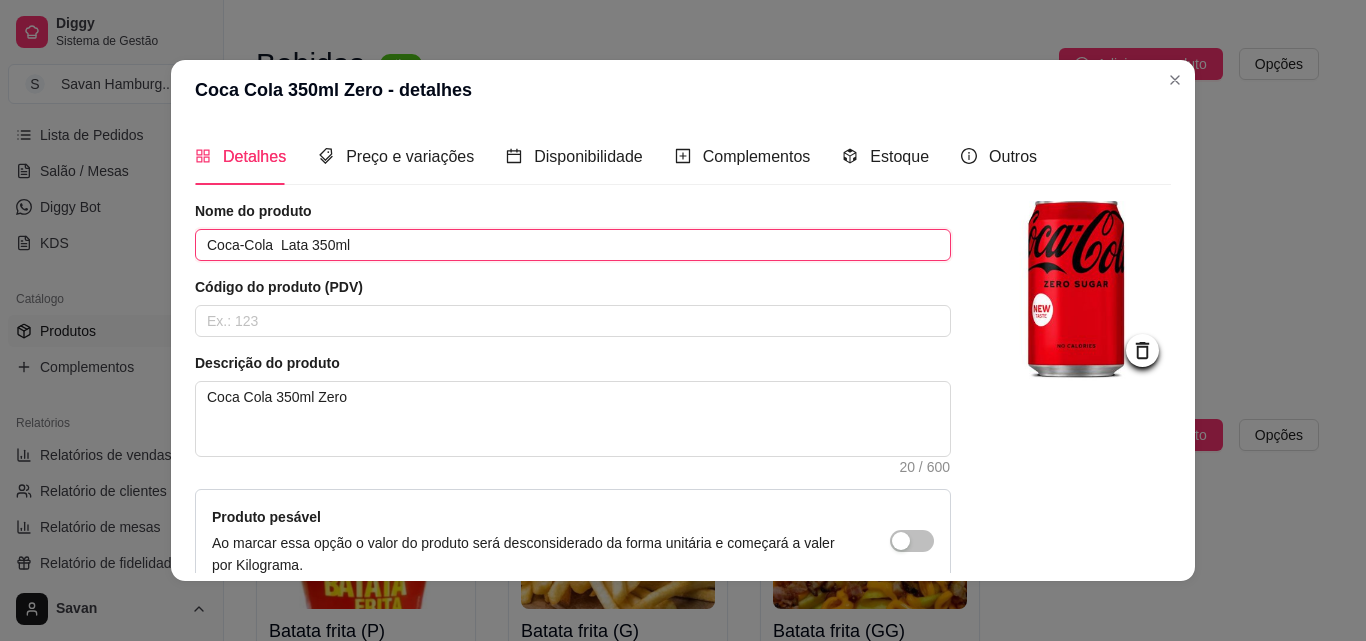 paste on "Zero" 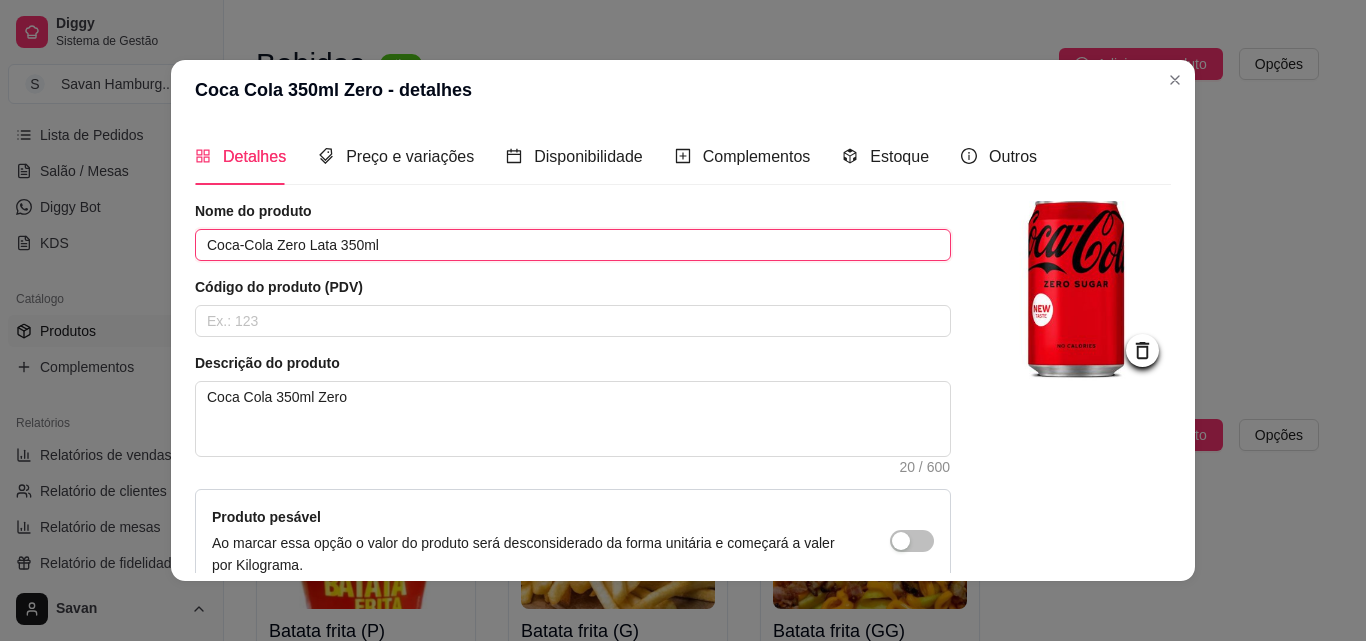 click on "Coca-Cola Zero Lata 350ml" at bounding box center [573, 245] 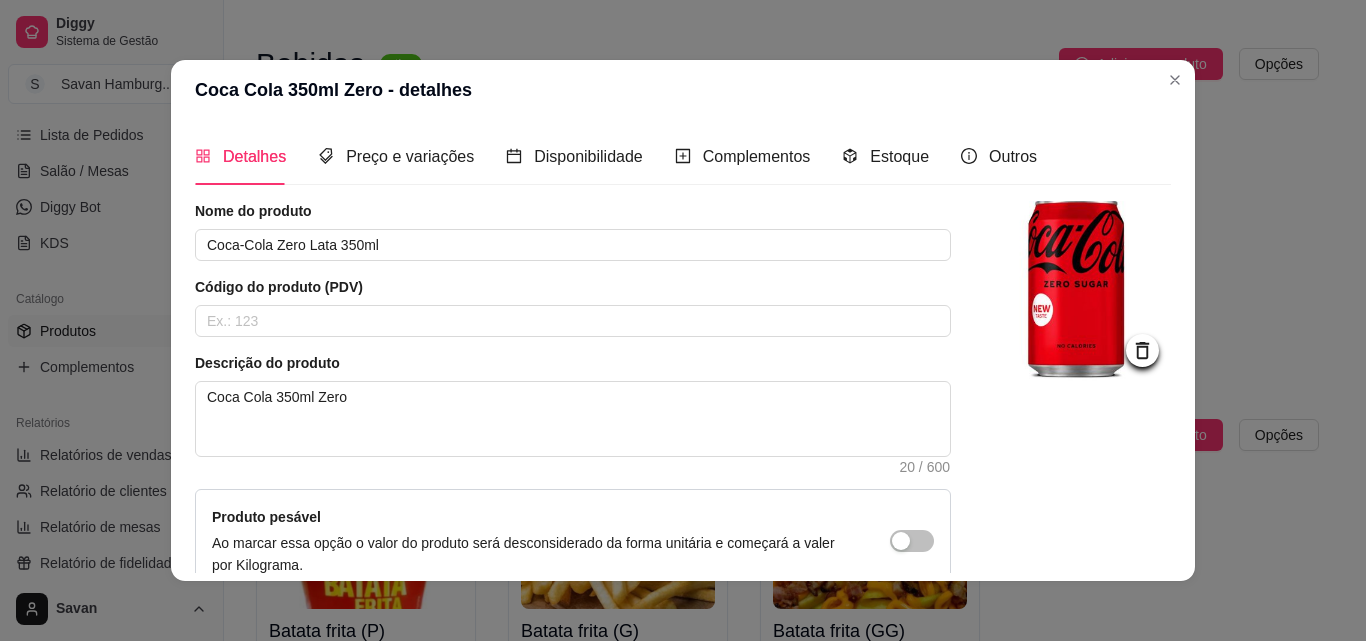 scroll, scrollTop: 207, scrollLeft: 0, axis: vertical 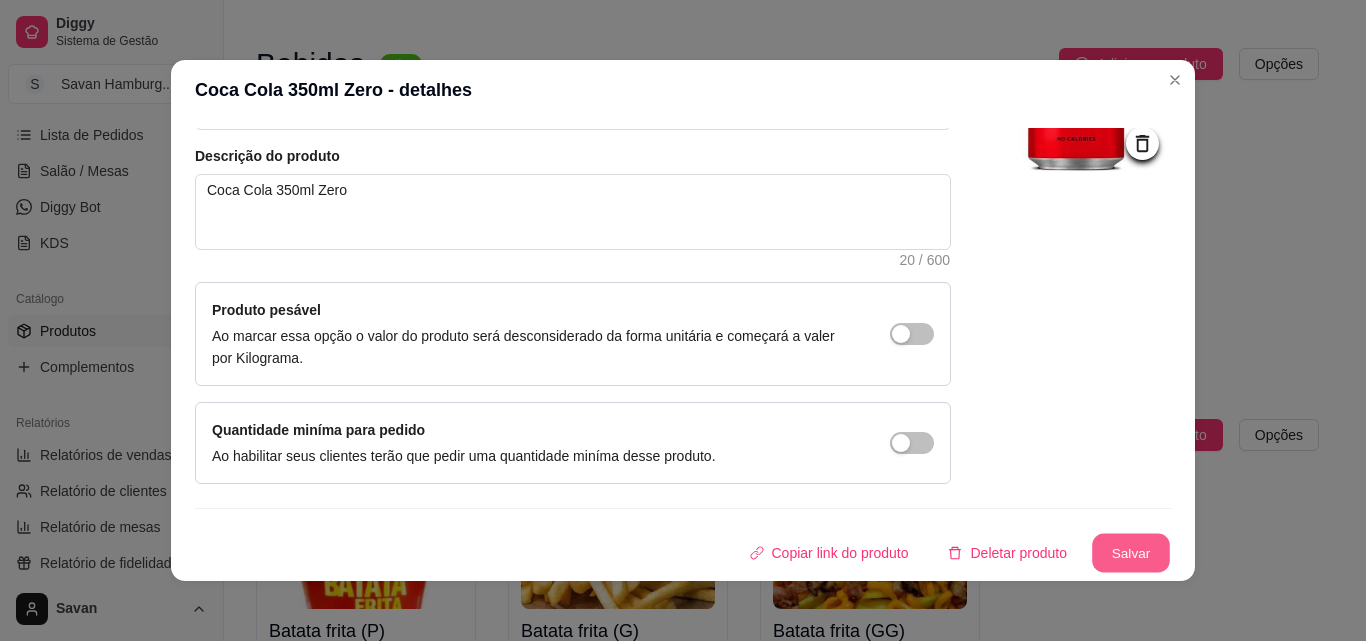 click on "Salvar" at bounding box center (1131, 553) 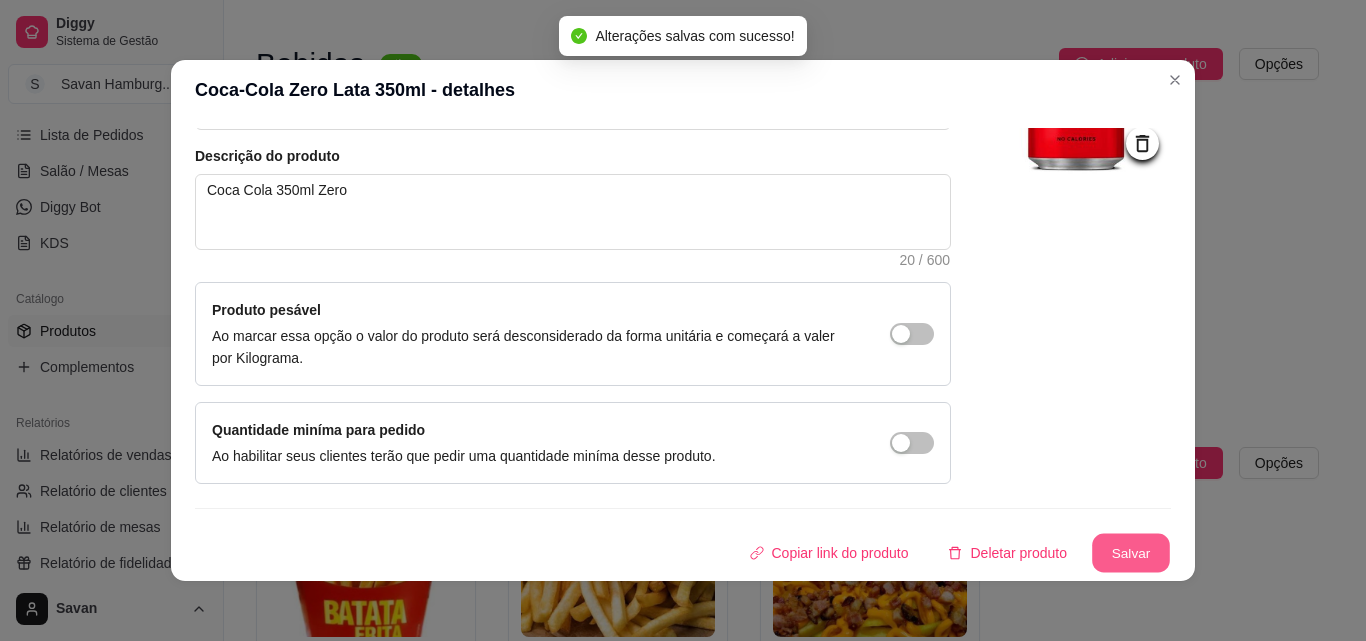 click on "Salvar" at bounding box center (1131, 553) 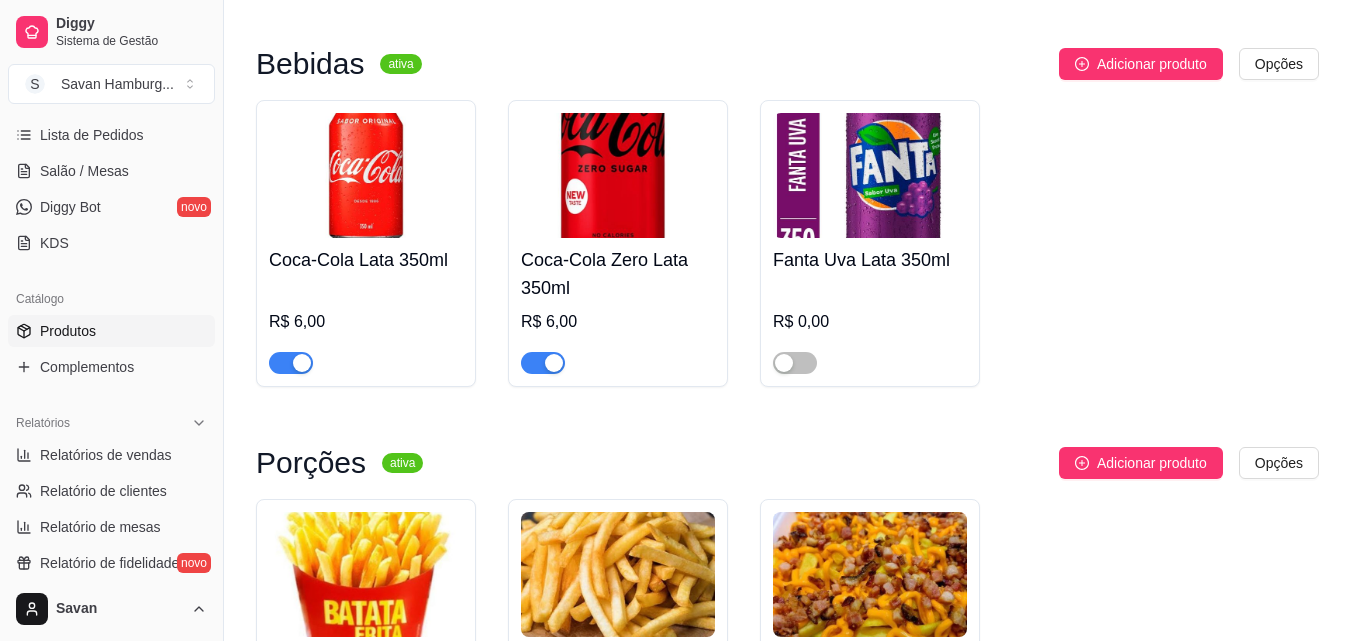 click at bounding box center (870, 175) 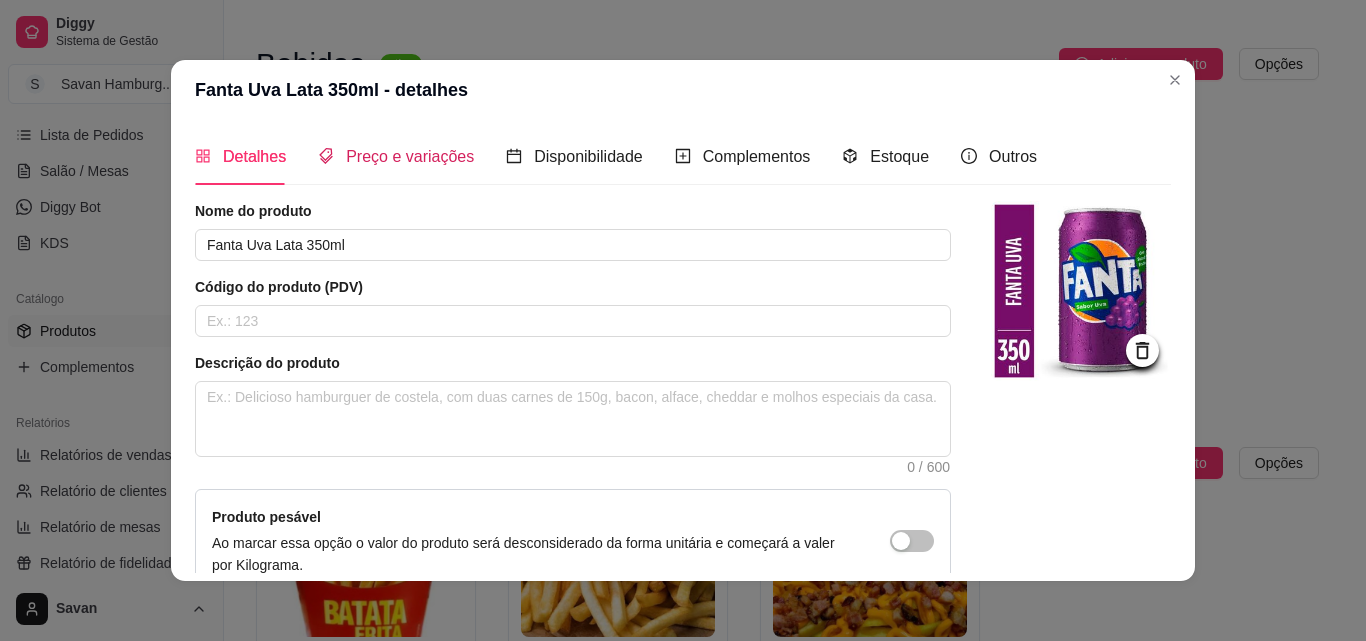click on "Preço e variações" at bounding box center [410, 156] 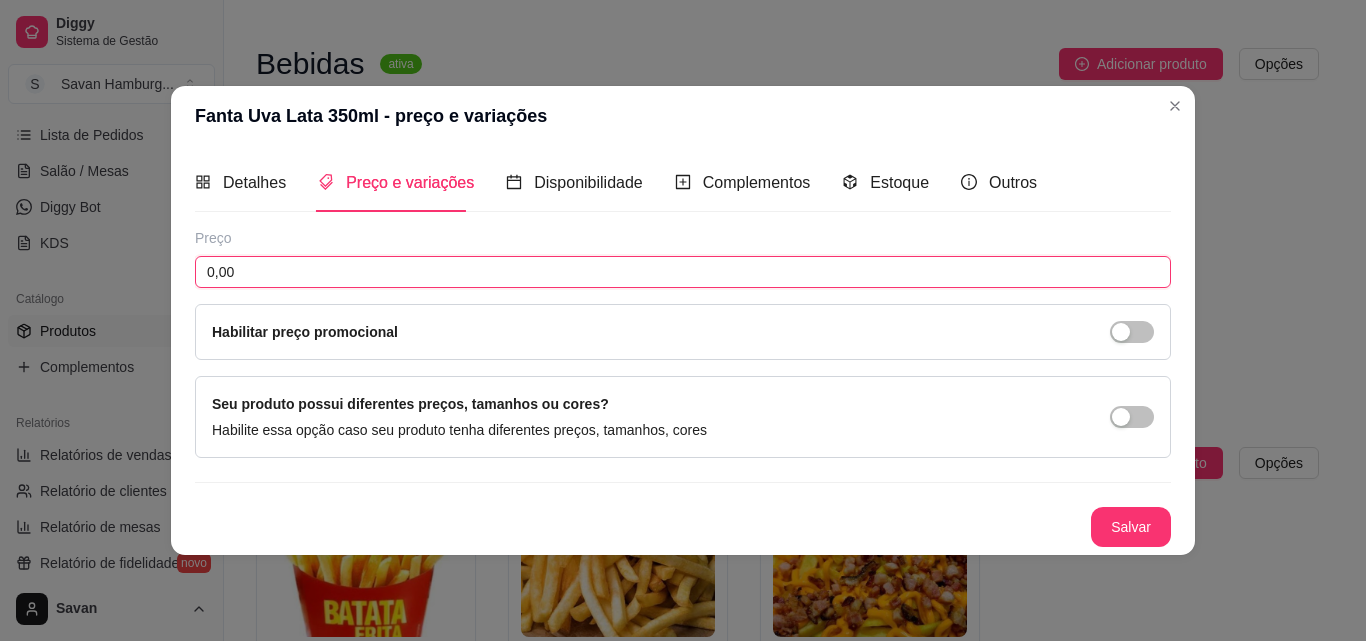 click on "0,00" at bounding box center (683, 272) 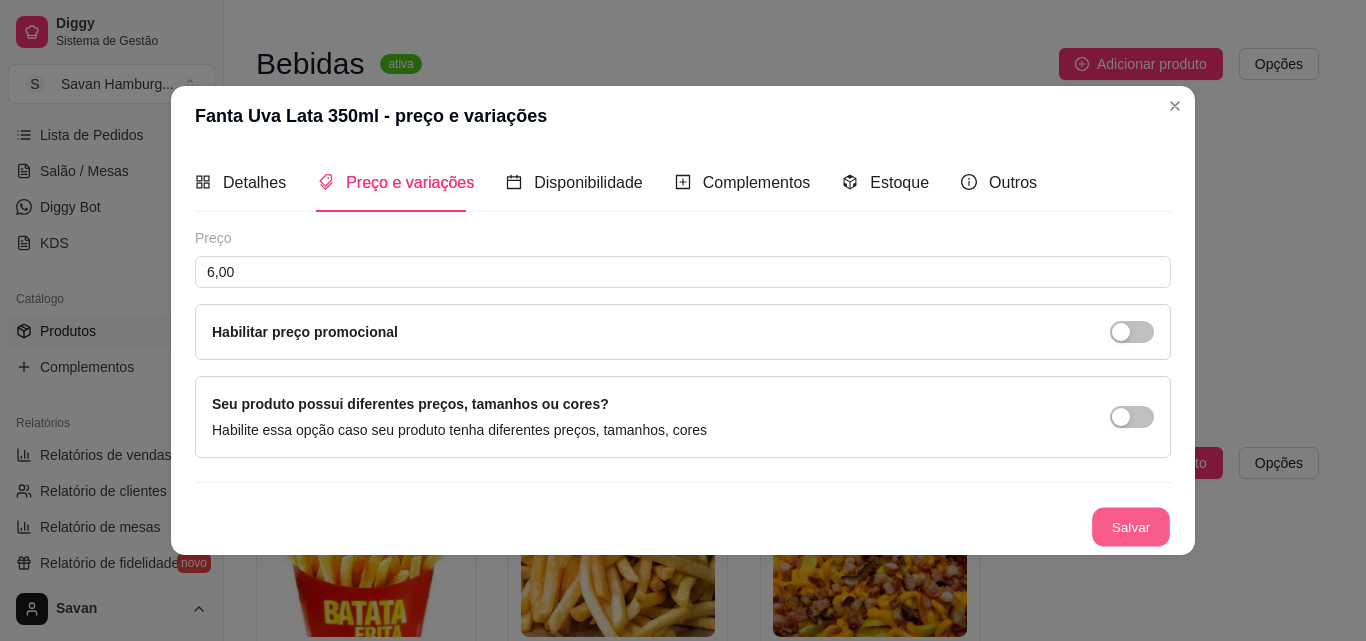 click on "Salvar" at bounding box center (1131, 526) 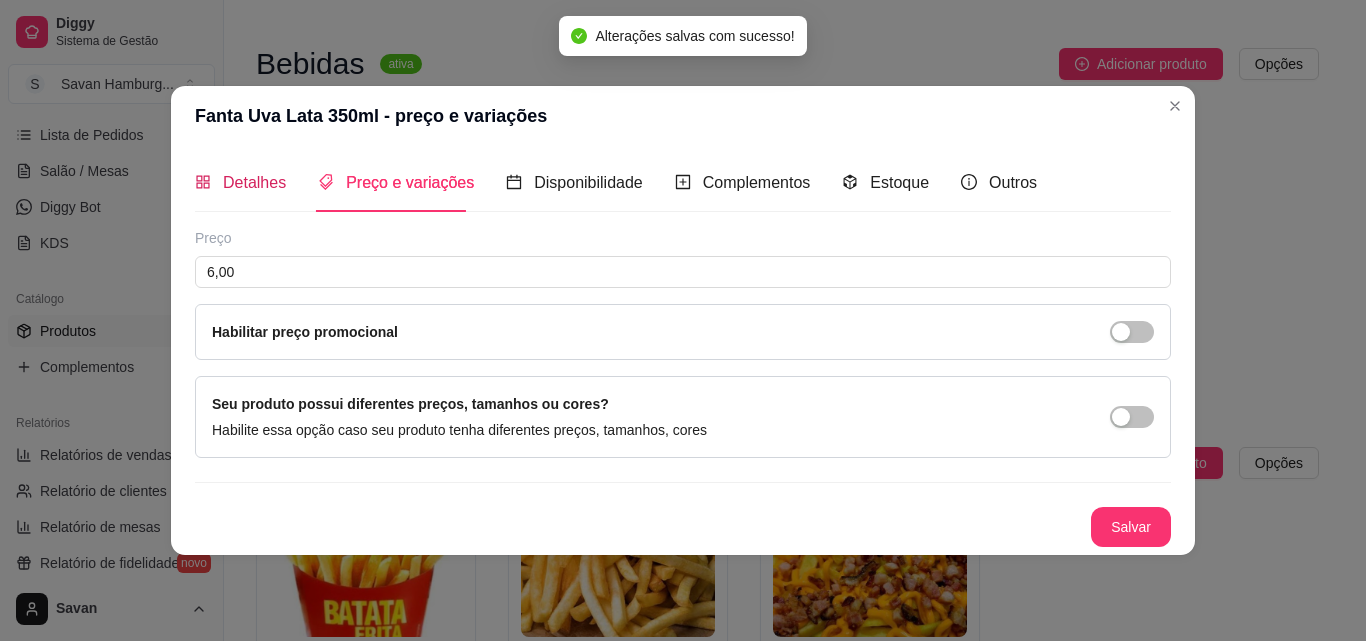 click on "Detalhes" at bounding box center [254, 182] 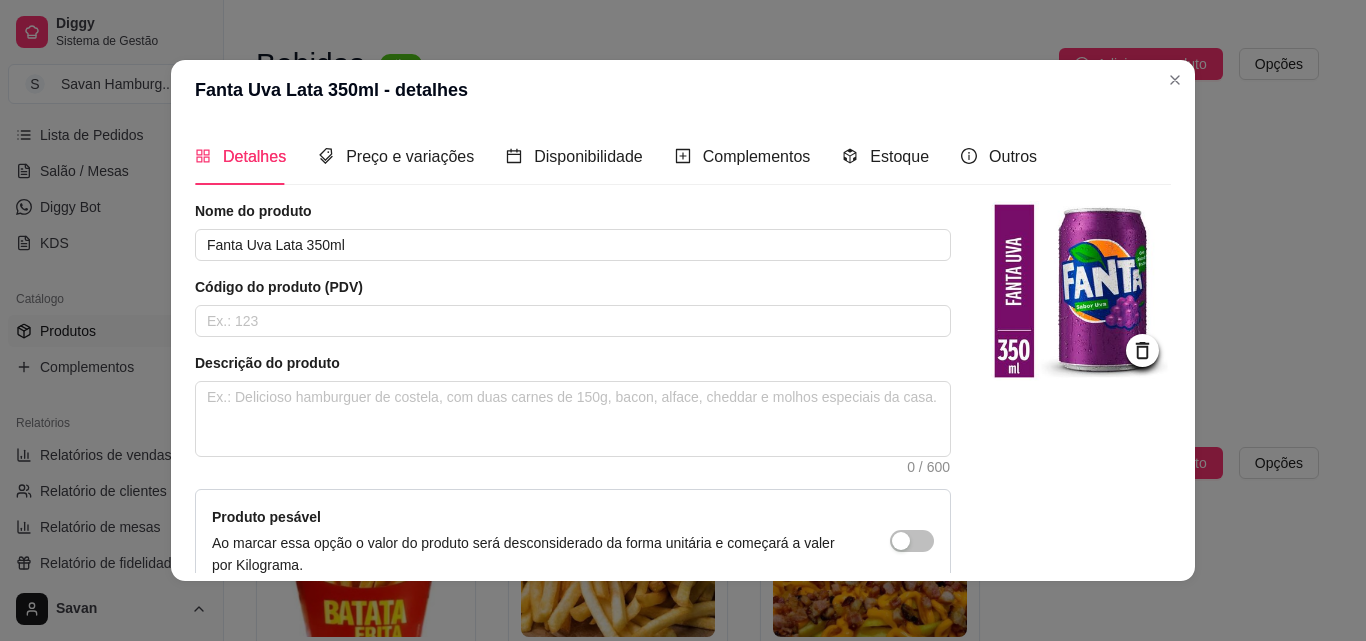 click 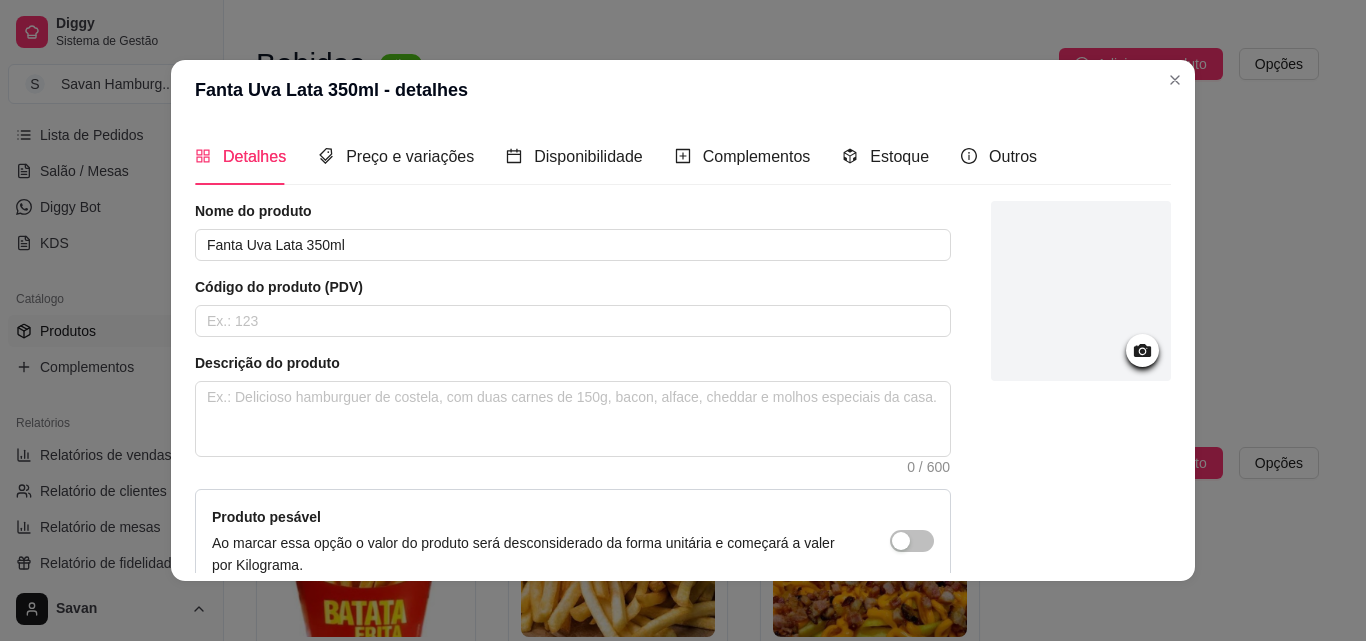 click at bounding box center [1081, 291] 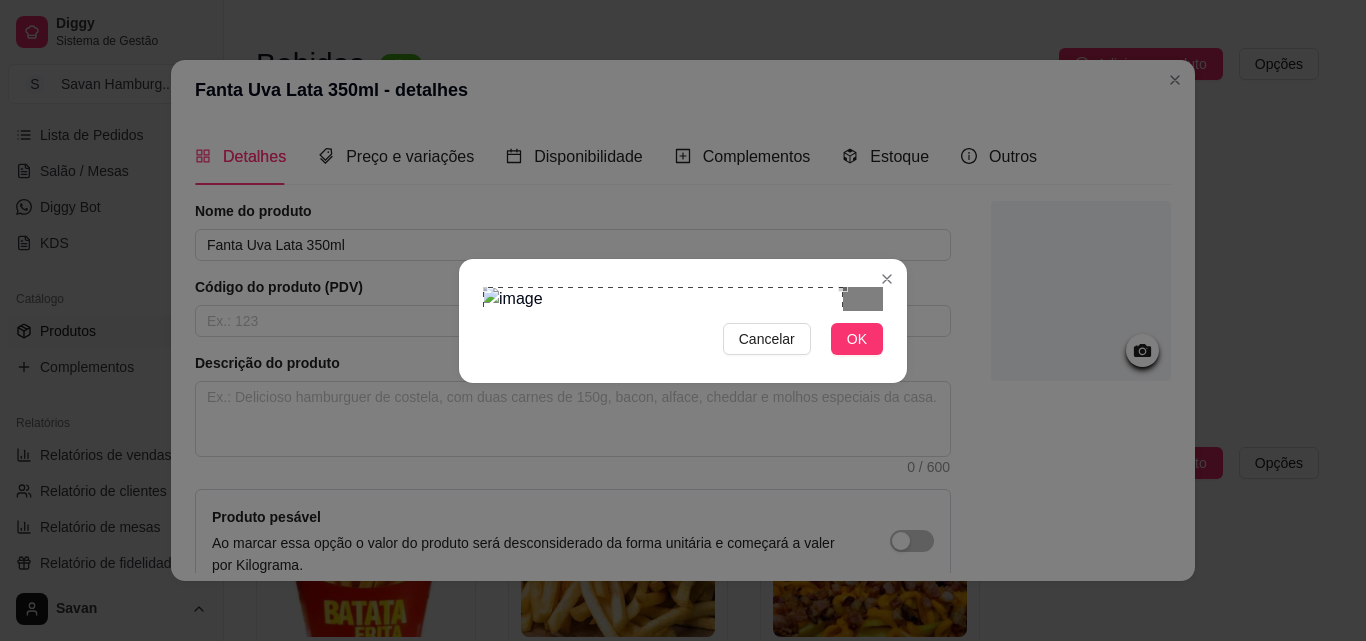 click at bounding box center (663, 467) 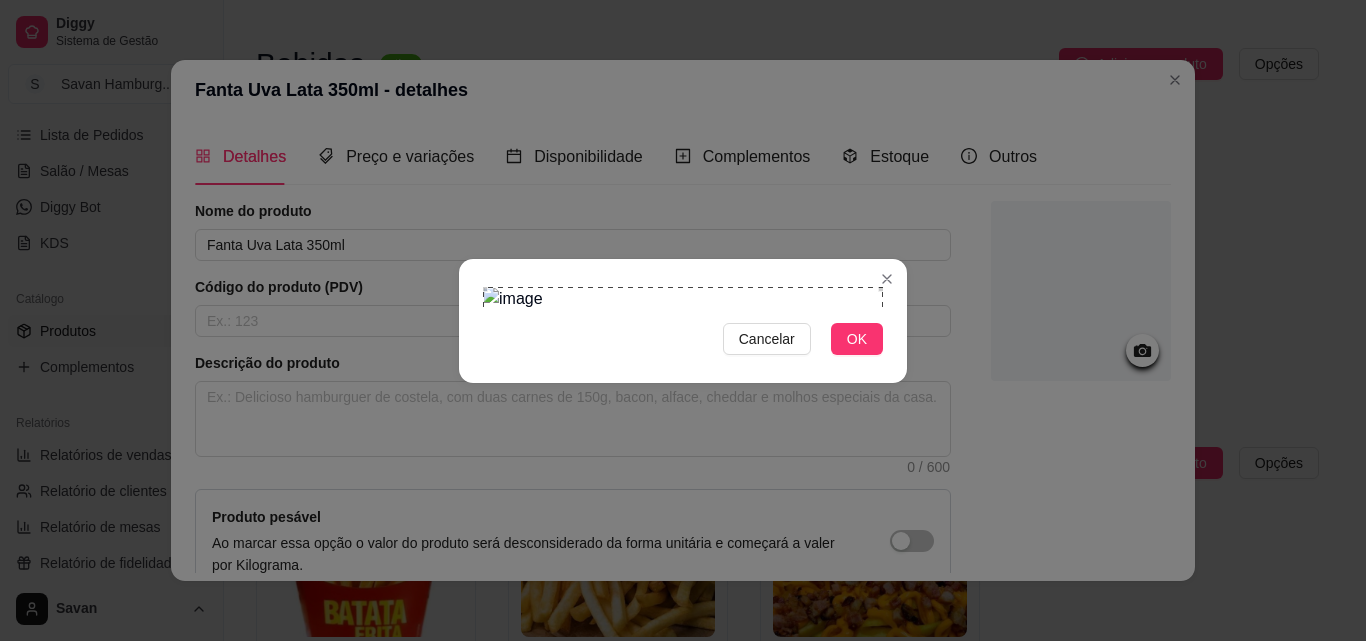 click on "Cancelar OK" at bounding box center (683, 321) 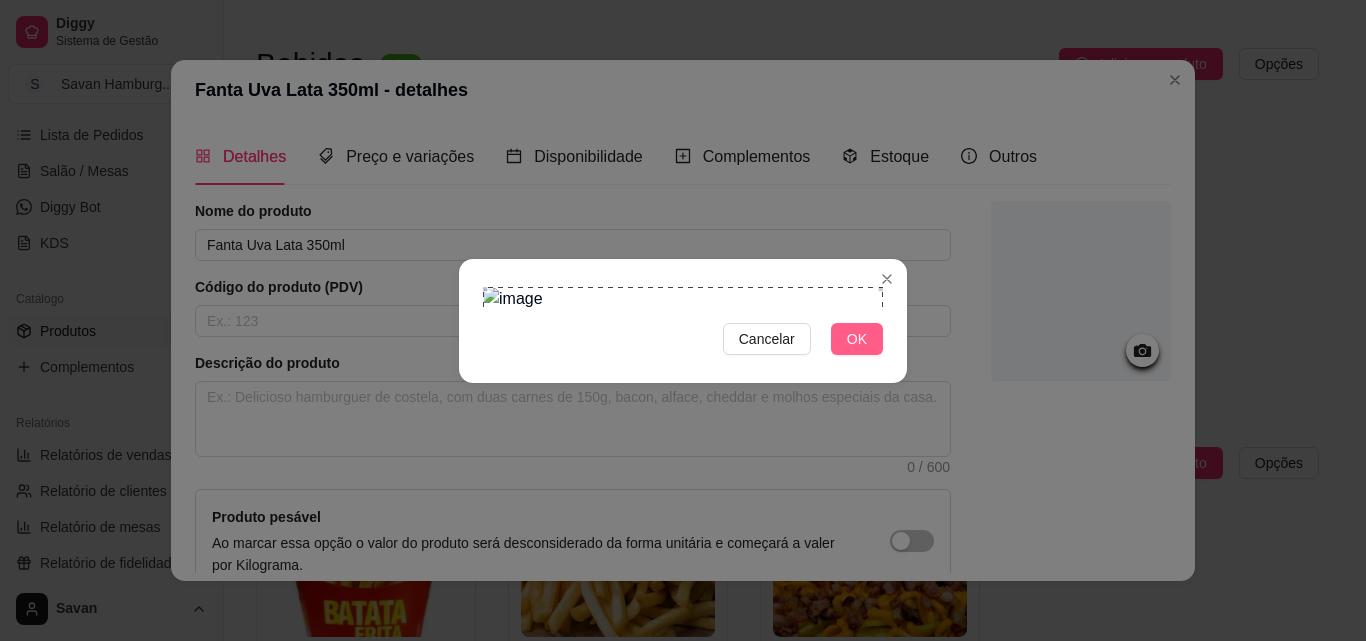 click on "OK" at bounding box center [857, 339] 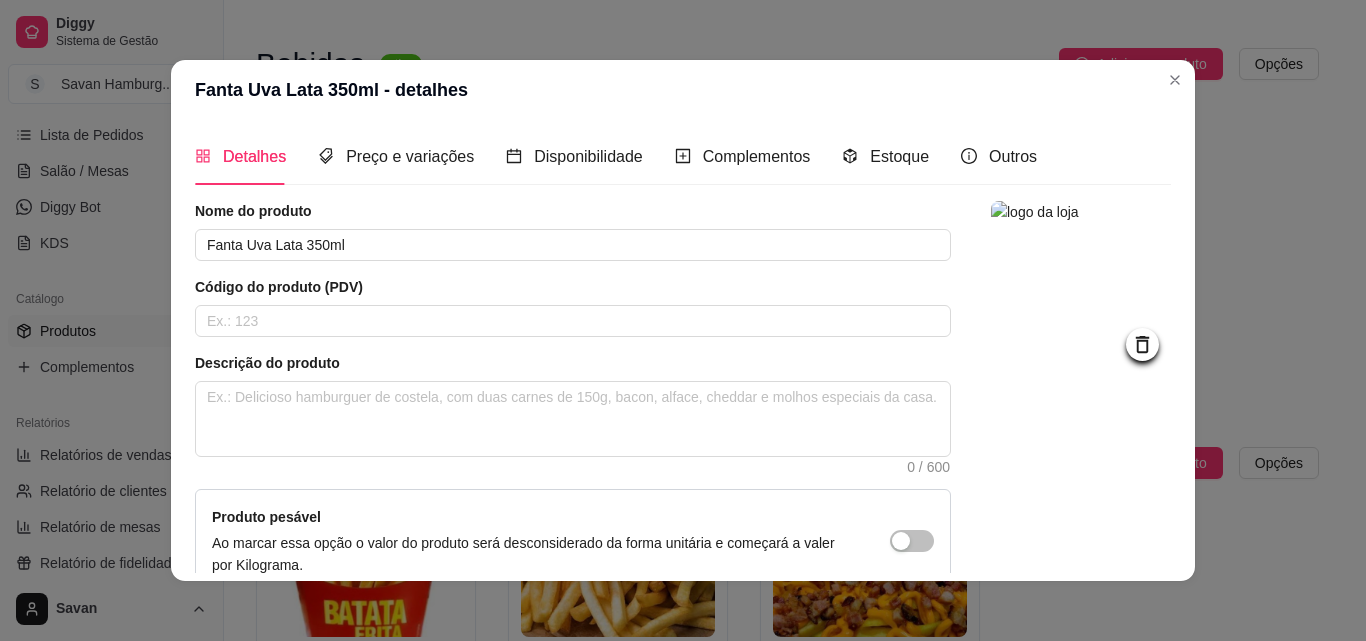 scroll, scrollTop: 207, scrollLeft: 0, axis: vertical 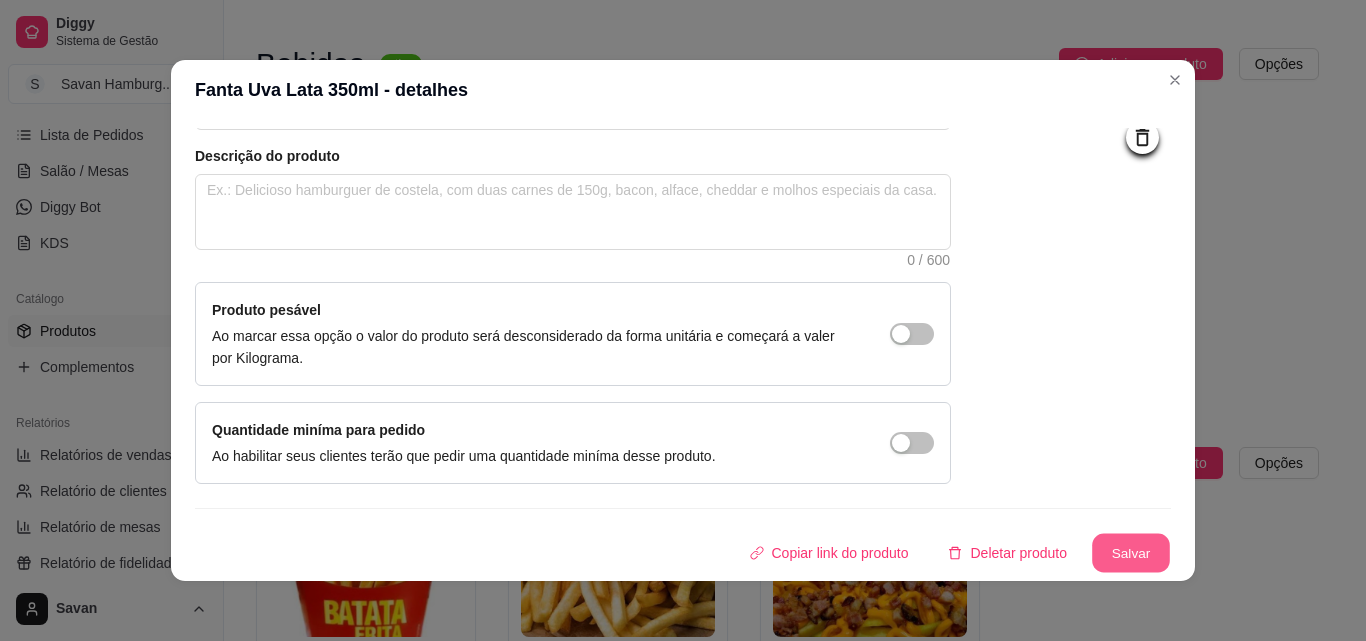 click on "Salvar" at bounding box center [1131, 553] 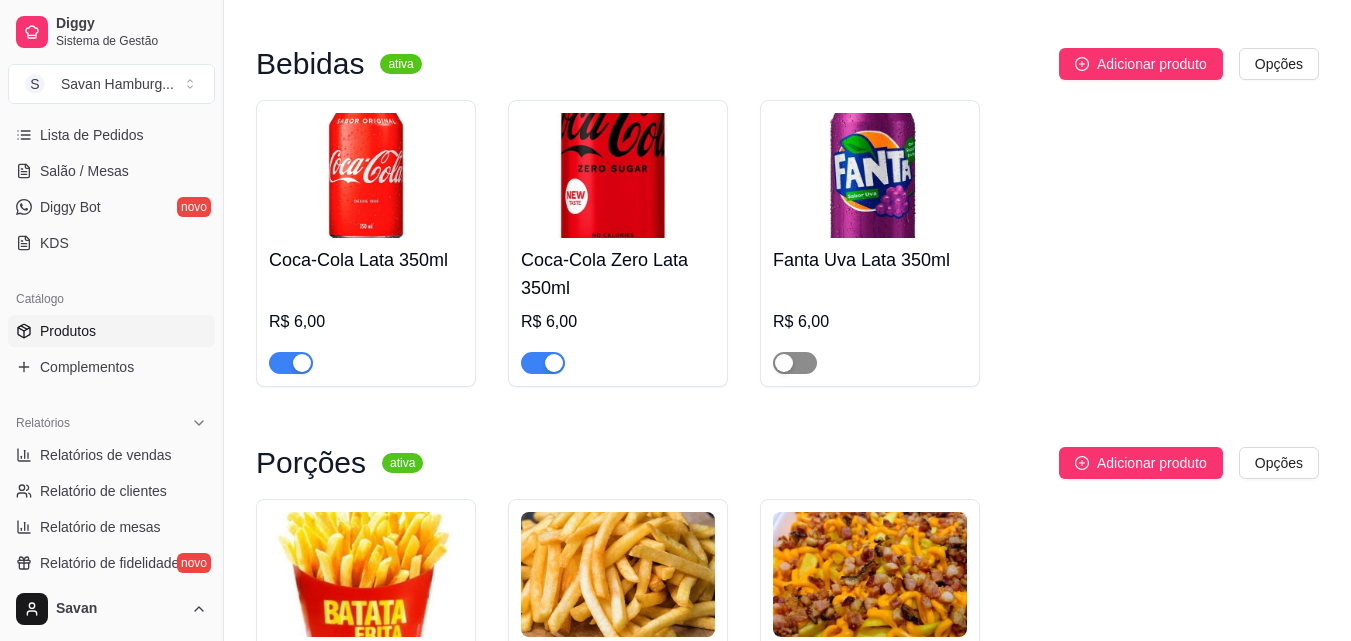 click at bounding box center (795, 363) 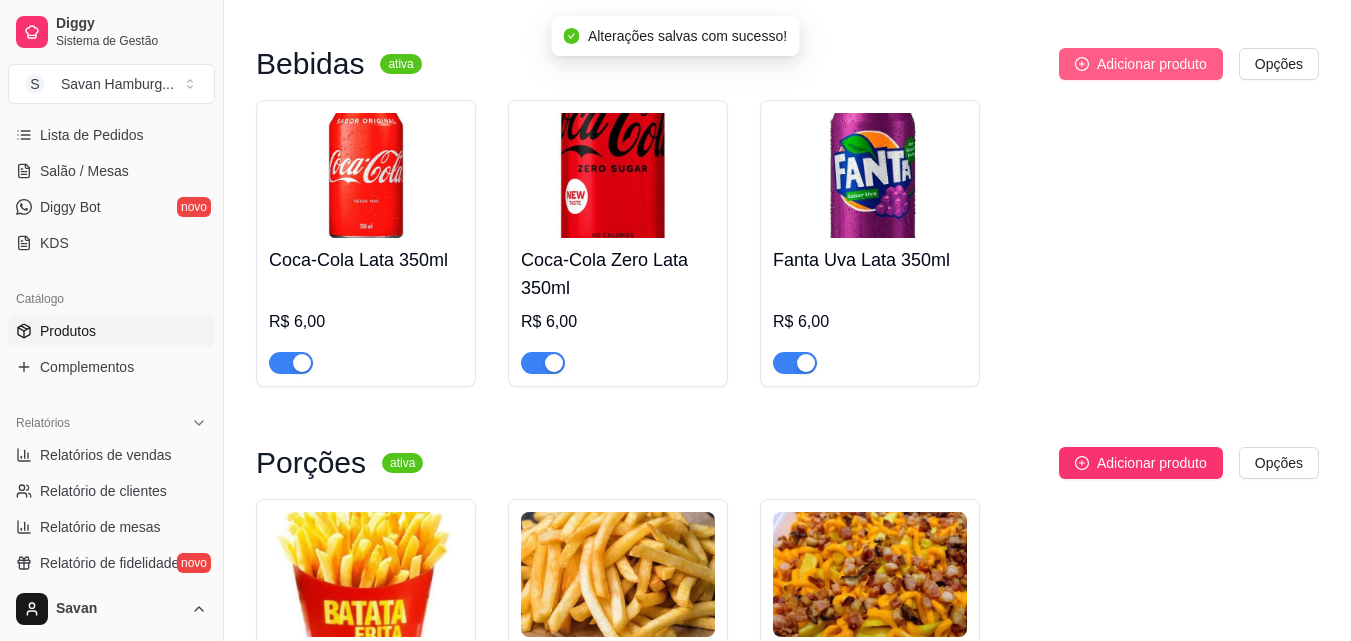 click on "Adicionar produto" at bounding box center [1152, 64] 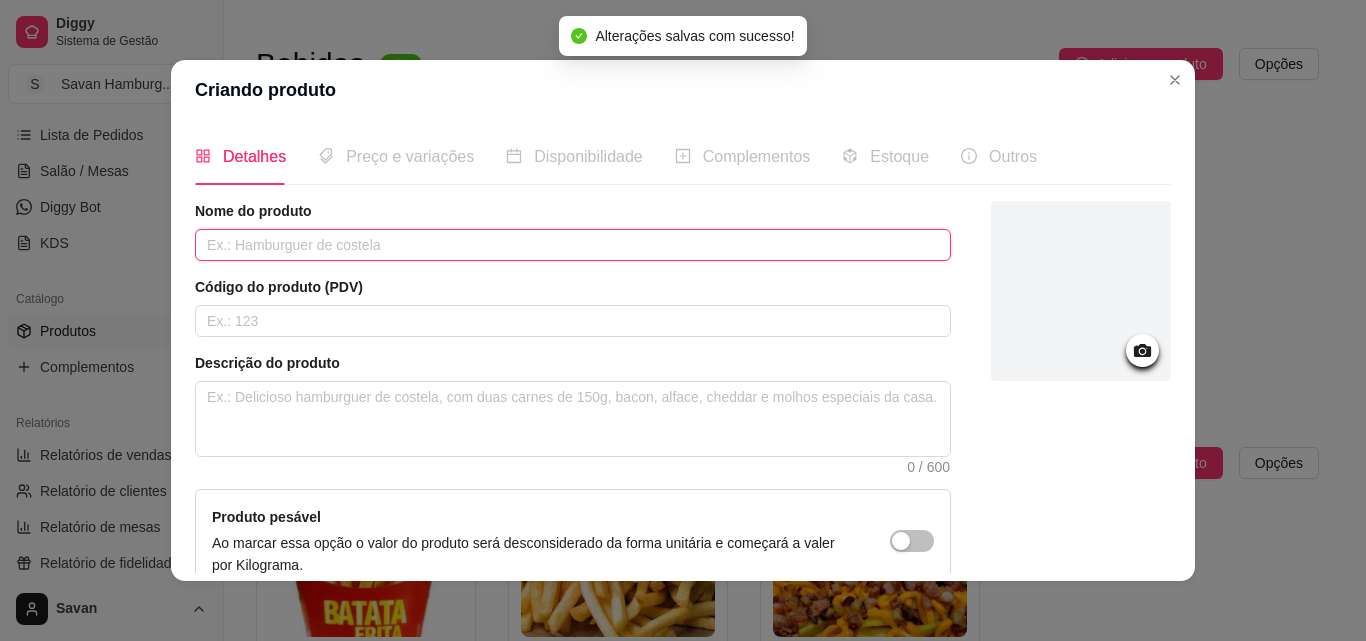 click at bounding box center [573, 245] 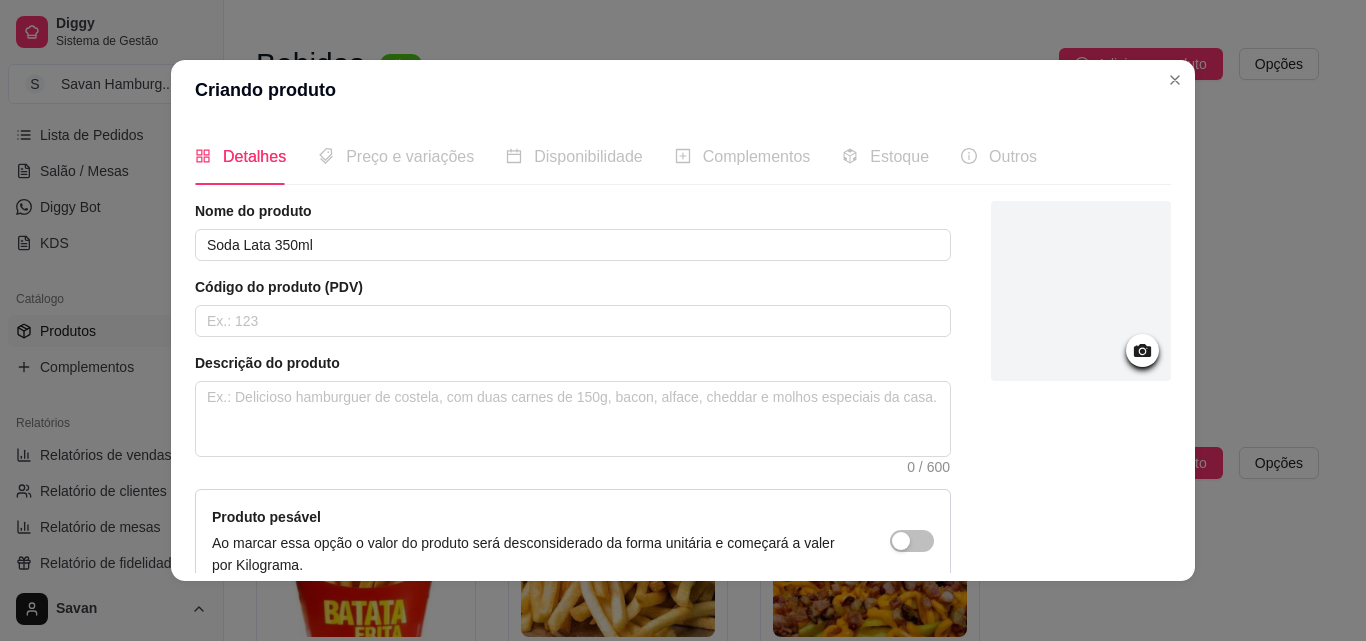 click 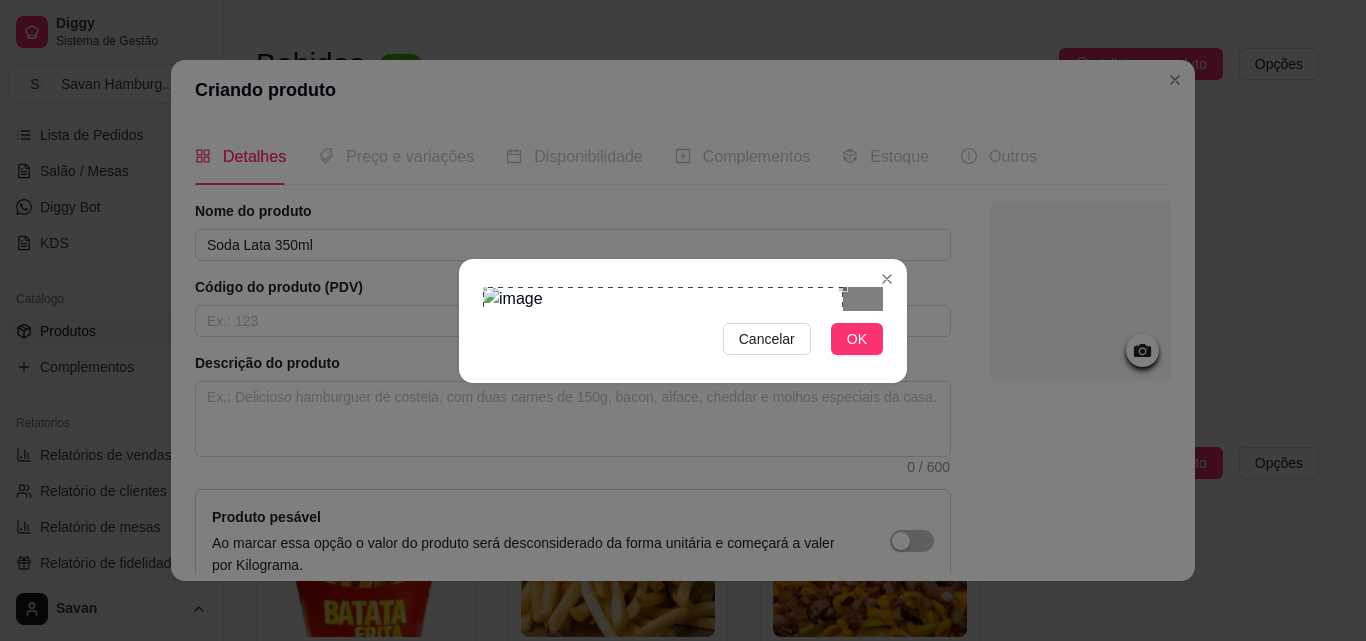 click at bounding box center (663, 467) 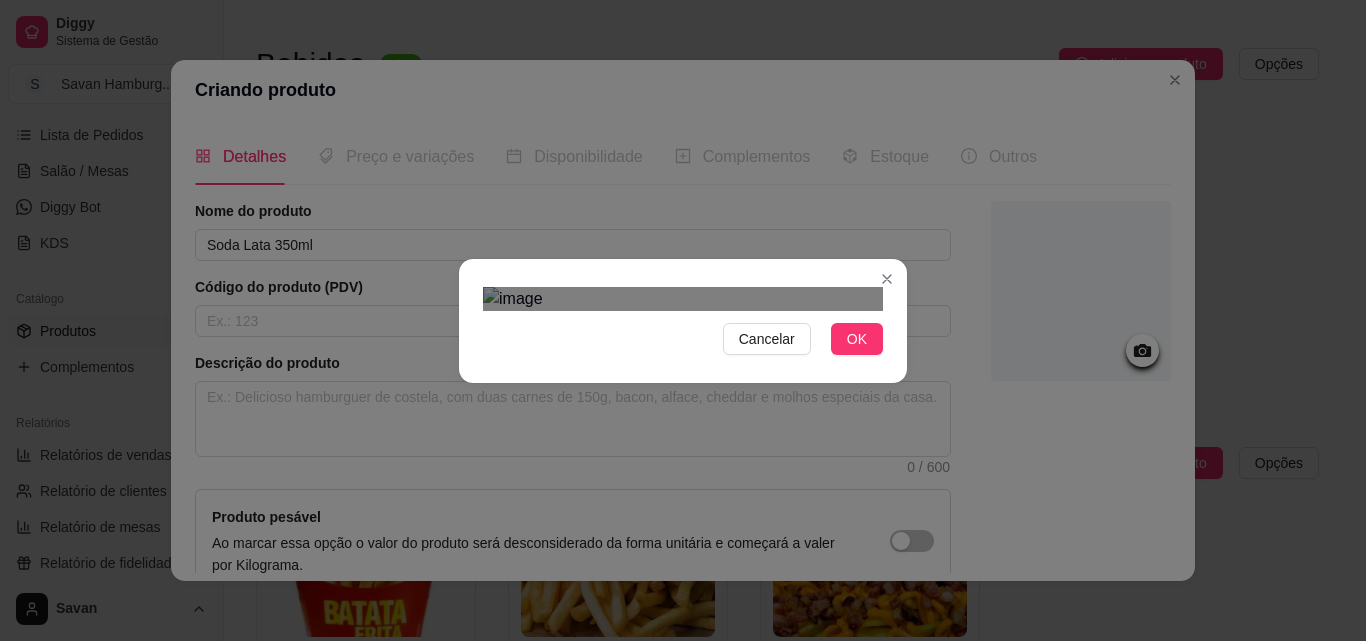 click on "Cancelar OK" at bounding box center (683, 321) 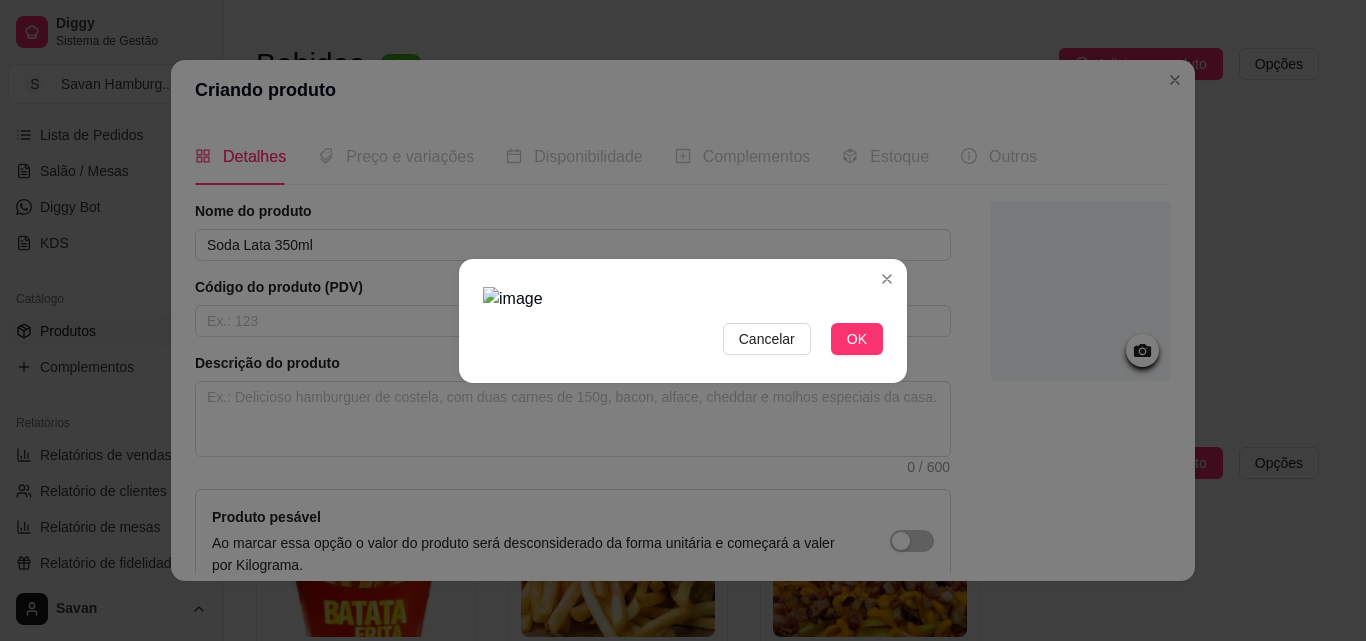 click at bounding box center (683, 299) 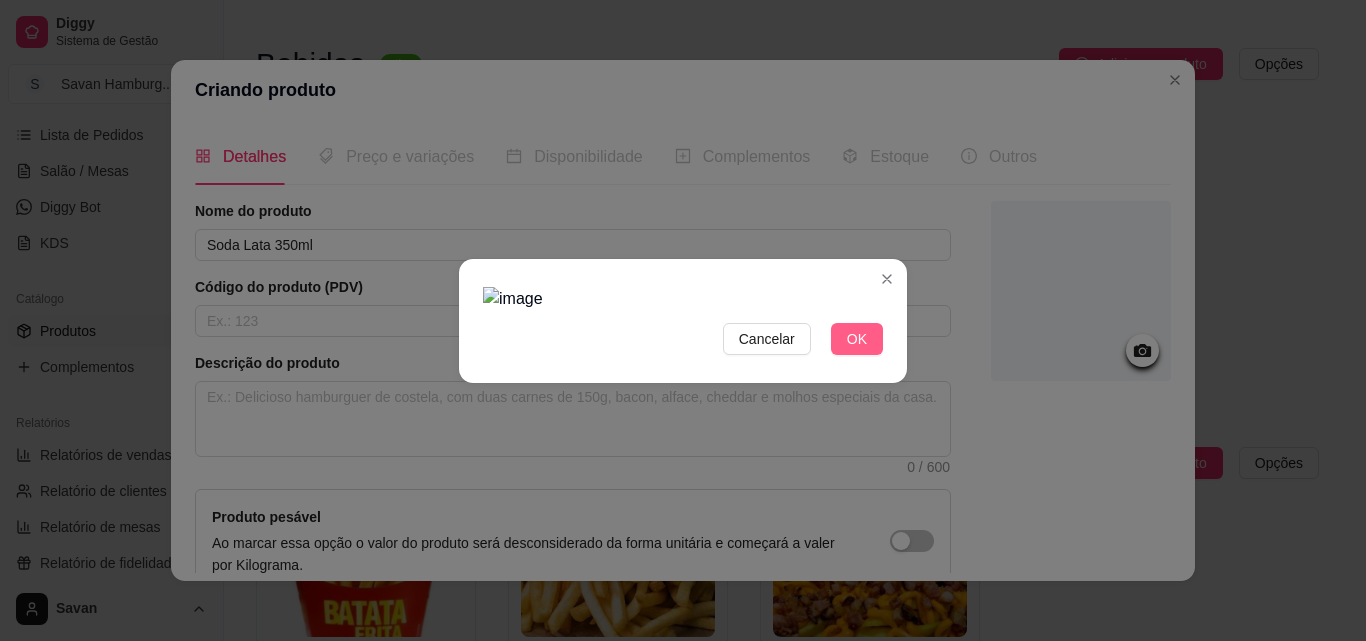click on "OK" at bounding box center [857, 339] 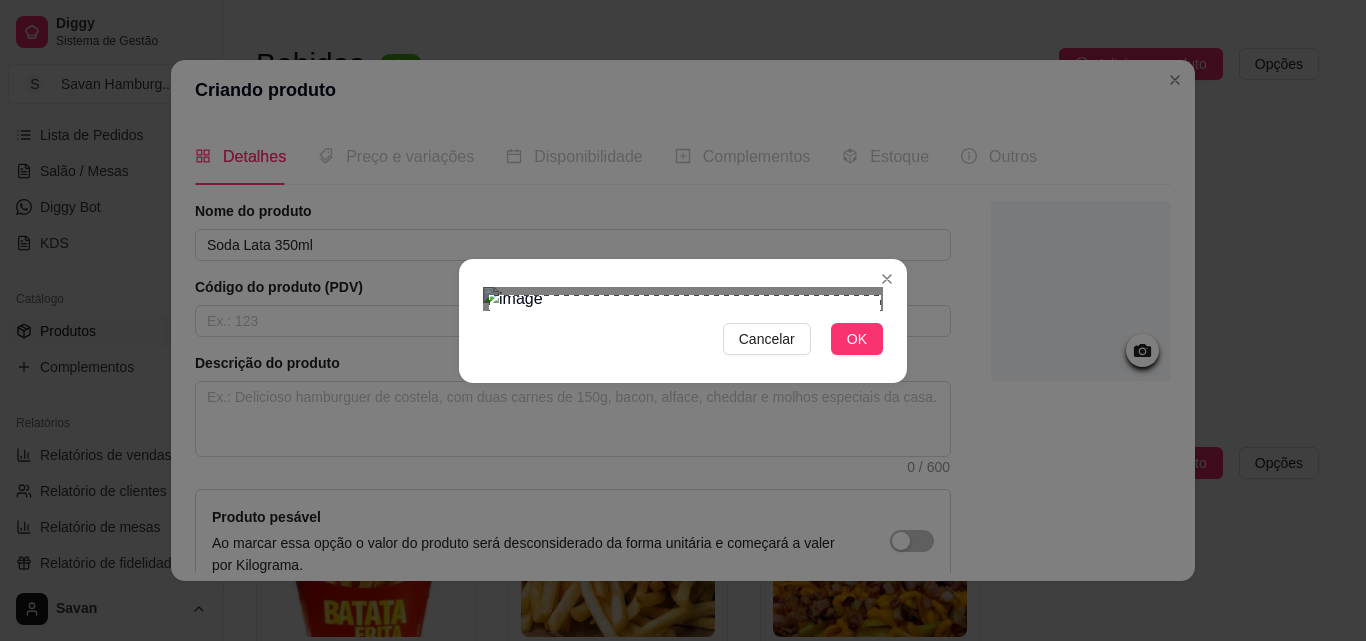 click on "Cancelar OK" at bounding box center (683, 320) 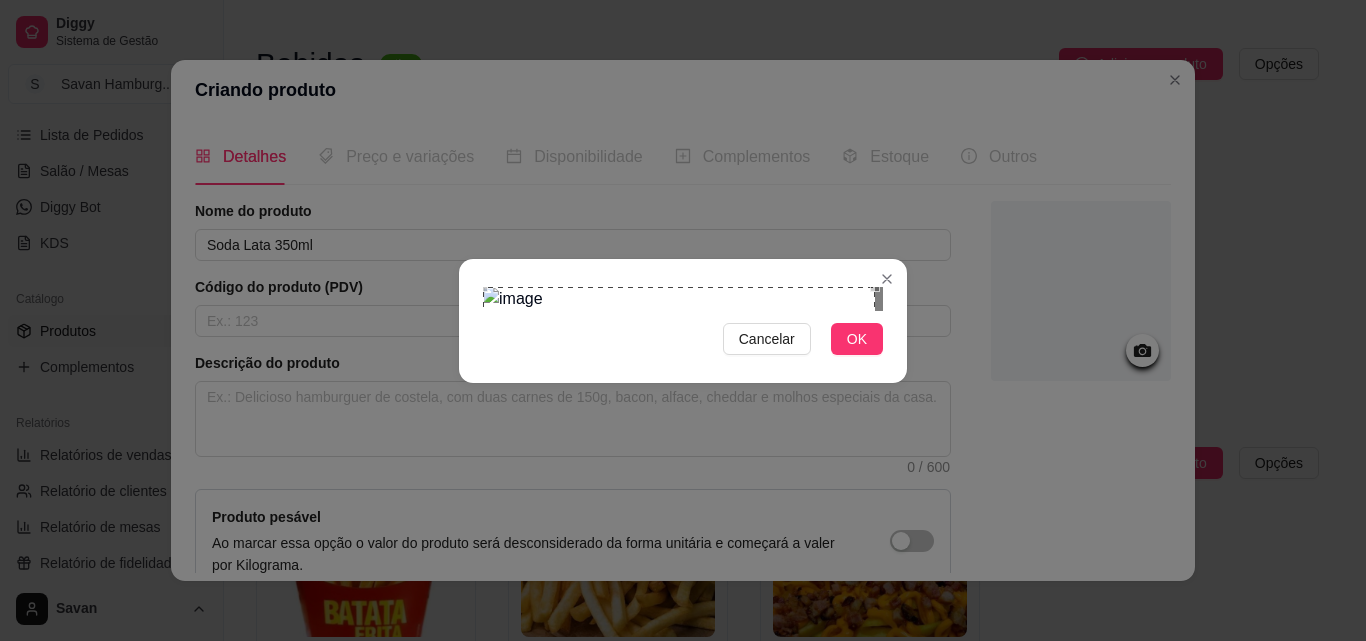 click at bounding box center (679, 483) 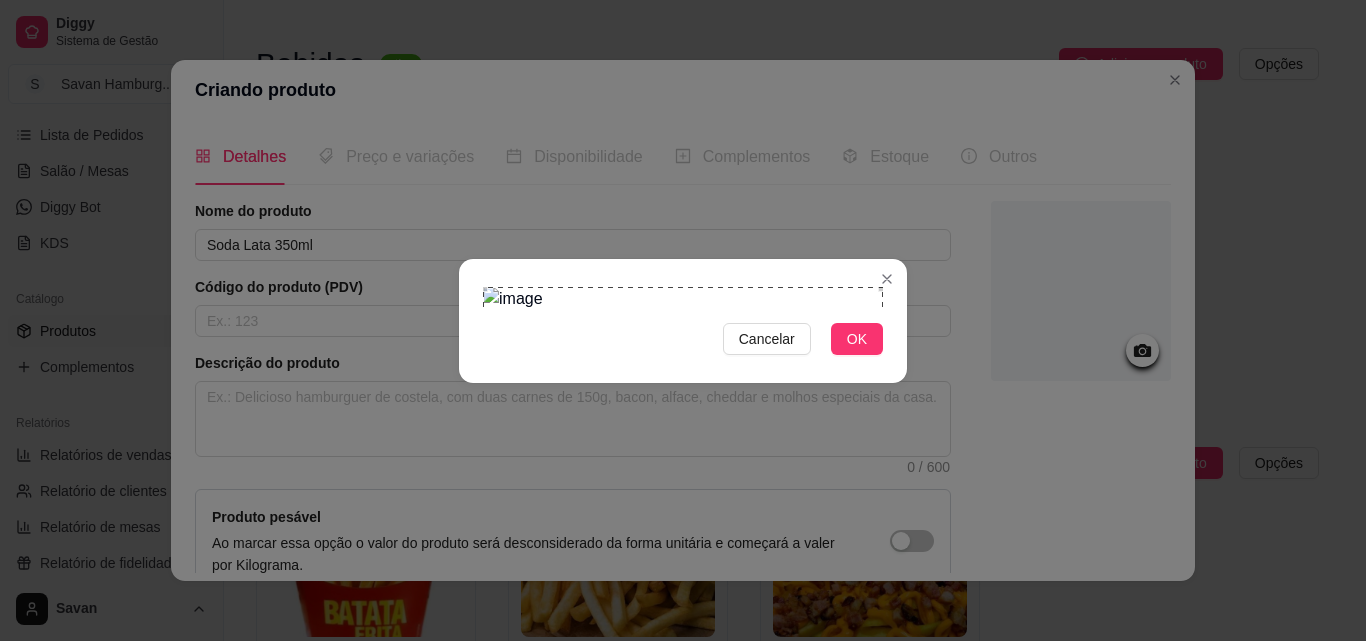 click on "Cancelar OK" at bounding box center [683, 321] 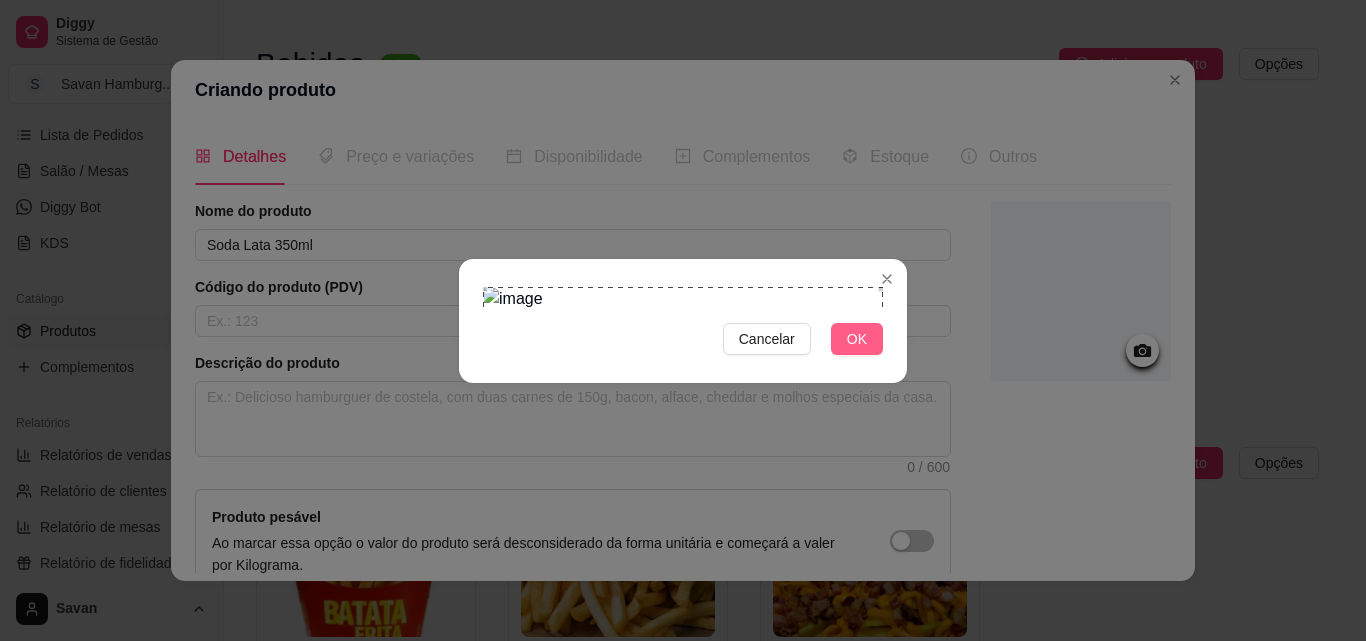 click on "OK" at bounding box center [857, 339] 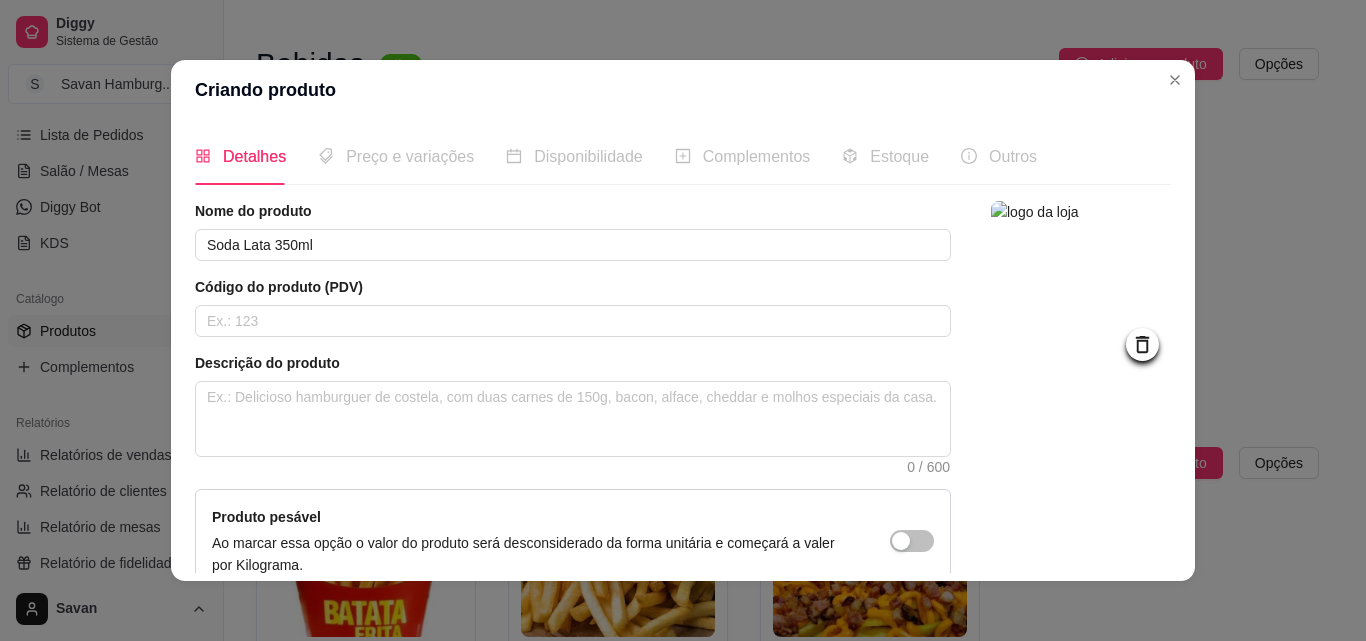 scroll, scrollTop: 207, scrollLeft: 0, axis: vertical 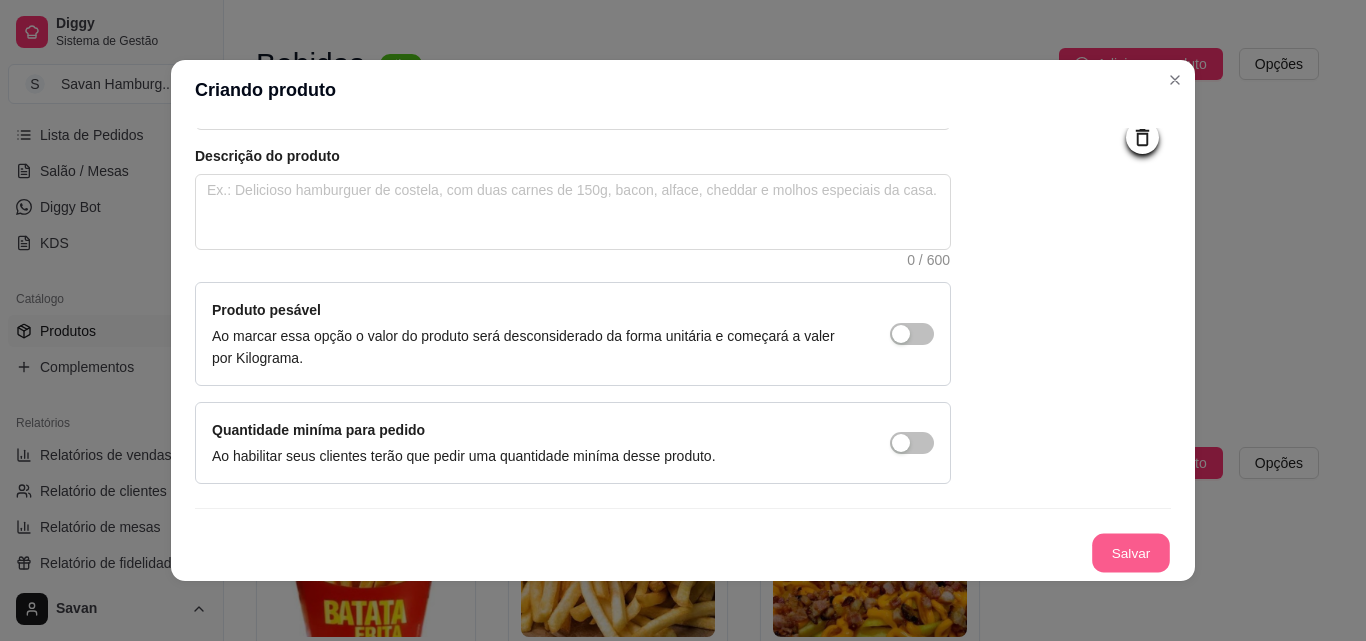 click on "Salvar" at bounding box center (1131, 553) 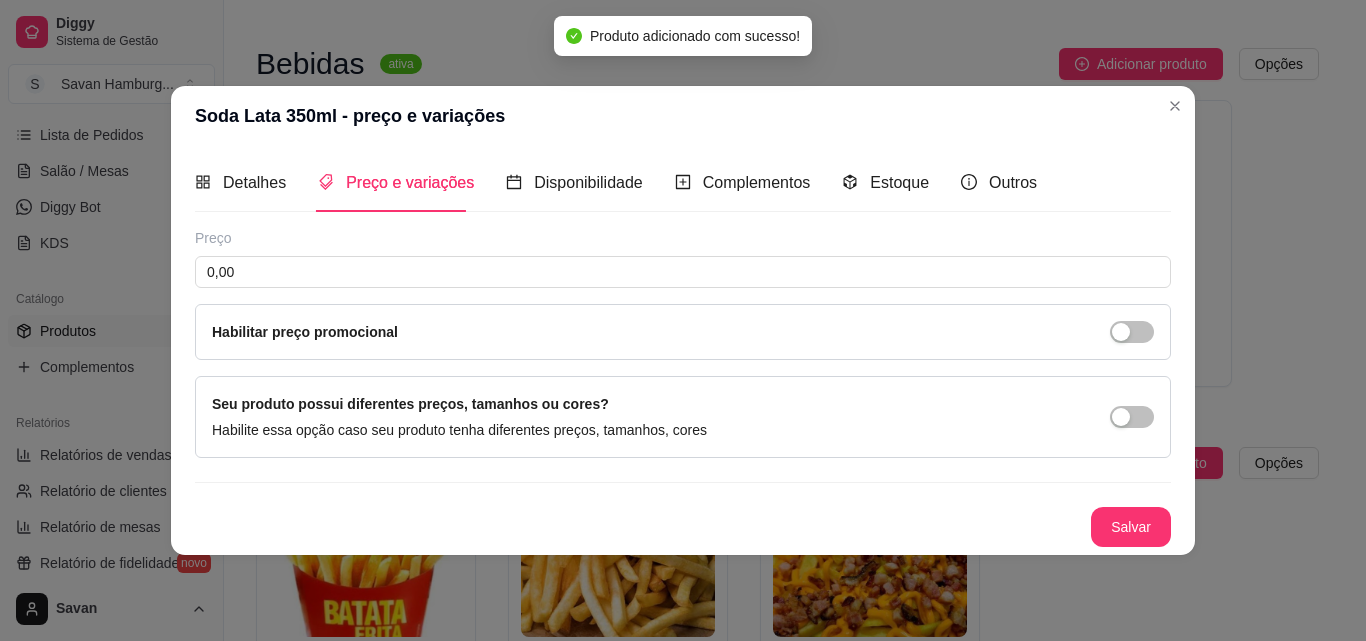 scroll, scrollTop: 0, scrollLeft: 0, axis: both 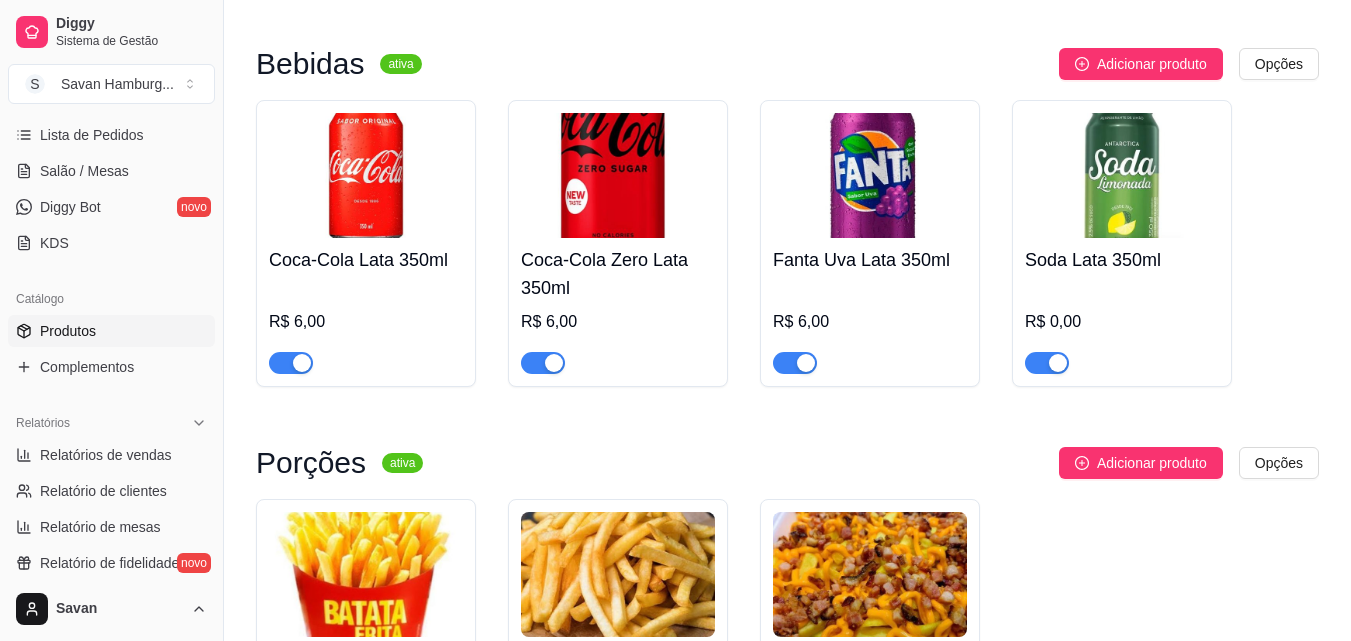 click at bounding box center (1058, 363) 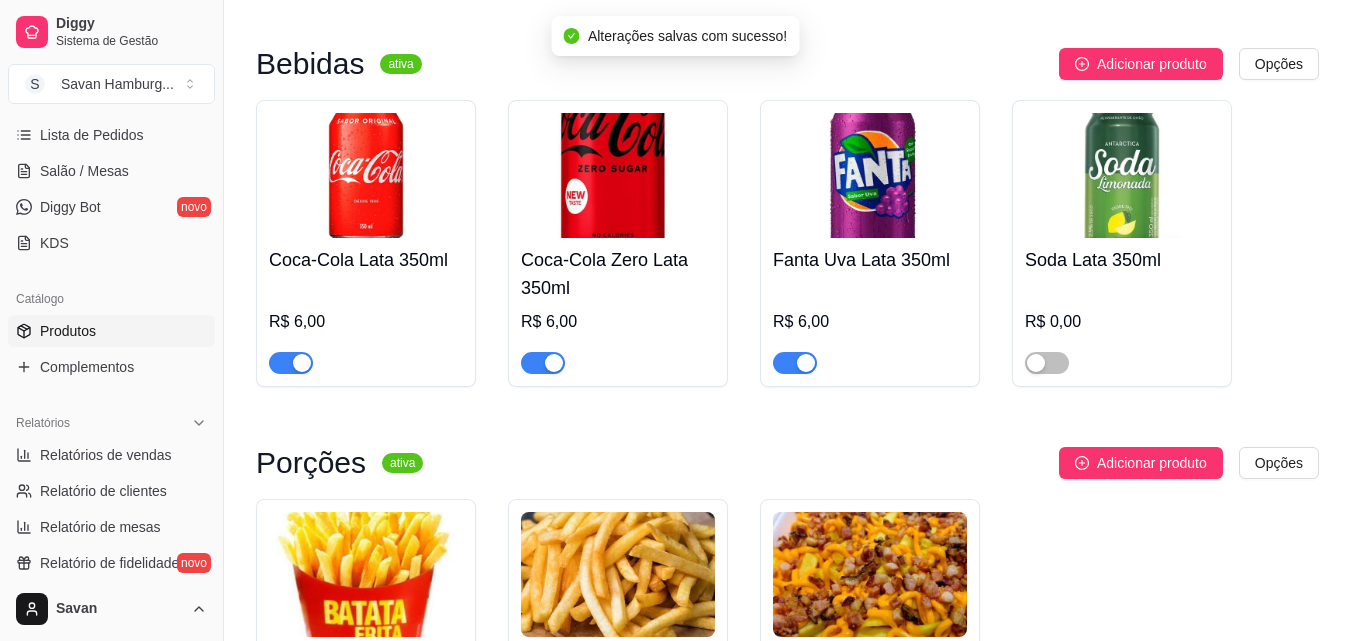 click at bounding box center [1122, 175] 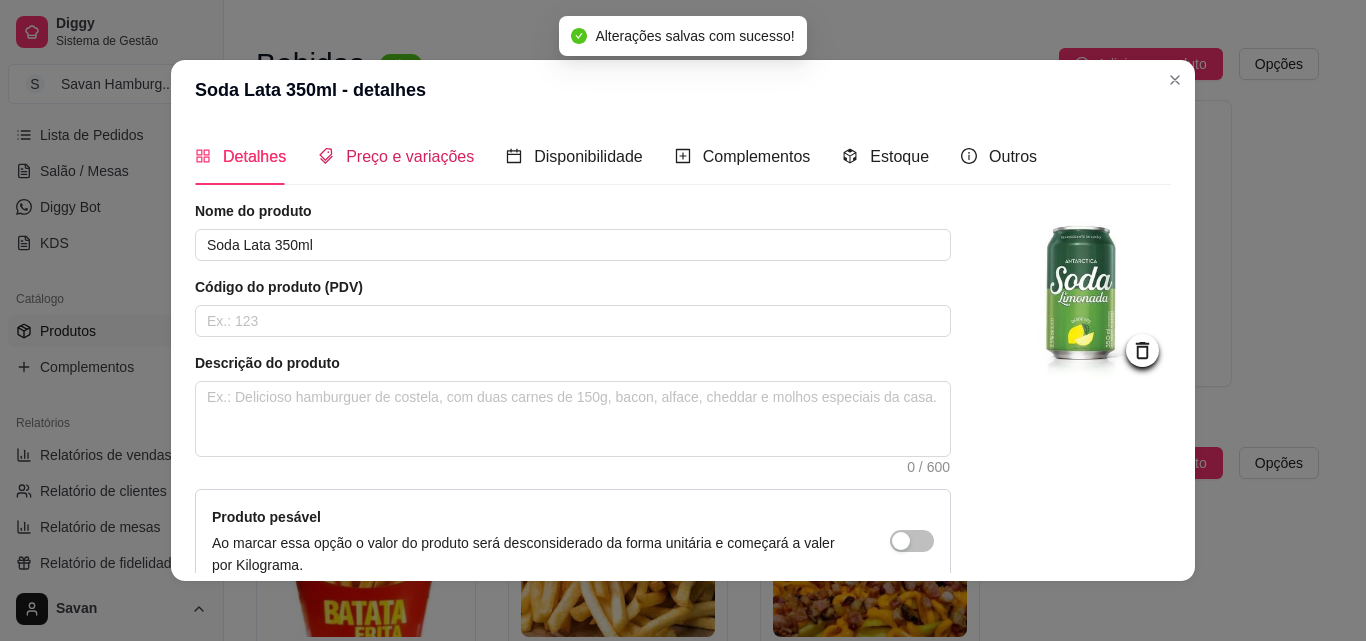 click on "Preço e variações" at bounding box center (410, 156) 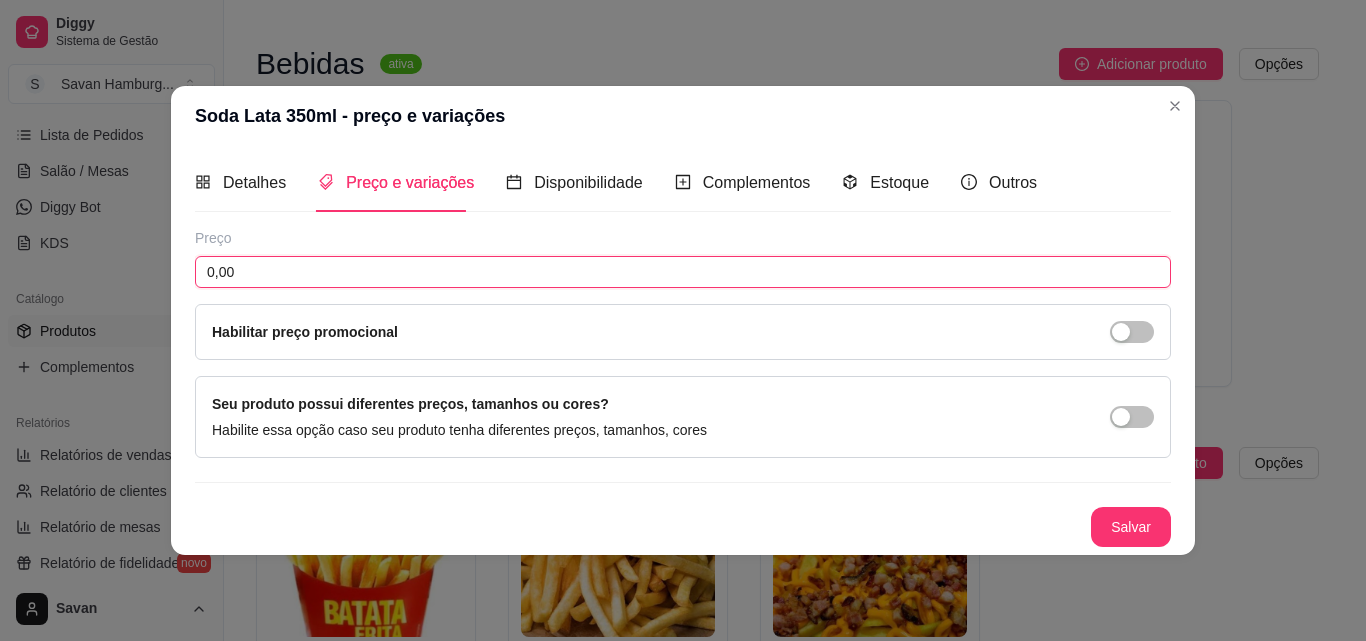 click on "0,00" at bounding box center [683, 272] 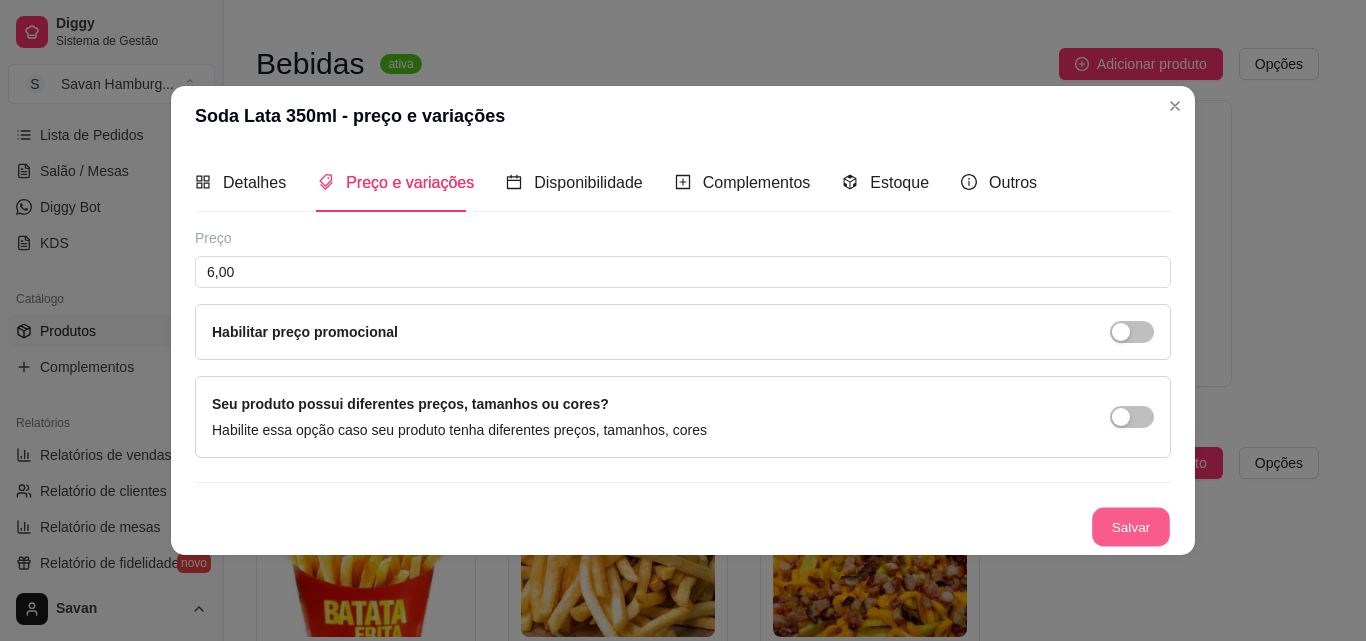 click on "Salvar" at bounding box center (1131, 526) 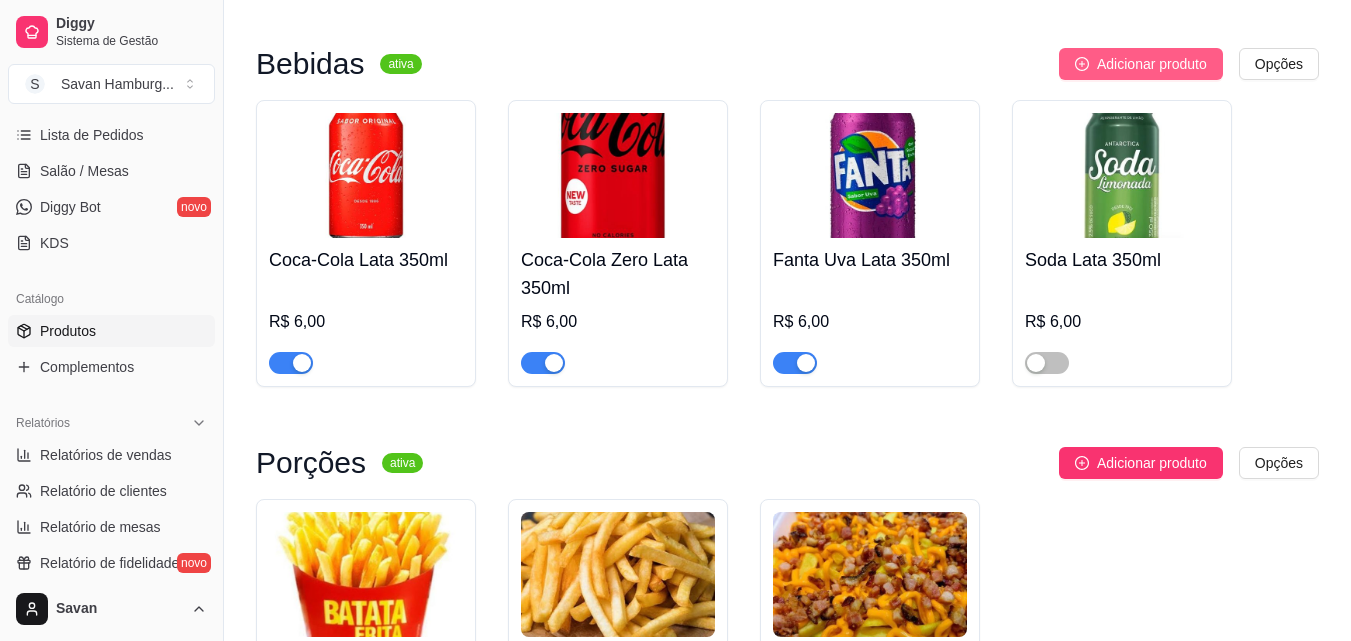 click on "Adicionar produto" at bounding box center (1152, 64) 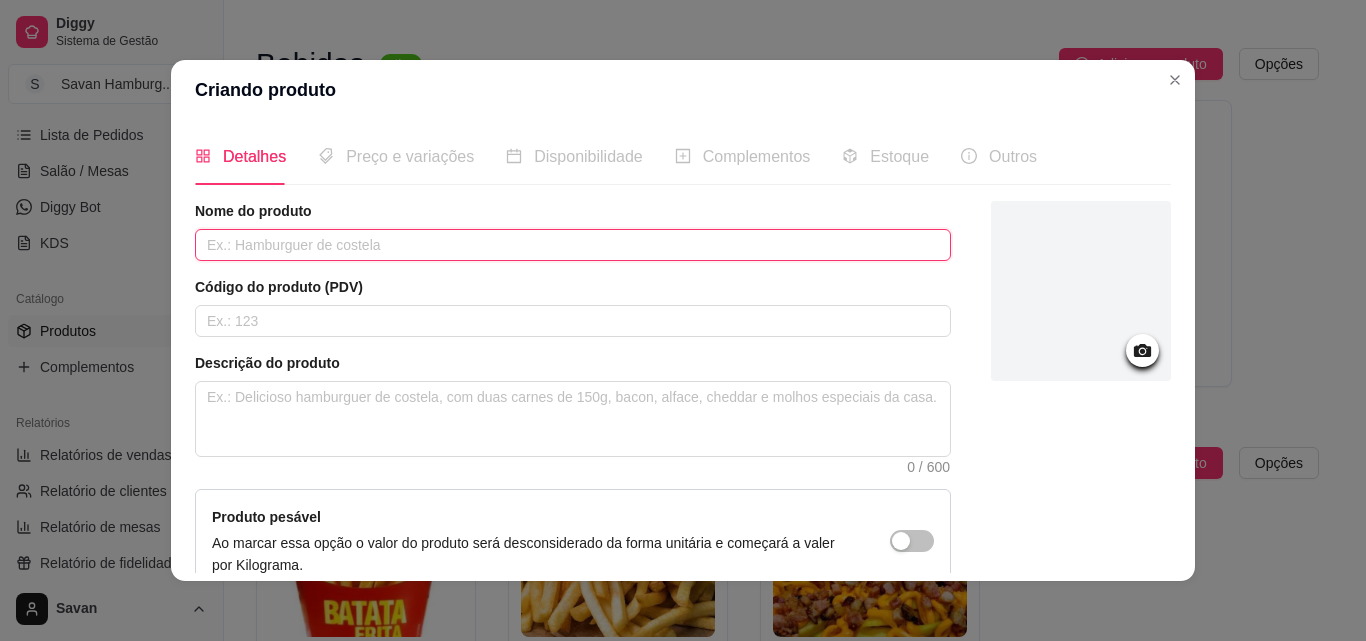 click at bounding box center (573, 245) 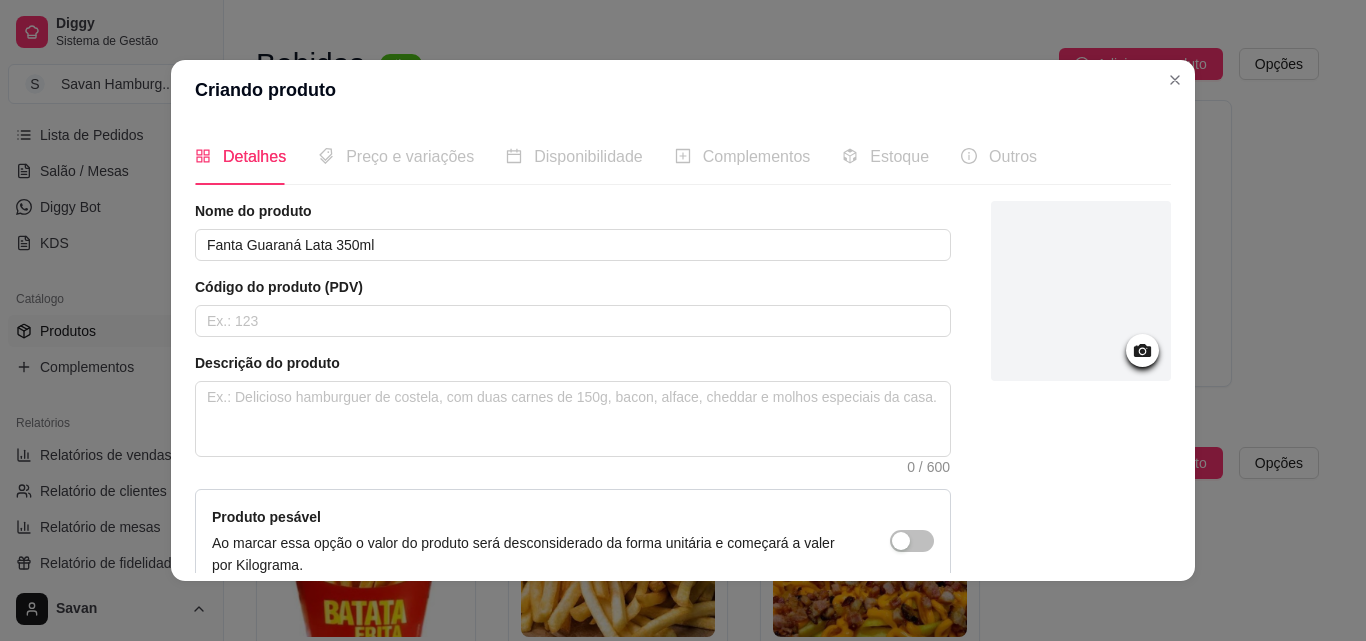 click 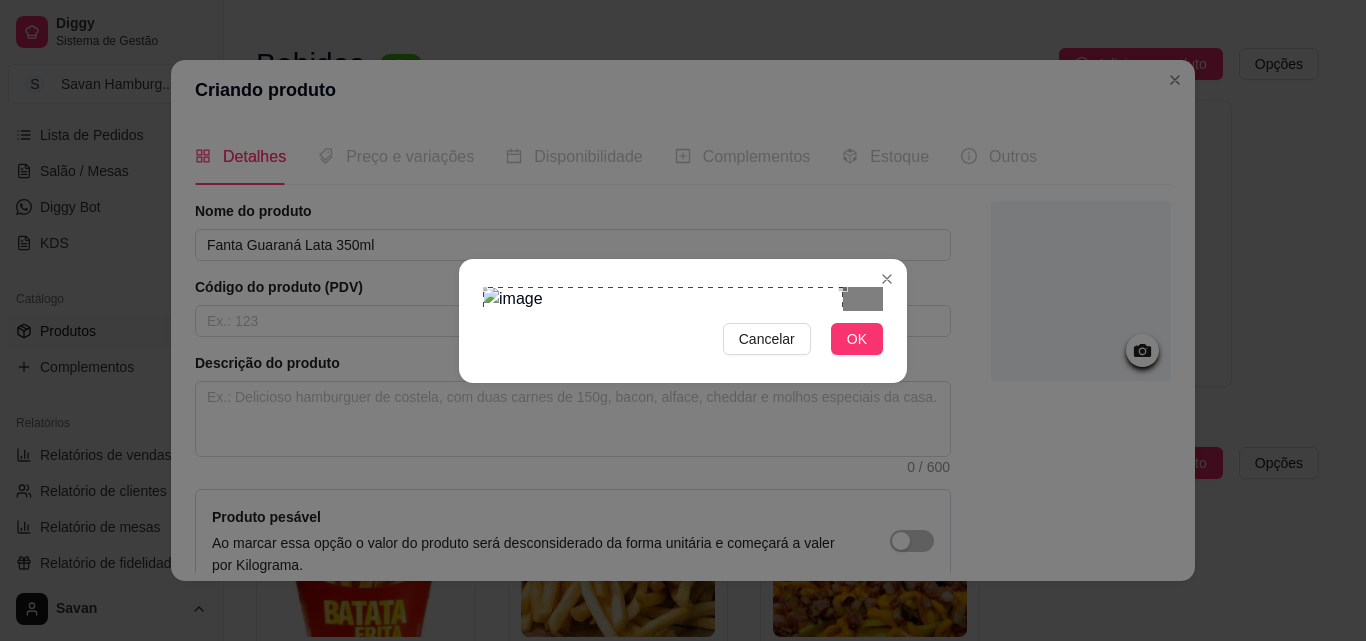 click at bounding box center (663, 467) 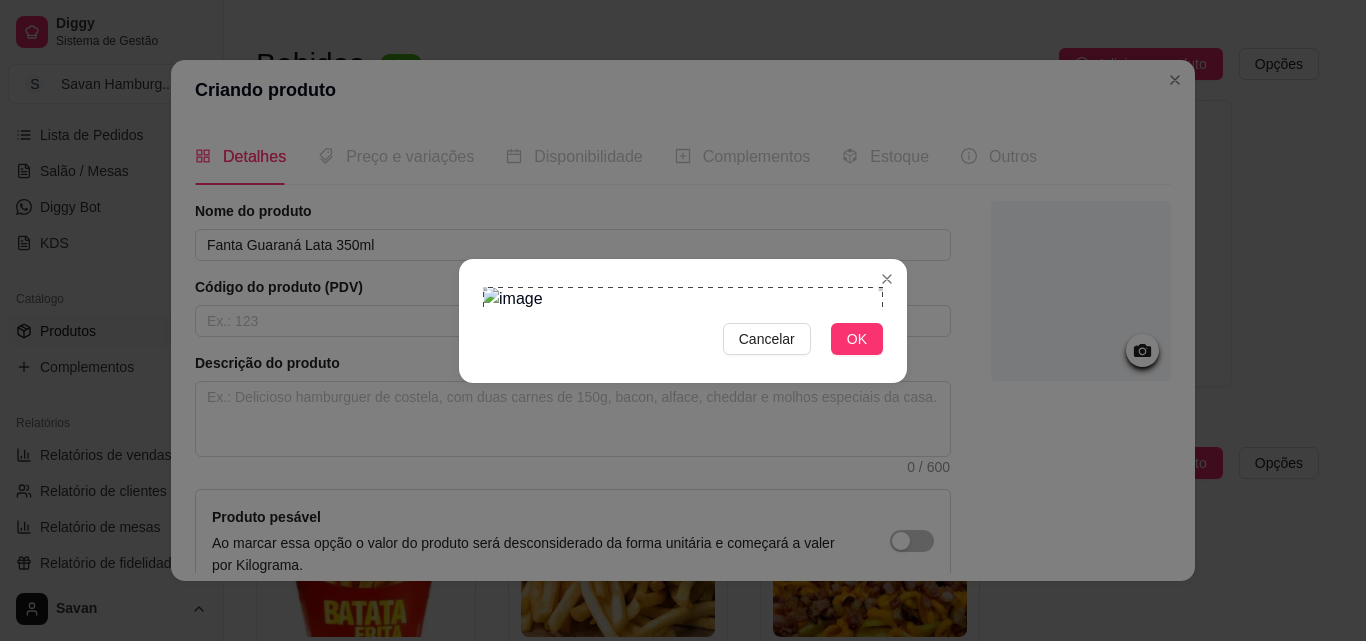 click on "Cancelar OK" at bounding box center [683, 321] 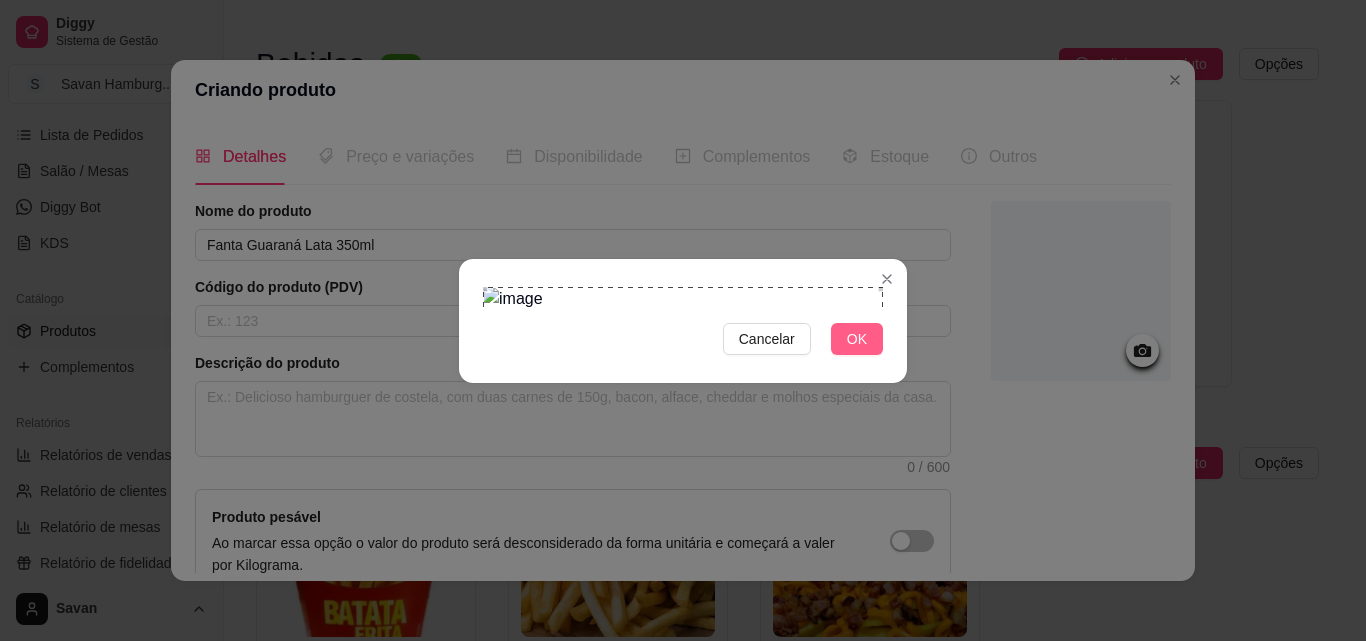 click on "OK" at bounding box center [857, 339] 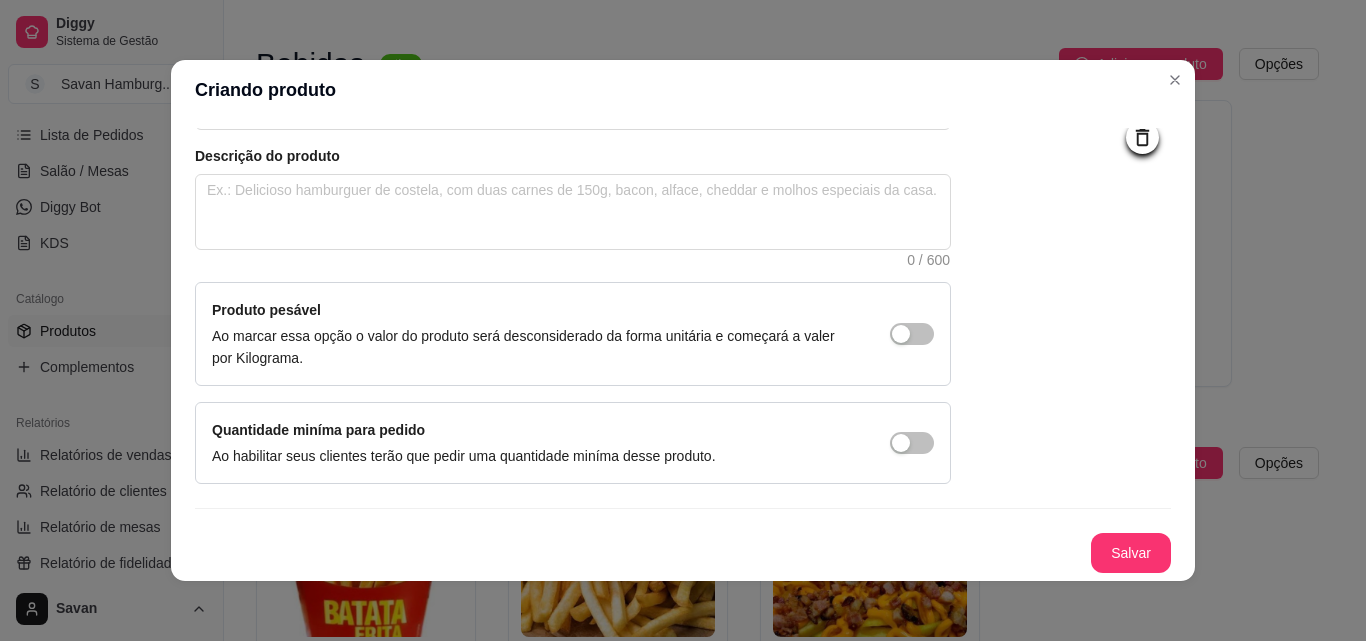 scroll, scrollTop: 0, scrollLeft: 0, axis: both 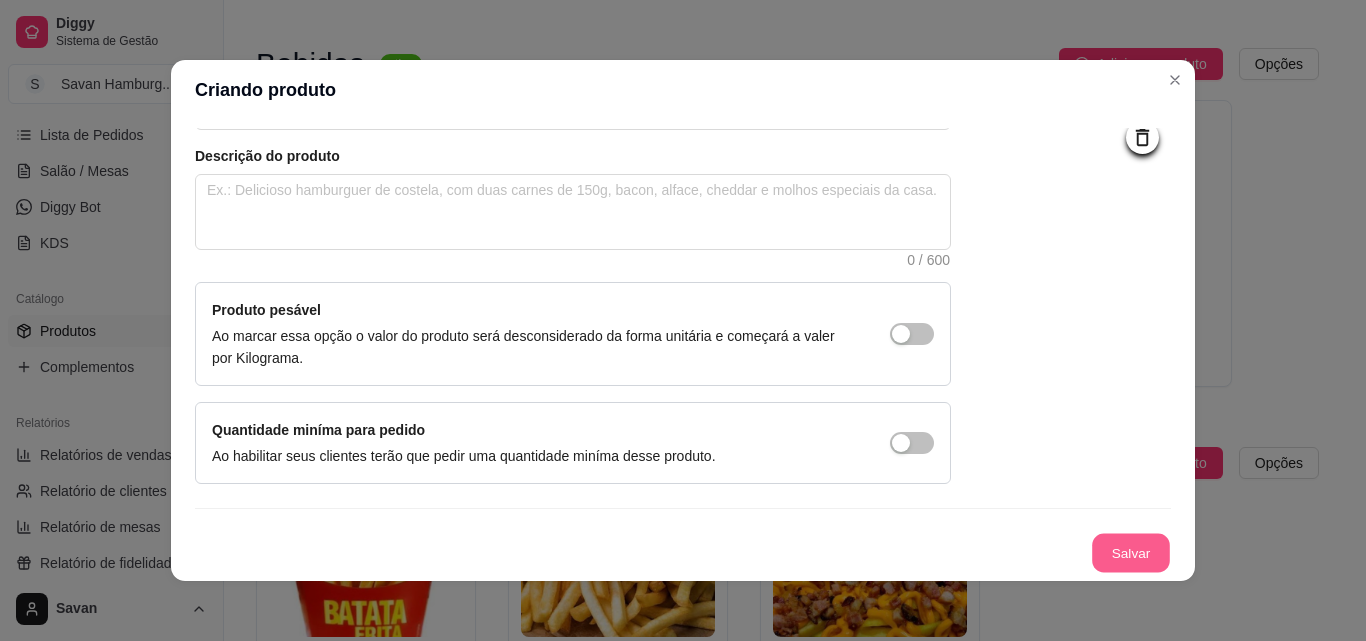 click on "Salvar" at bounding box center [1131, 553] 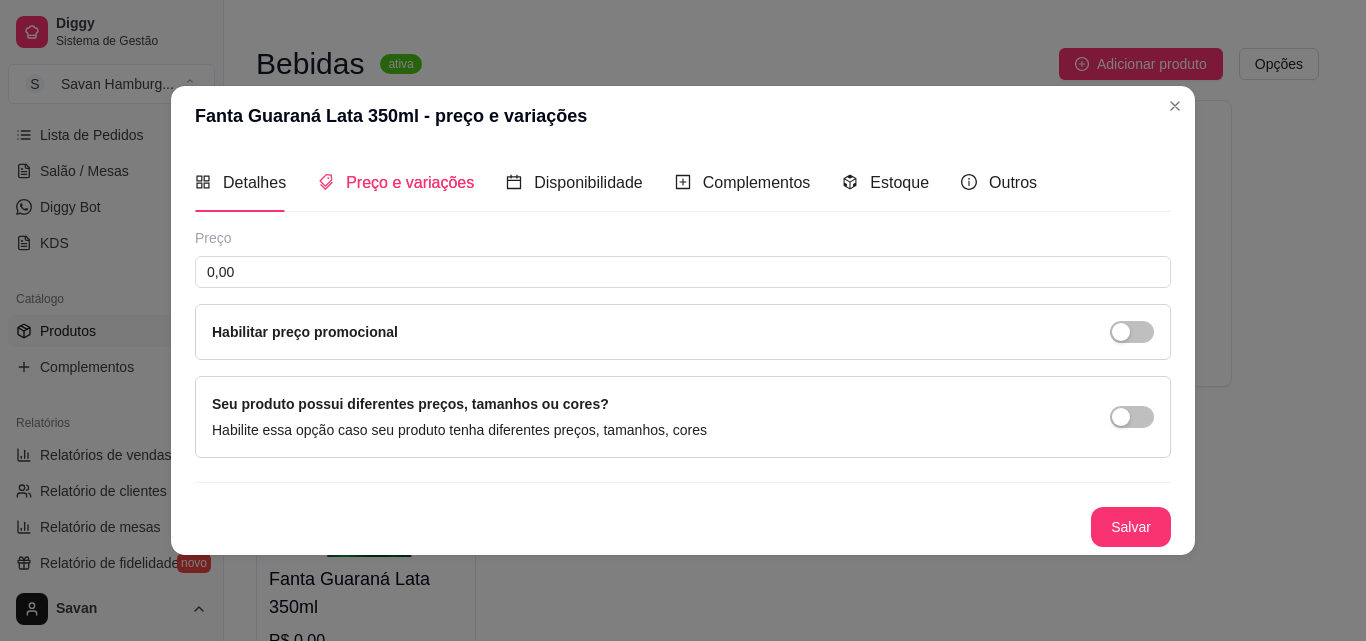 scroll, scrollTop: 0, scrollLeft: 0, axis: both 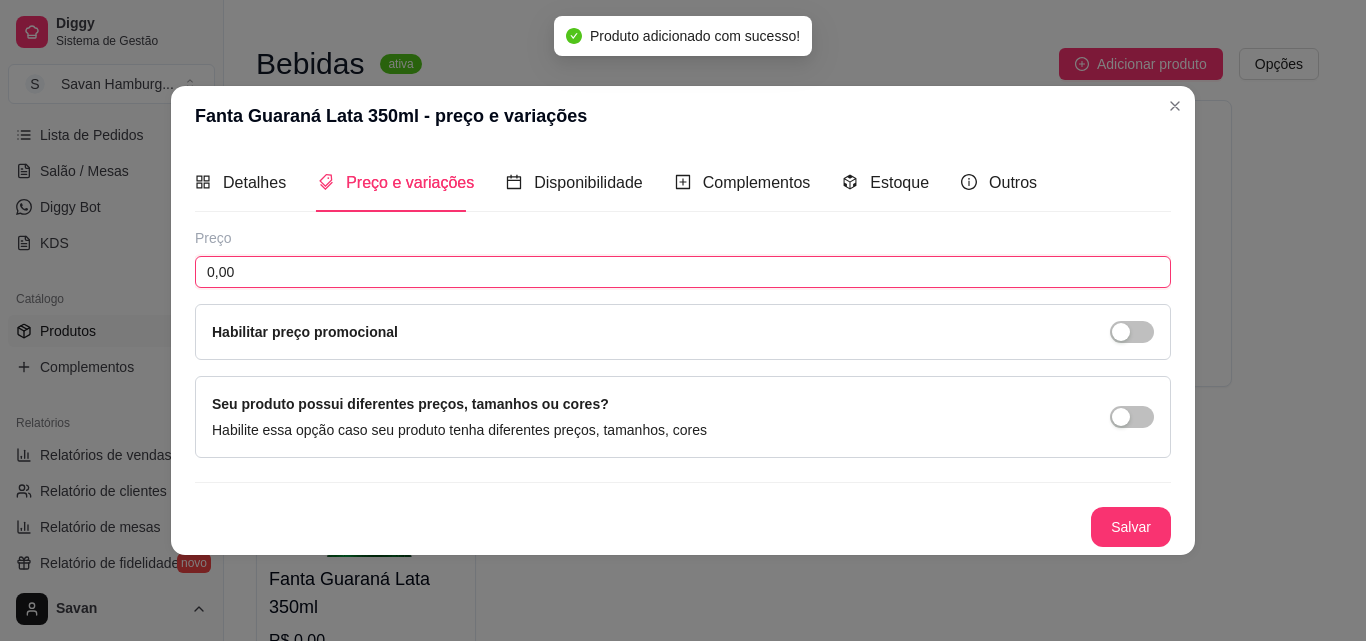 click on "0,00" at bounding box center [683, 272] 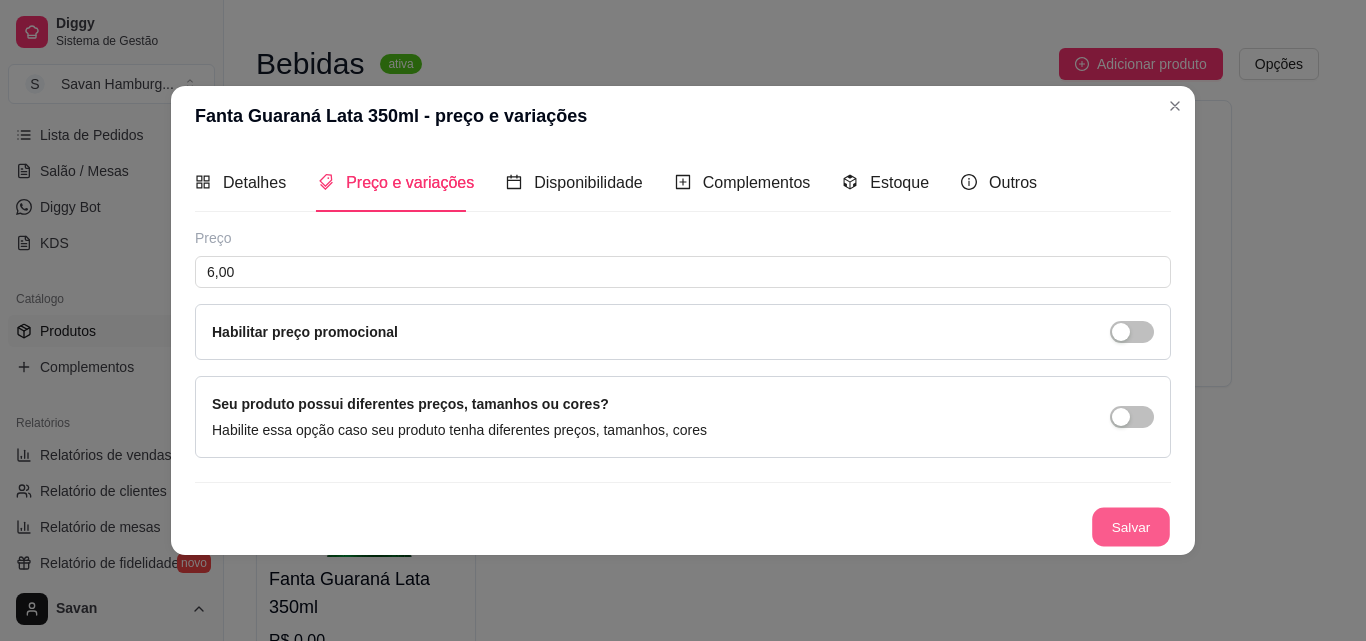 click on "Salvar" at bounding box center (1131, 526) 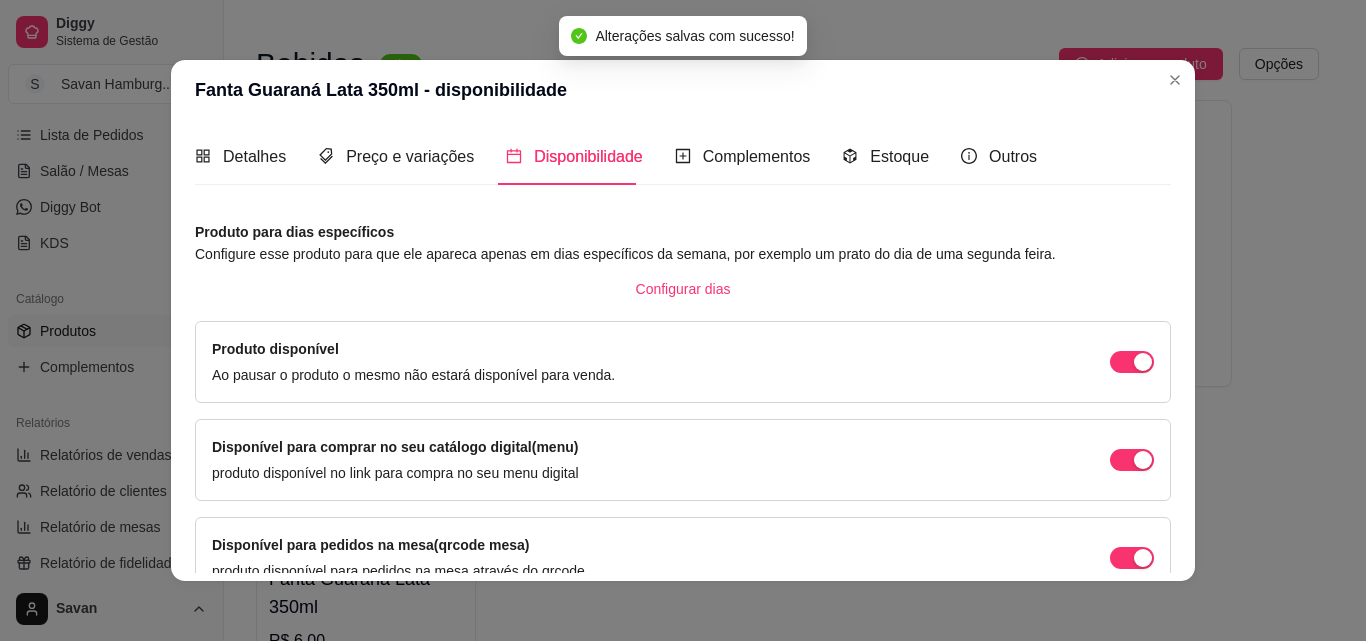 scroll, scrollTop: 205, scrollLeft: 0, axis: vertical 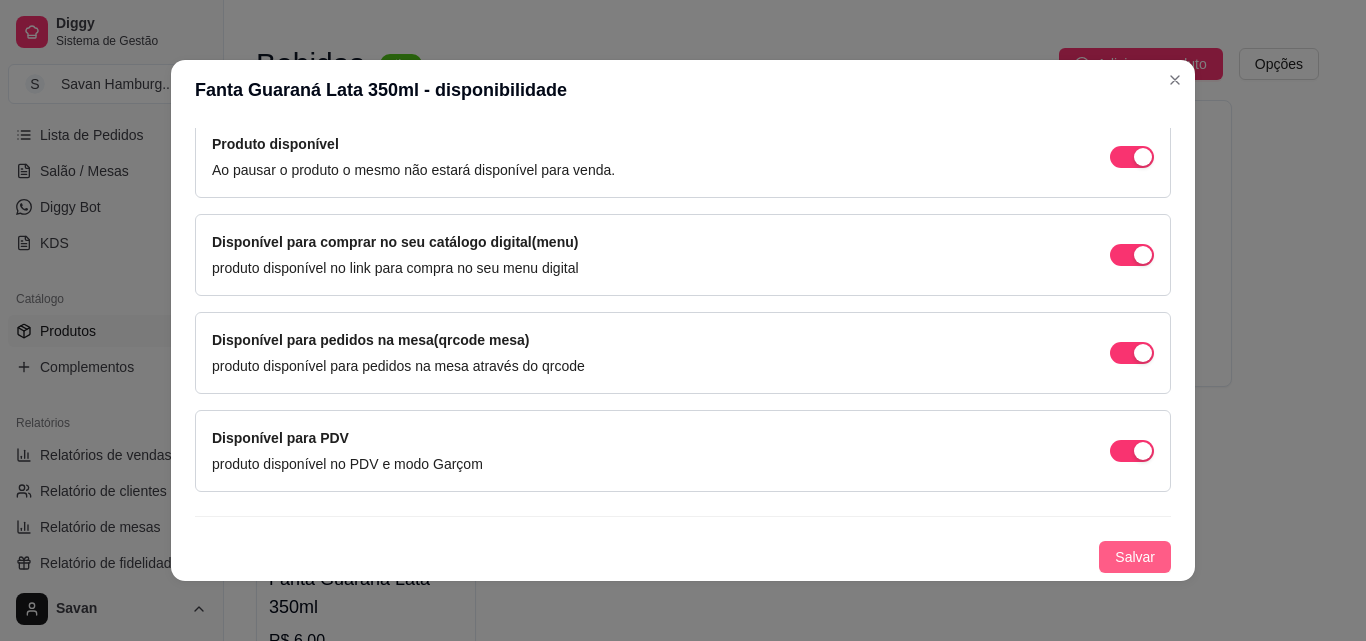 click on "Salvar" at bounding box center (1135, 557) 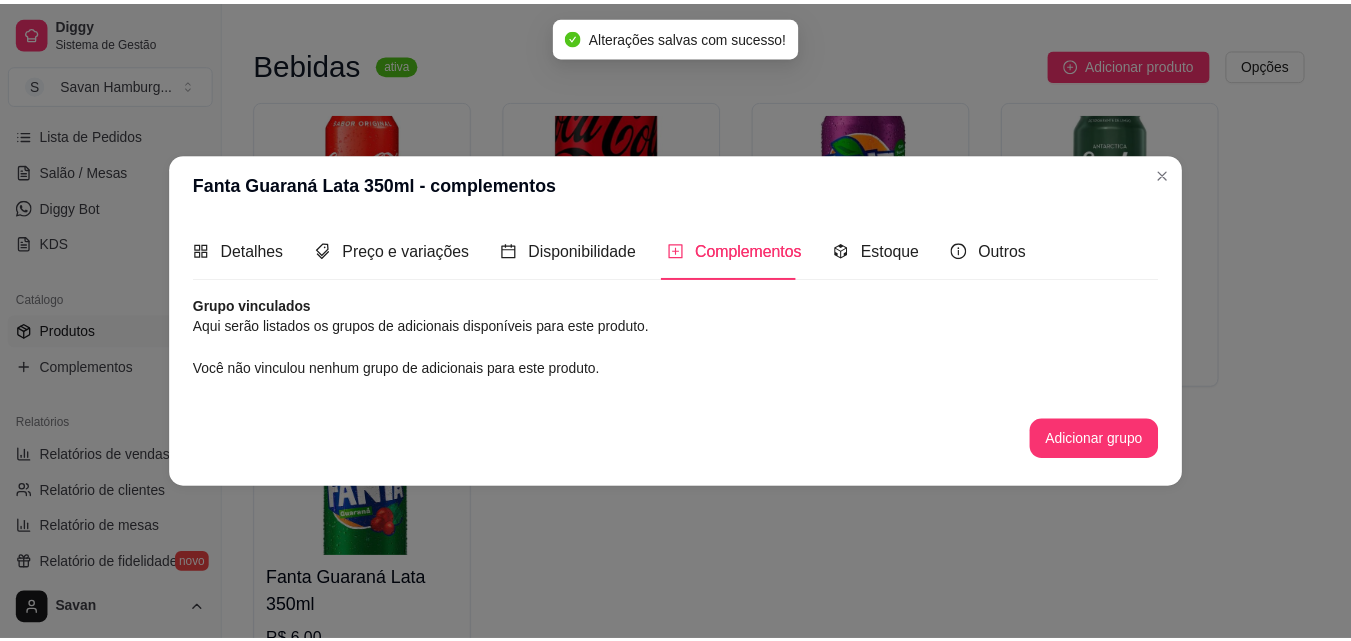 scroll, scrollTop: 0, scrollLeft: 0, axis: both 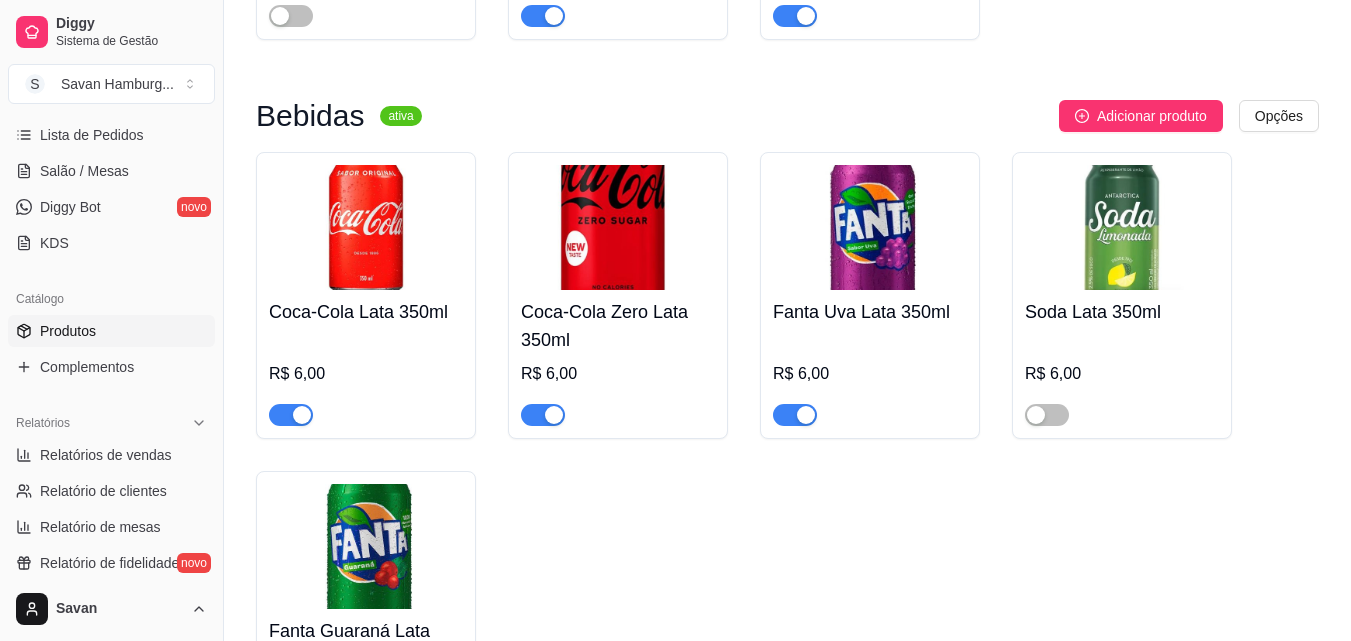 click at bounding box center (618, 227) 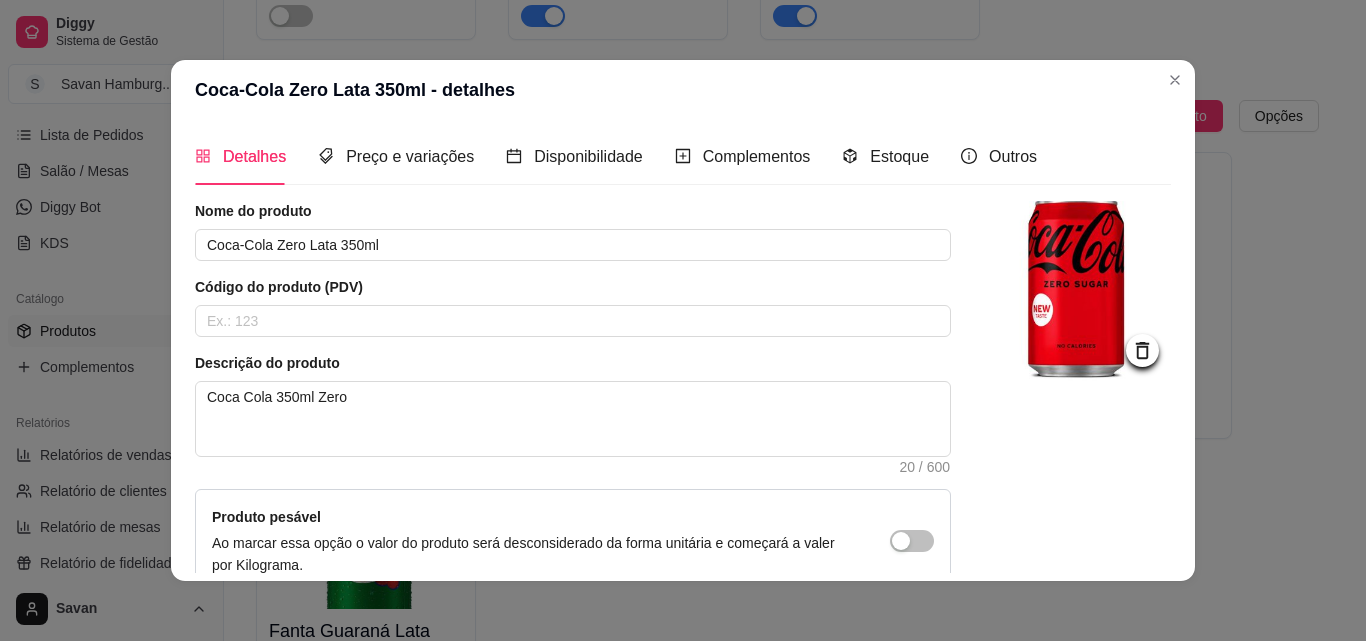 click 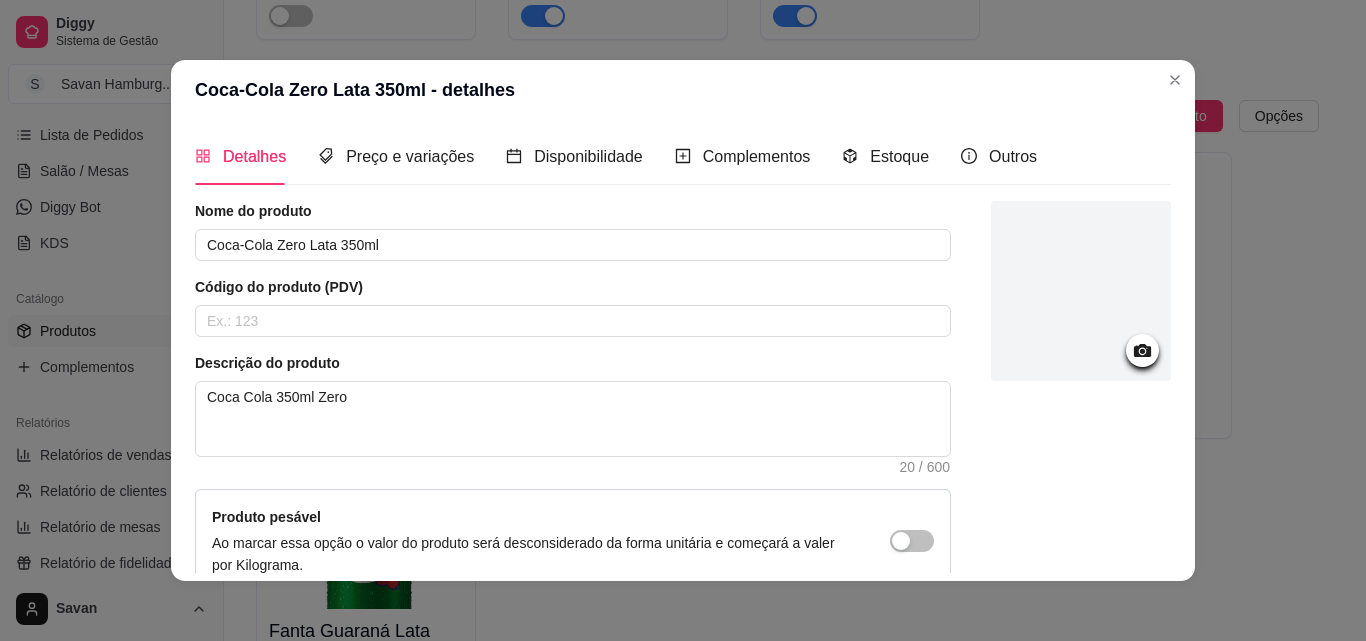 click 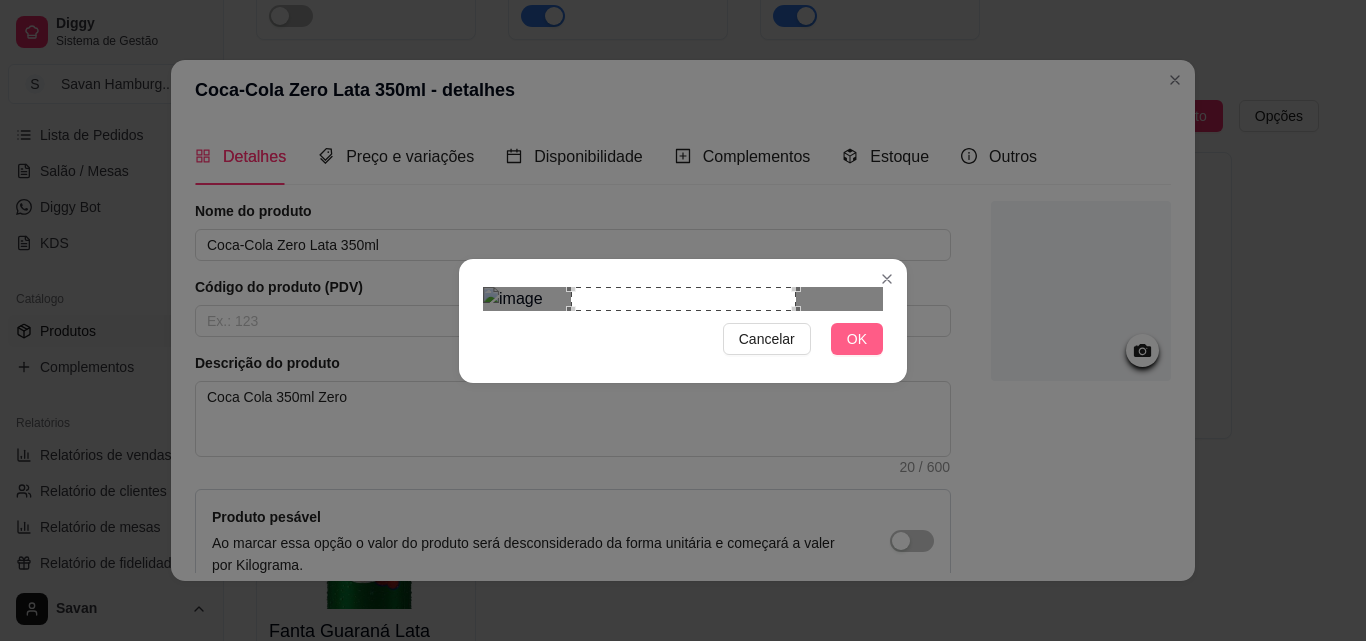 click on "OK" at bounding box center [857, 339] 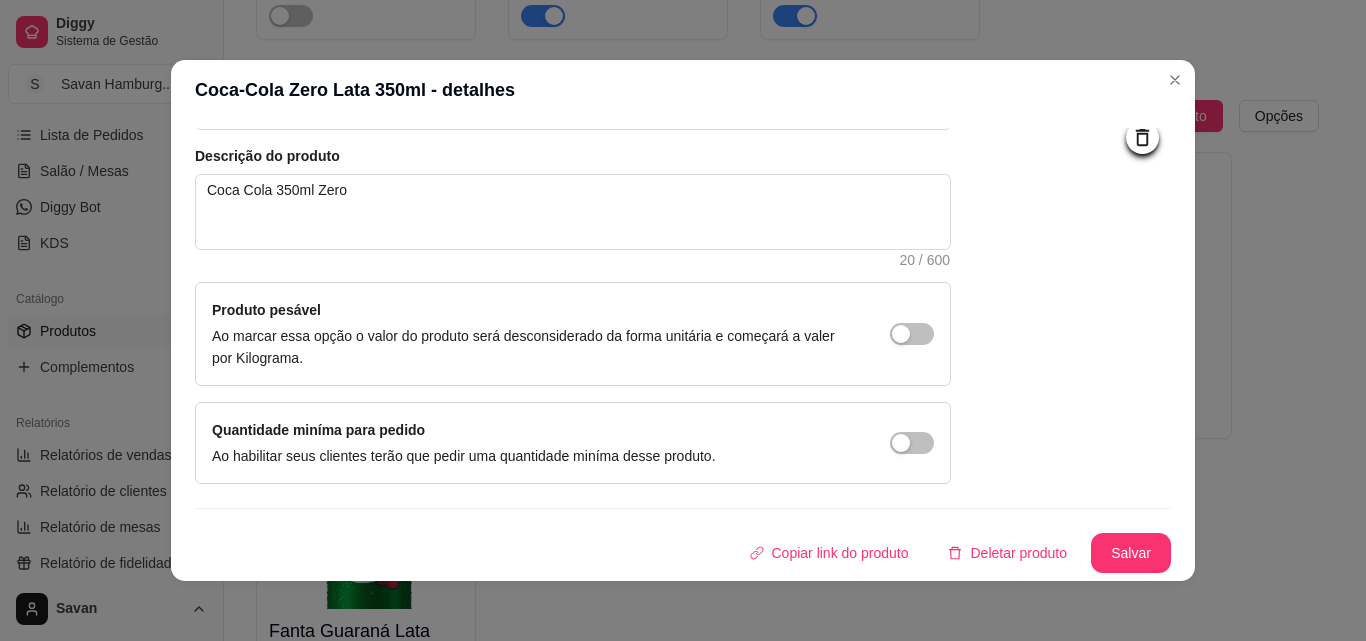 scroll, scrollTop: 0, scrollLeft: 0, axis: both 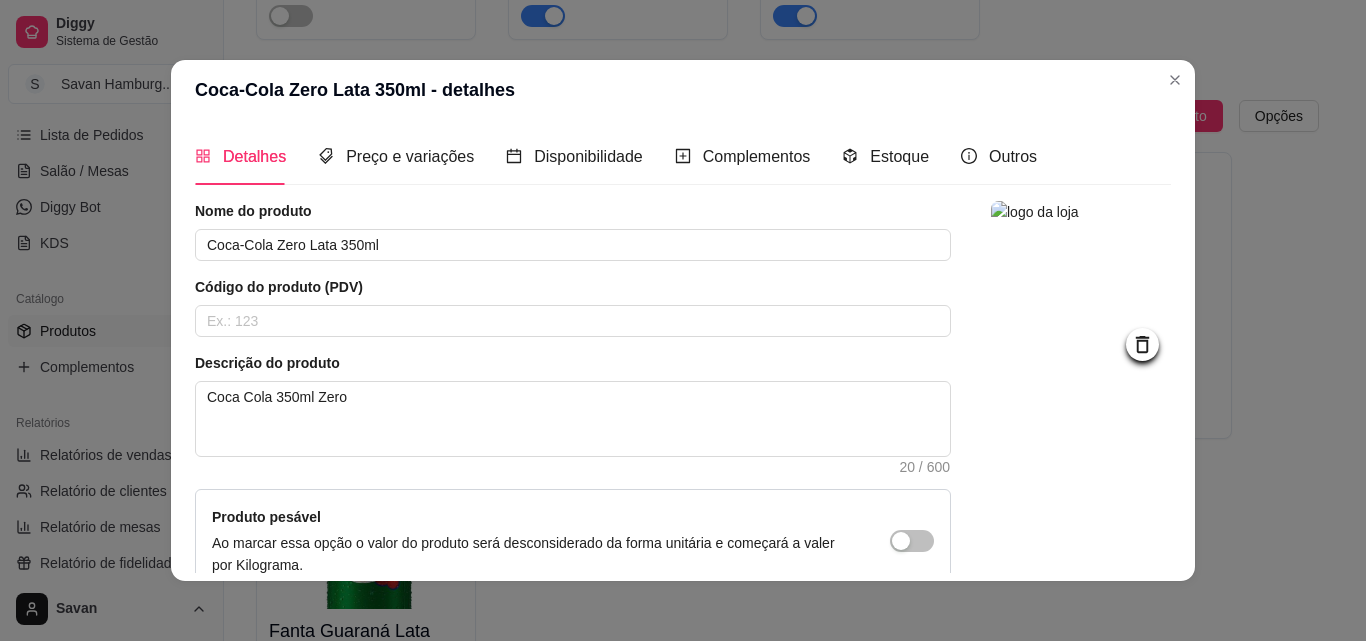 click at bounding box center [1081, 291] 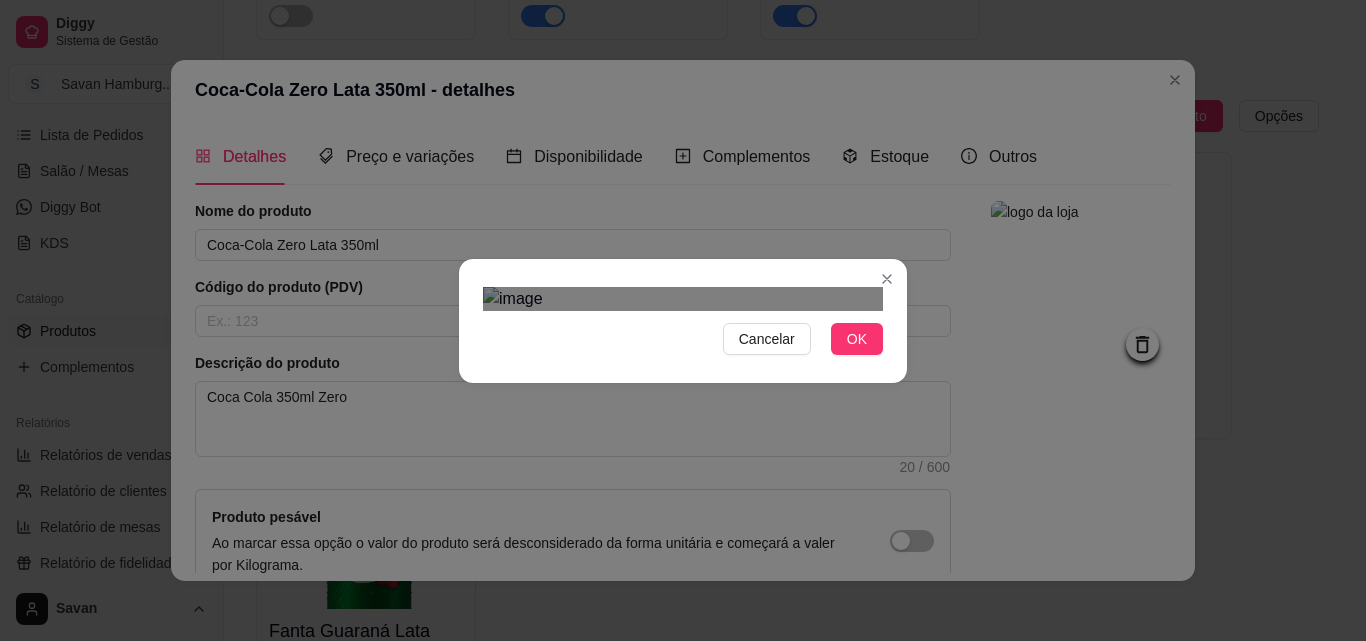 click at bounding box center (683, 299) 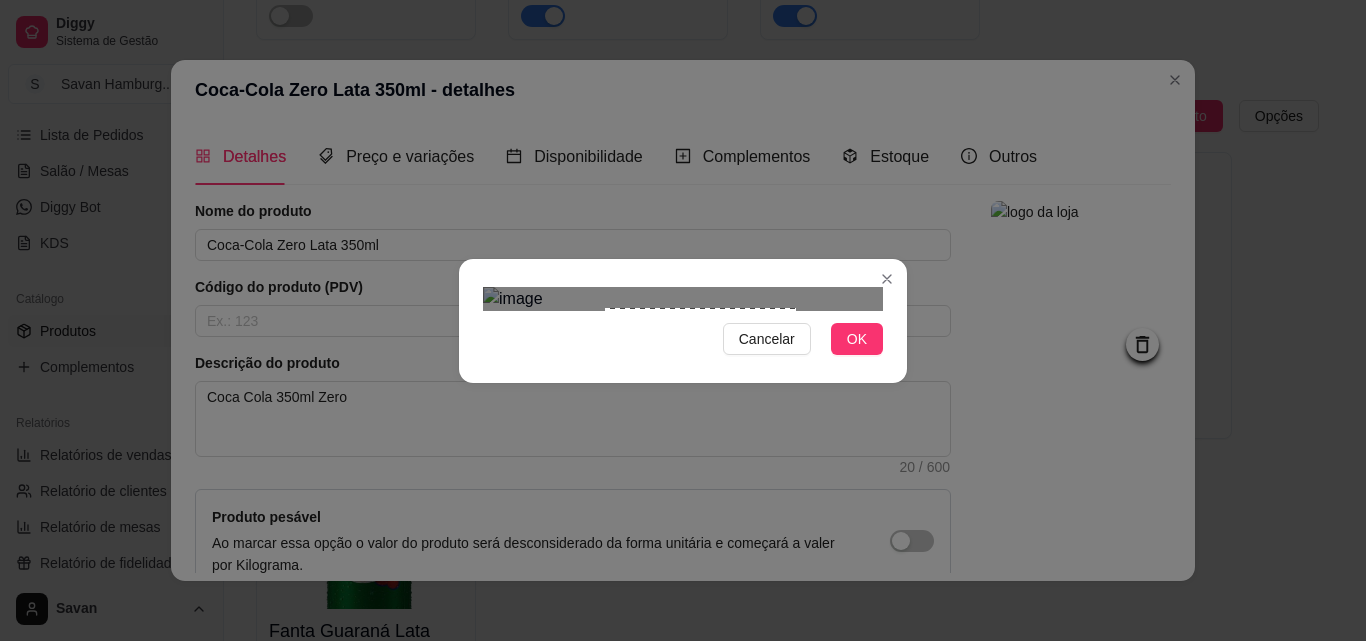 click on "Cancelar OK" at bounding box center (683, 321) 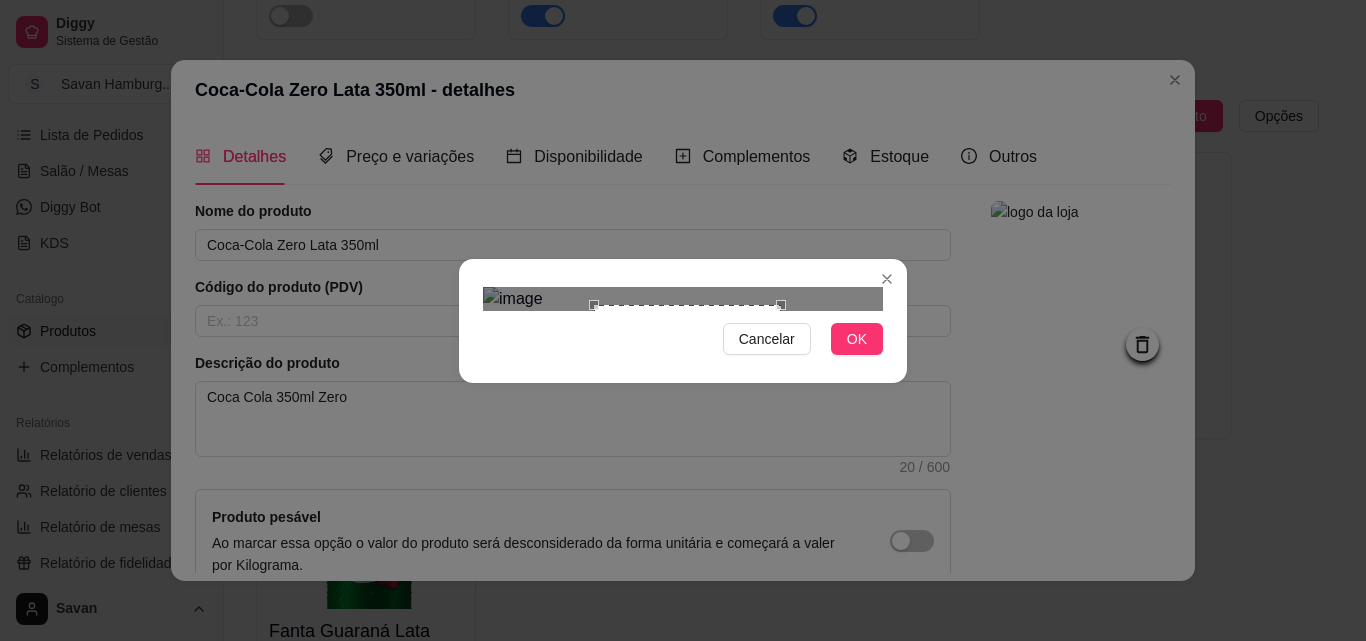 click at bounding box center (687, 398) 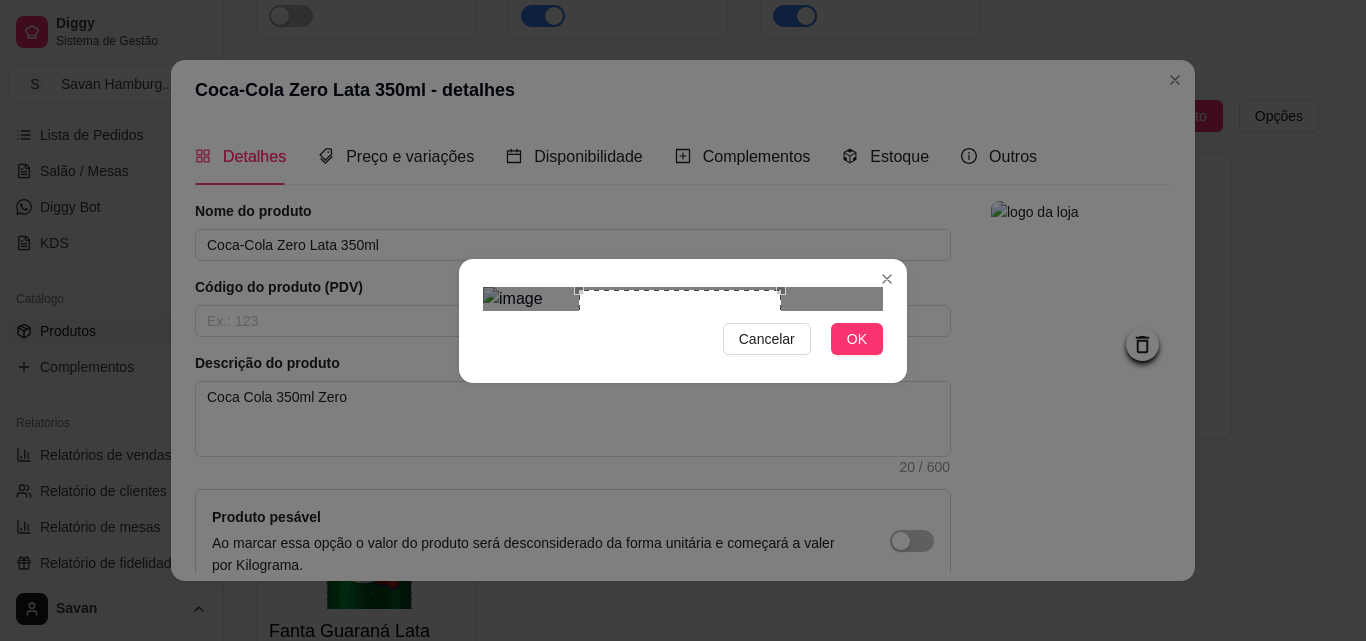 click on "Cancelar OK" at bounding box center (683, 321) 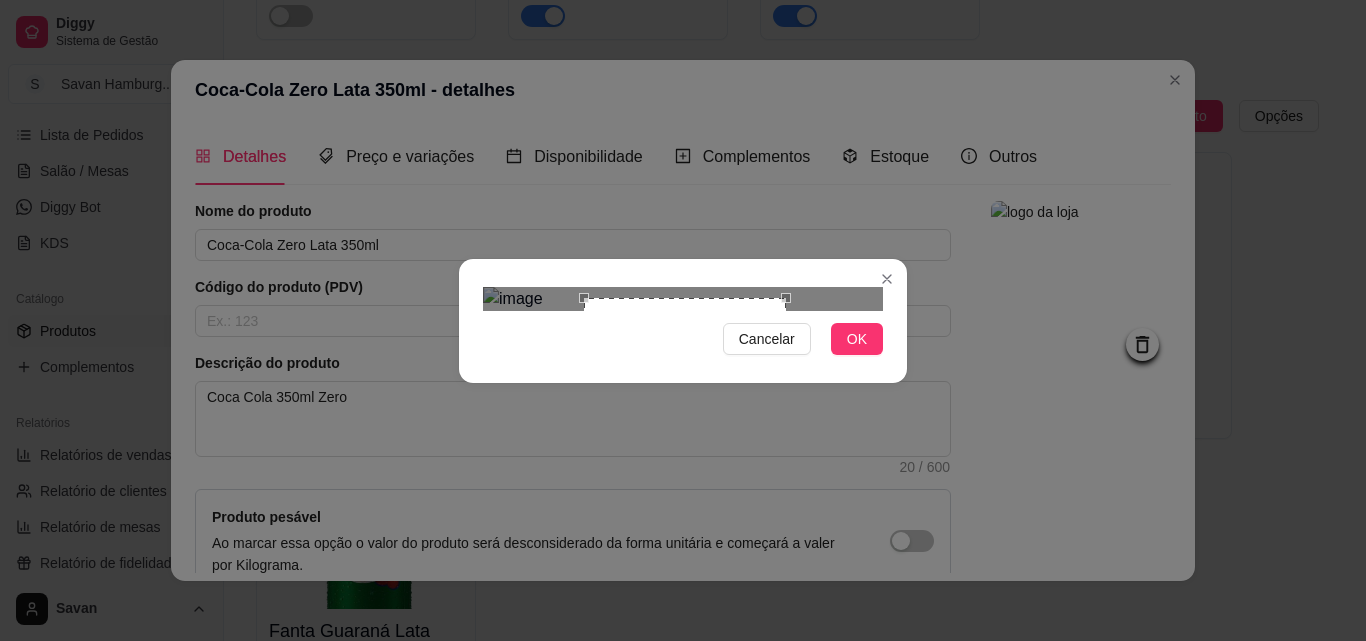 click at bounding box center (685, 399) 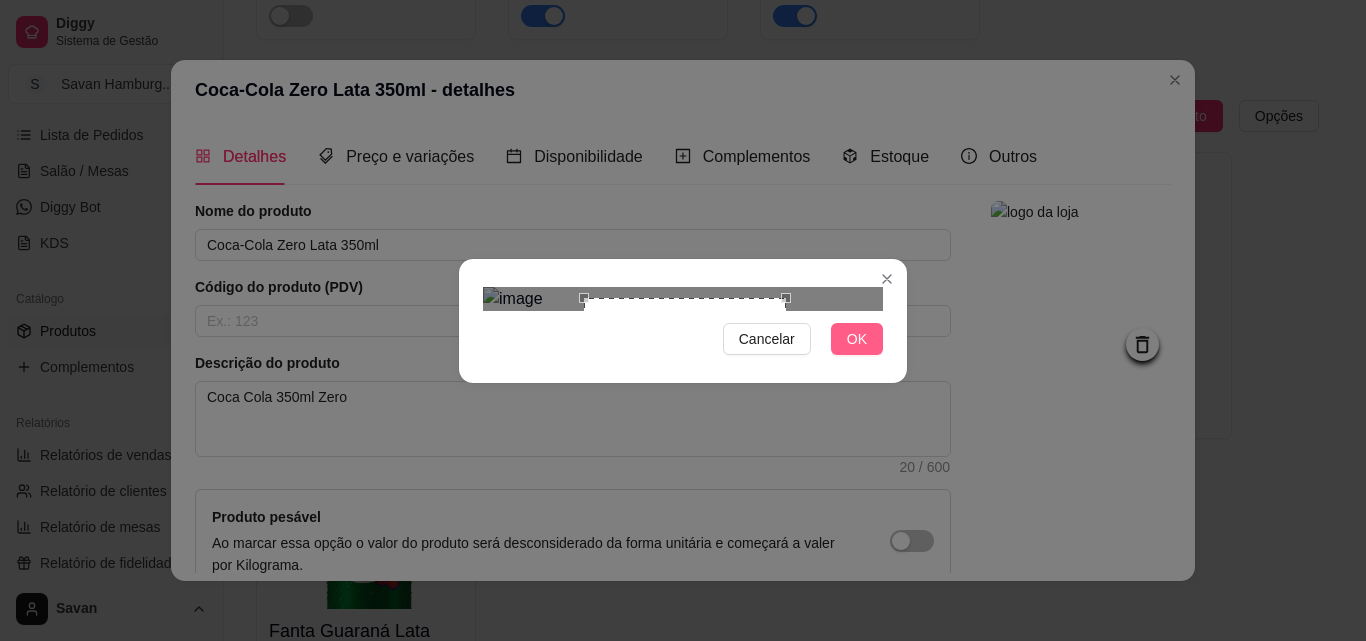 click on "OK" at bounding box center (857, 339) 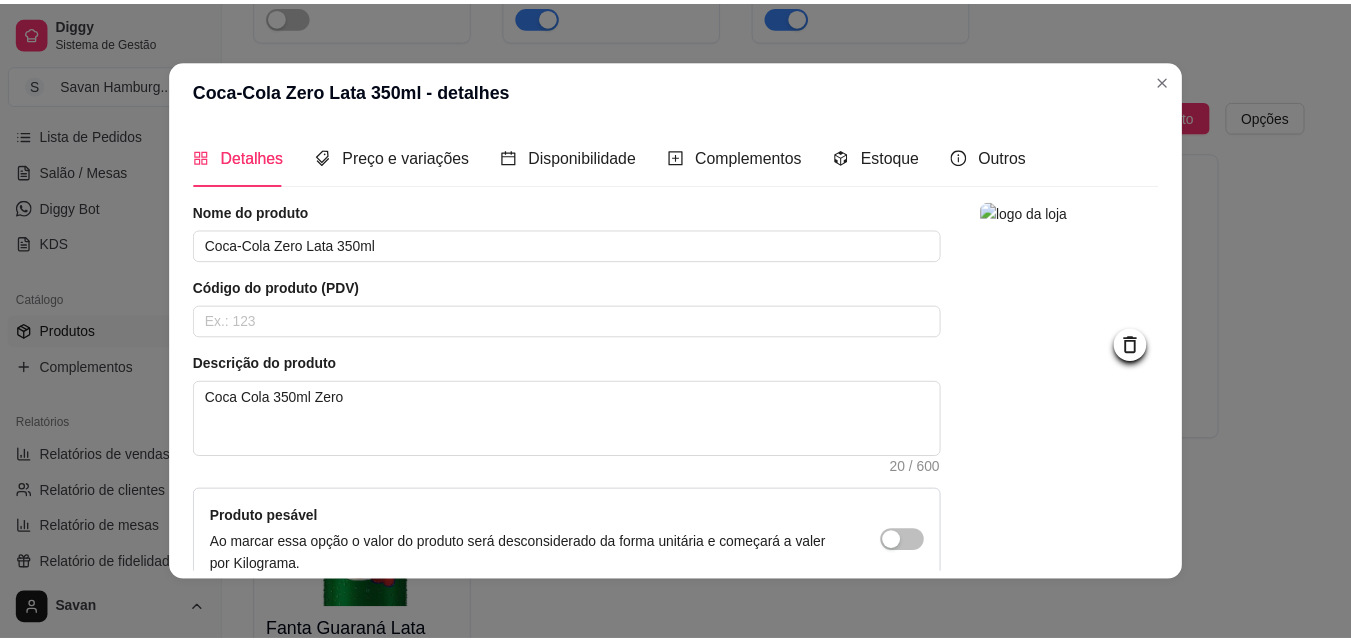 scroll, scrollTop: 207, scrollLeft: 0, axis: vertical 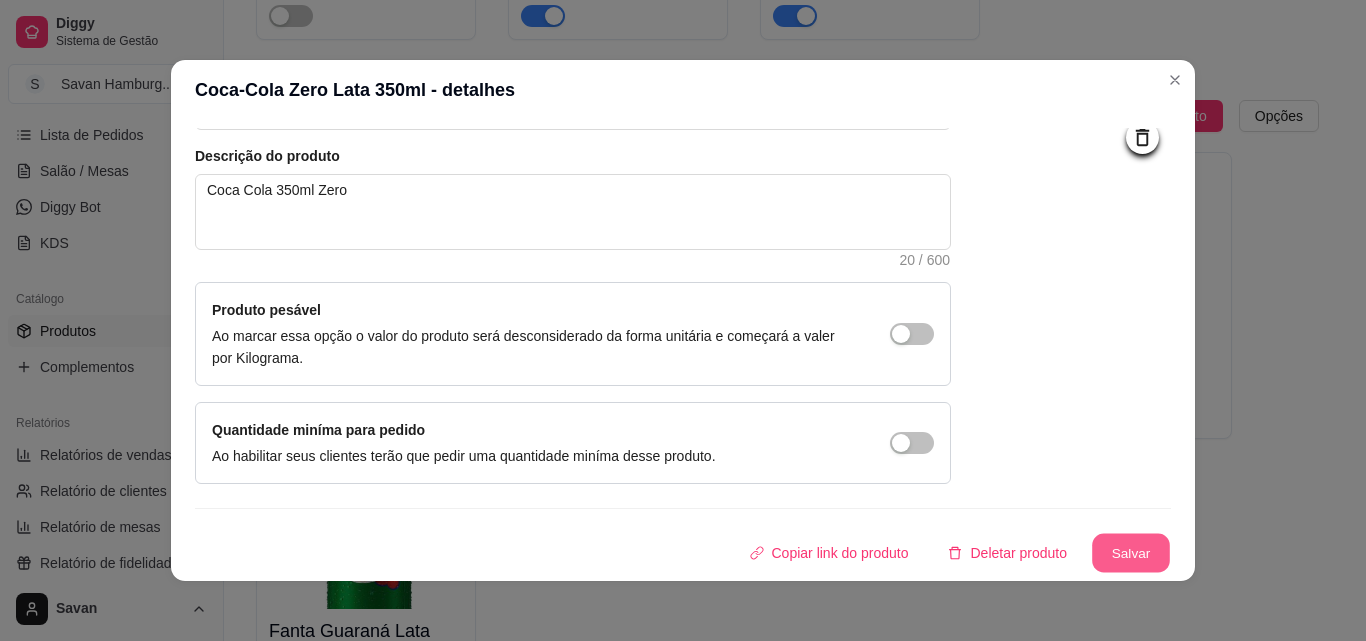 click on "Salvar" at bounding box center [1131, 553] 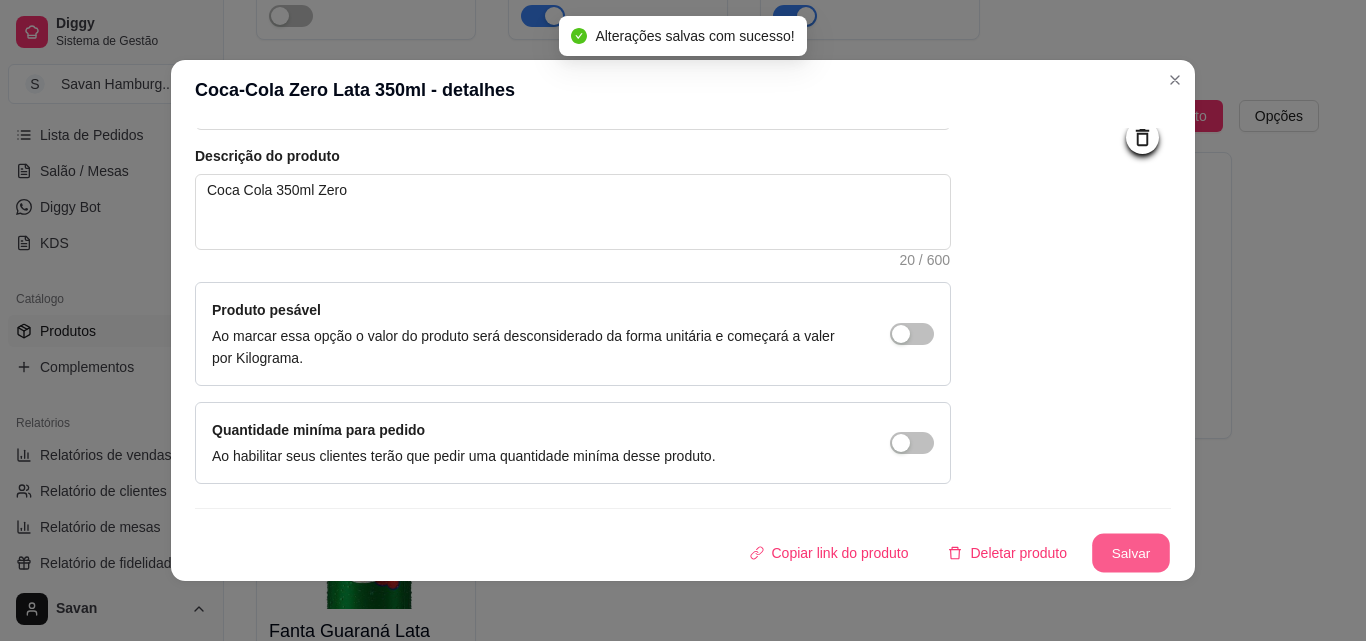 click on "Salvar" at bounding box center (1131, 553) 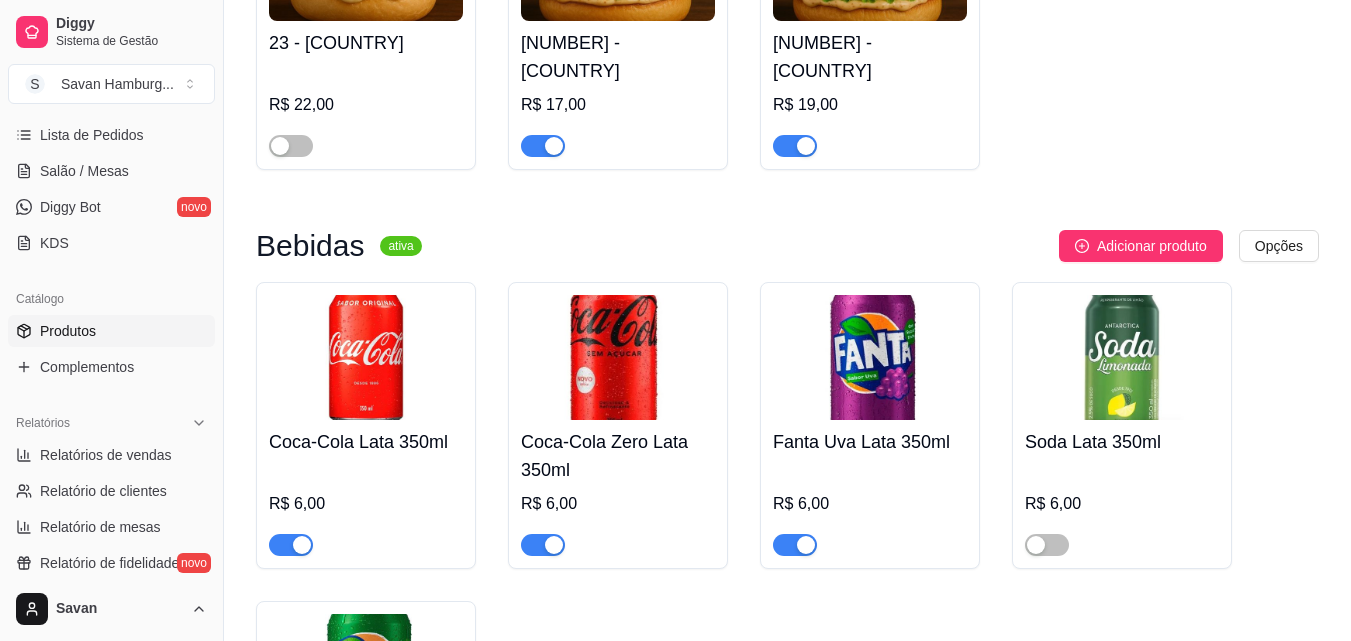 scroll, scrollTop: 684, scrollLeft: 0, axis: vertical 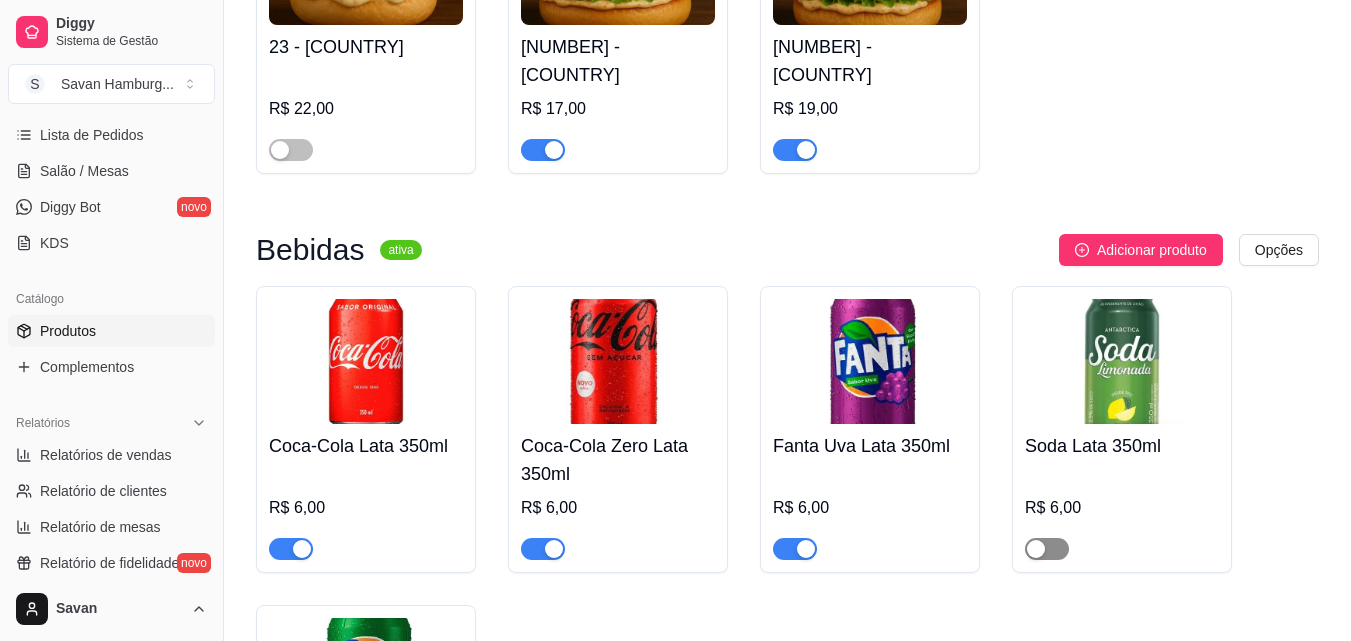 click at bounding box center [1047, 549] 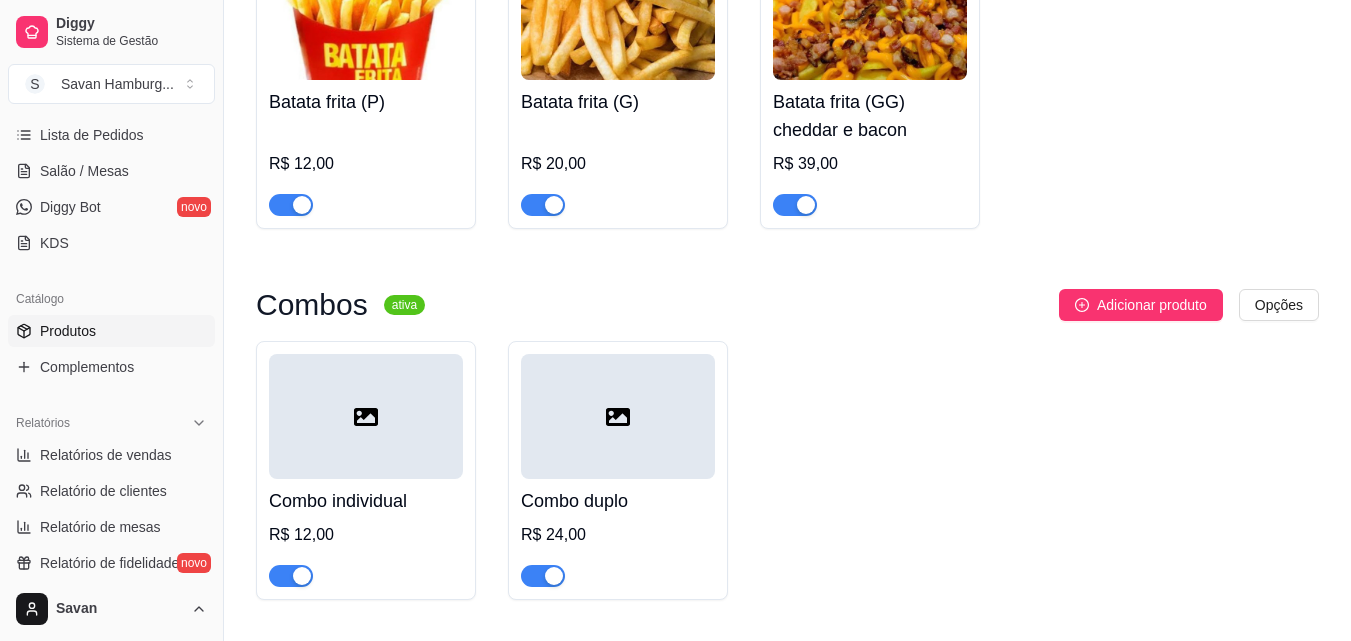 scroll, scrollTop: 1756, scrollLeft: 0, axis: vertical 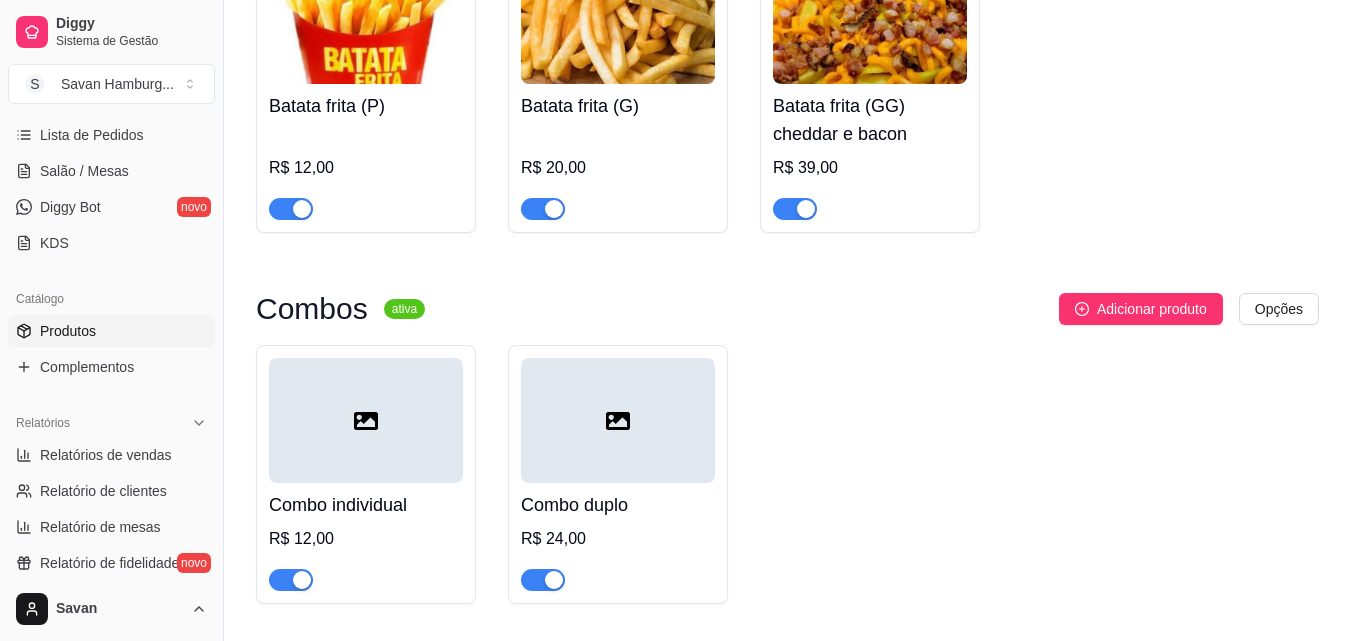 click at bounding box center (366, 420) 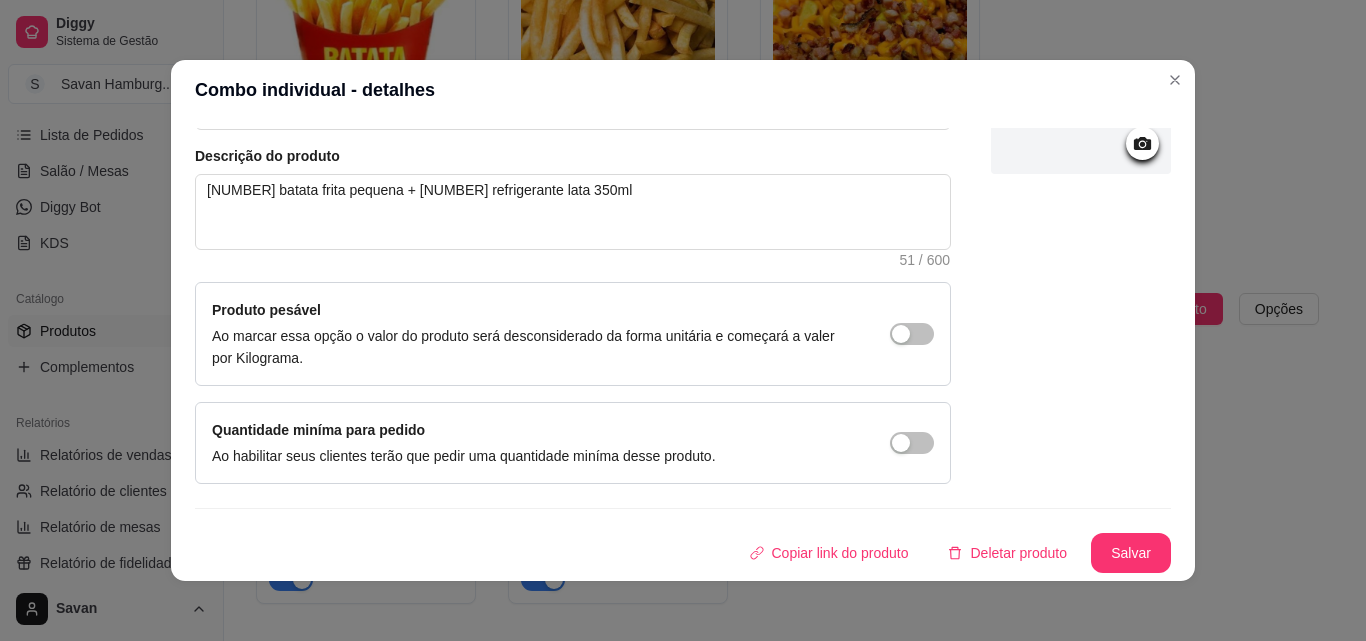 scroll, scrollTop: 0, scrollLeft: 0, axis: both 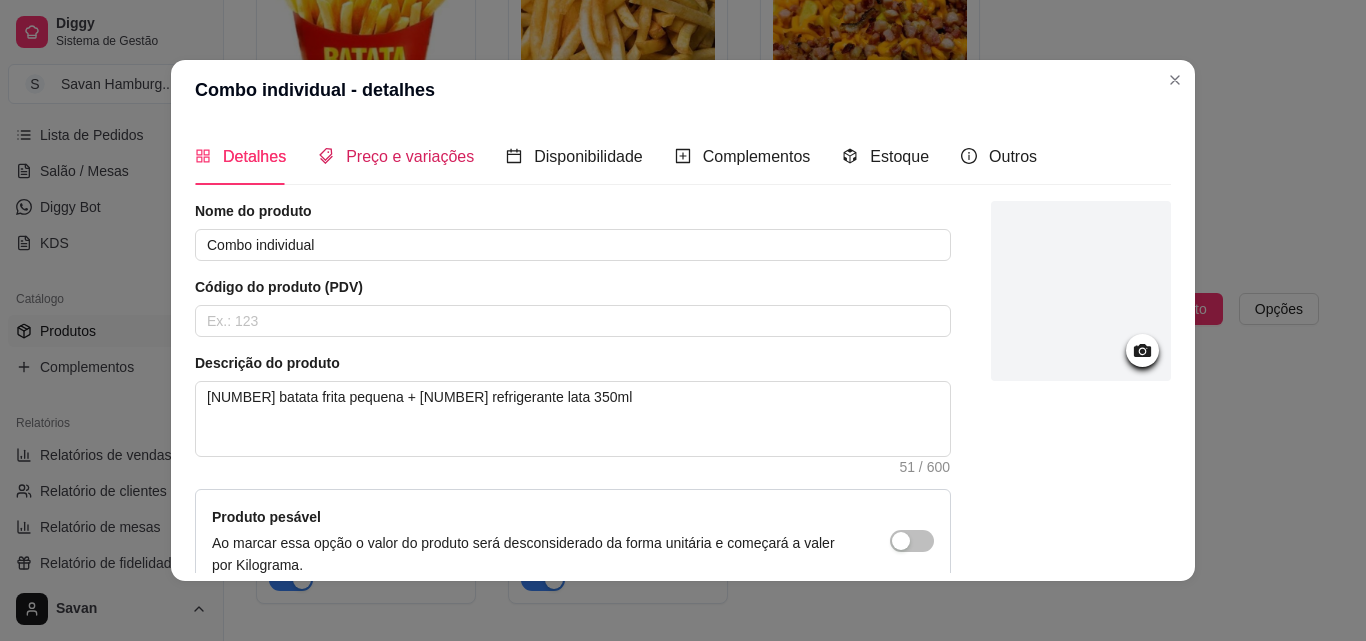 click on "Preço e variações" at bounding box center [410, 156] 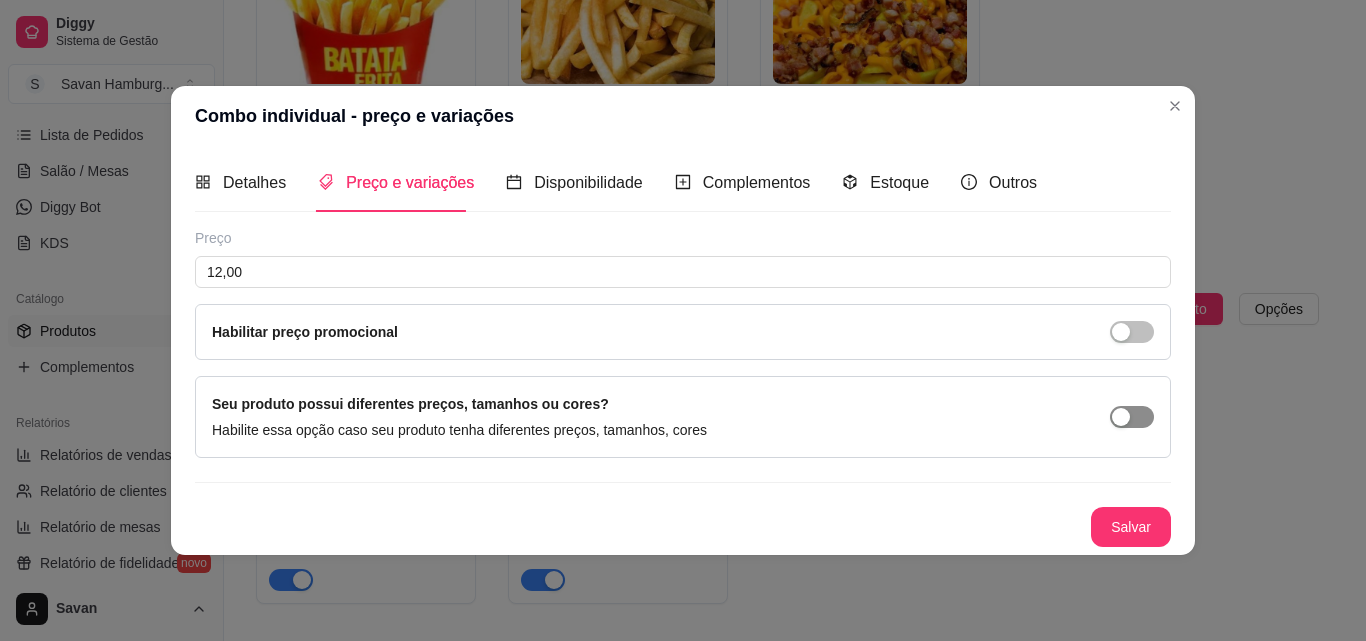 click at bounding box center (1121, 417) 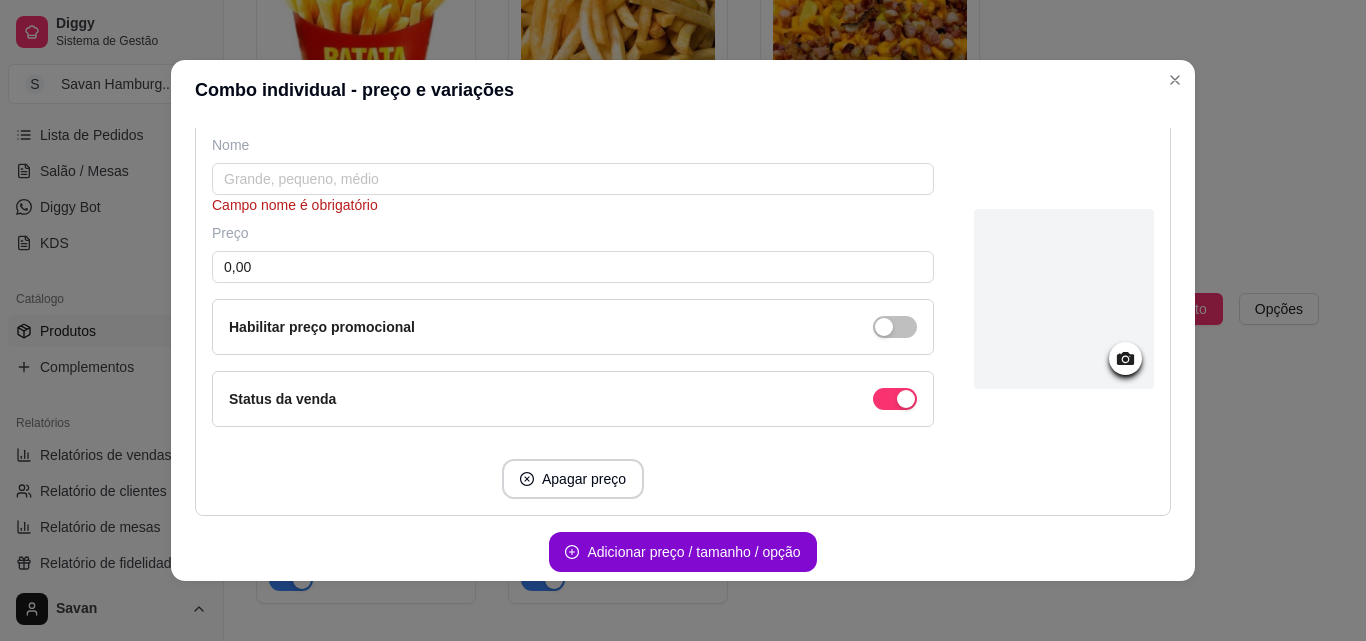 scroll, scrollTop: 264, scrollLeft: 0, axis: vertical 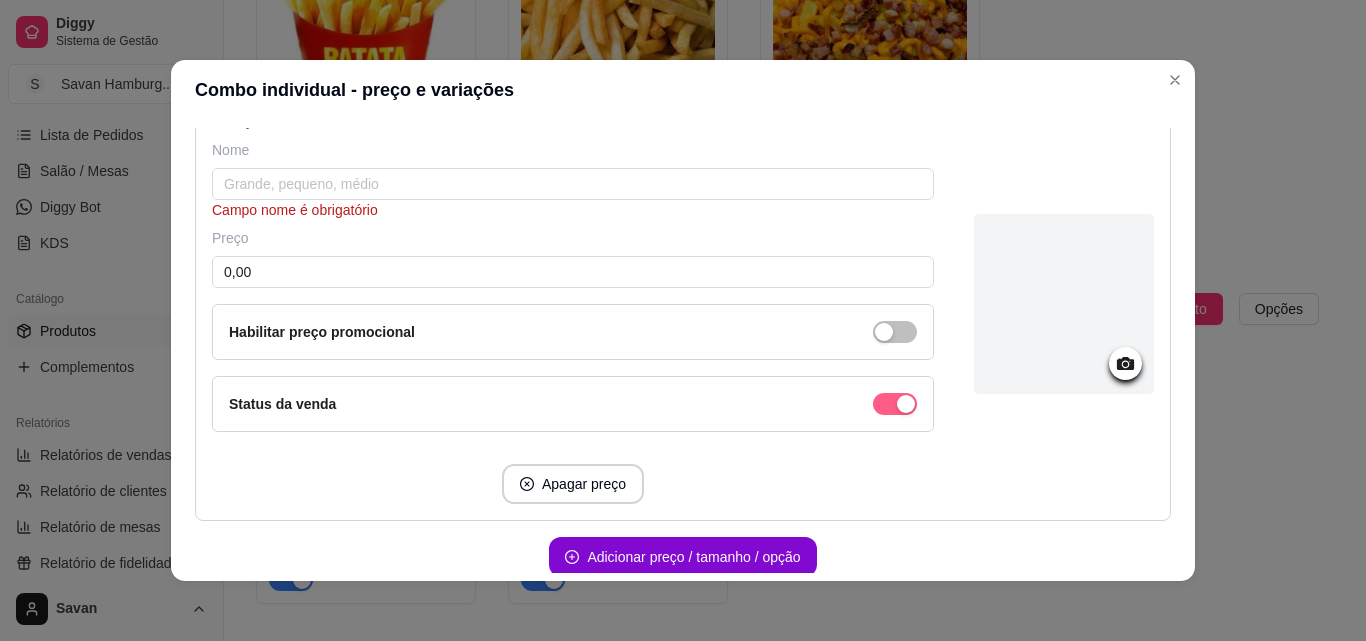 click at bounding box center (906, 404) 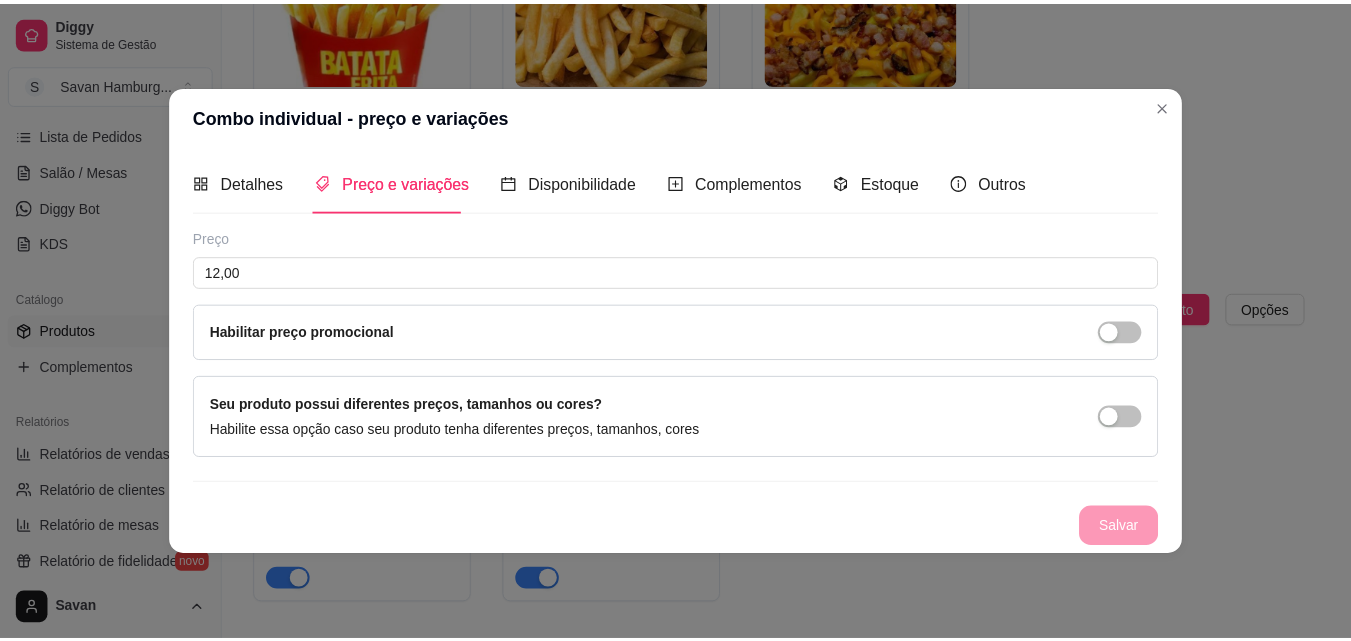 scroll, scrollTop: 0, scrollLeft: 0, axis: both 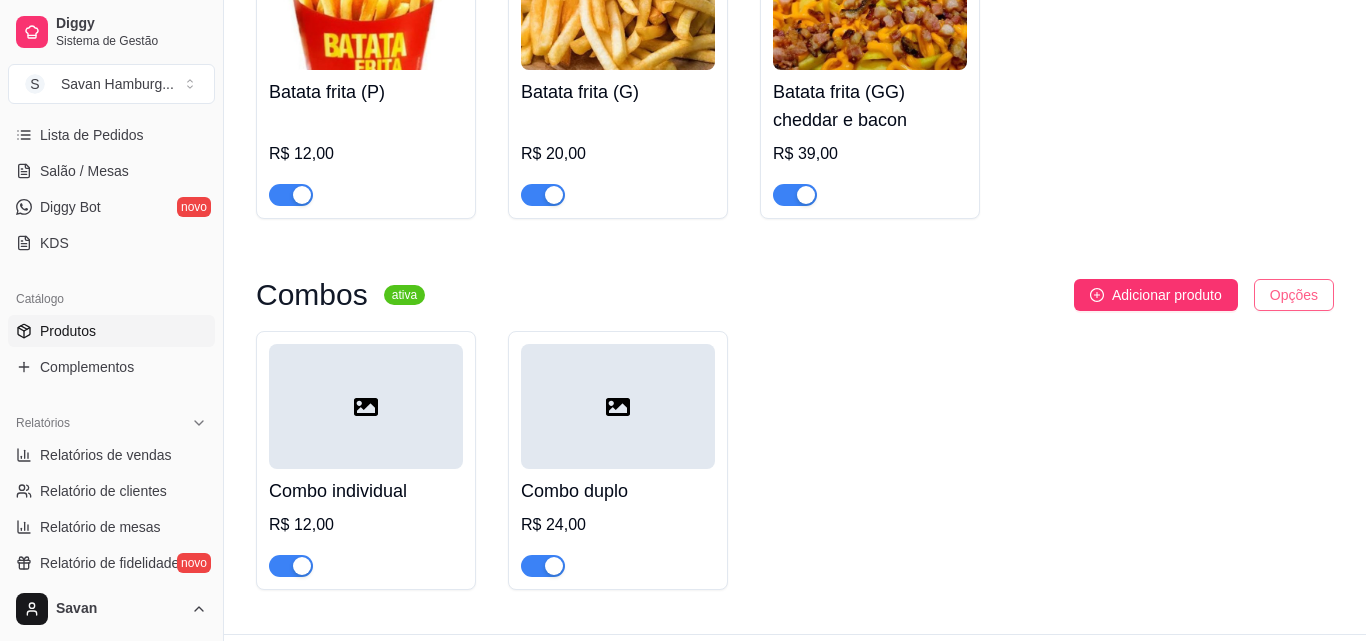 click on "20 - [COUNTRY]    R$ 17,00 15 - [COUNTRY]    R$ 19,00 Bebidas  ativa Adicionar produto Opções Coca-Cola Lata 350ml   R$ 6,00 Coca-Cola Zero Lata 350ml    R$ 6,00 Fanta Uva Lata 350ml" at bounding box center [683, -1436] 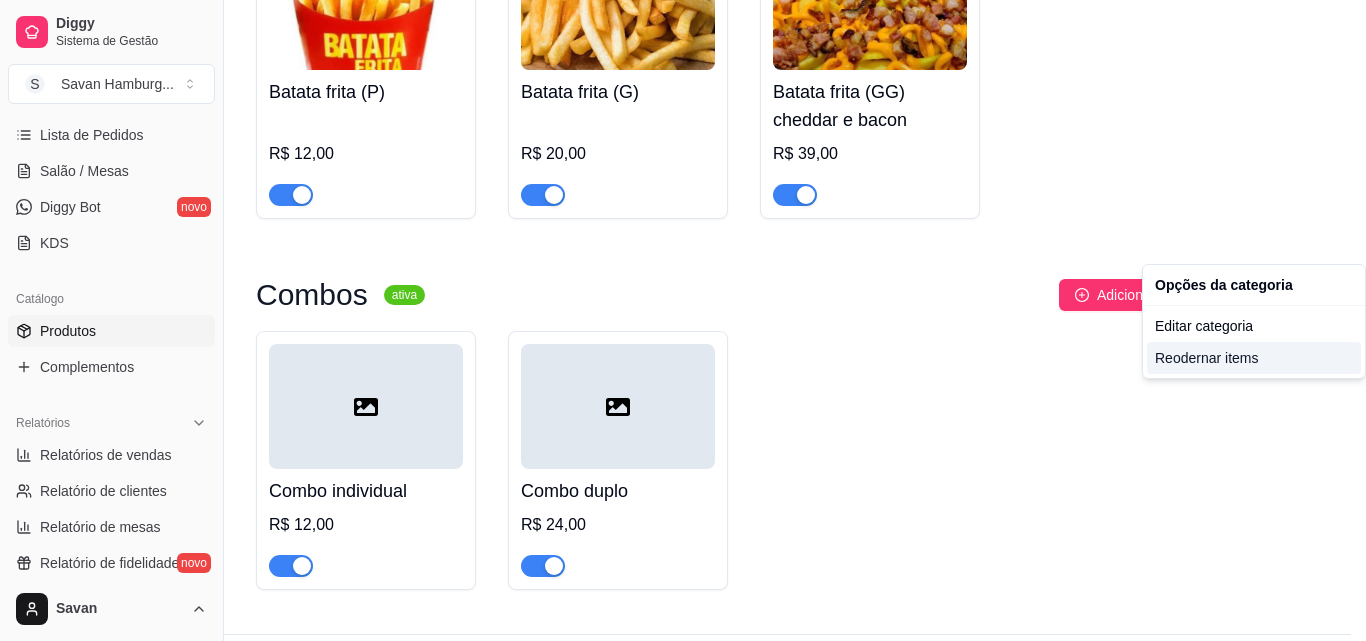 click on "Reodernar items" at bounding box center [1254, 358] 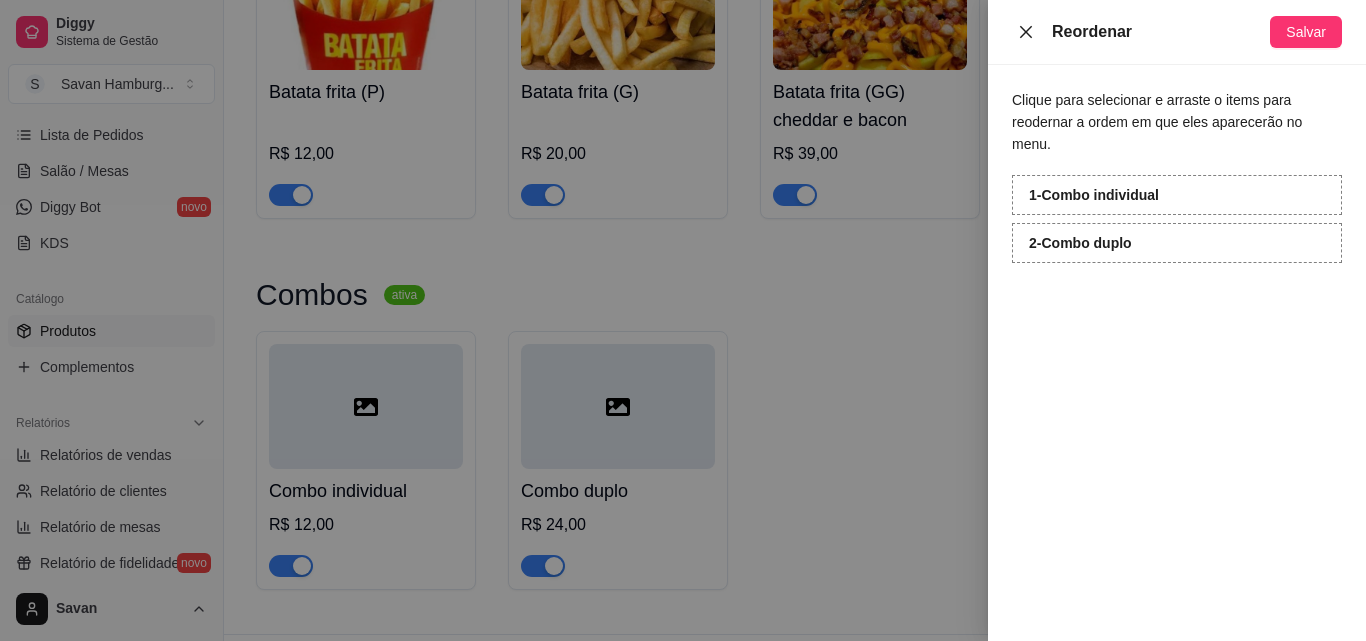 click 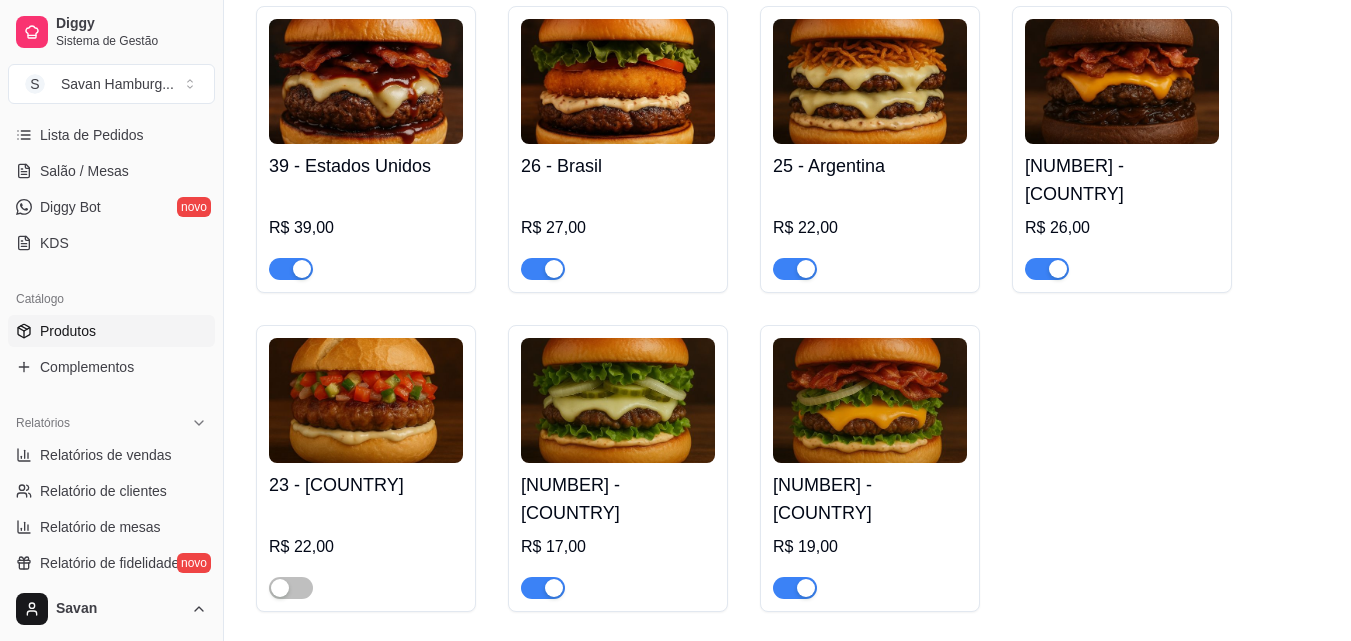 scroll, scrollTop: 210, scrollLeft: 0, axis: vertical 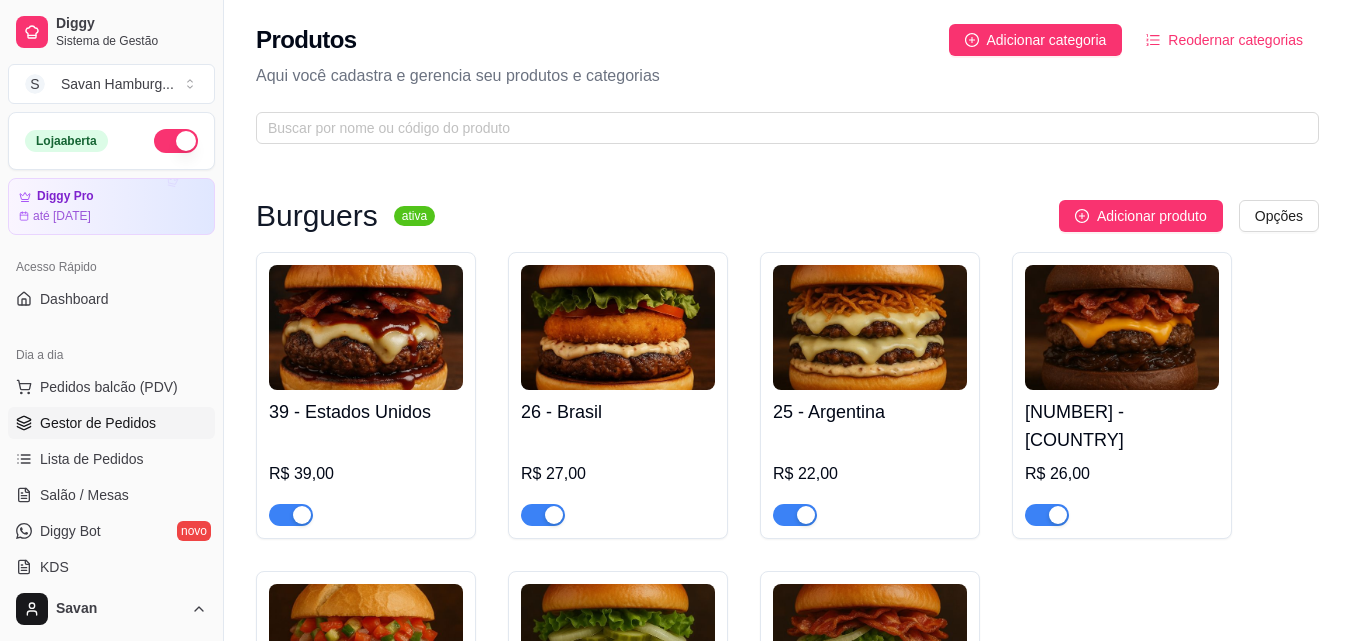 click on "Gestor de Pedidos" at bounding box center [98, 423] 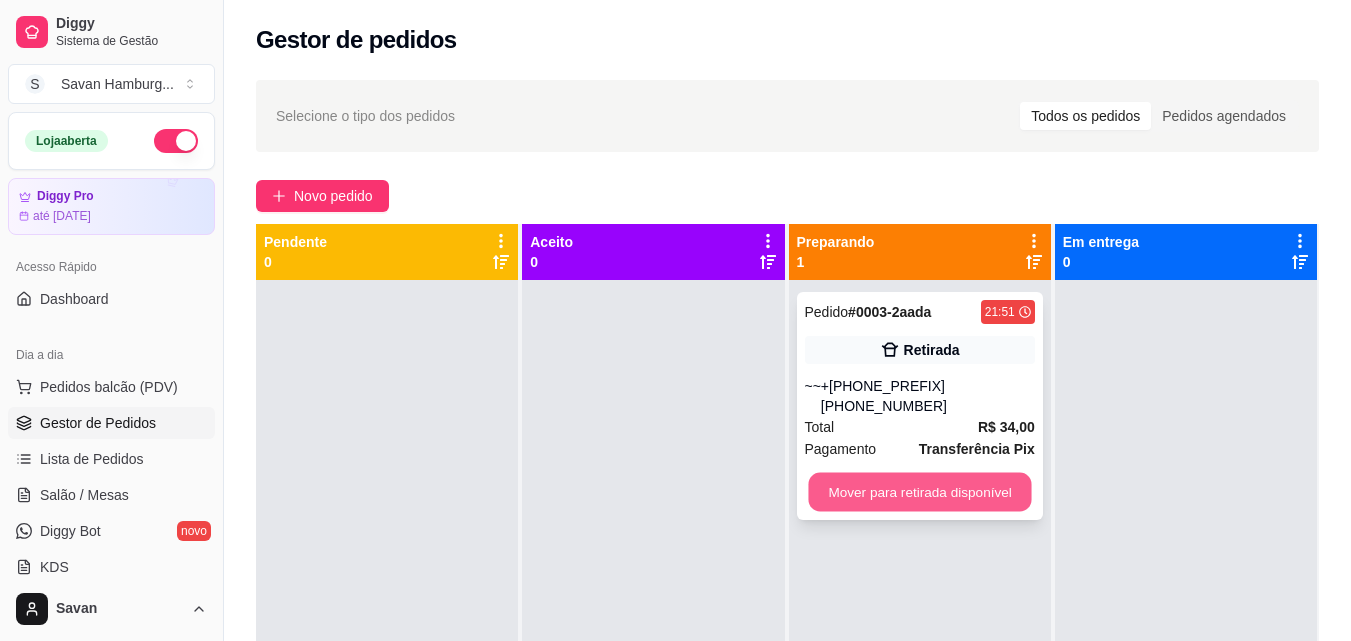 click on "Mover para retirada disponível" at bounding box center [919, 492] 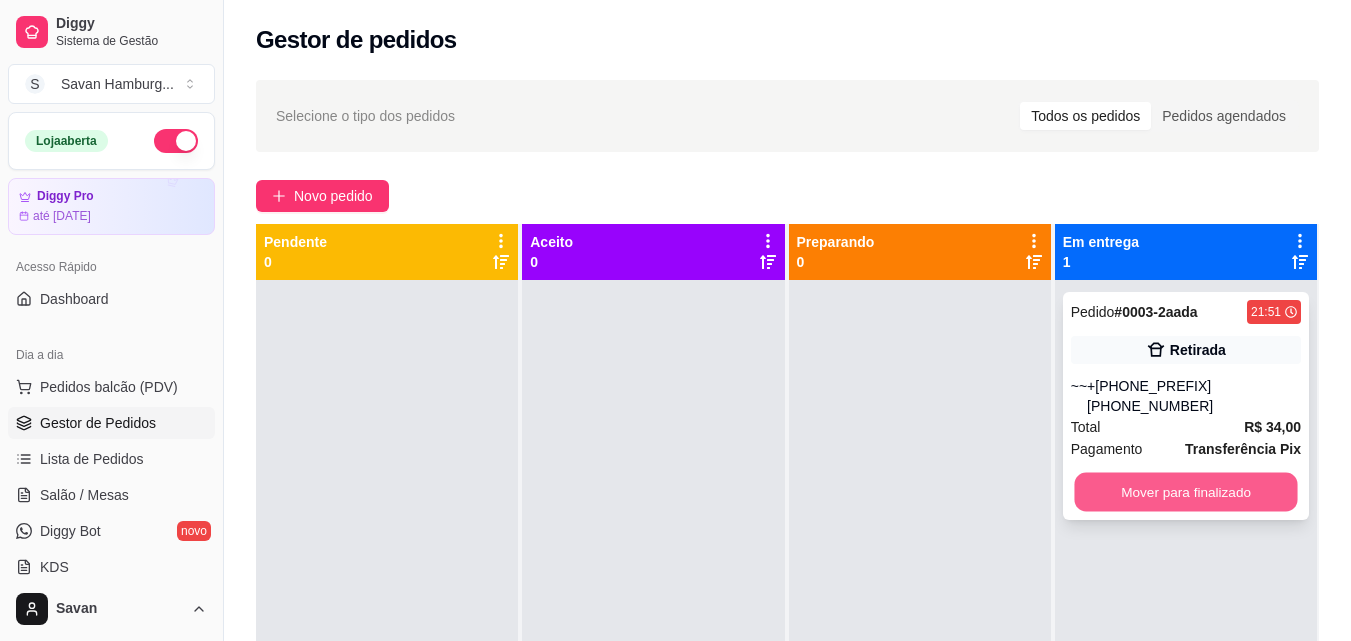click on "Mover para finalizado" at bounding box center (1185, 492) 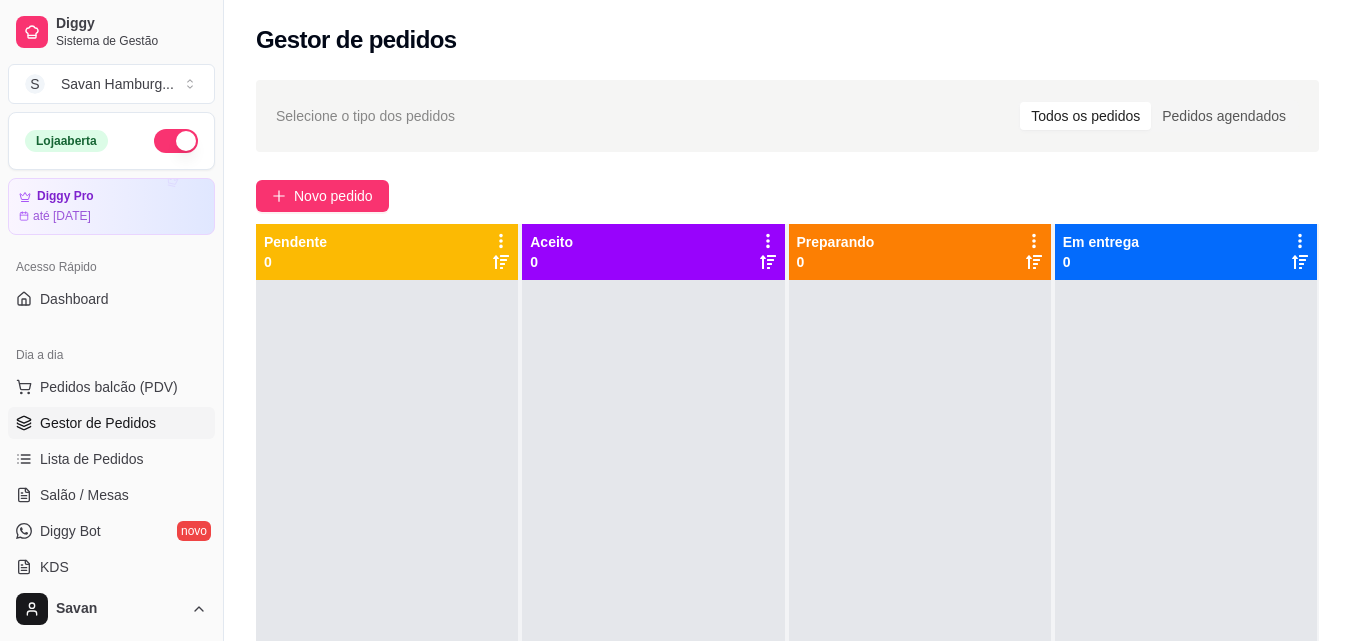 click on "Todos os pedidos" at bounding box center (1085, 116) 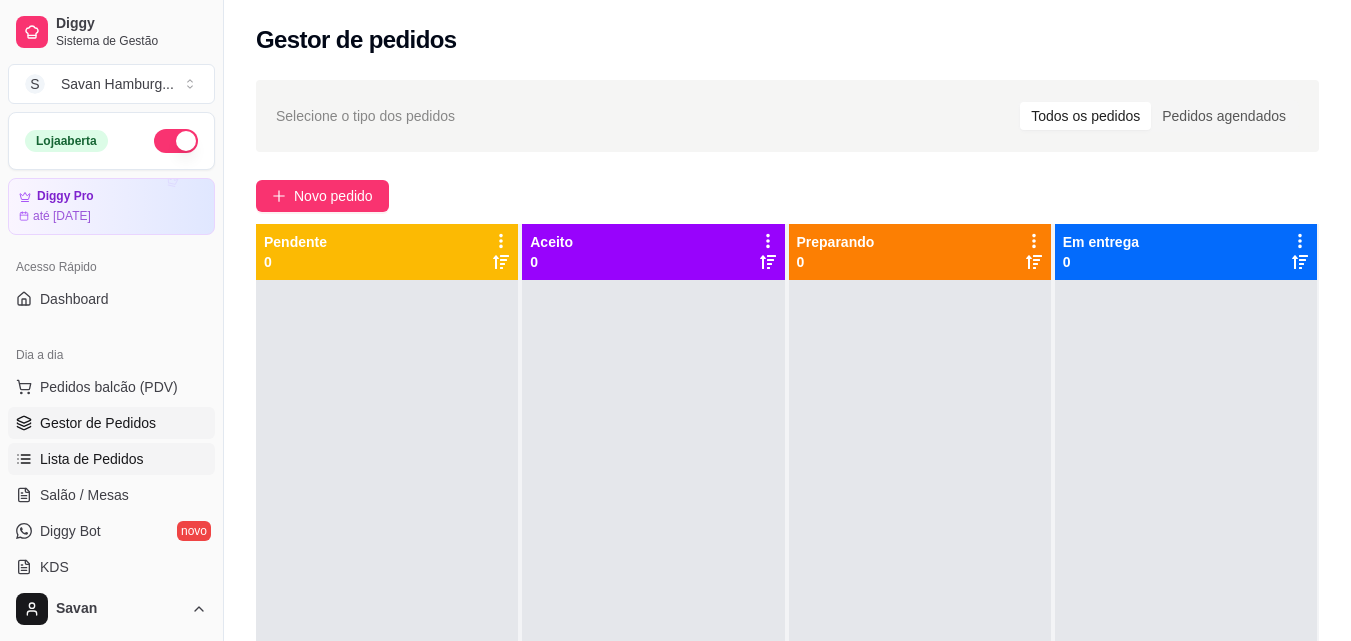 click on "Lista de Pedidos" at bounding box center (92, 459) 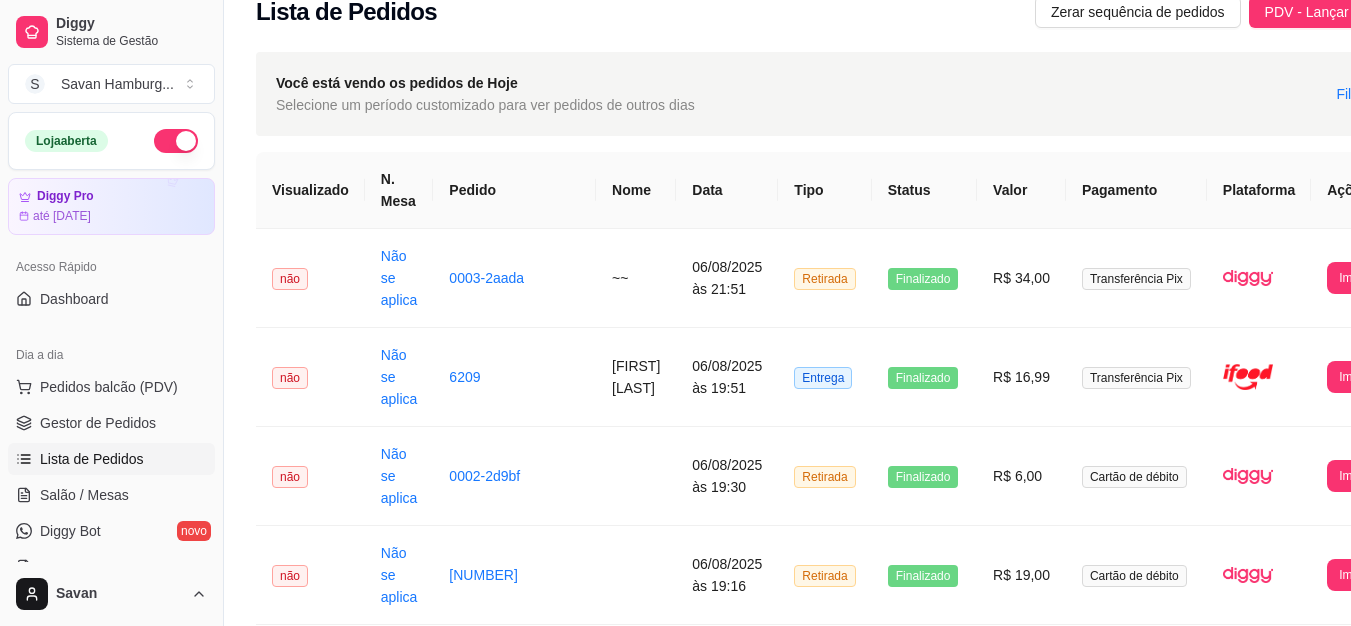 scroll, scrollTop: 30, scrollLeft: 0, axis: vertical 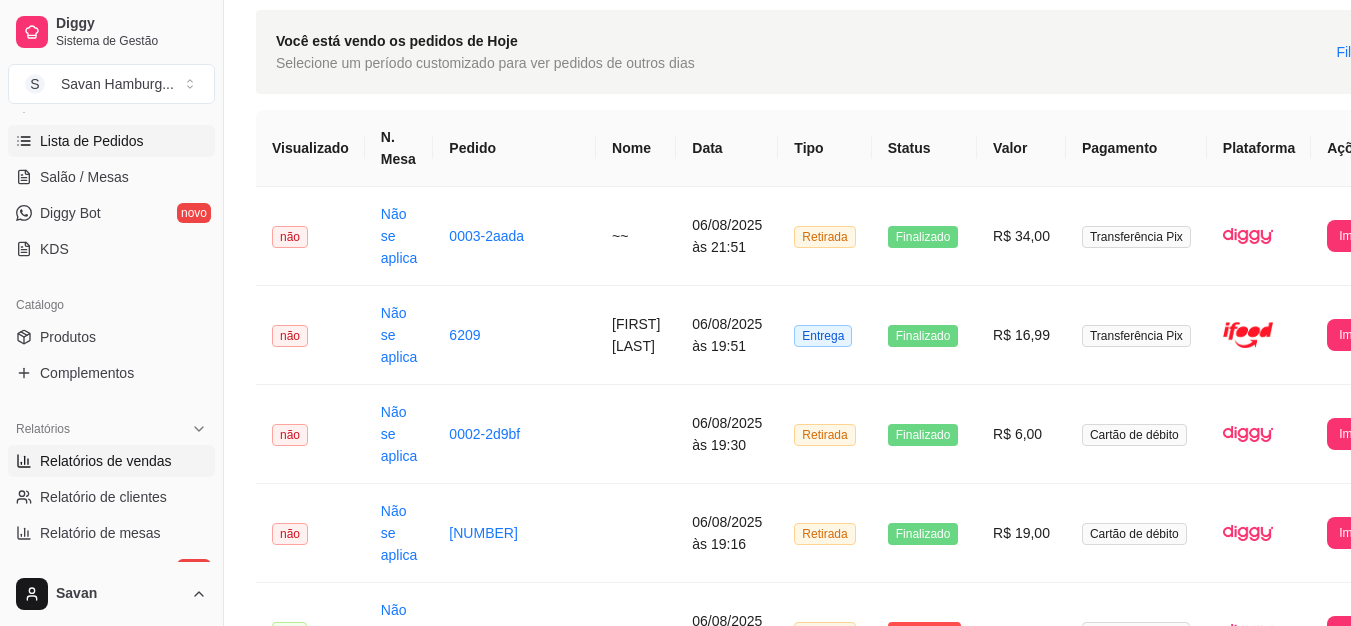 click on "Relatórios de vendas" at bounding box center [106, 461] 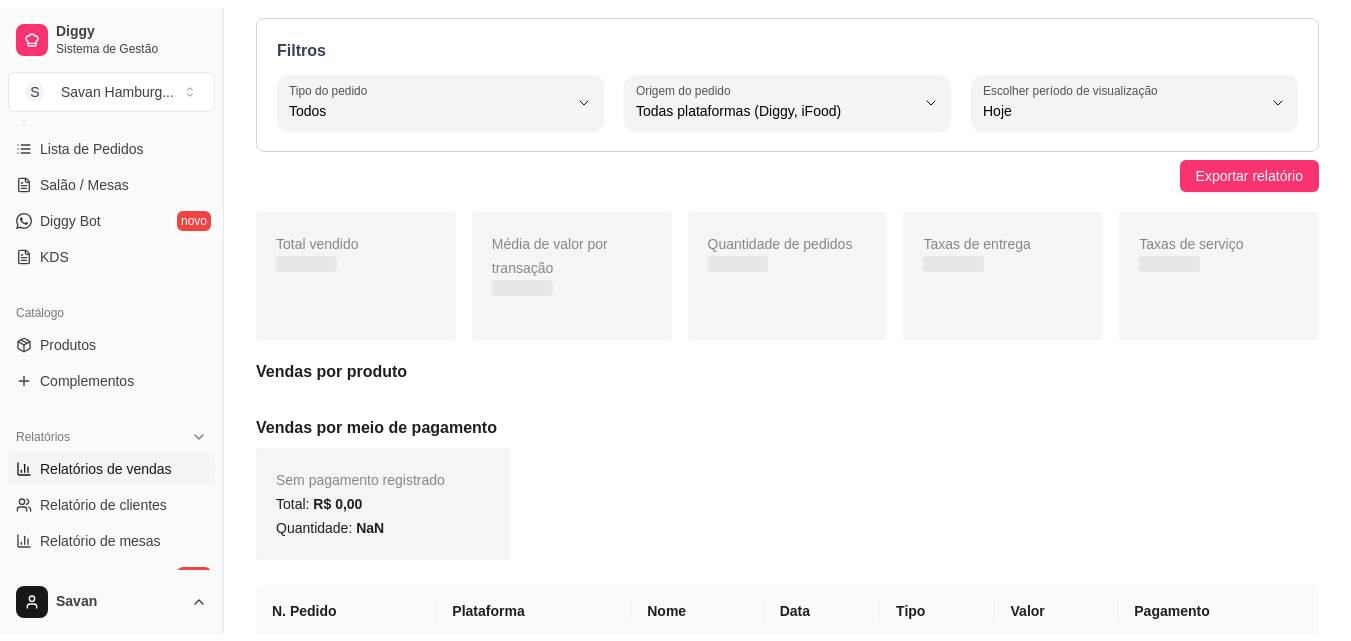 scroll, scrollTop: 0, scrollLeft: 0, axis: both 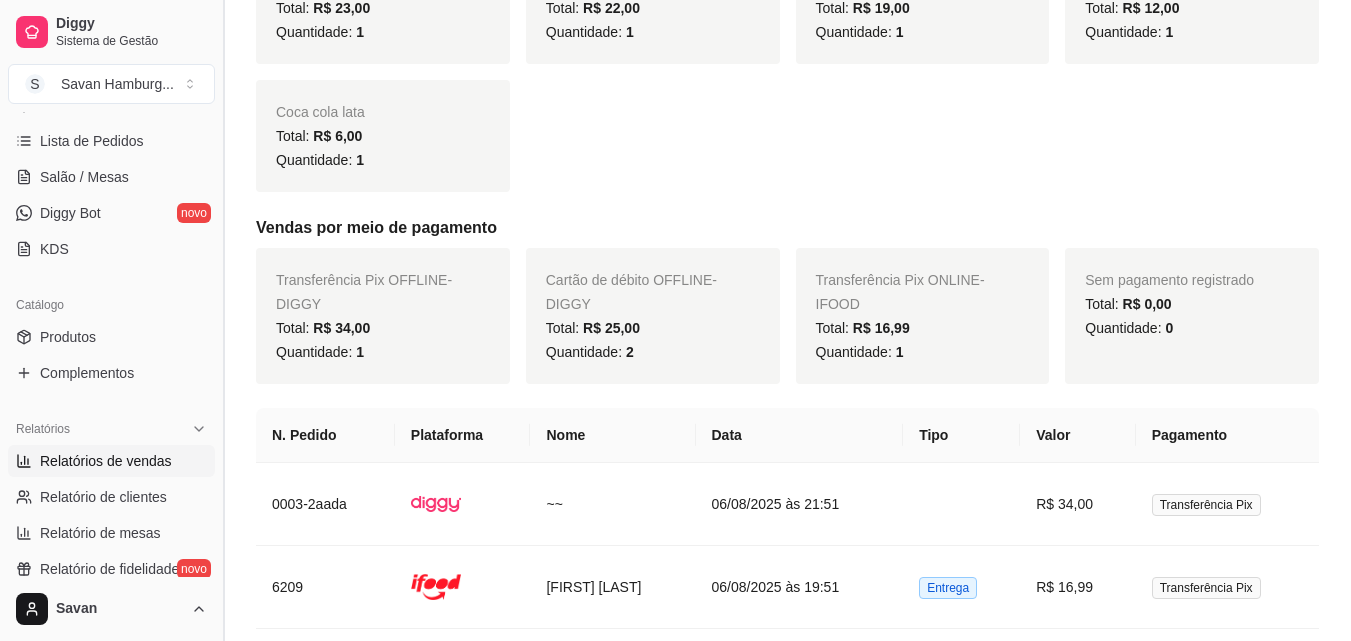 drag, startPoint x: 215, startPoint y: 317, endPoint x: 215, endPoint y: 274, distance: 43 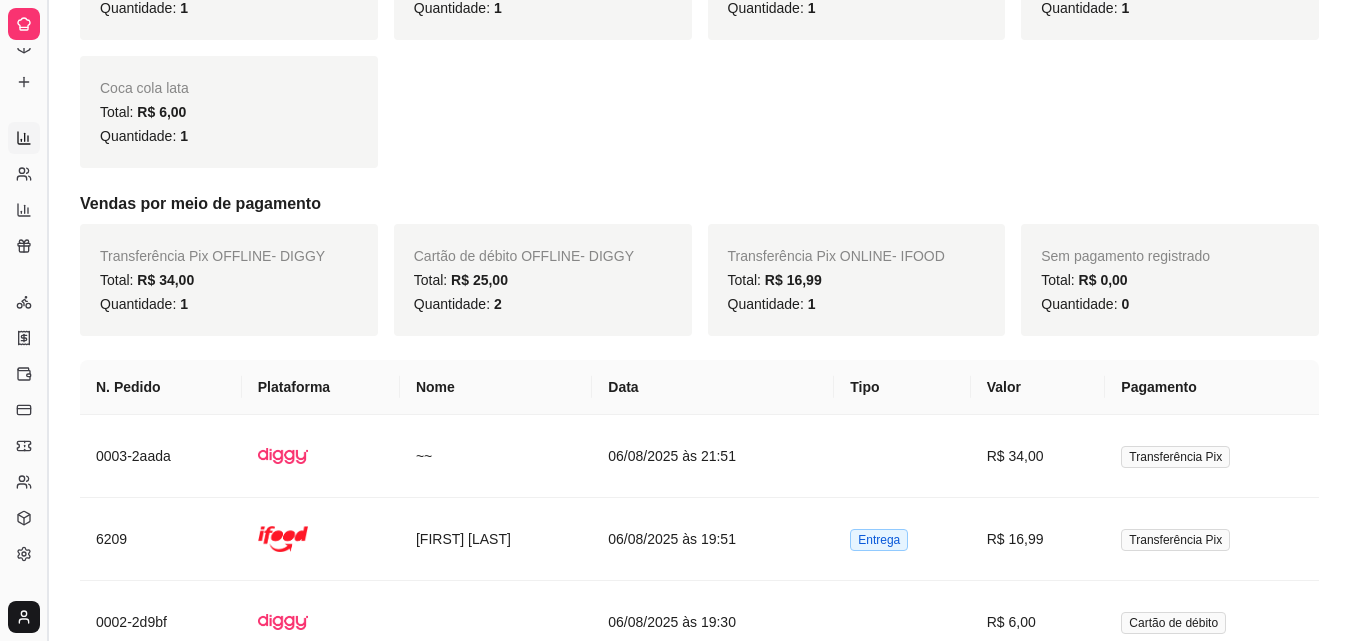 scroll, scrollTop: 133, scrollLeft: 0, axis: vertical 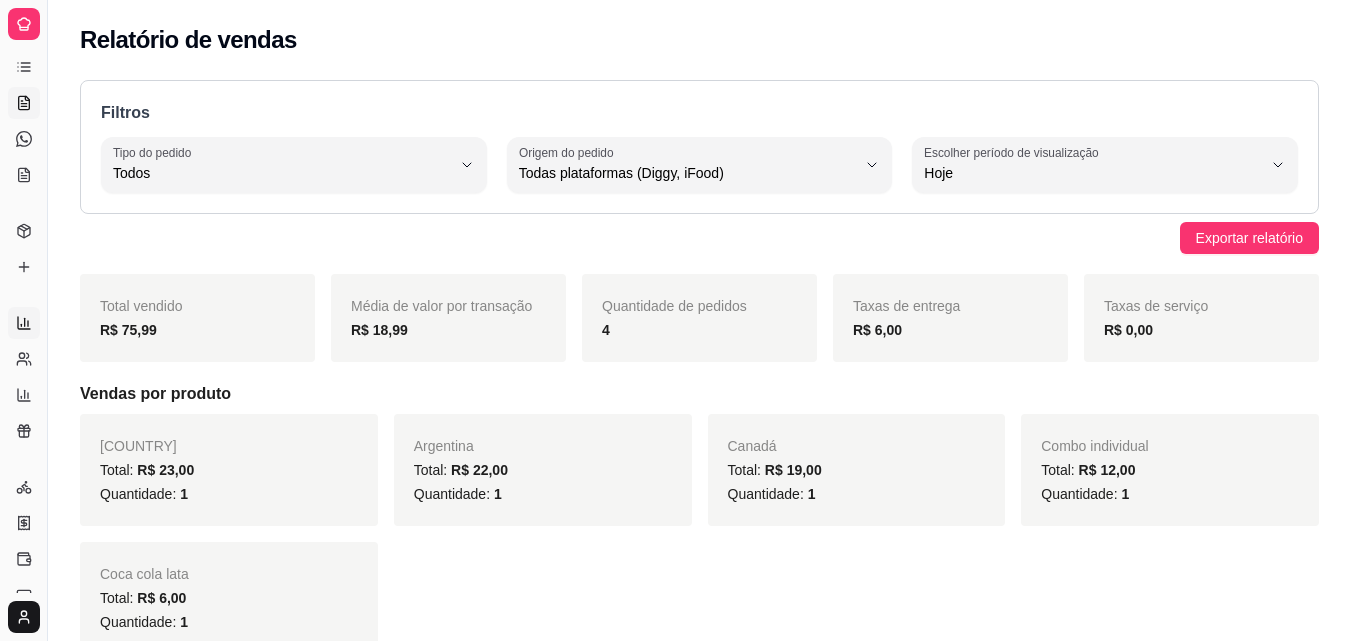 click on "Salão / Mesas" at bounding box center [24, 103] 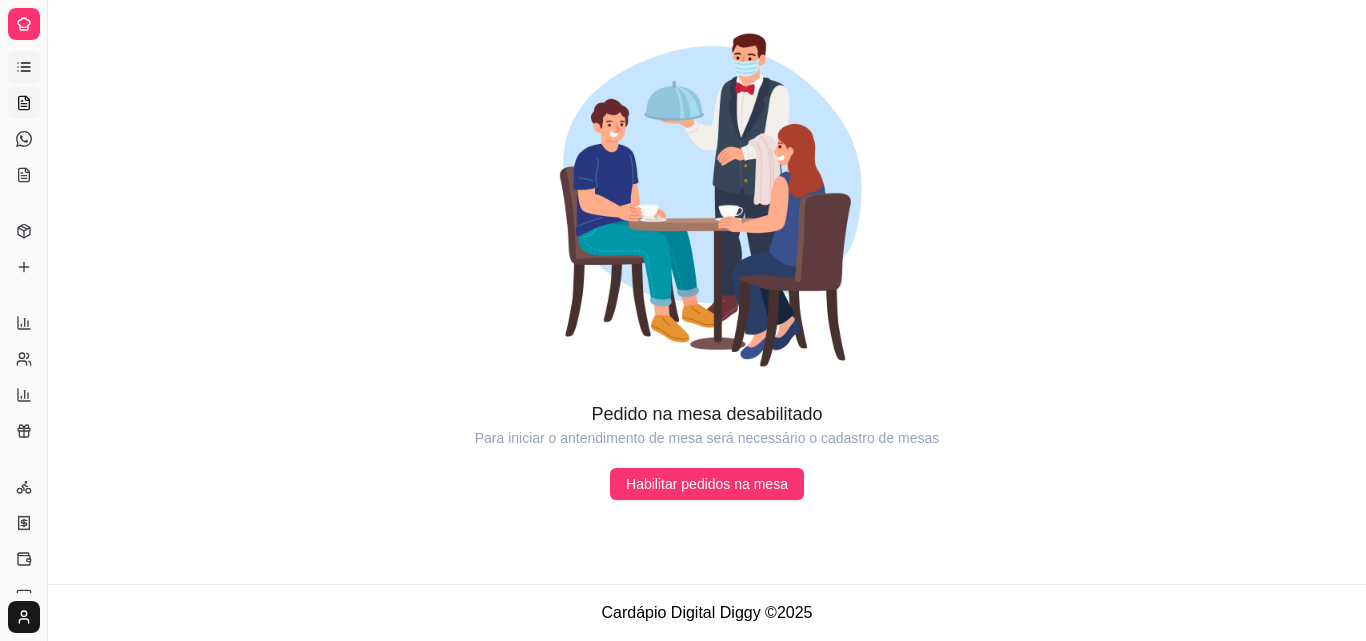 click 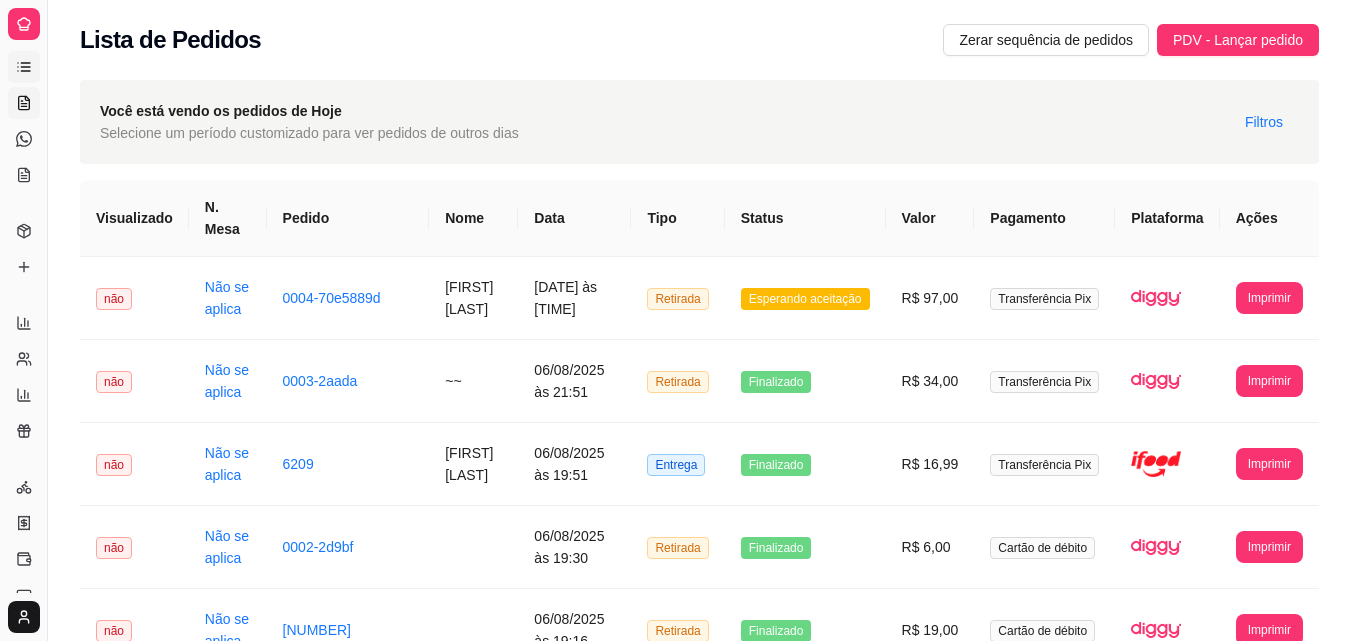 drag, startPoint x: 45, startPoint y: 99, endPoint x: 23, endPoint y: 101, distance: 22.090721 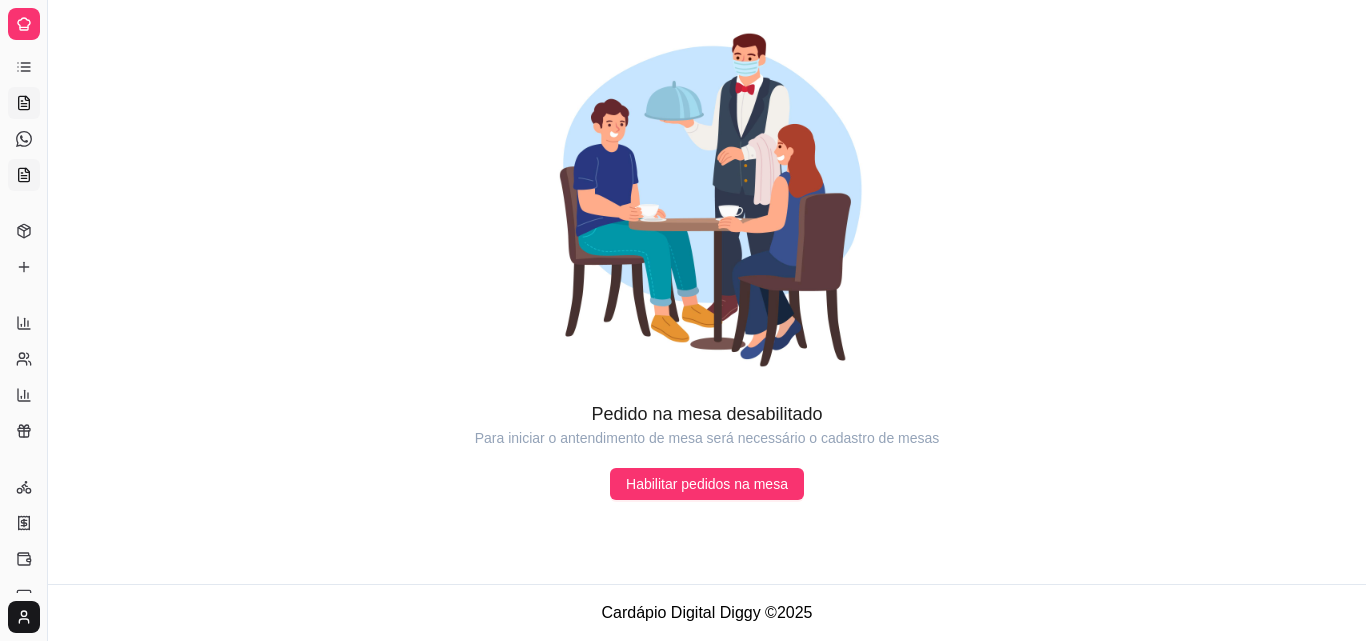 click 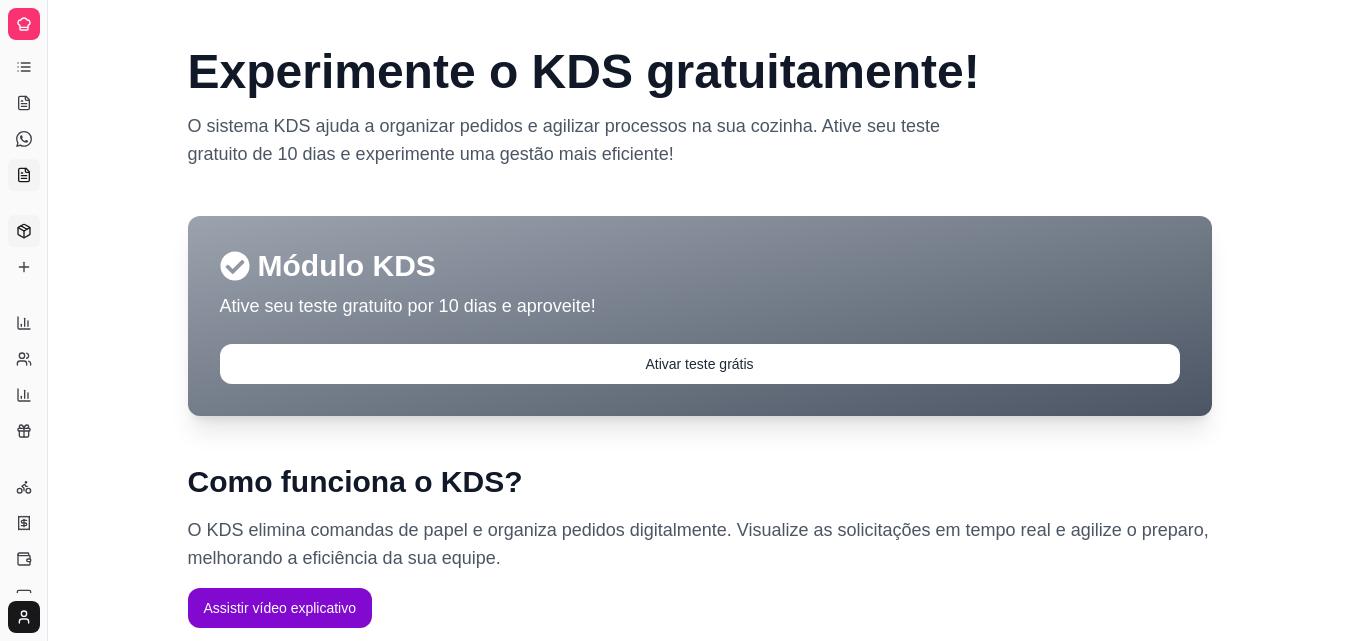 click 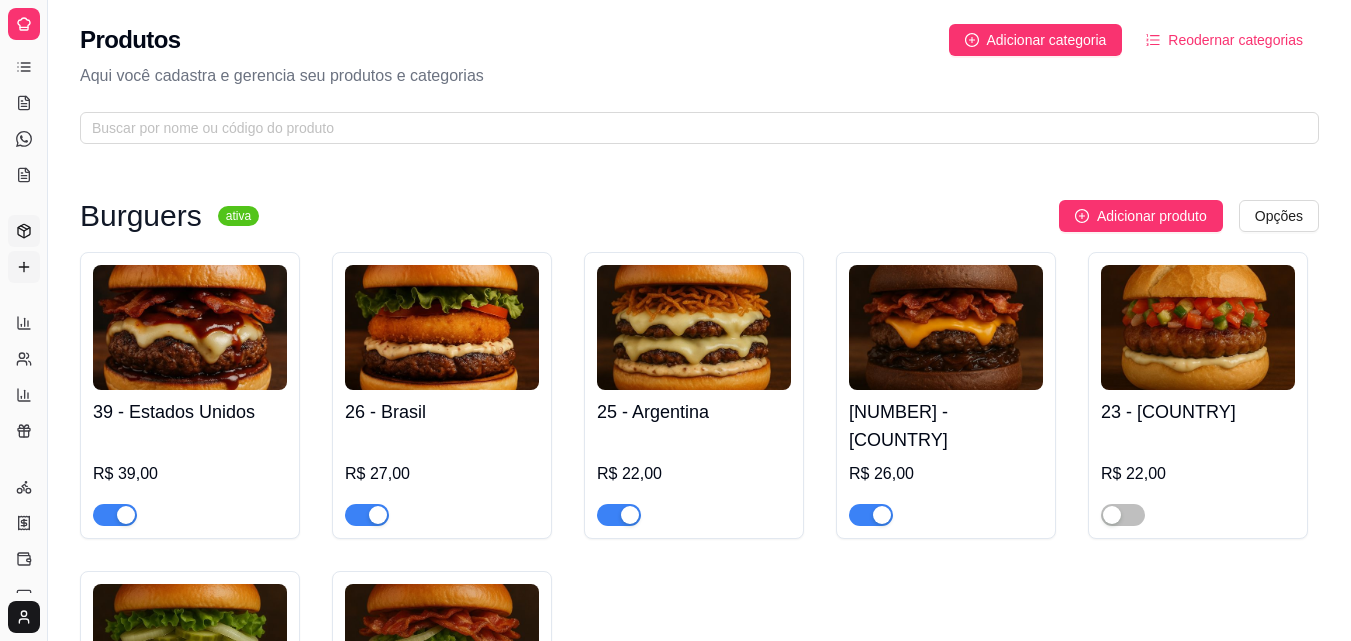 click 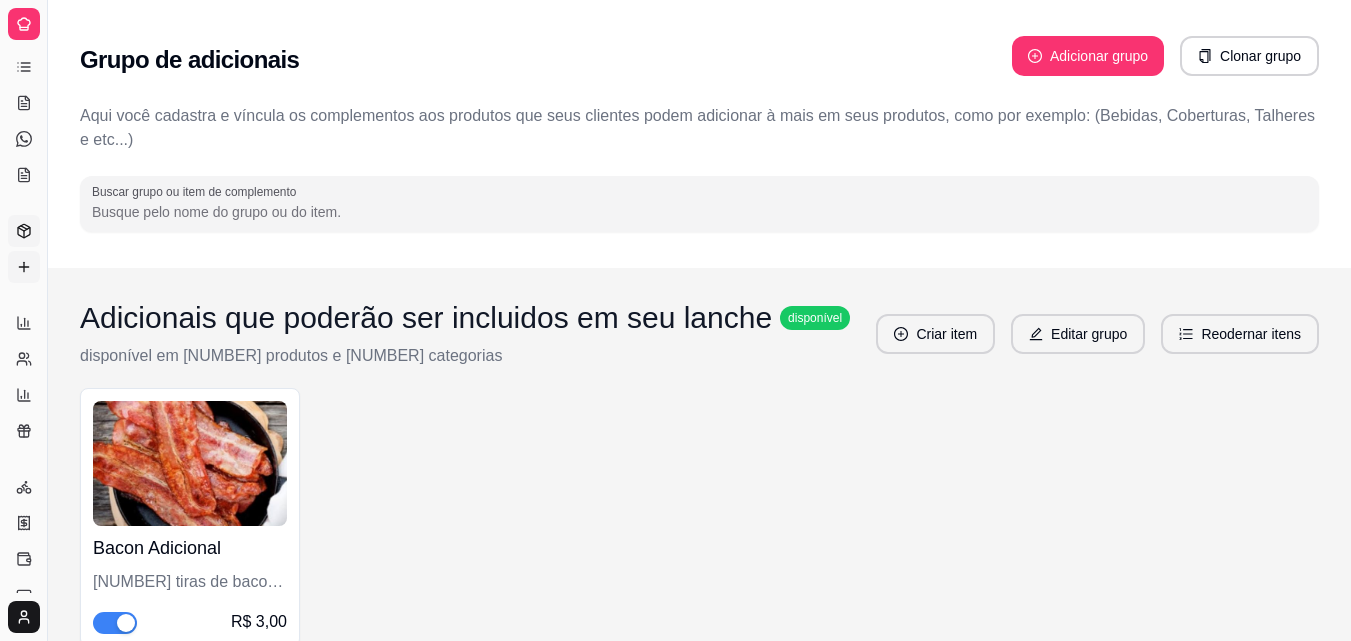 click on "Produtos" at bounding box center (24, 231) 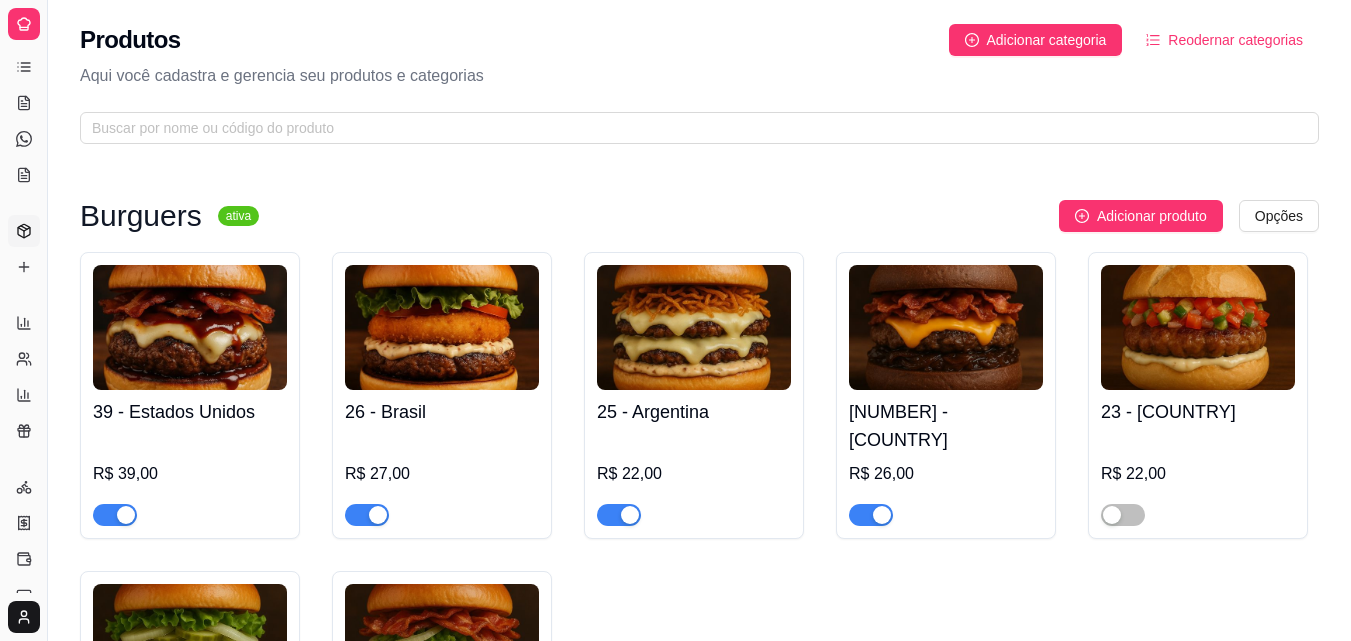 drag, startPoint x: 45, startPoint y: 207, endPoint x: 151, endPoint y: 212, distance: 106.11786 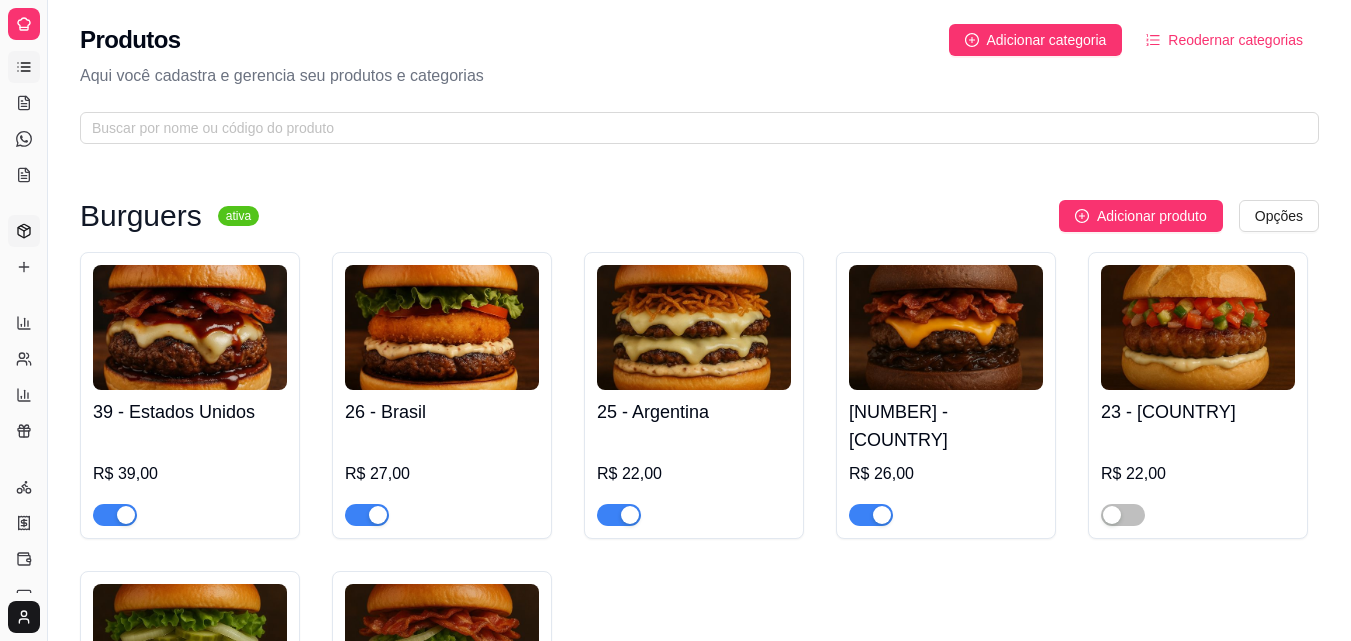 click on "Lista de Pedidos" at bounding box center [24, 67] 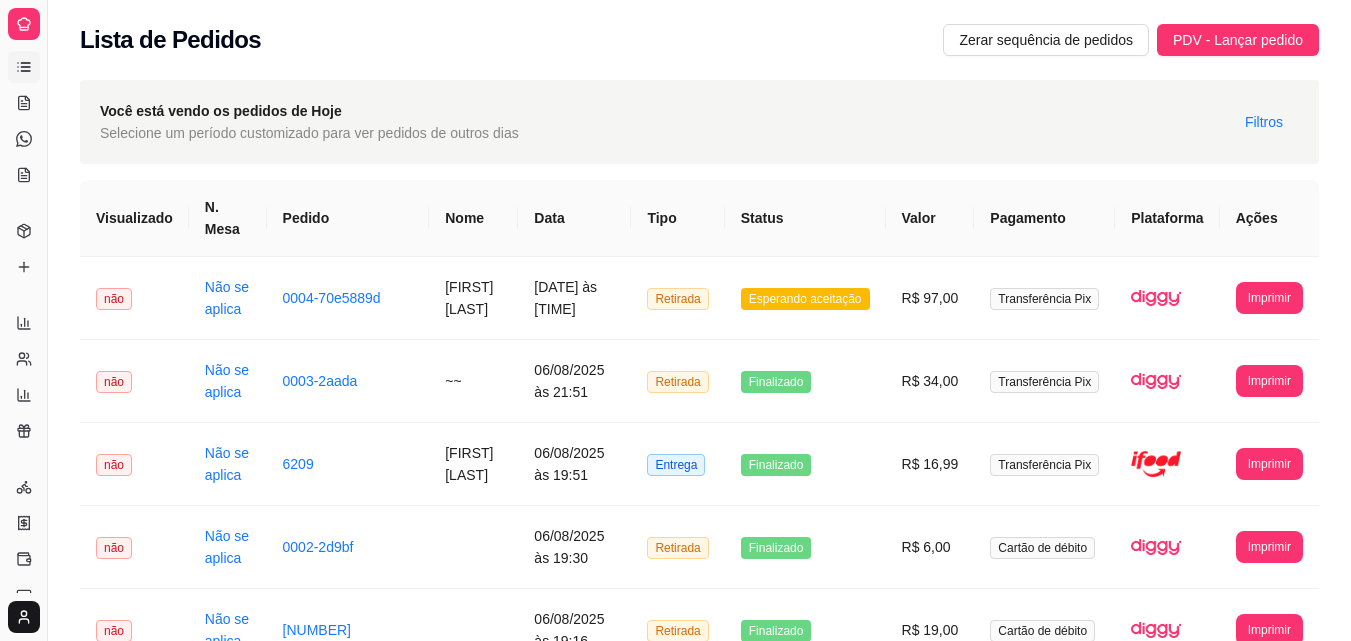 click 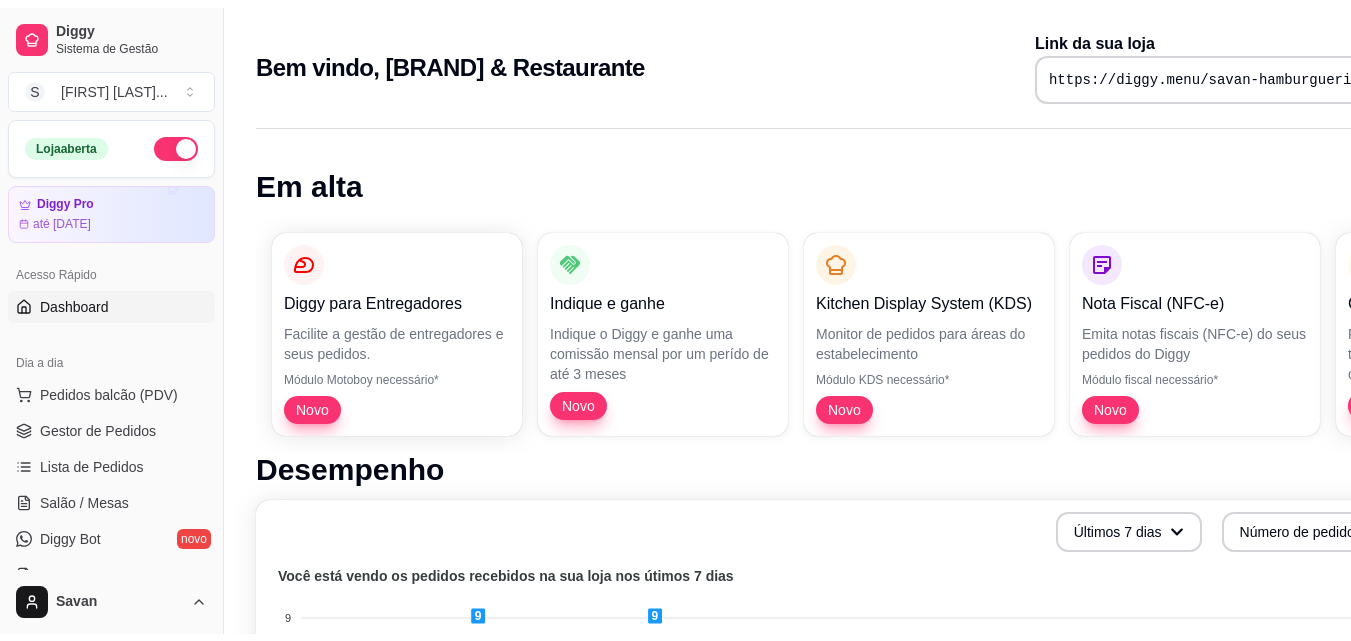 scroll, scrollTop: 0, scrollLeft: 0, axis: both 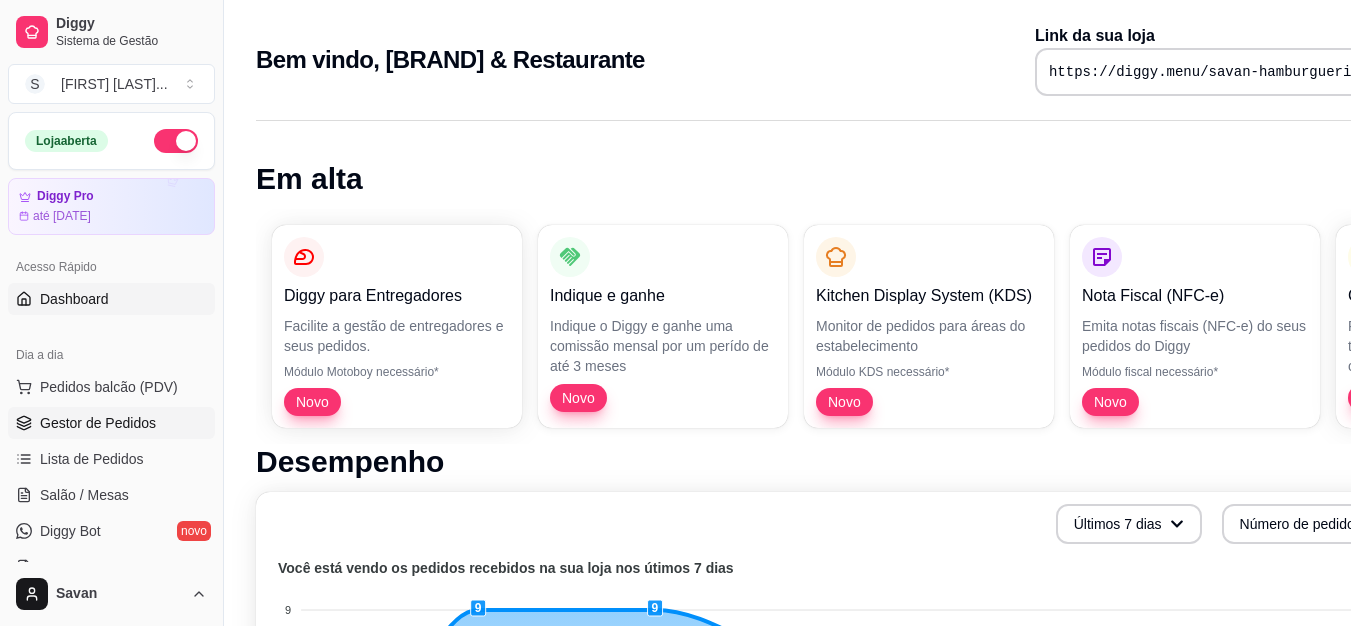 click on "Gestor de Pedidos" at bounding box center [98, 423] 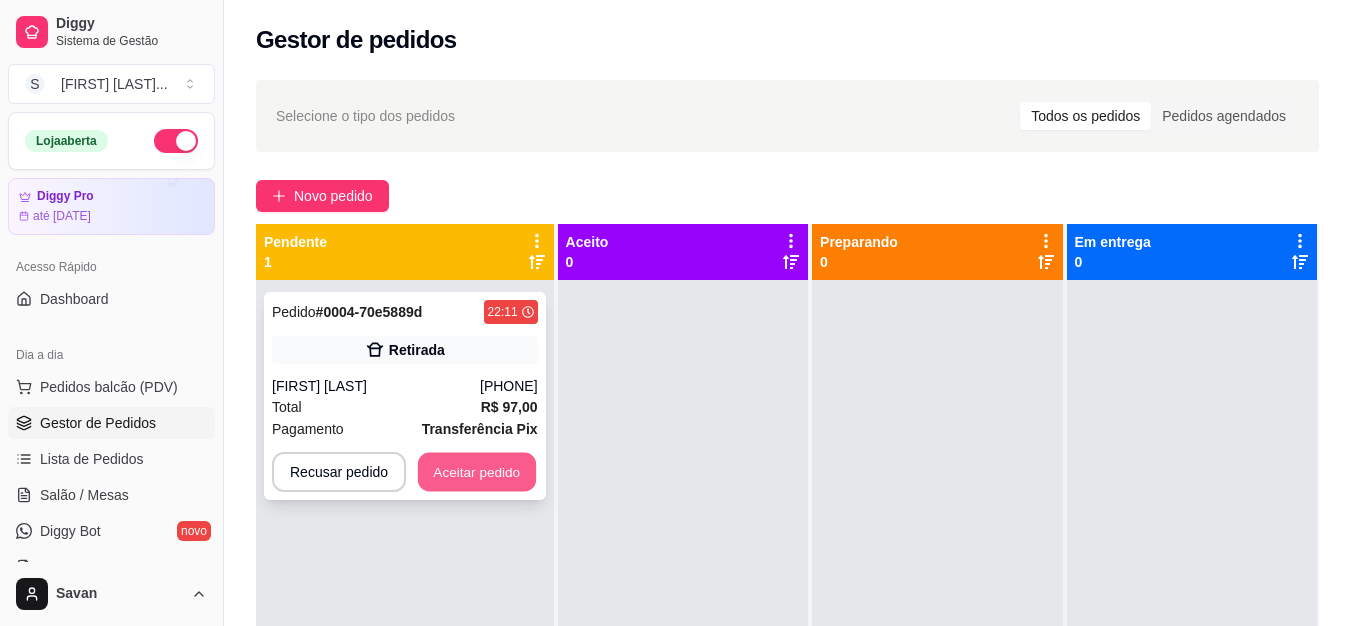 click on "Aceitar pedido" at bounding box center [477, 472] 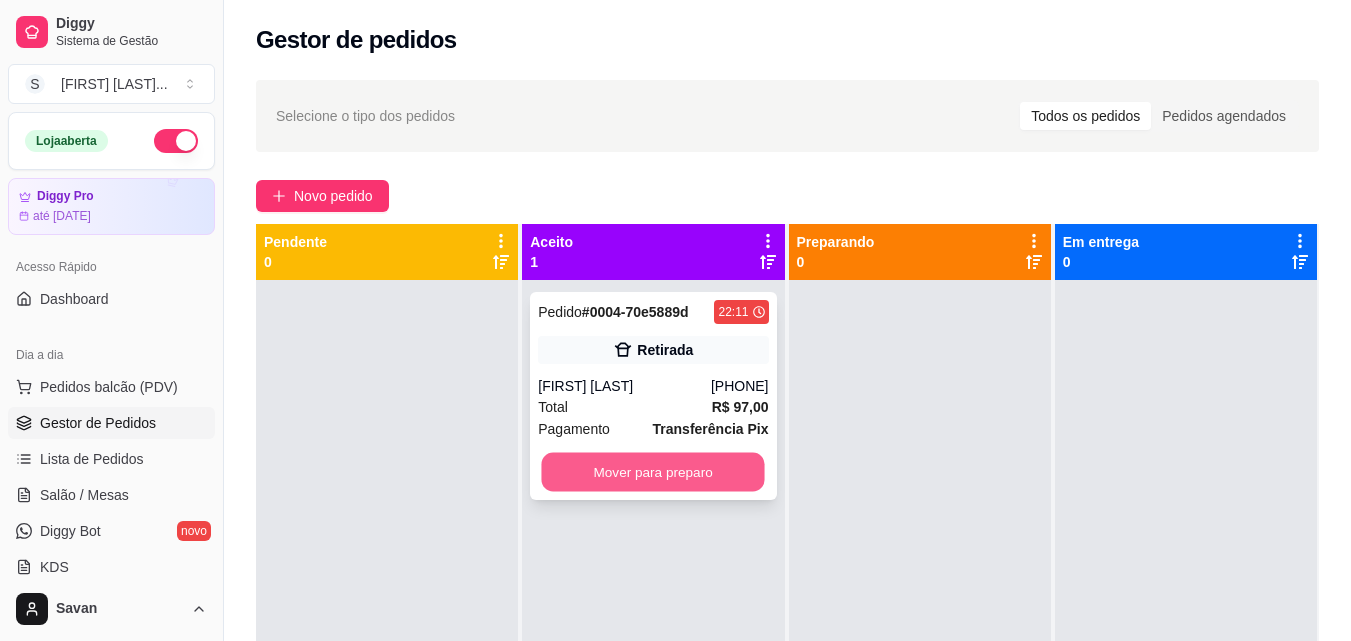 click on "Mover para preparo" at bounding box center [653, 472] 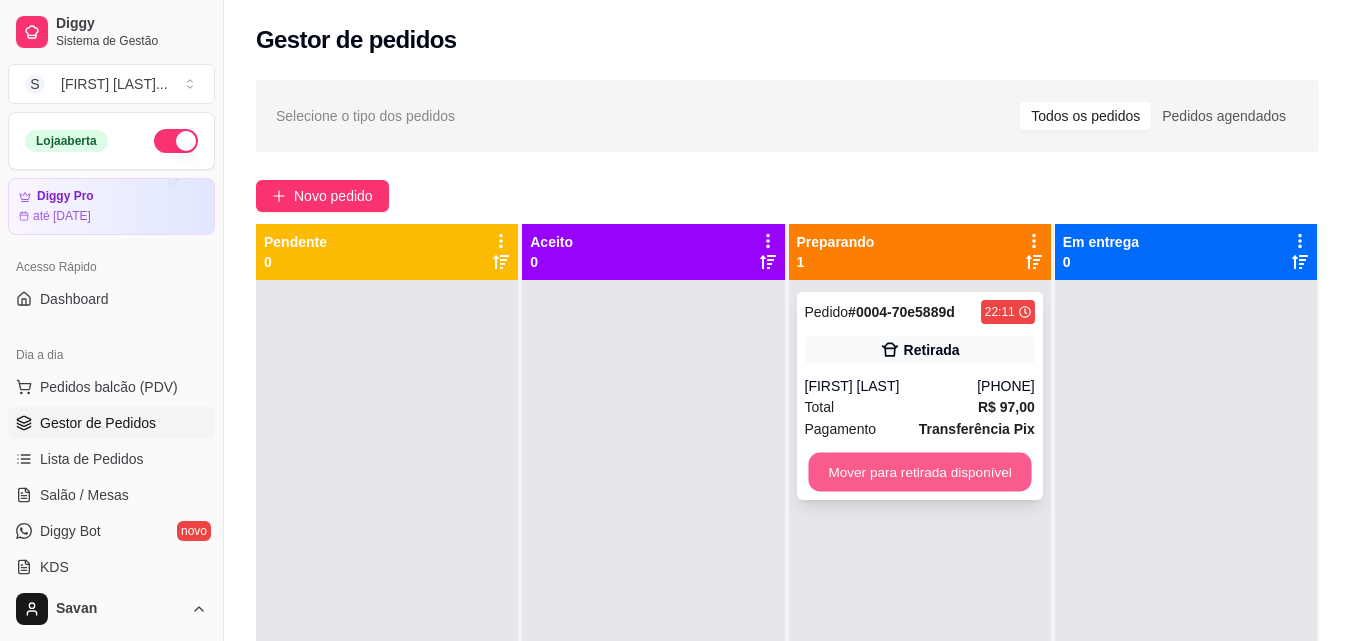 click on "Mover para retirada disponível" at bounding box center [919, 472] 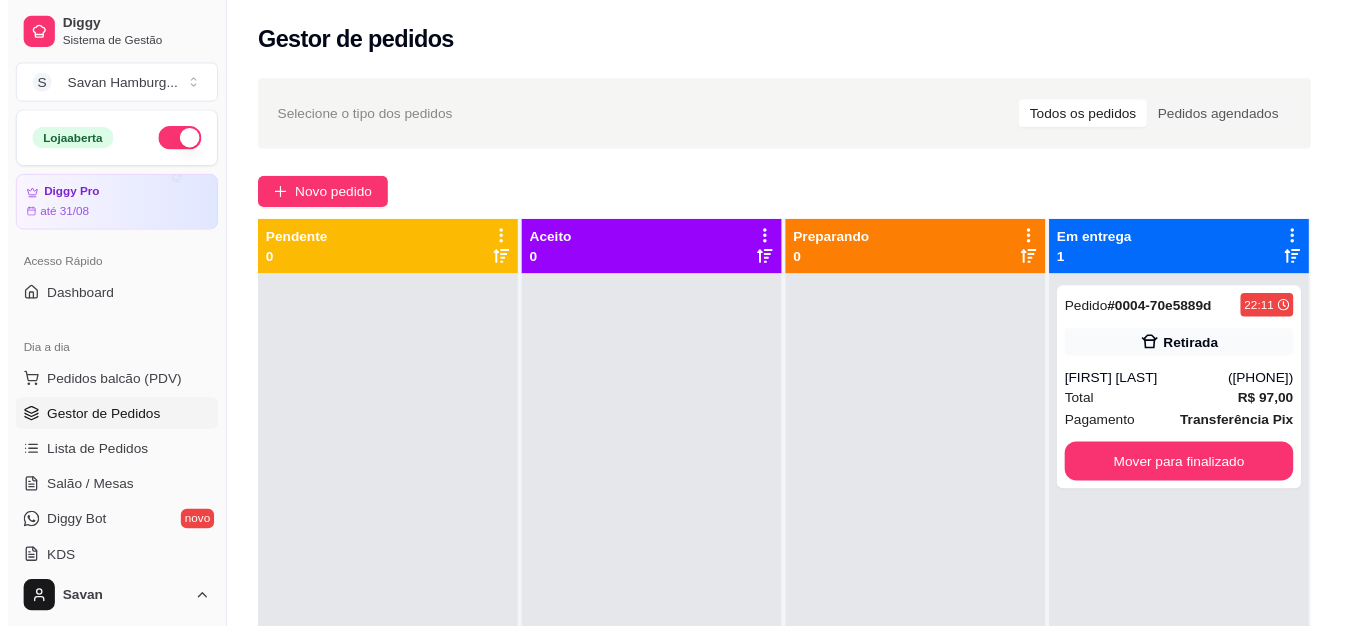 scroll, scrollTop: 0, scrollLeft: 0, axis: both 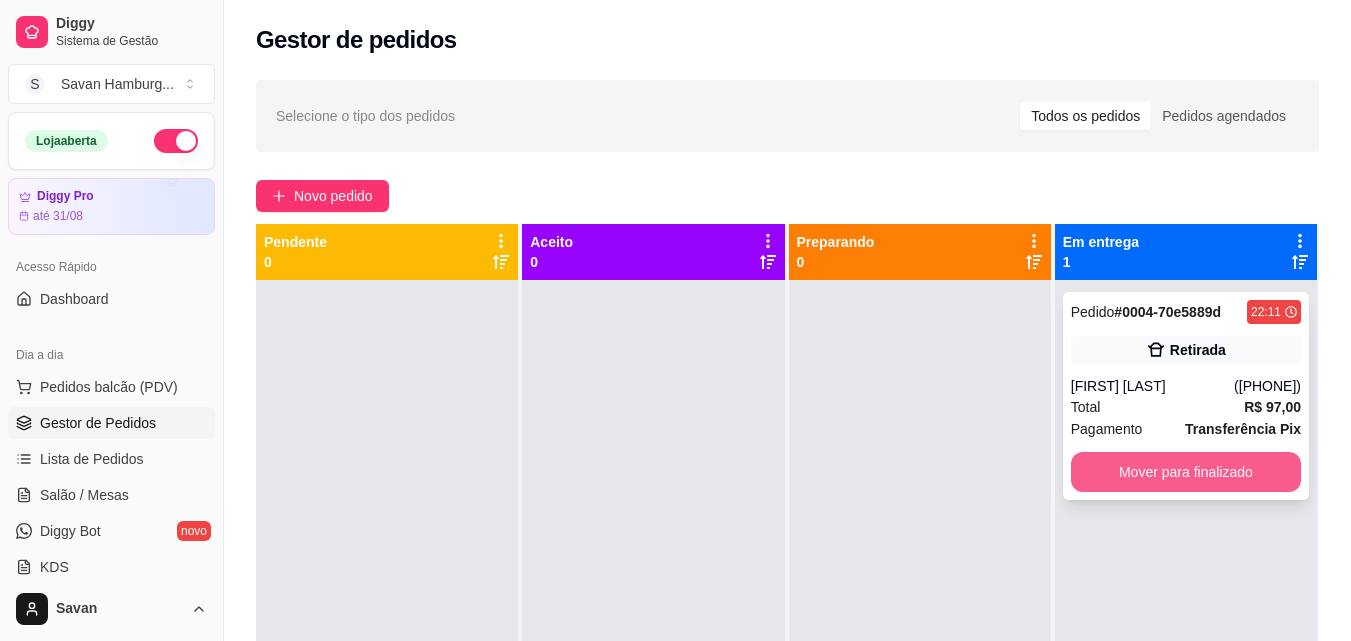click on "Mover para finalizado" at bounding box center (1186, 472) 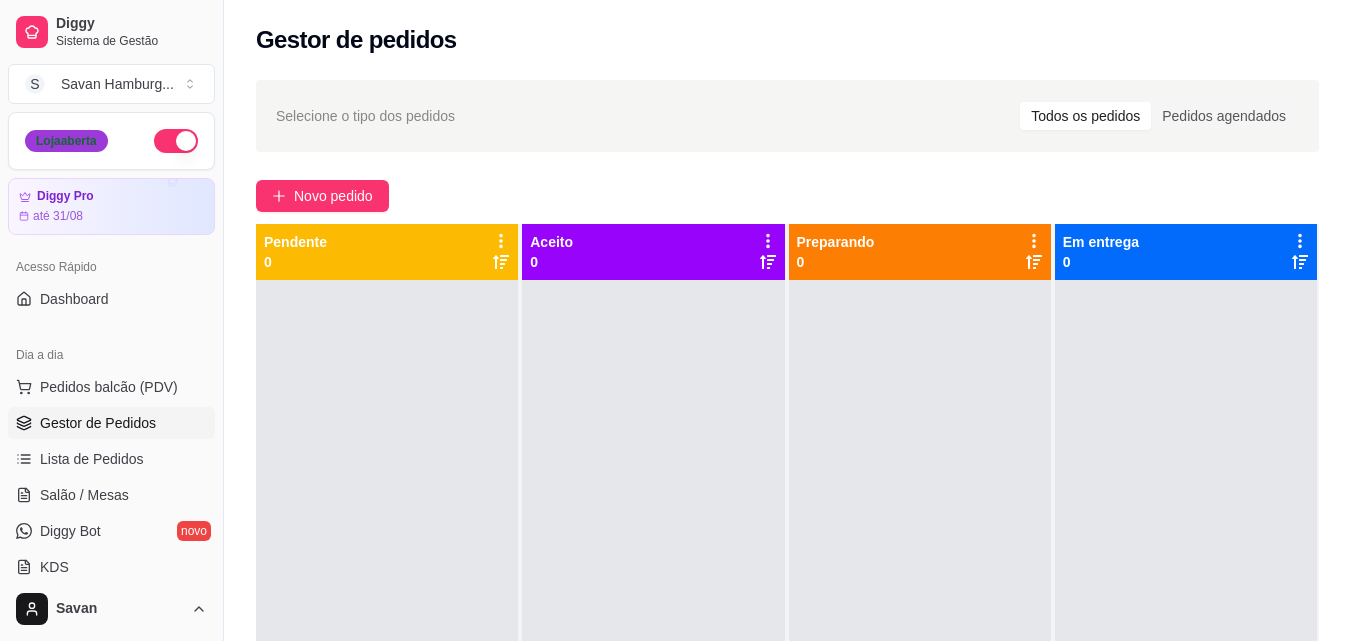 click on "Loja  aberta" at bounding box center [66, 141] 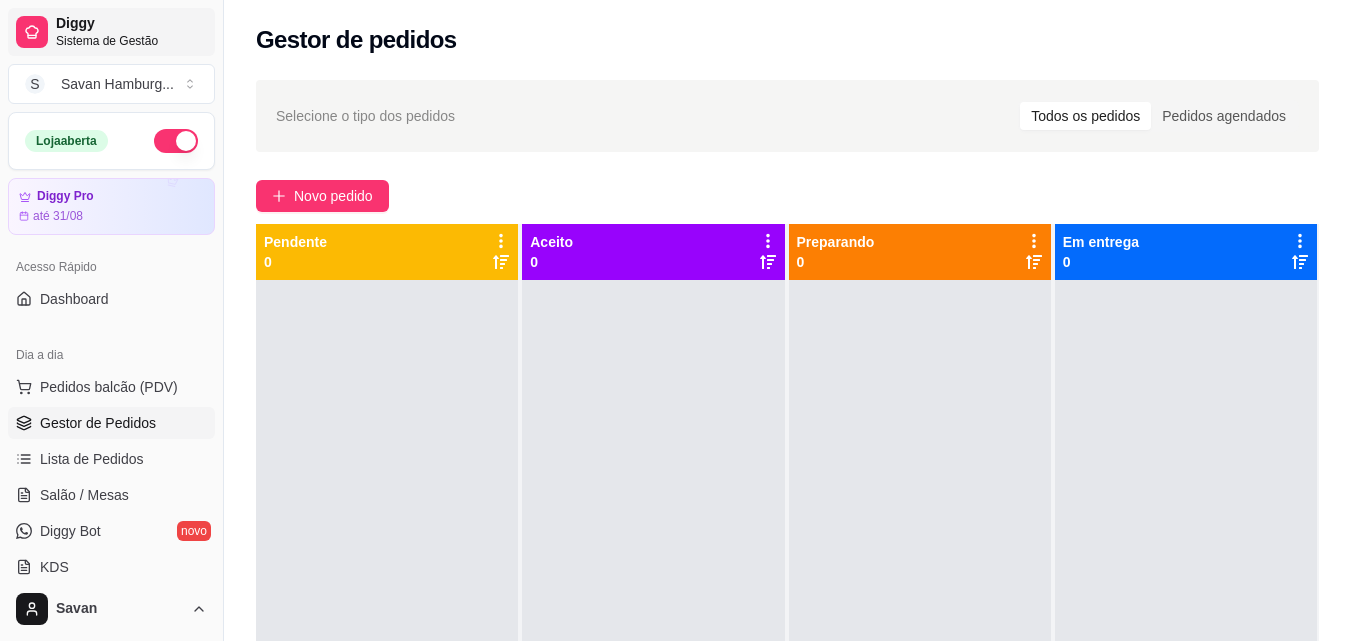 click on "Sistema de Gestão" at bounding box center (131, 41) 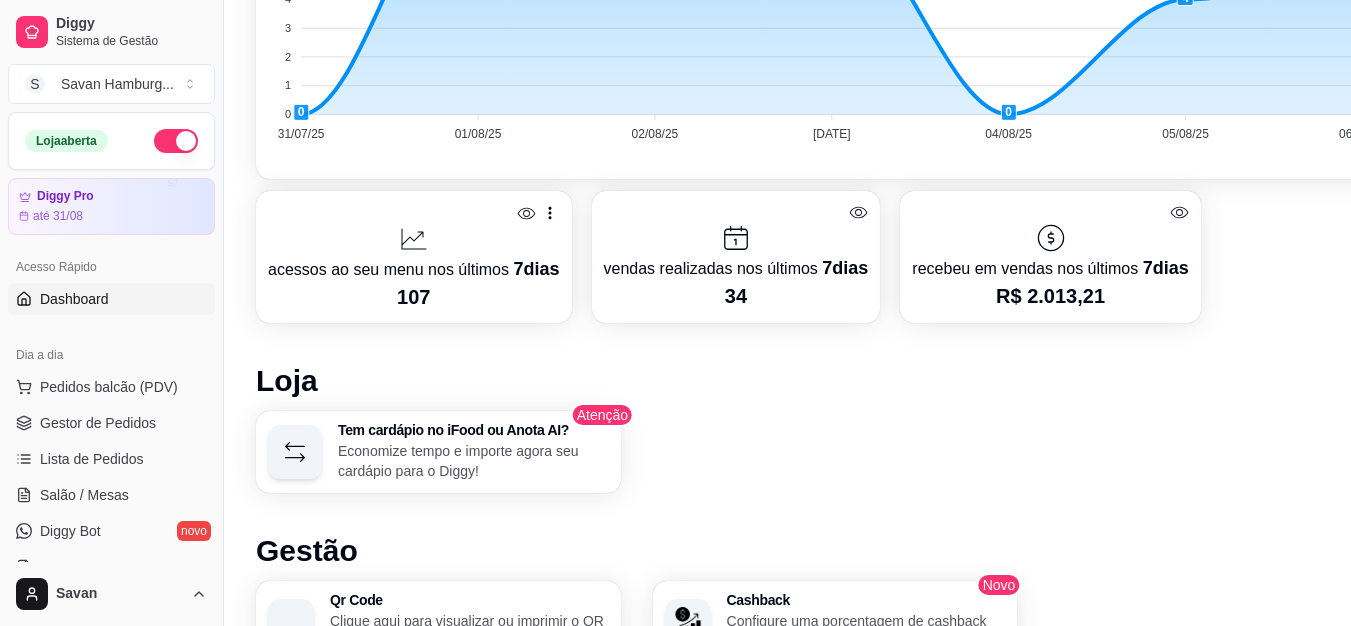 scroll, scrollTop: 769, scrollLeft: 0, axis: vertical 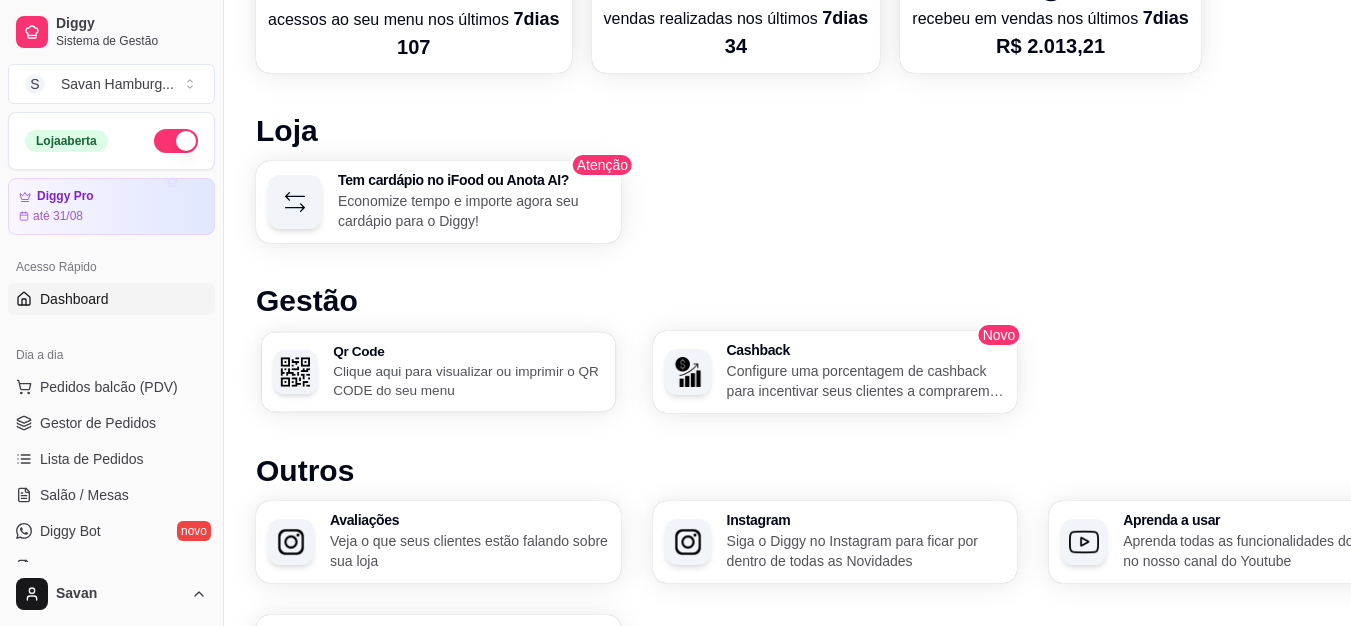 click on "Clique aqui para visualizar ou imprimir o QR CODE do seu menu" at bounding box center [468, 380] 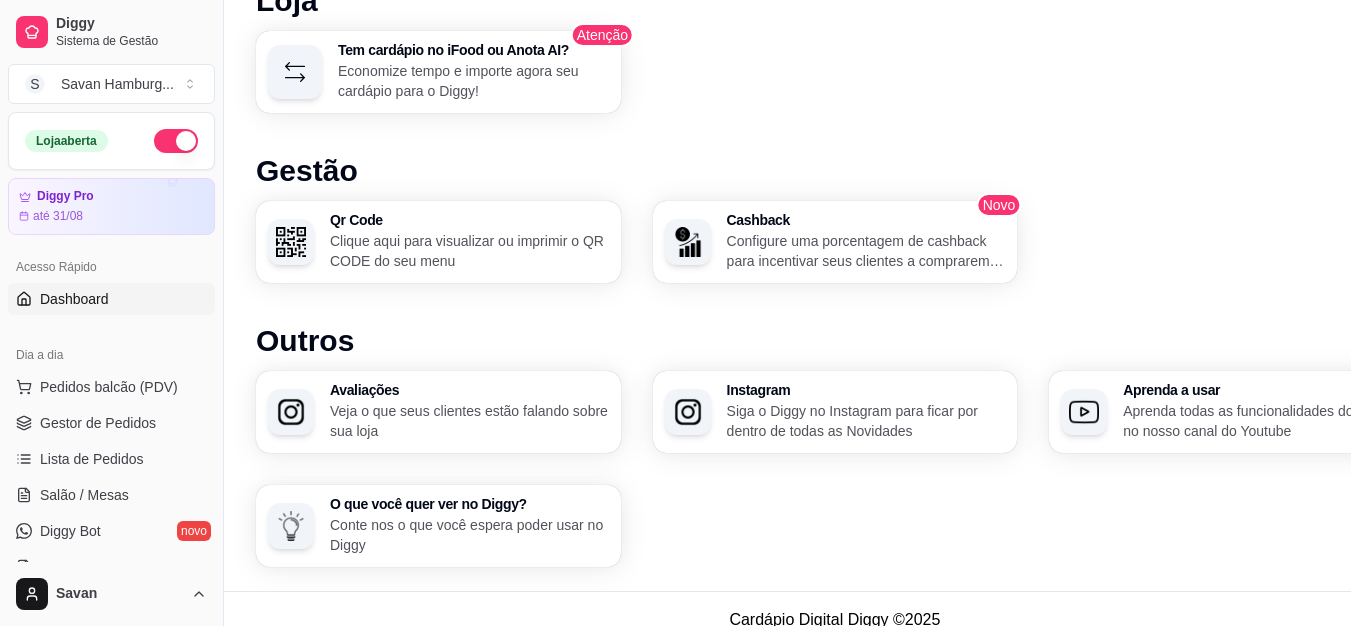 scroll, scrollTop: 1155, scrollLeft: 0, axis: vertical 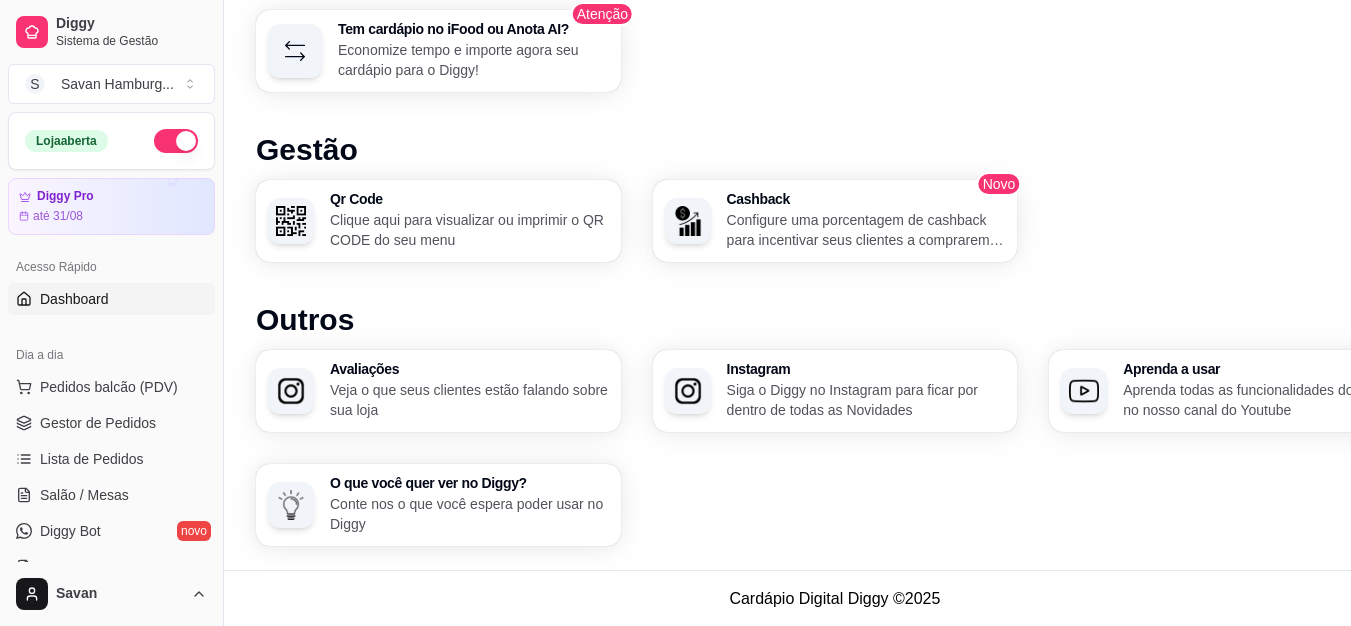 click on "Veja o que seus clientes estão falando sobre sua loja" at bounding box center [469, 400] 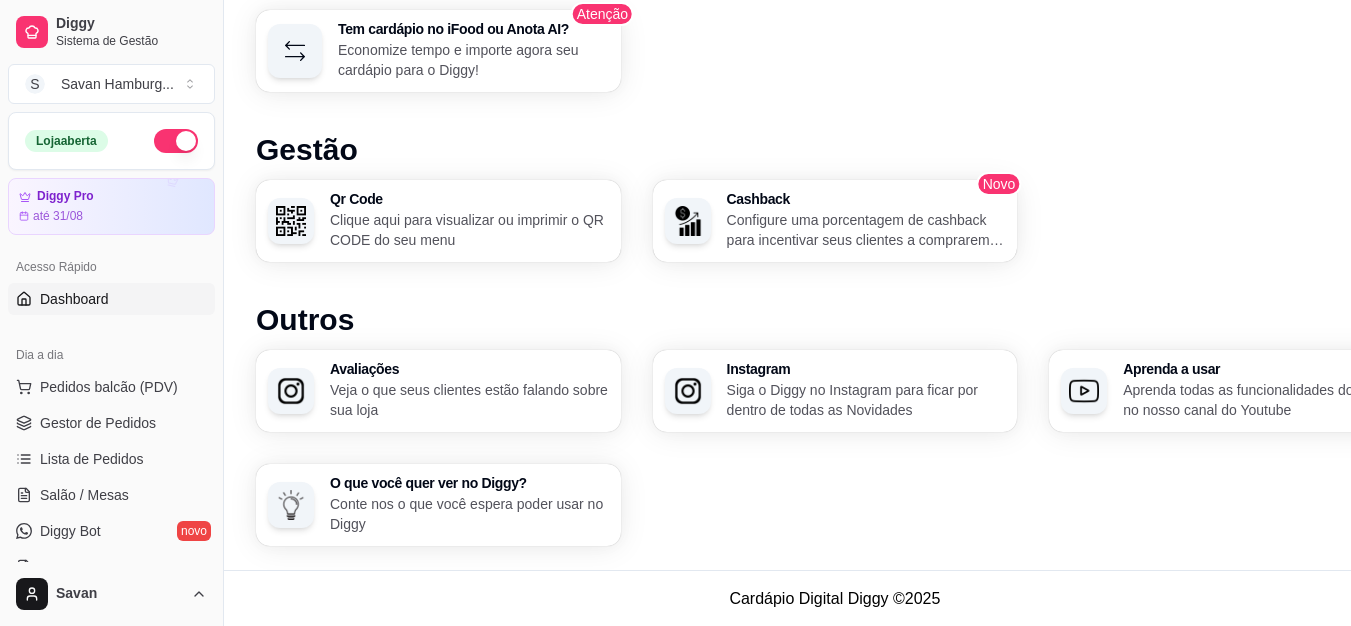 scroll, scrollTop: 1140, scrollLeft: 0, axis: vertical 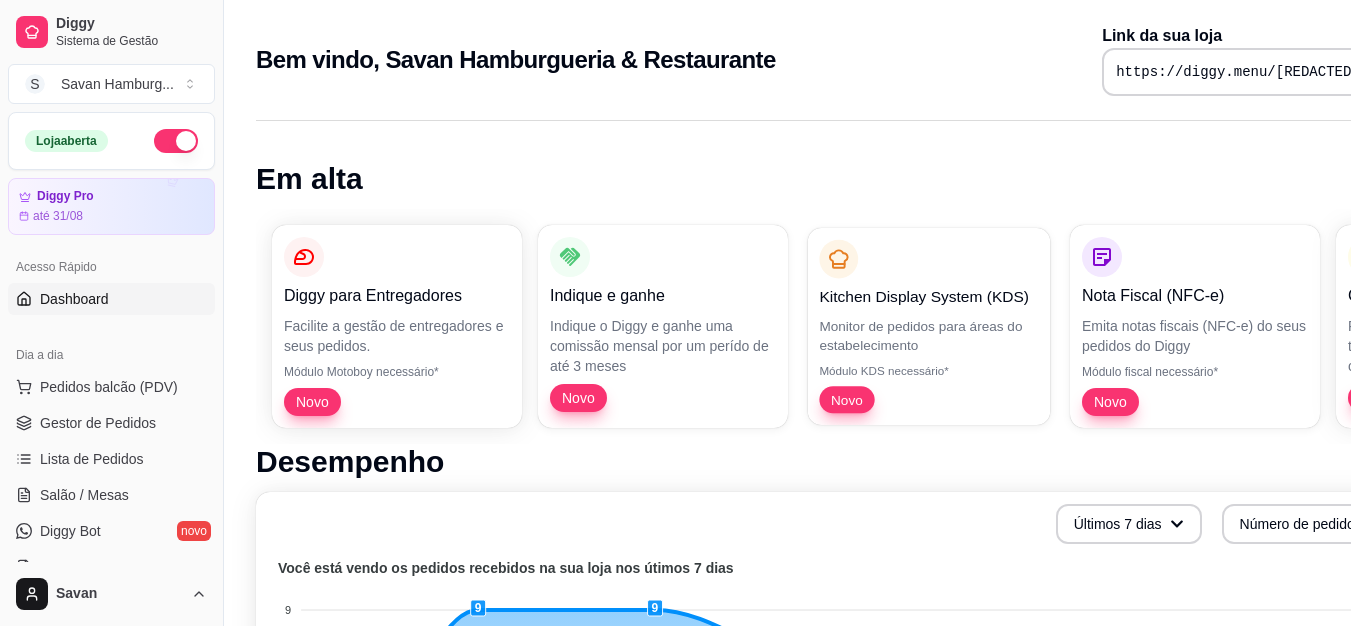 click on "Kitchen Display System (KDS)" at bounding box center (928, 296) 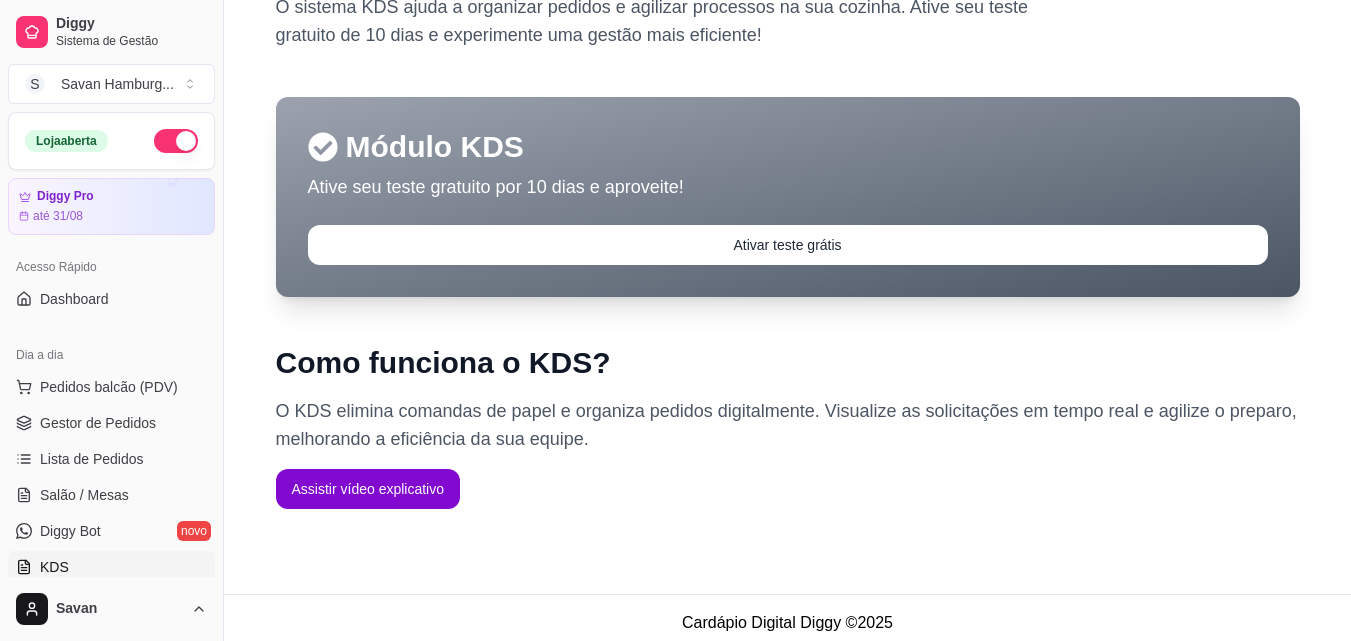 scroll, scrollTop: 129, scrollLeft: 0, axis: vertical 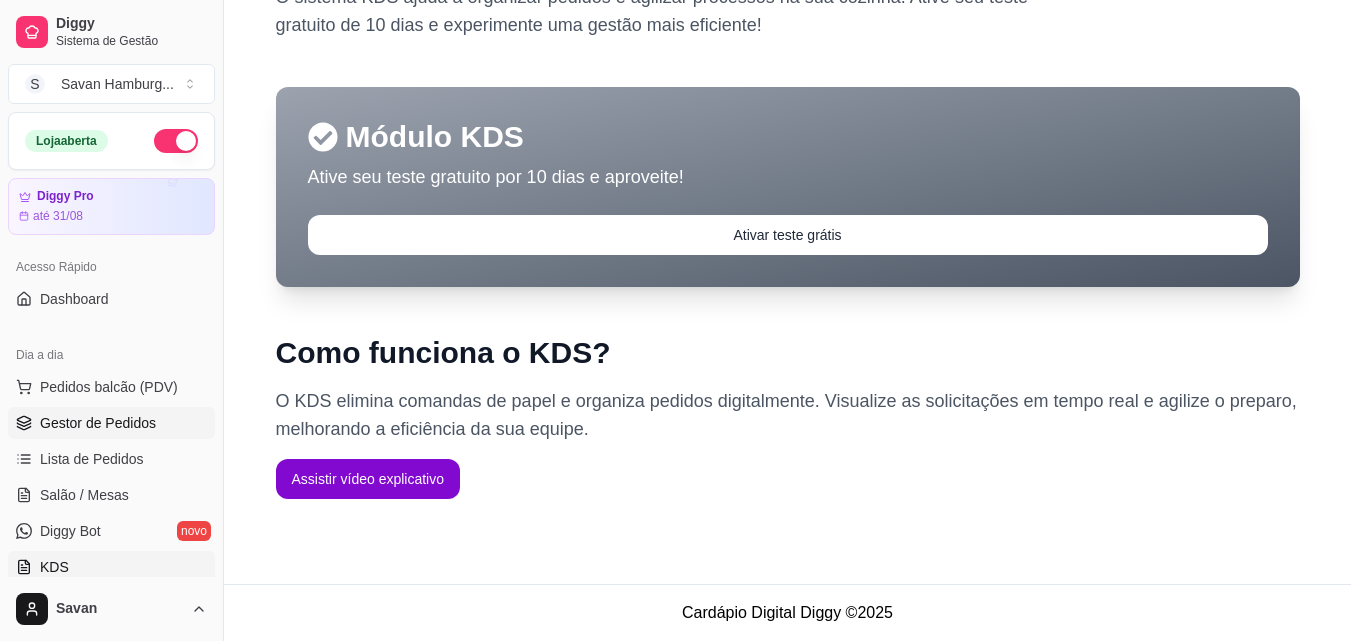click on "Gestor de Pedidos" at bounding box center (98, 423) 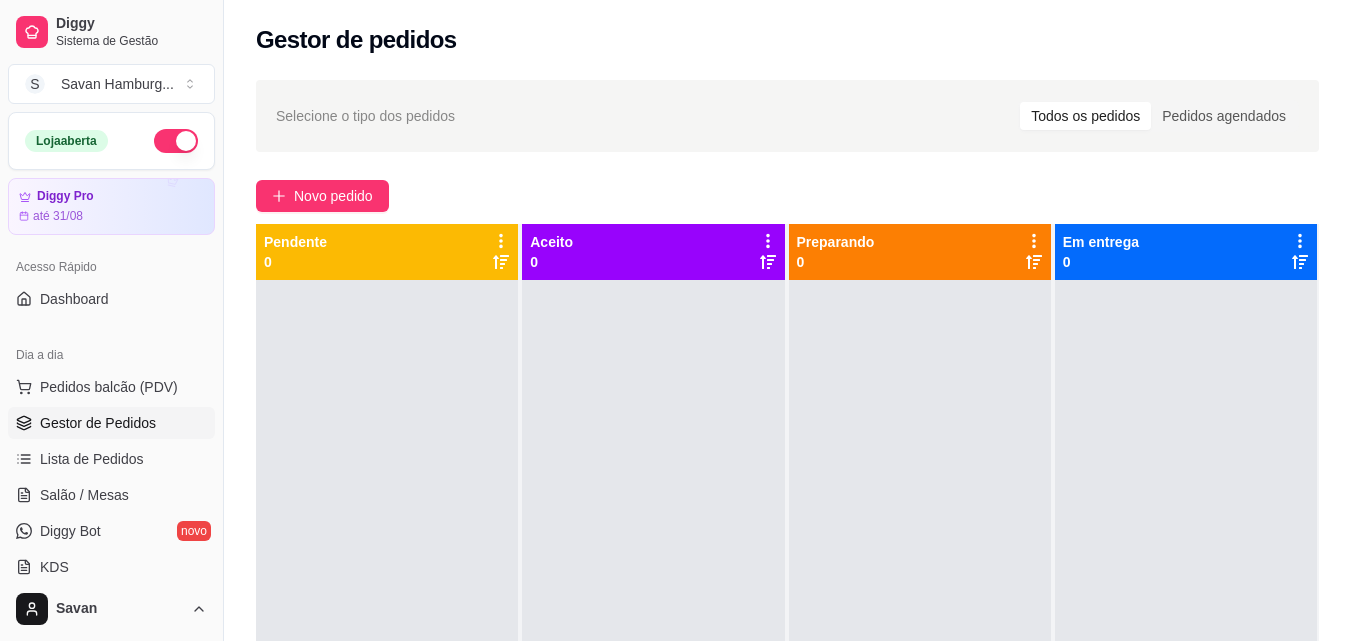 drag, startPoint x: 226, startPoint y: 430, endPoint x: 209, endPoint y: 427, distance: 17.262676 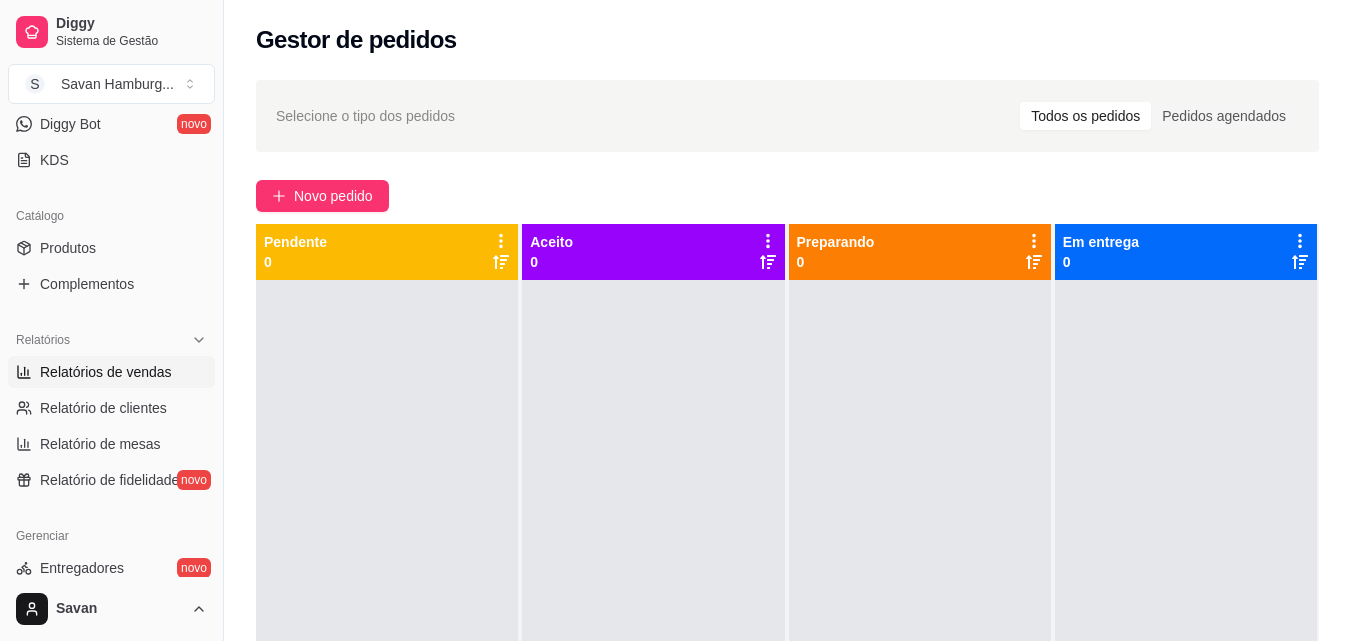 click on "Relatórios de vendas" at bounding box center [106, 372] 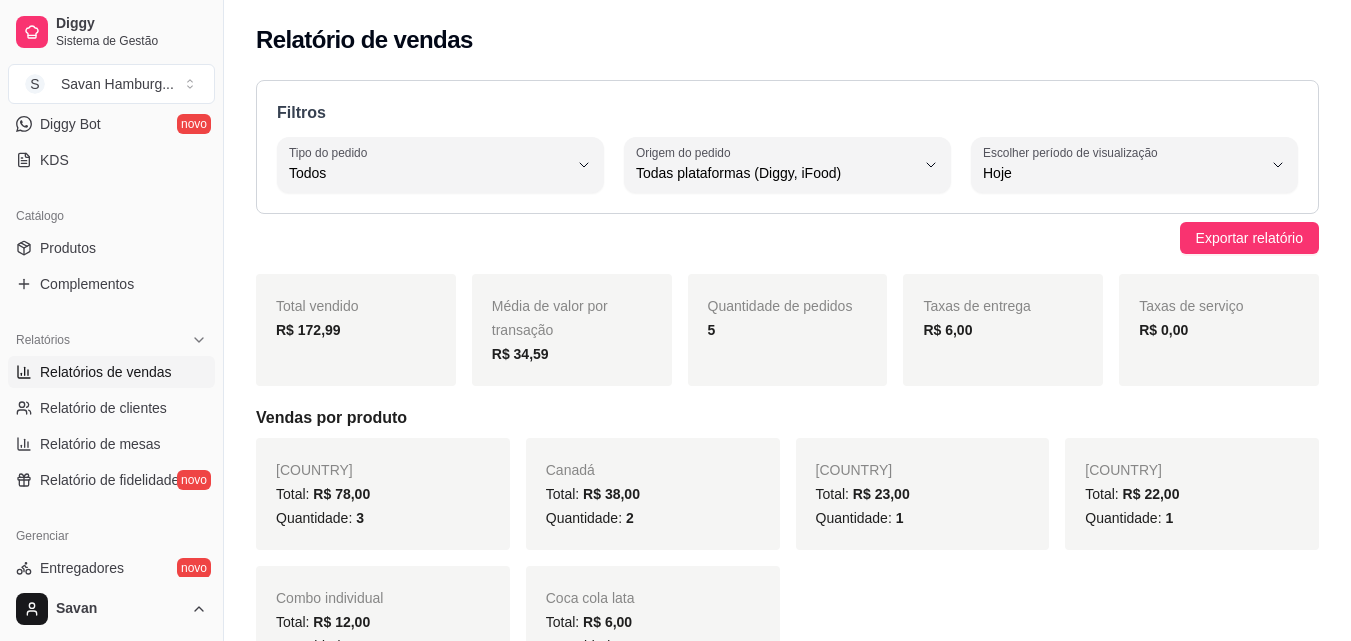 drag, startPoint x: 1345, startPoint y: 314, endPoint x: 1360, endPoint y: 319, distance: 15.811388 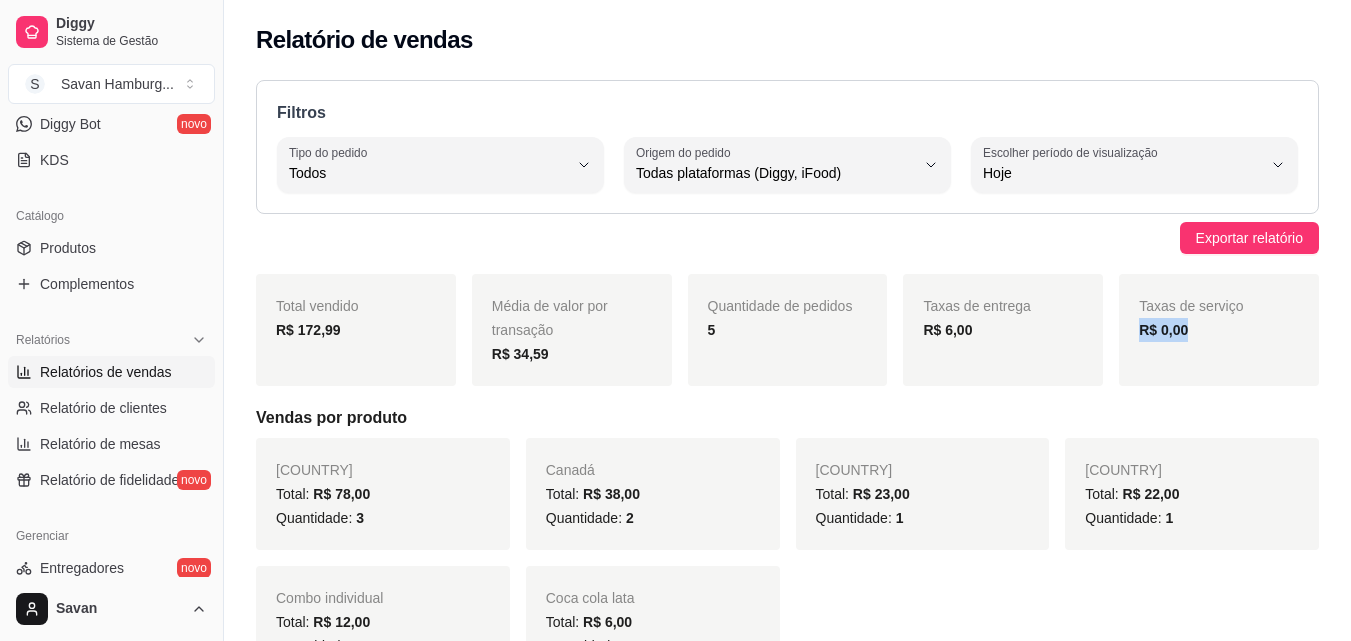 scroll, scrollTop: 560, scrollLeft: 0, axis: vertical 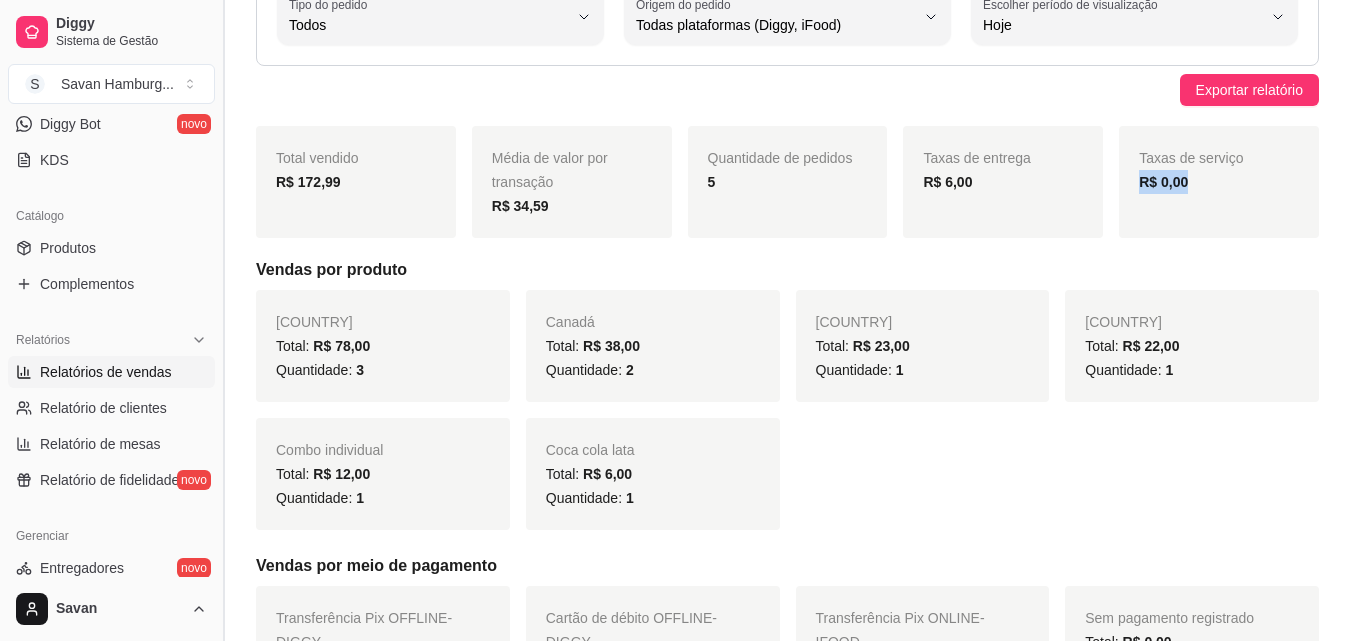 click at bounding box center (223, 320) 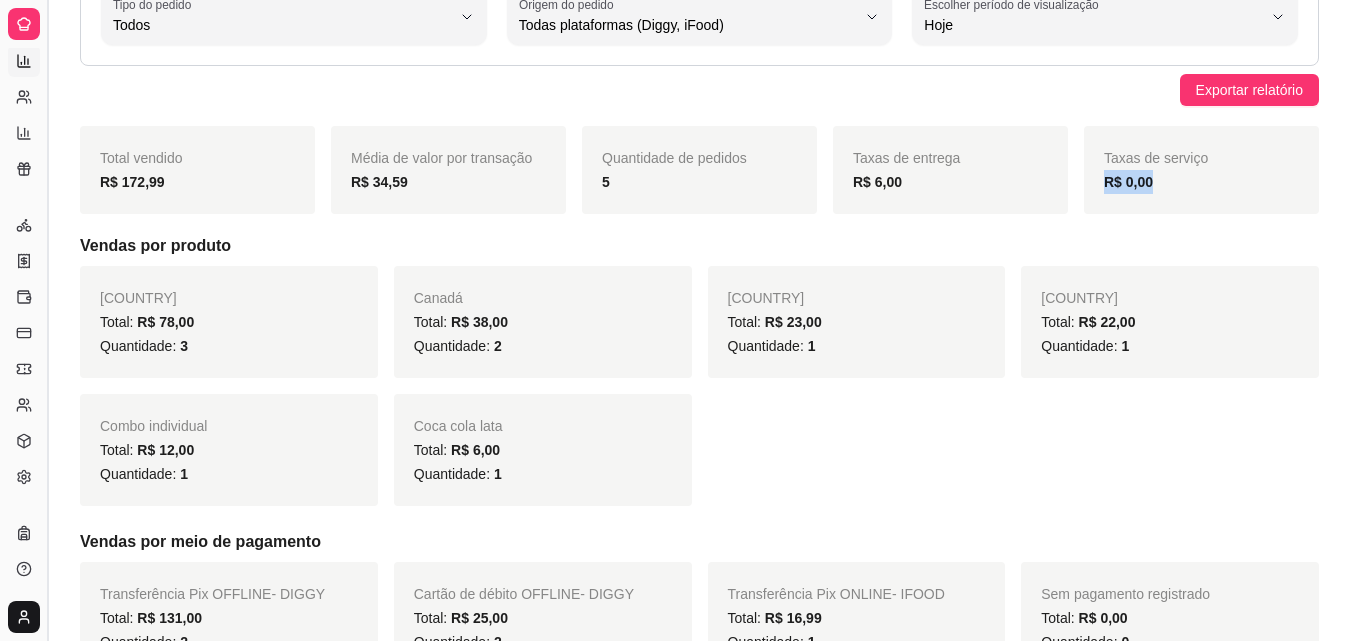 scroll, scrollTop: 244, scrollLeft: 0, axis: vertical 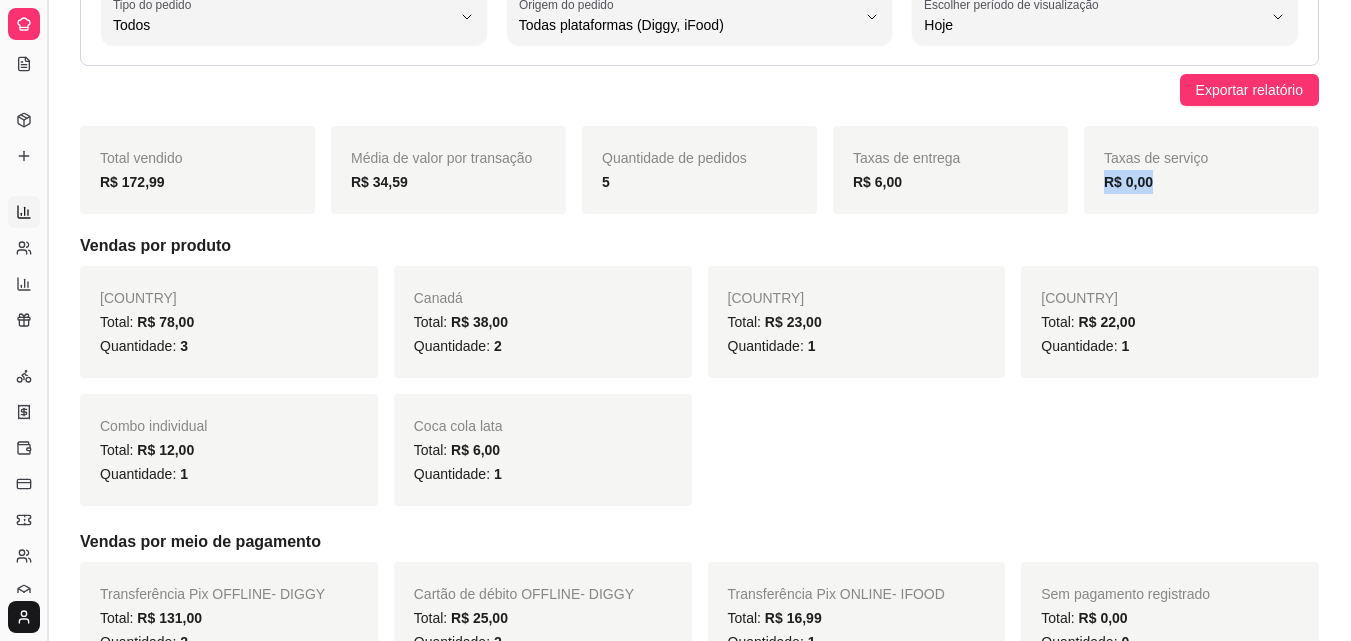 click at bounding box center (47, 320) 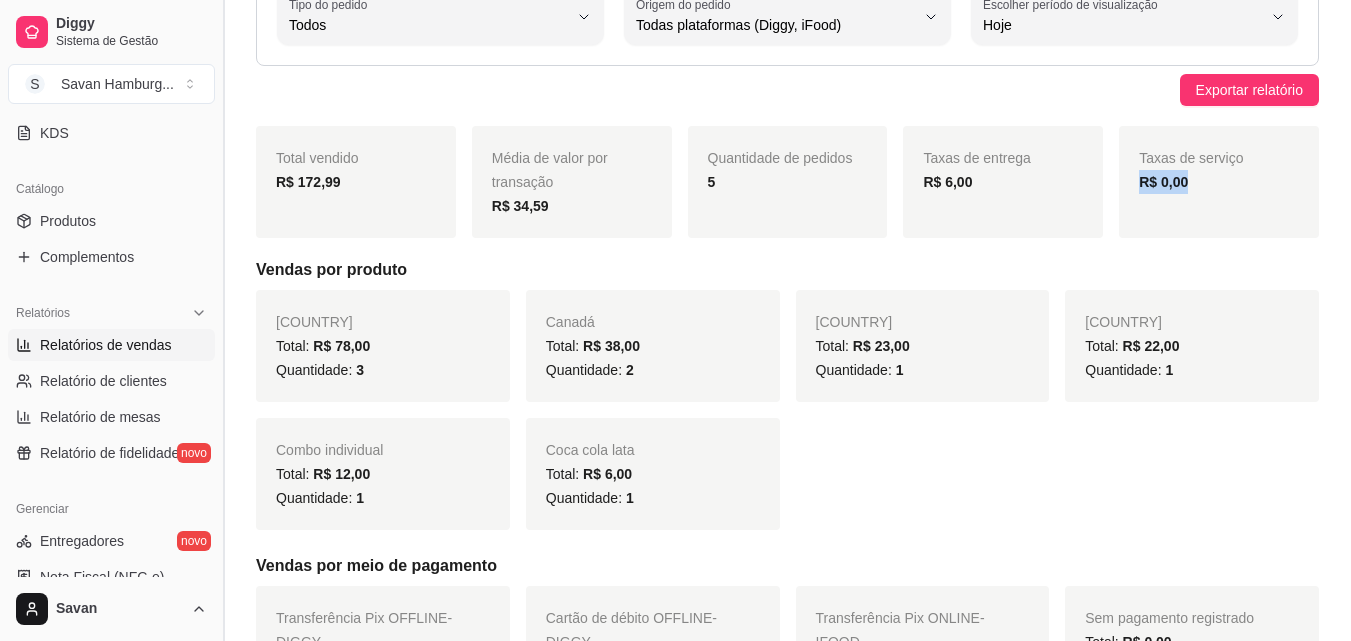 scroll, scrollTop: 439, scrollLeft: 0, axis: vertical 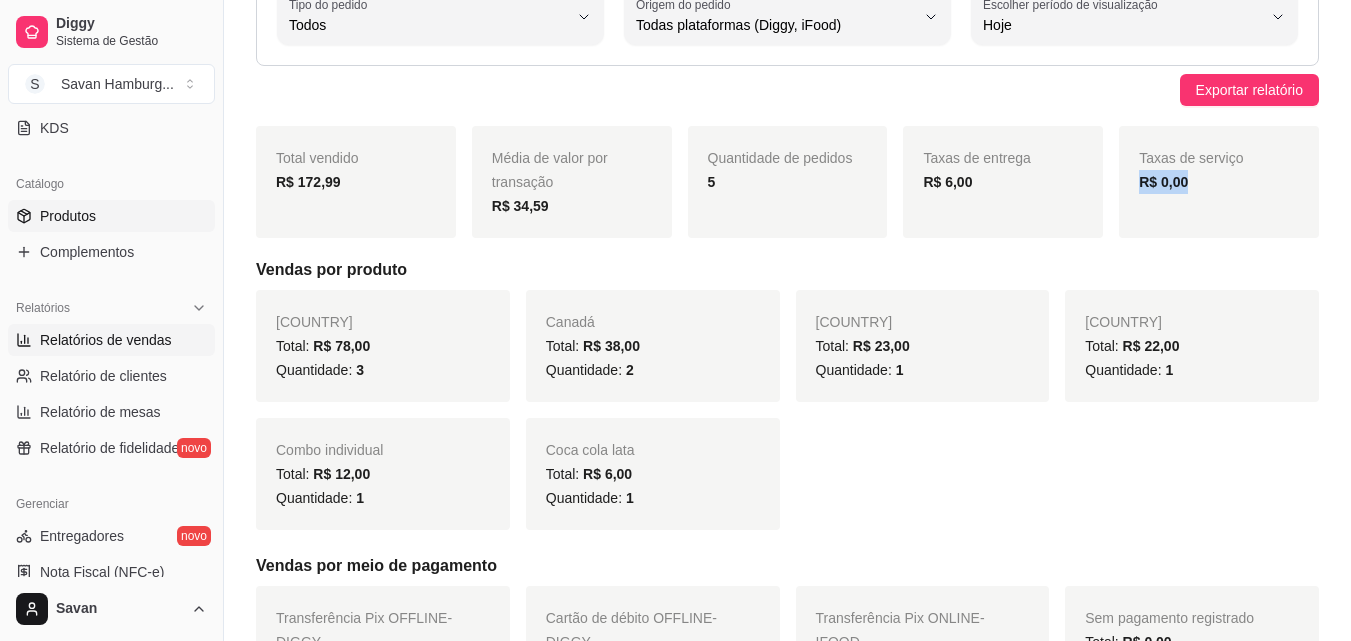 click on "Produtos" at bounding box center (68, 216) 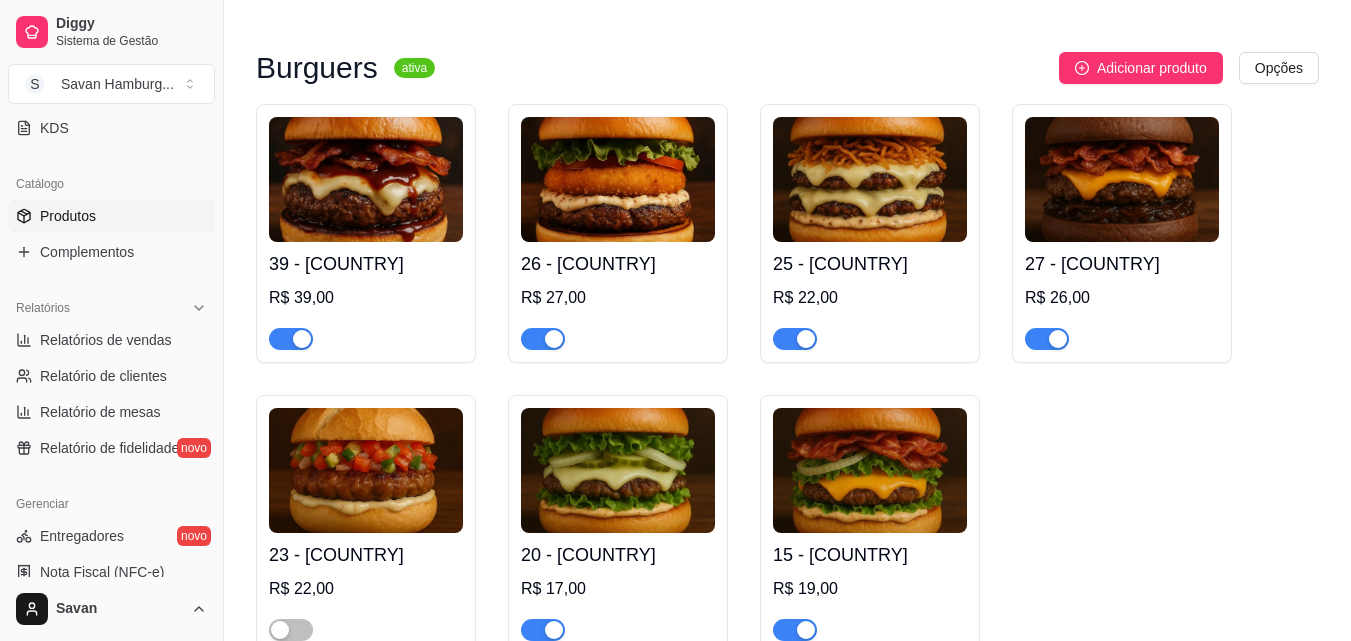 scroll, scrollTop: 0, scrollLeft: 0, axis: both 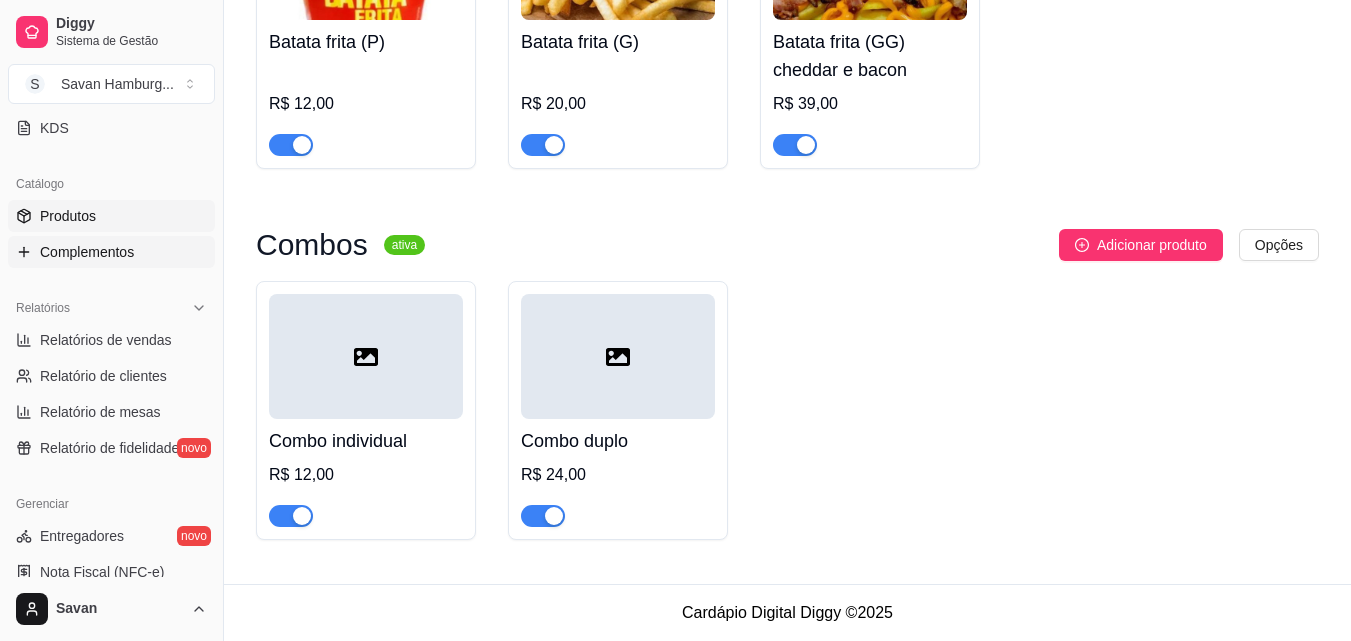 click on "Complementos" at bounding box center (111, 252) 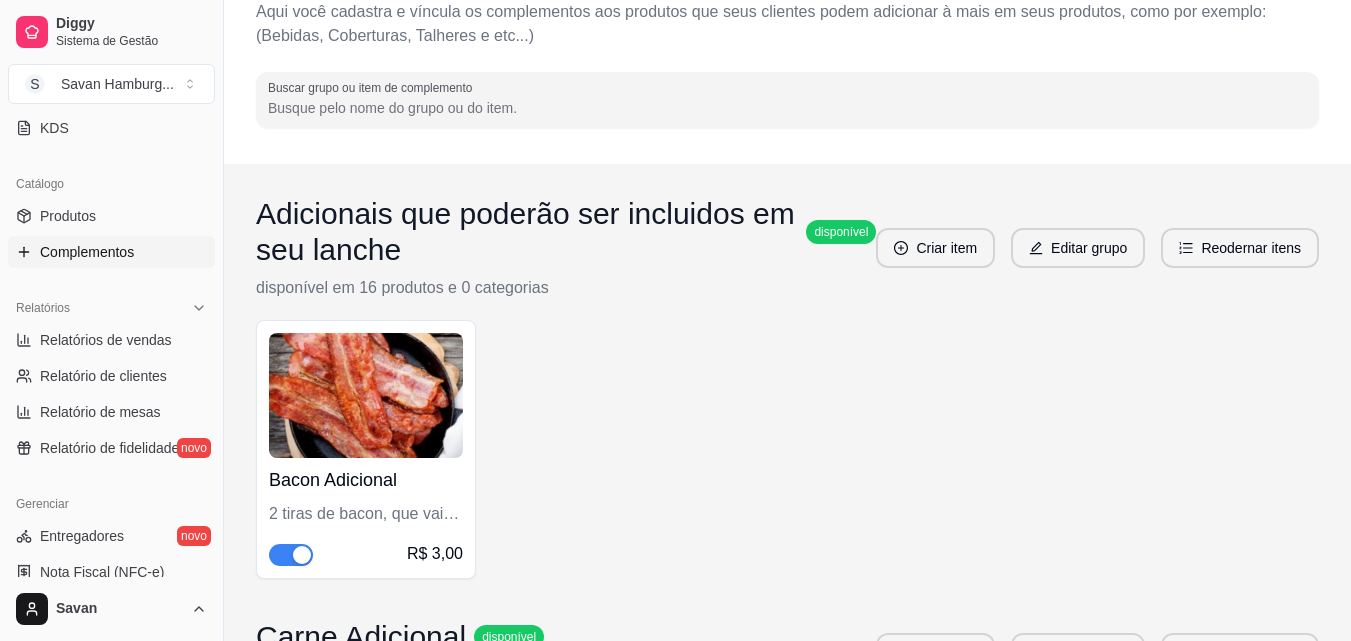 scroll, scrollTop: 0, scrollLeft: 0, axis: both 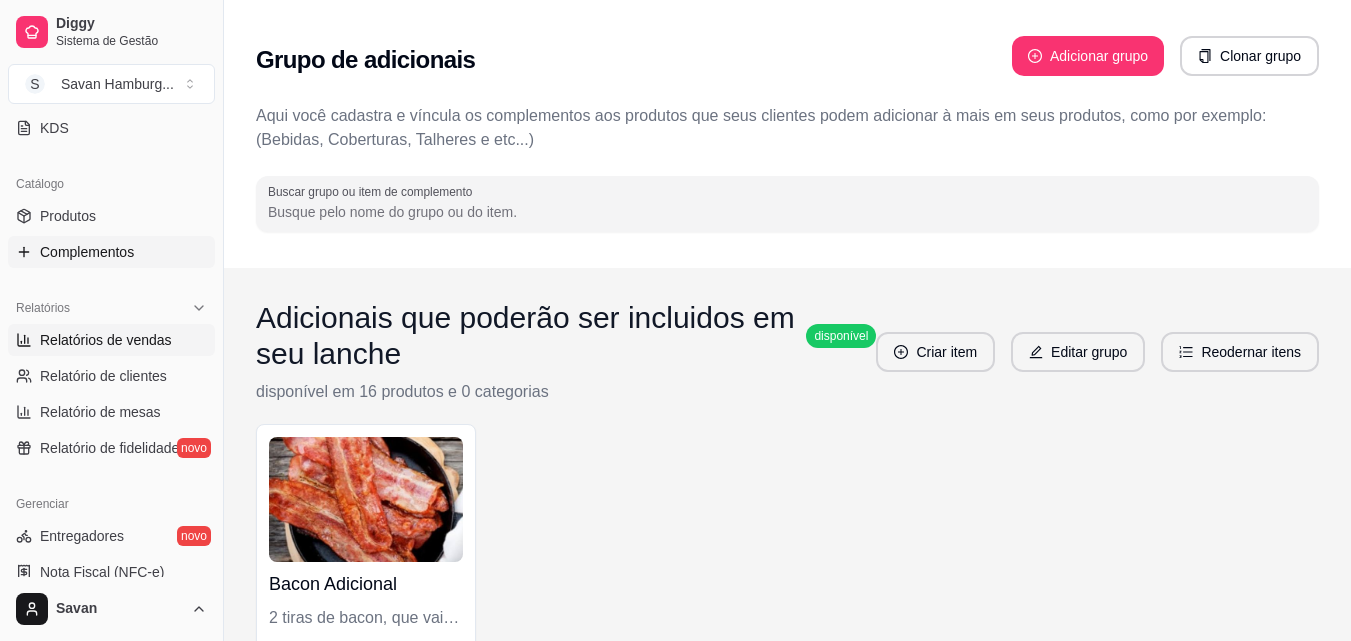 click on "Relatórios de vendas" at bounding box center (106, 340) 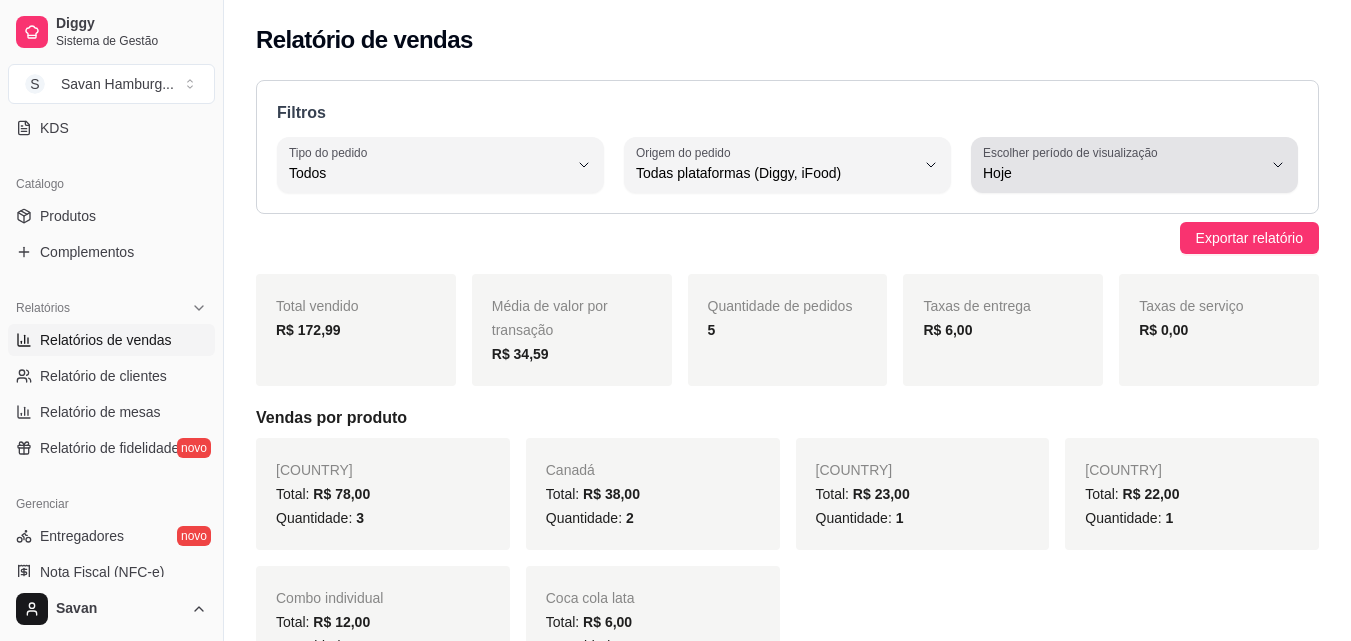 click on "Hoje" at bounding box center (1122, 165) 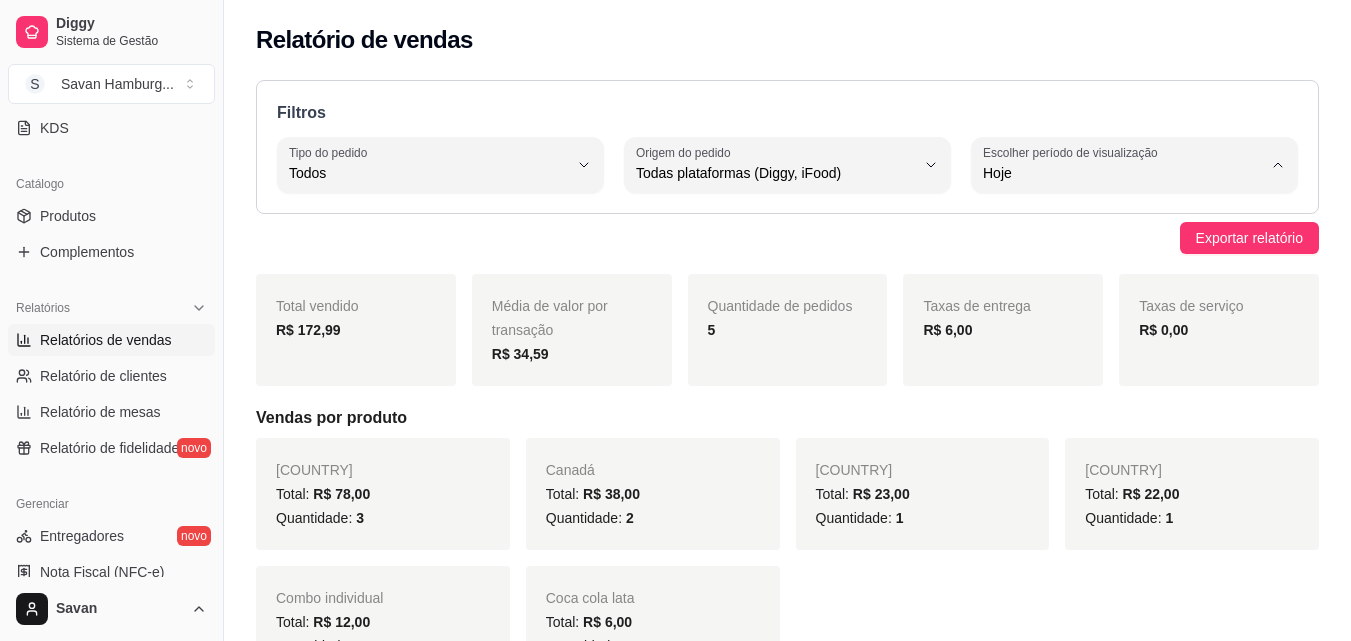 click on "Ontem" at bounding box center [1125, 253] 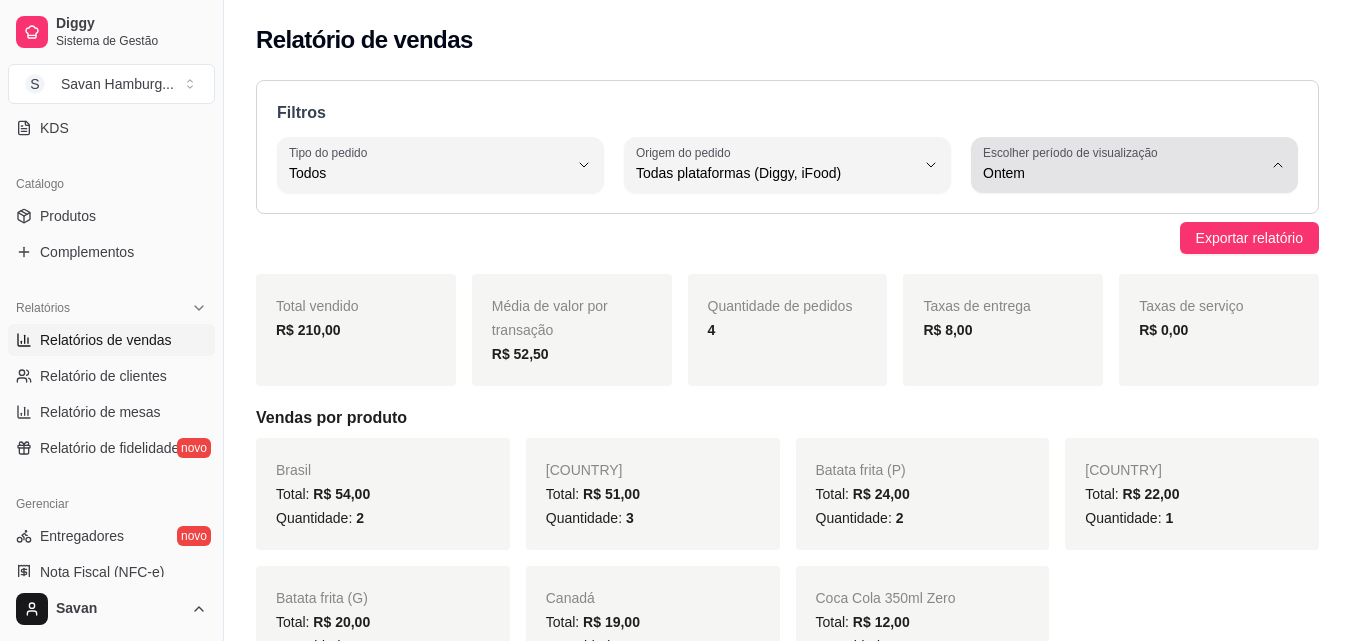 click on "Escolher período de visualização" at bounding box center [1073, 152] 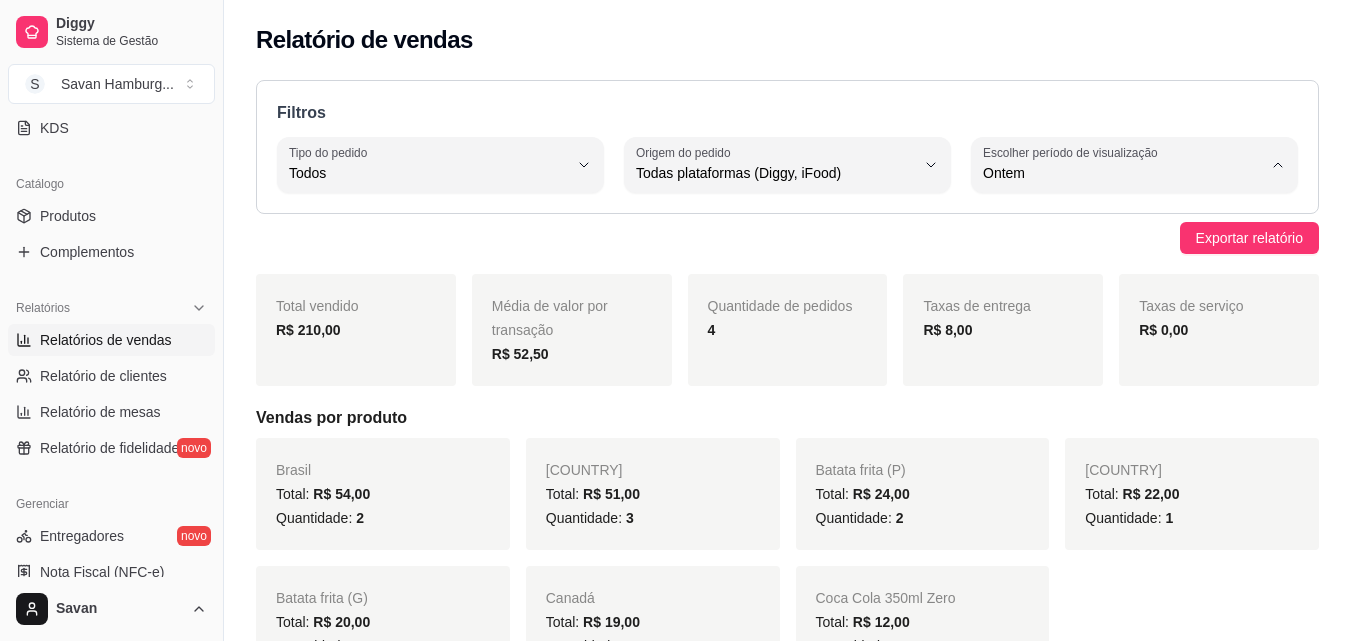 click on "Hoje" at bounding box center (1125, 220) 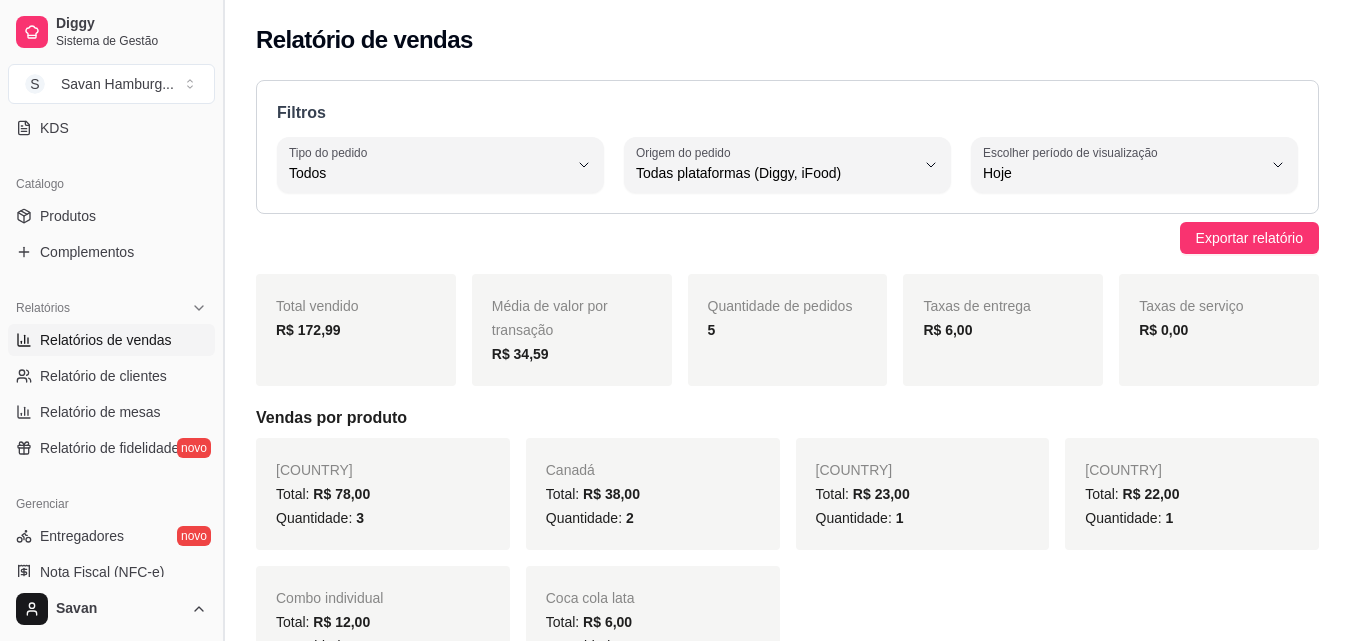 click at bounding box center [223, 320] 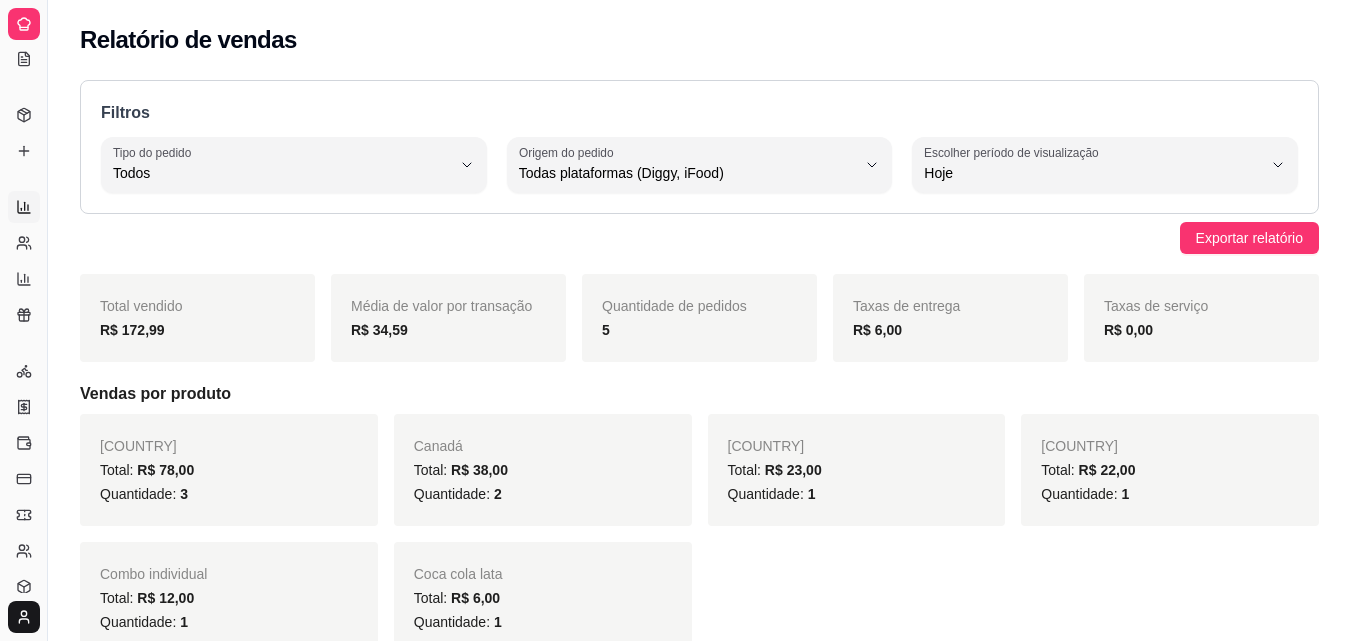 scroll, scrollTop: 244, scrollLeft: 0, axis: vertical 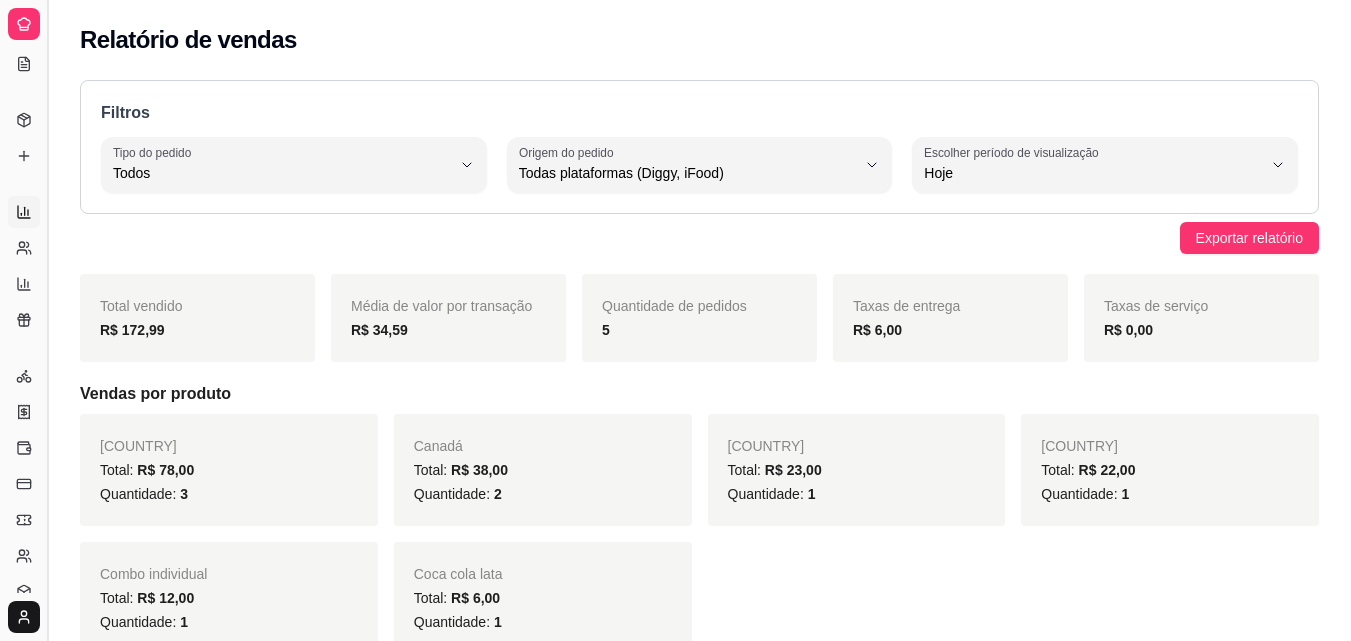 click at bounding box center [47, 320] 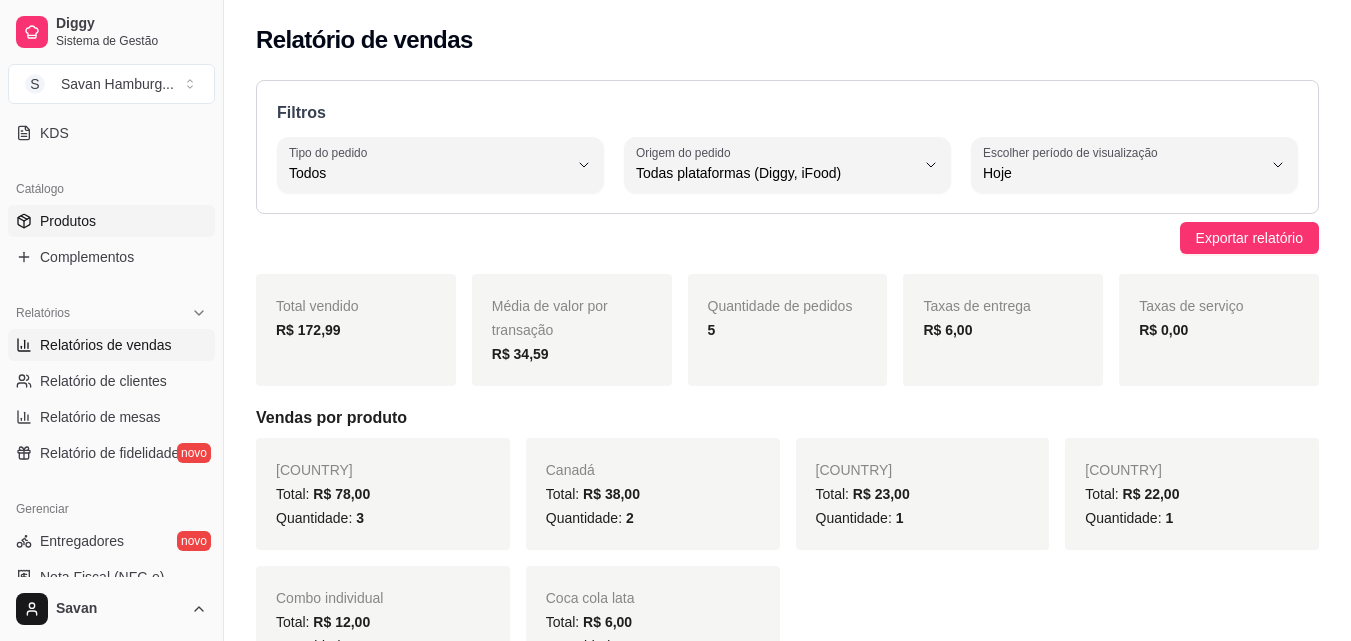scroll, scrollTop: 439, scrollLeft: 0, axis: vertical 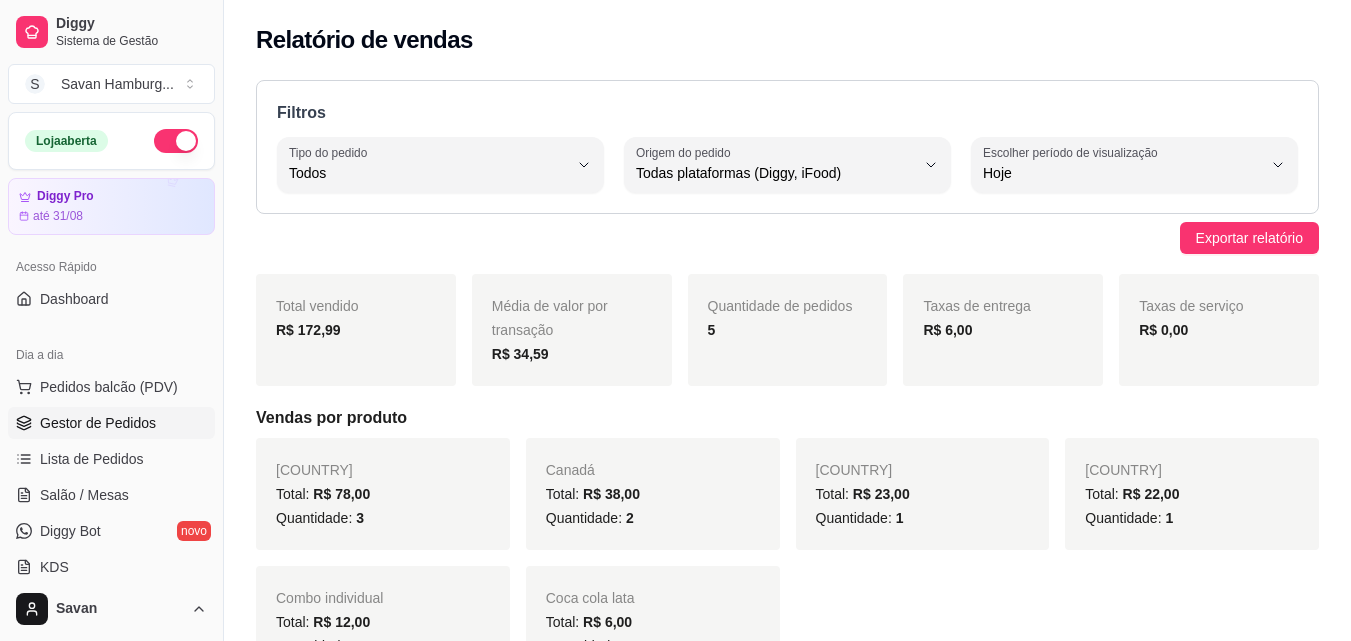 click on "Gestor de Pedidos" at bounding box center (98, 423) 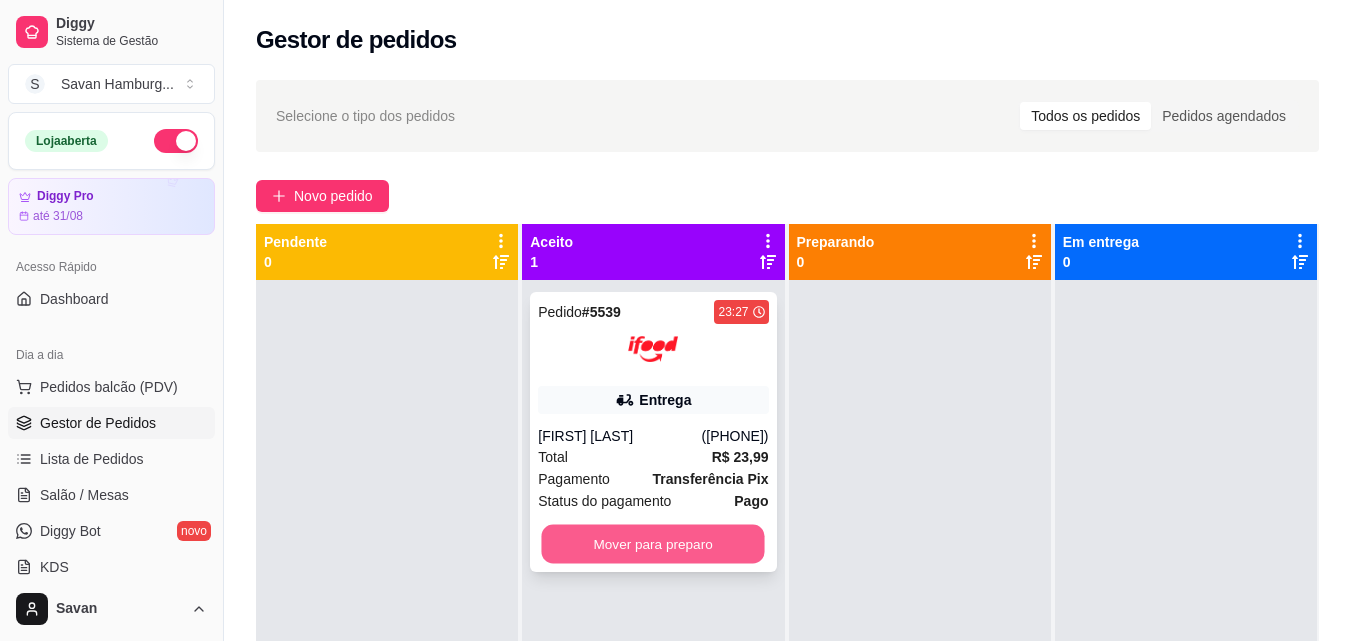 click on "Mover para preparo" at bounding box center (653, 544) 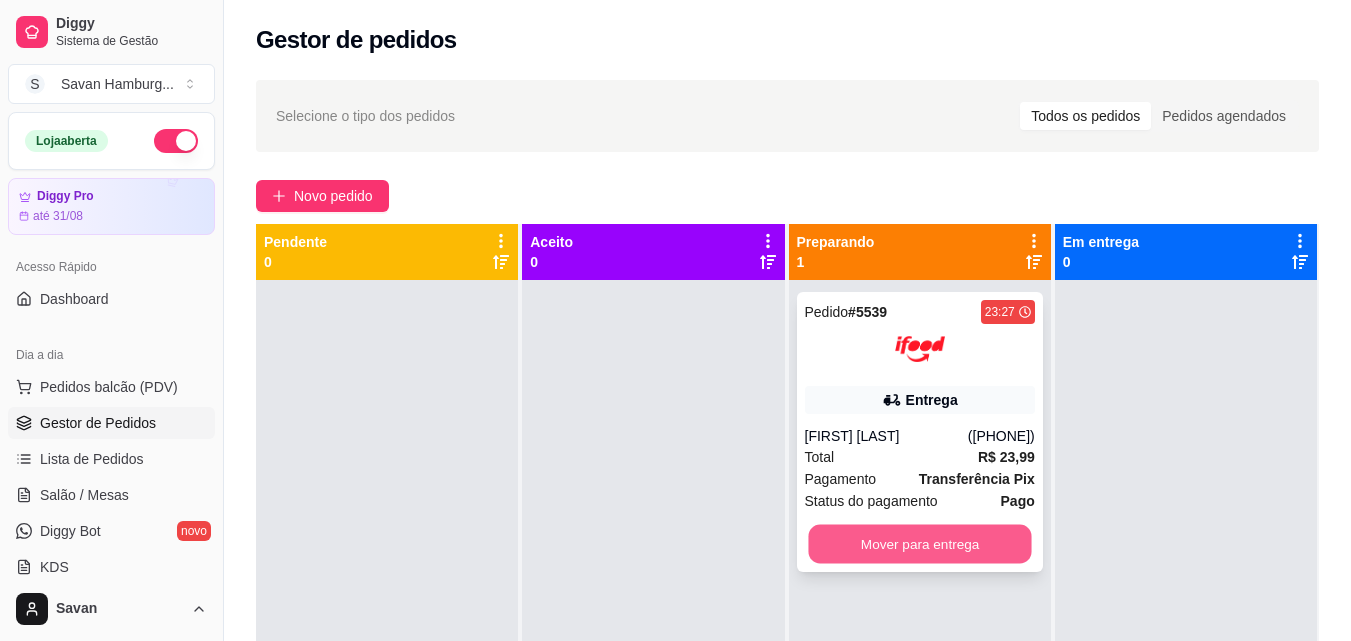 click on "Mover para entrega" at bounding box center [919, 544] 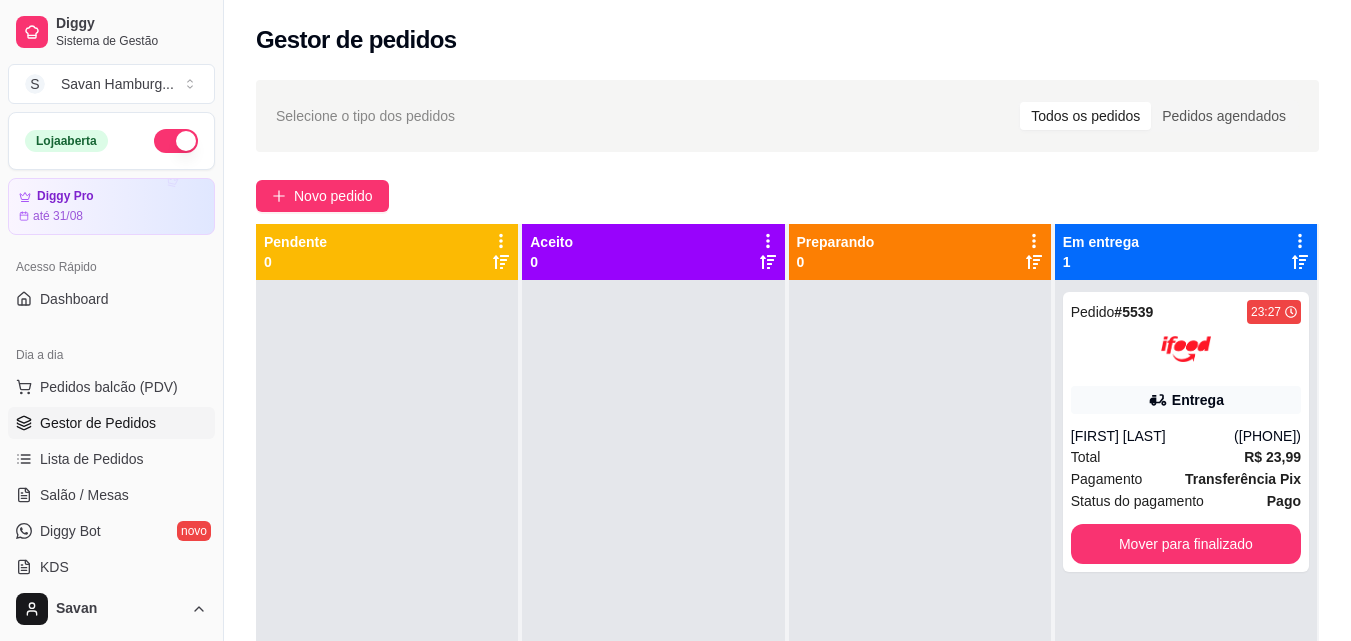 click at bounding box center [920, 600] 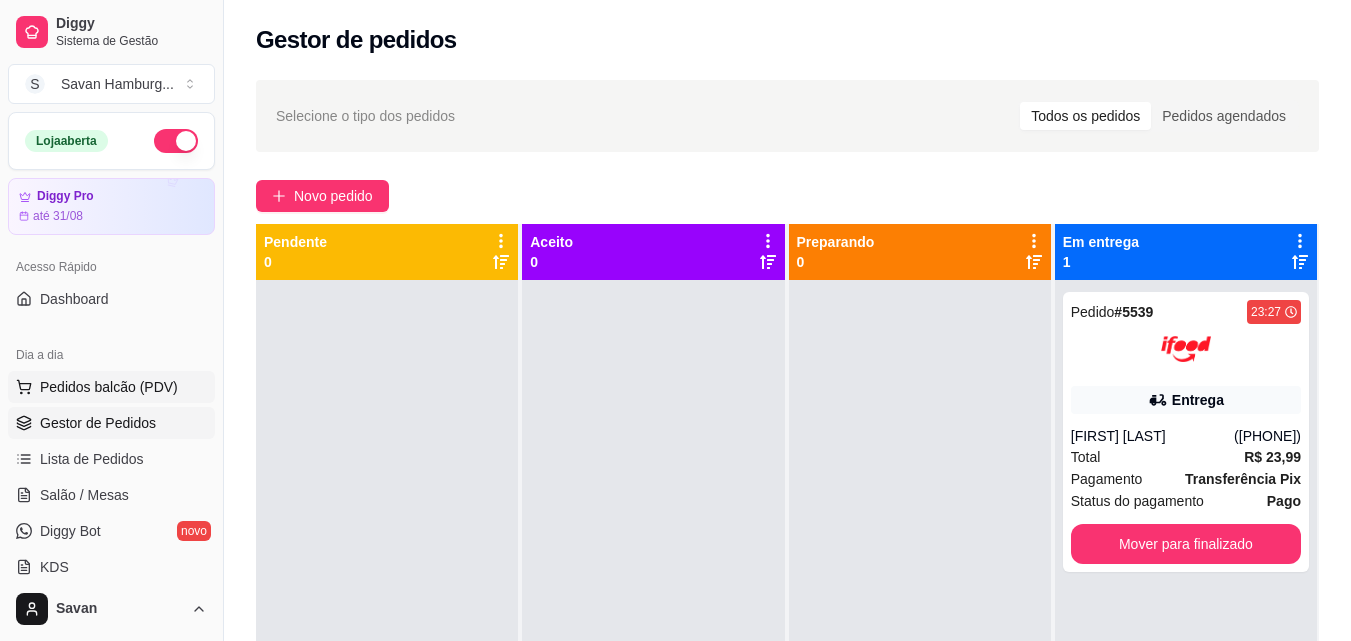 click on "Pedidos balcão (PDV)" at bounding box center [109, 387] 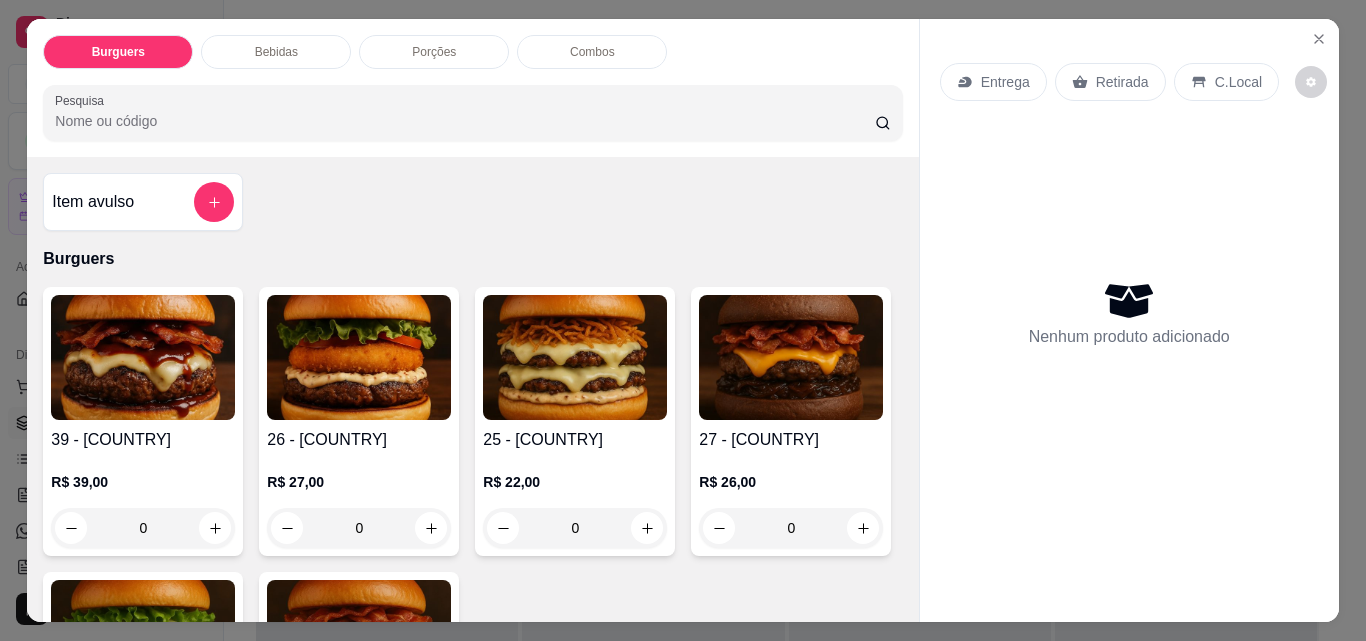click on "Retirada" at bounding box center (1122, 82) 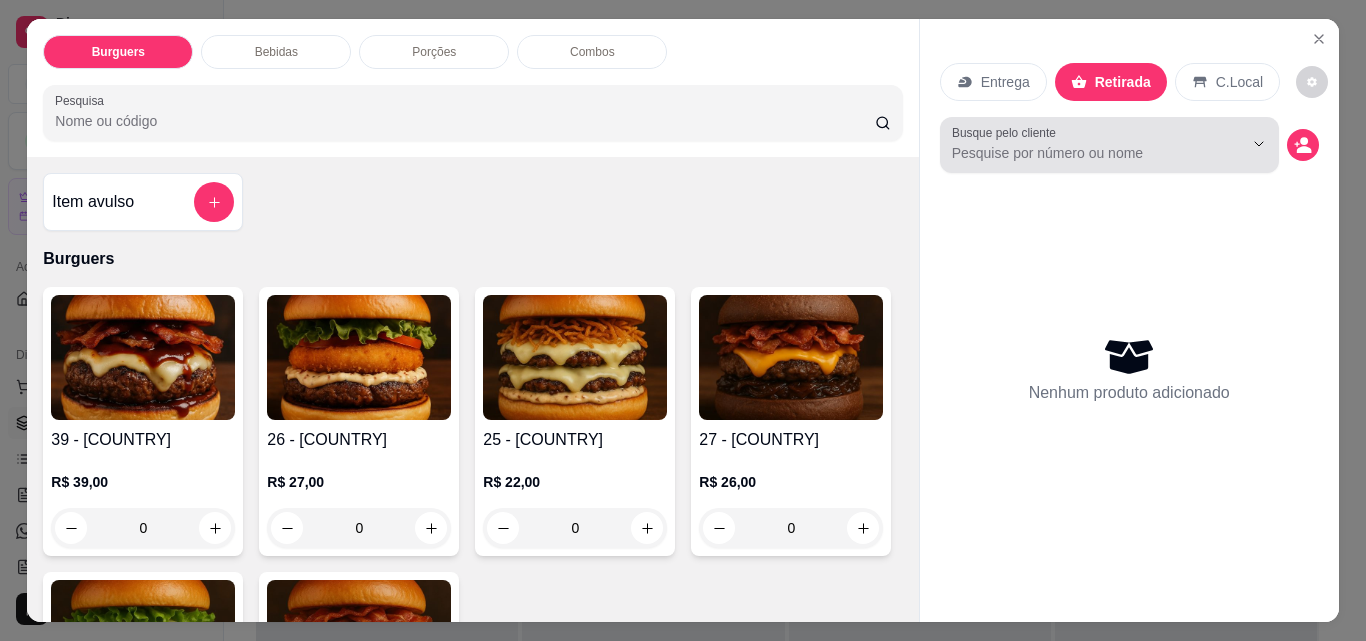 click on "Busque pelo cliente" at bounding box center (1081, 153) 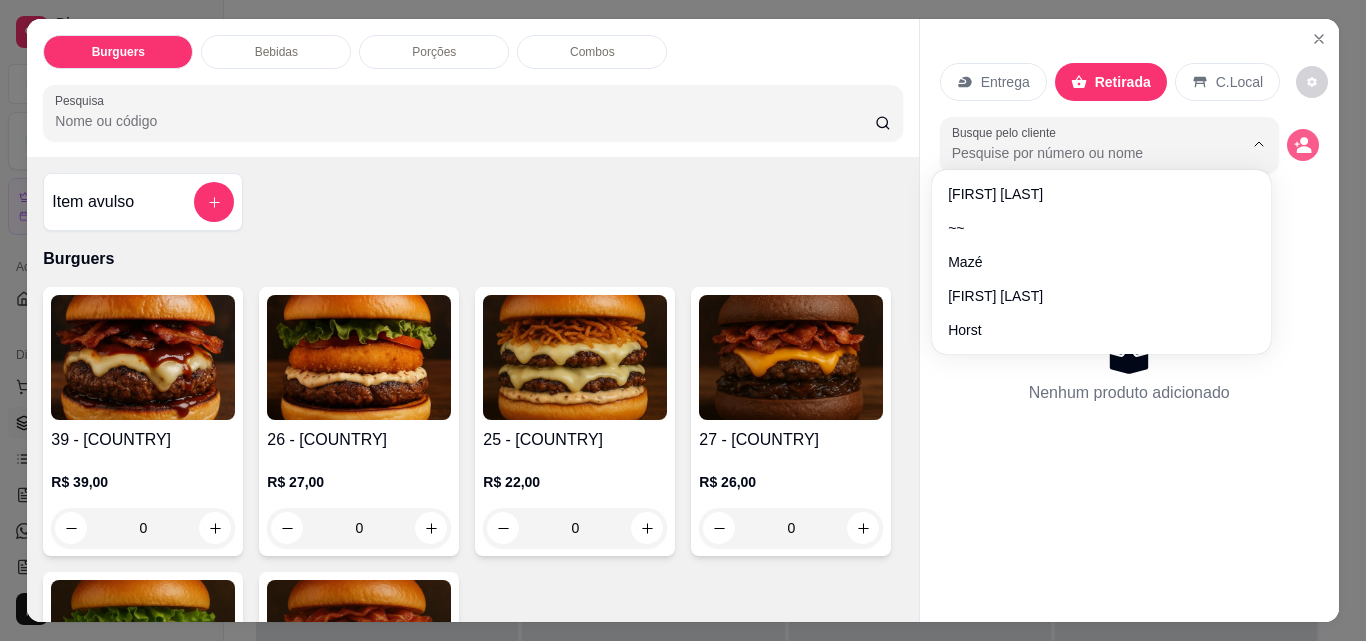 click at bounding box center (1303, 145) 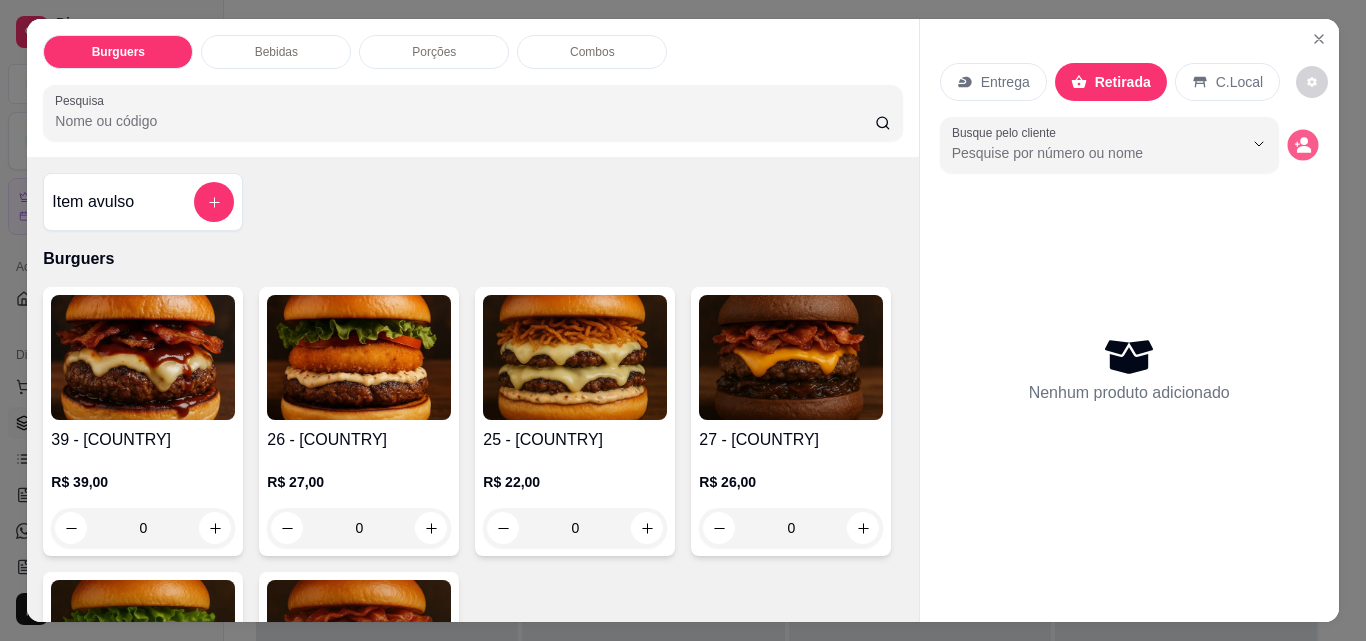 click 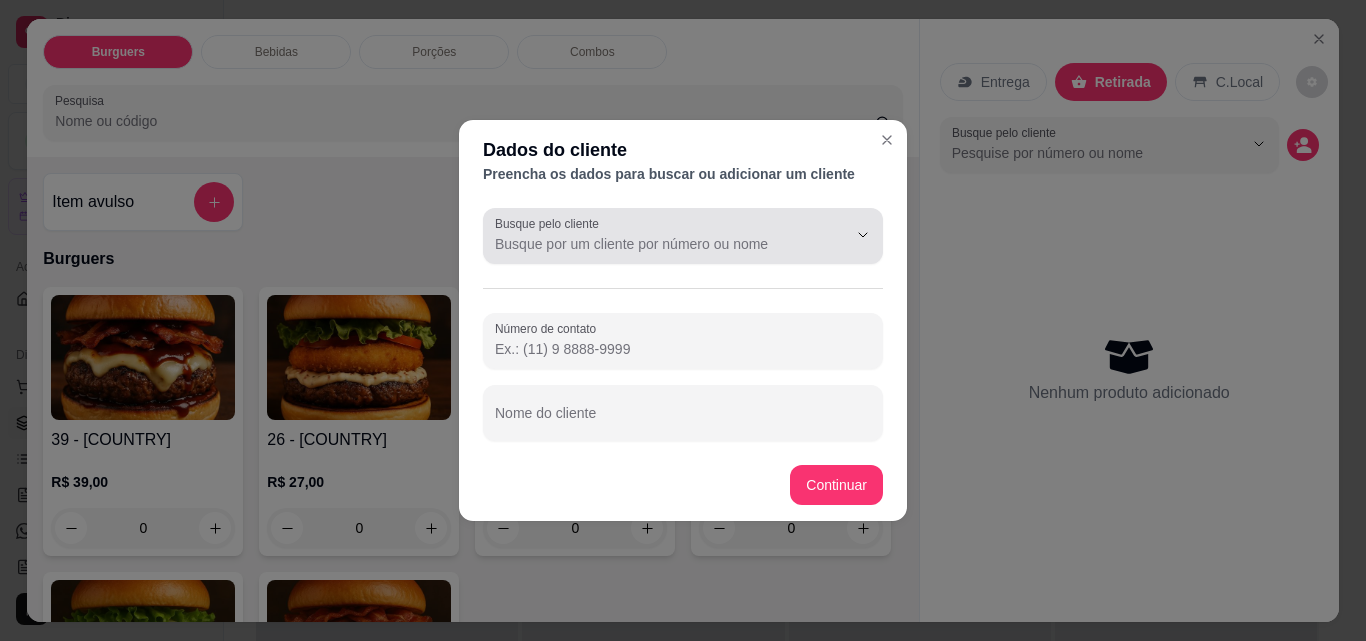 click on "Busque pelo cliente" at bounding box center [655, 244] 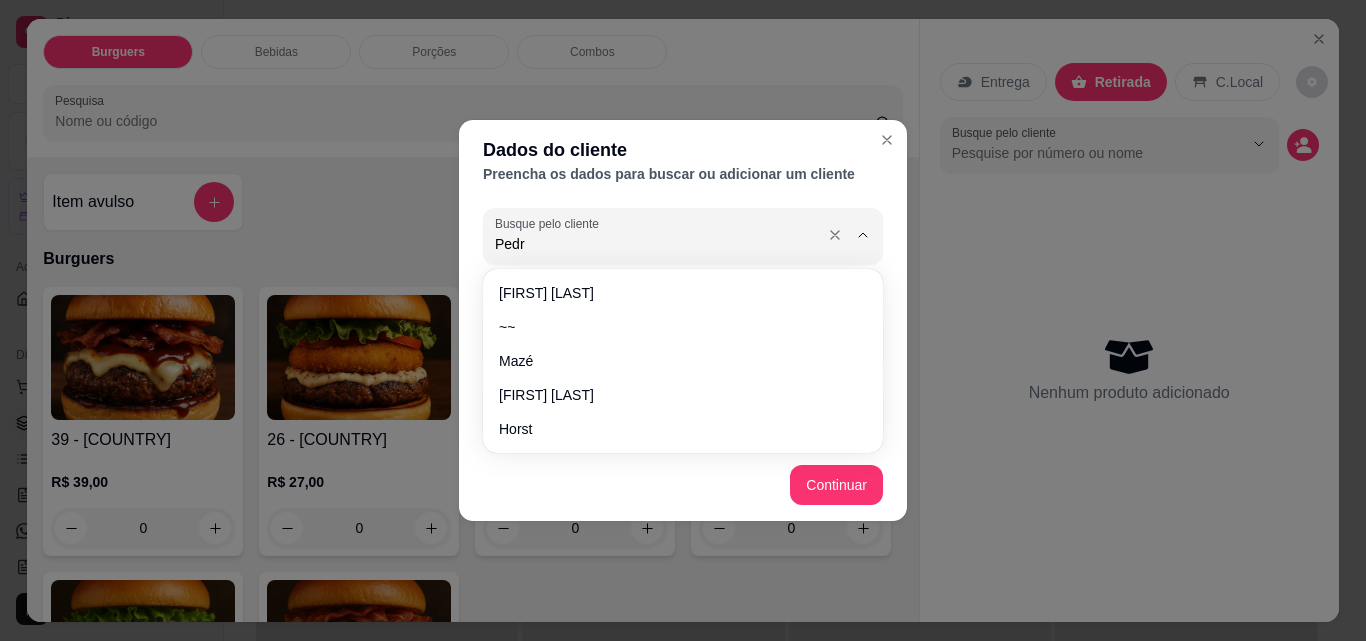 type on "Pedro" 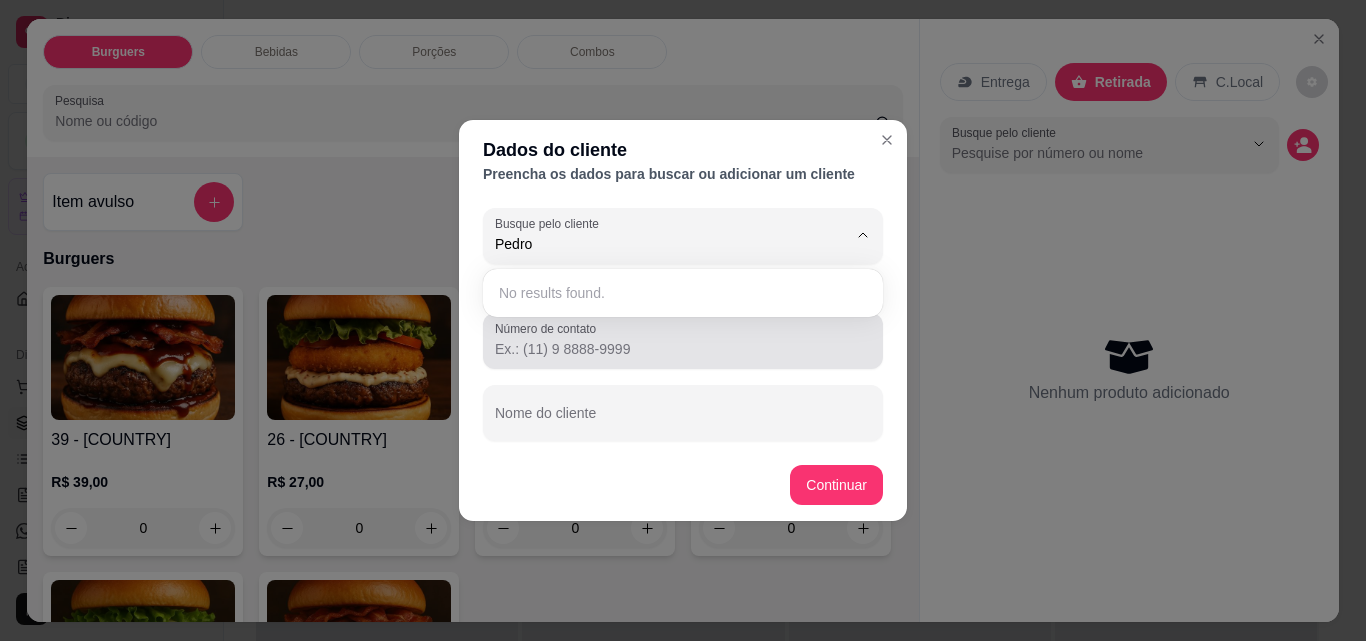 click on "Número de contato" at bounding box center [683, 349] 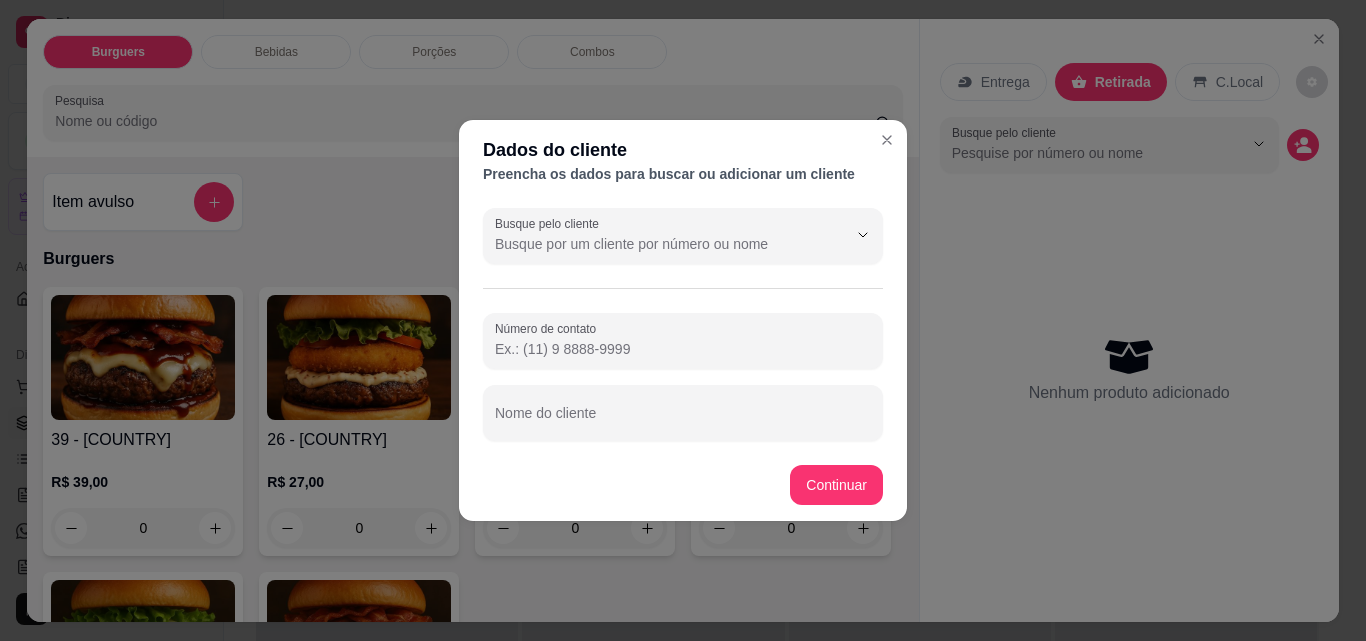 click on "Número de contato" at bounding box center [683, 349] 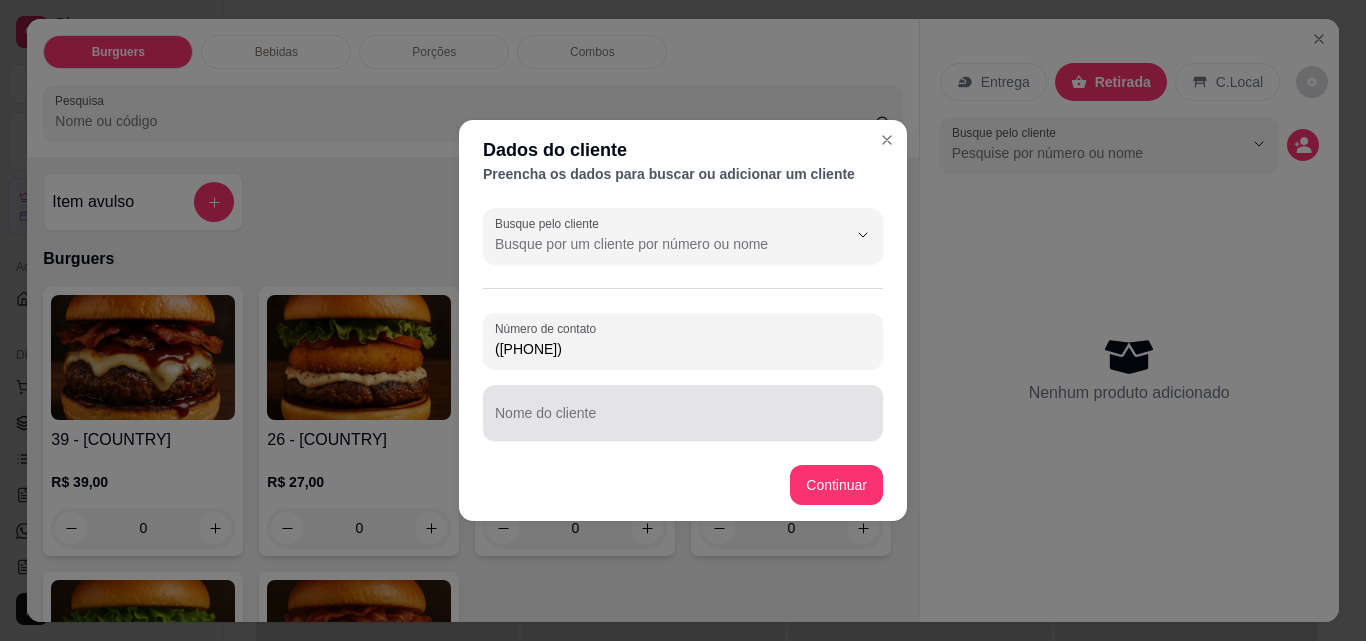type on "(11) 91958-4752" 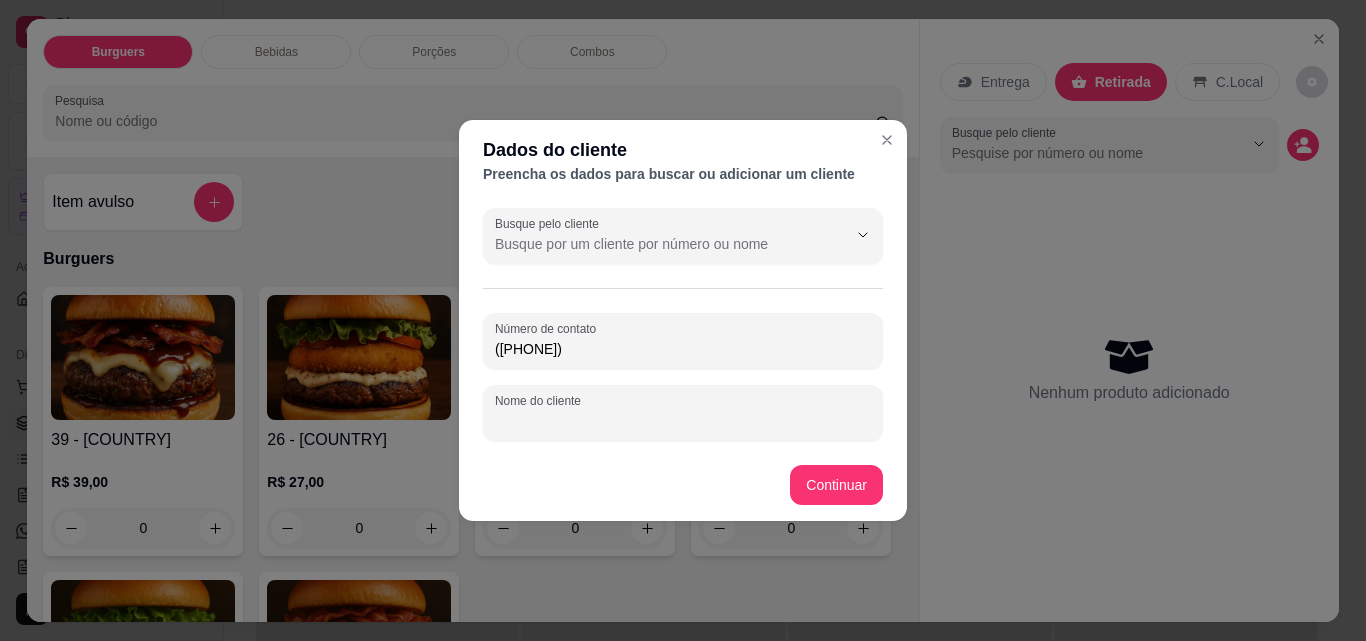 click on "Nome do cliente" at bounding box center (683, 421) 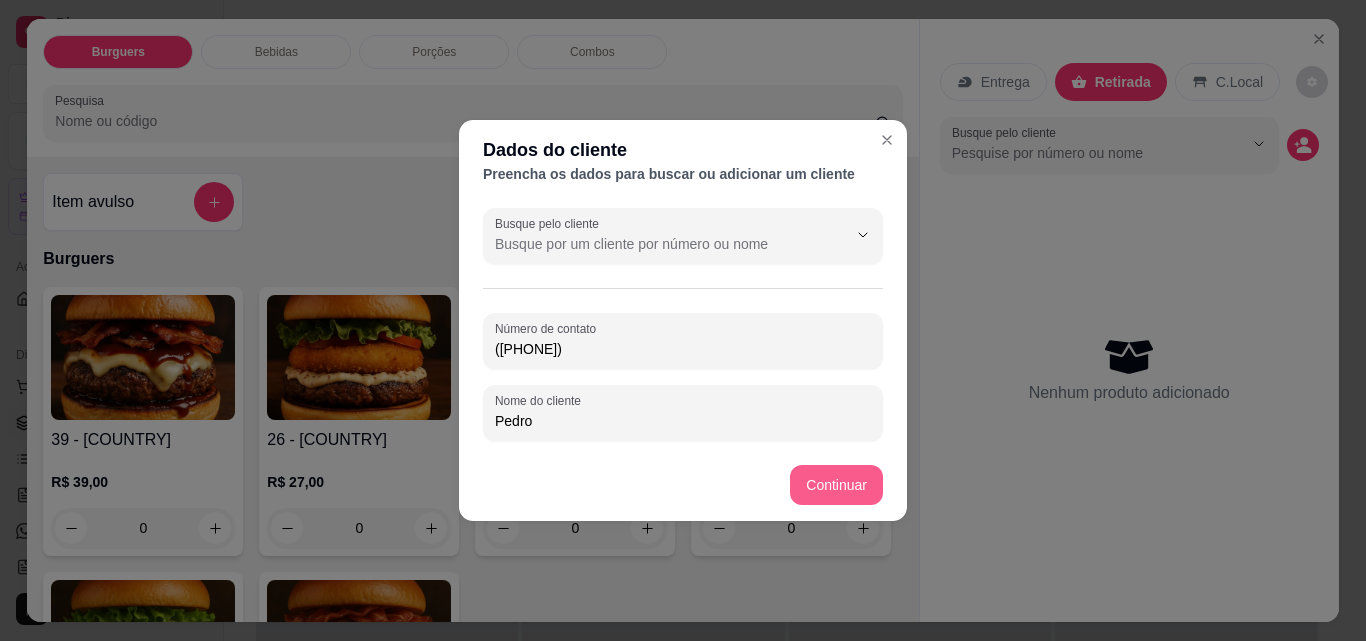 type on "Pedro" 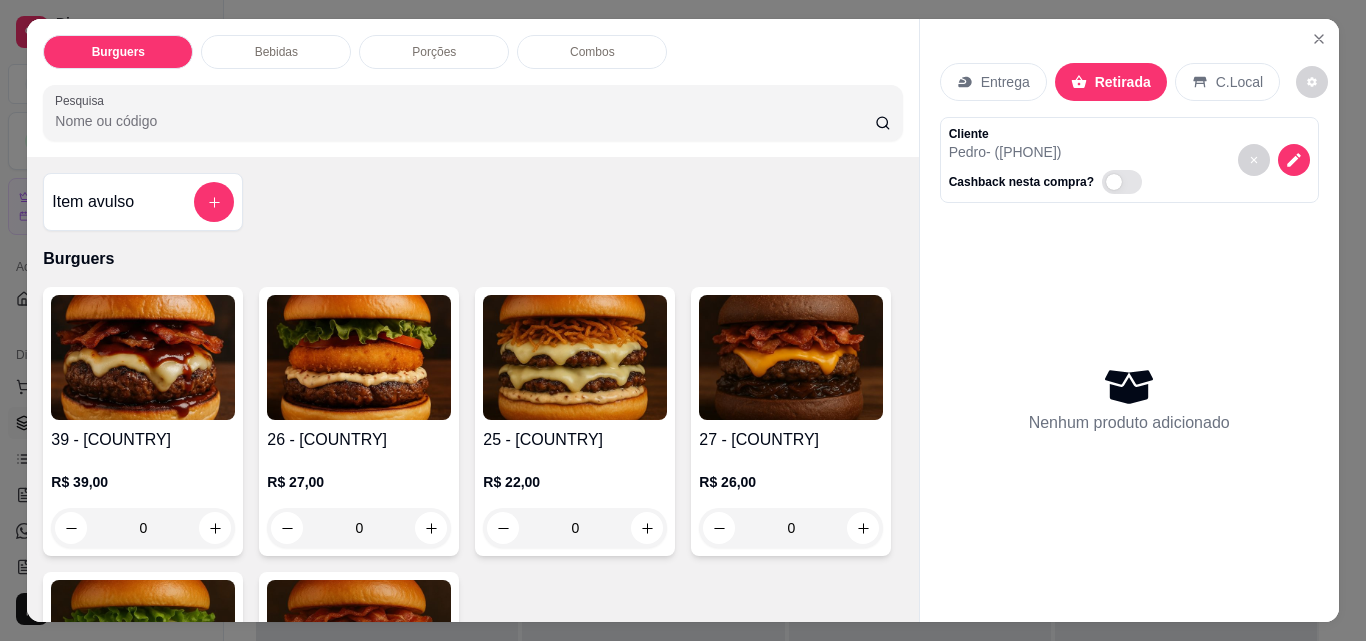 click on "0" at bounding box center (143, 528) 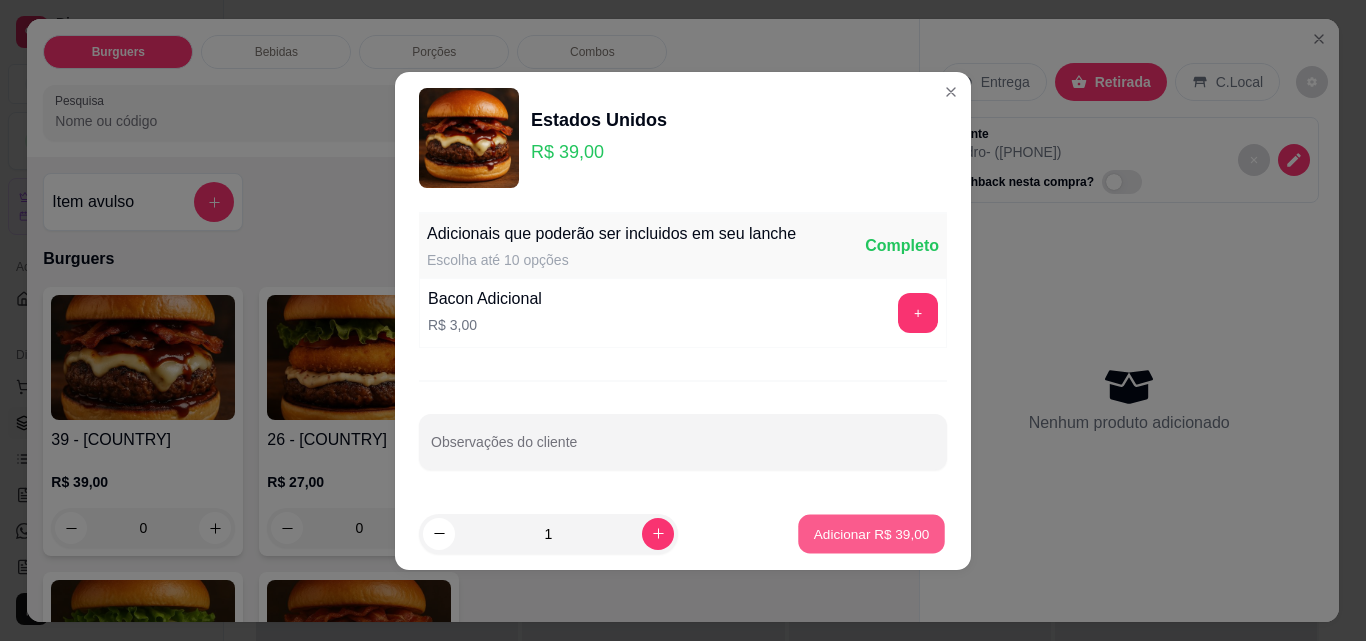 click on "Adicionar   R$ 39,00" at bounding box center [872, 533] 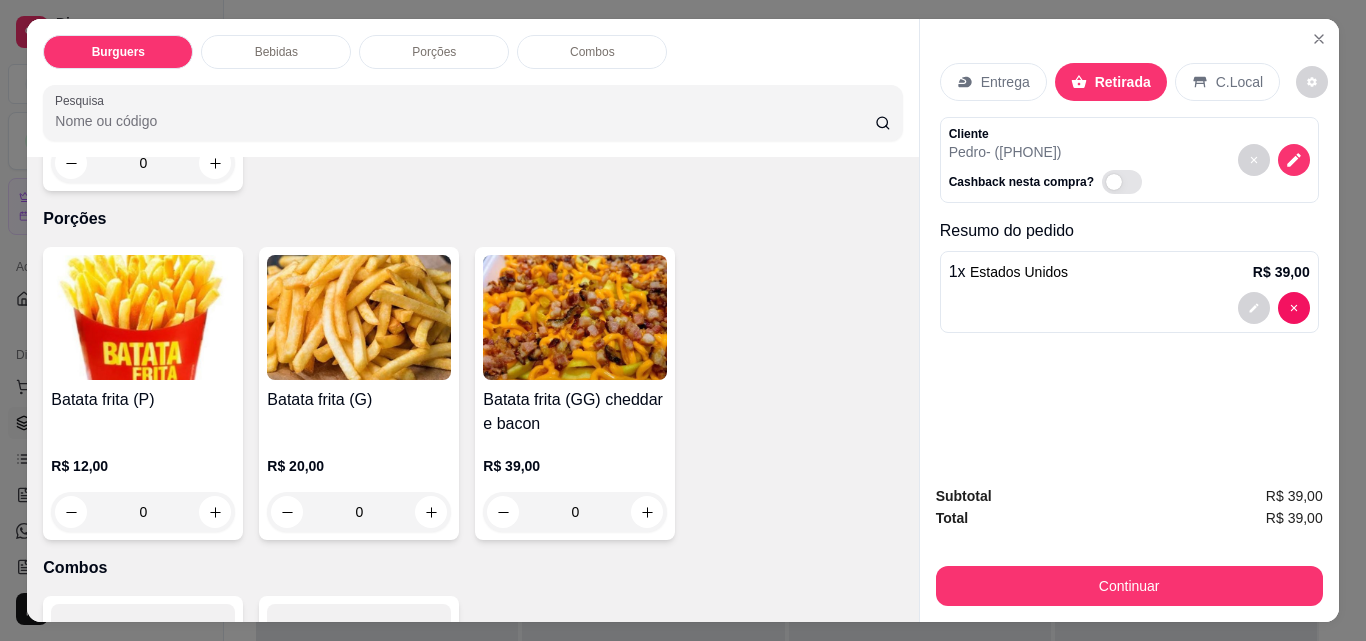 scroll, scrollTop: 1545, scrollLeft: 0, axis: vertical 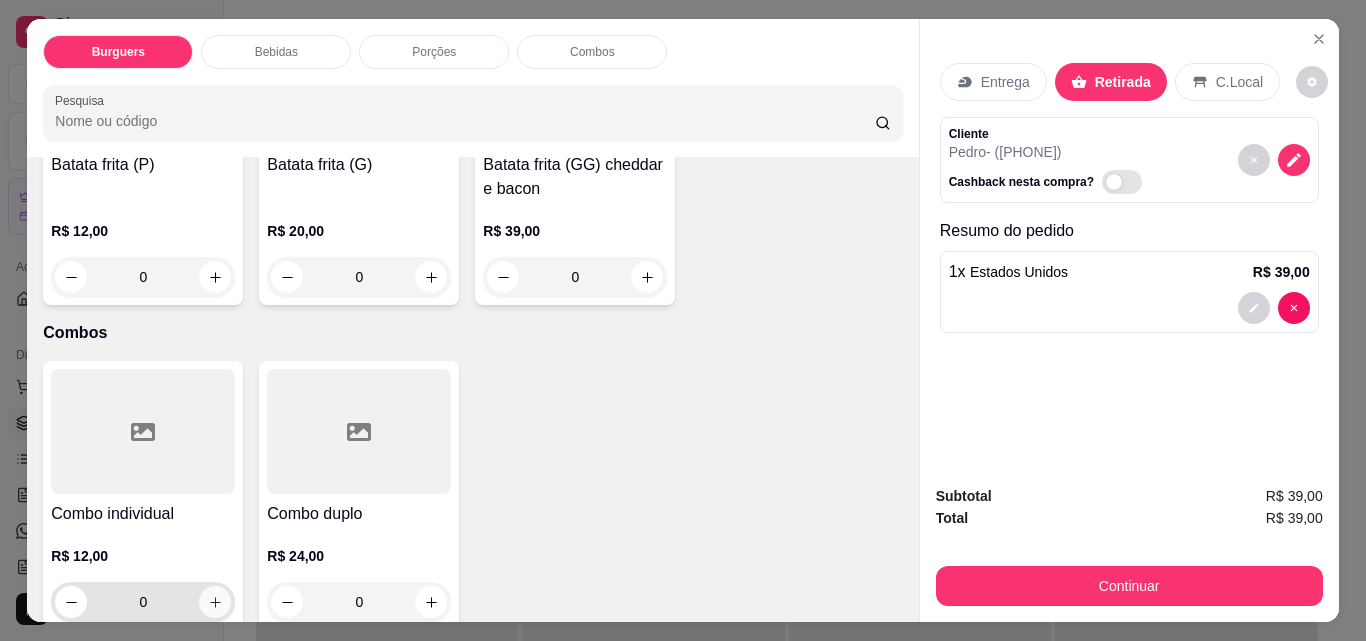 click 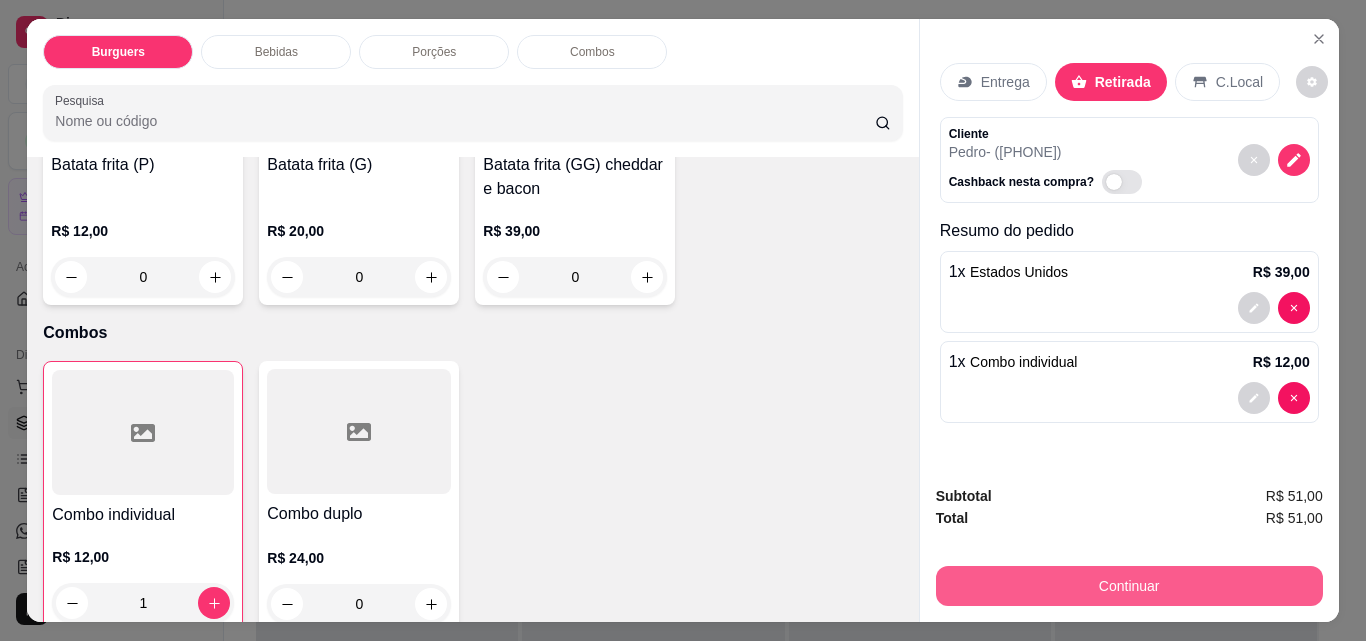 click on "Continuar" at bounding box center (1129, 586) 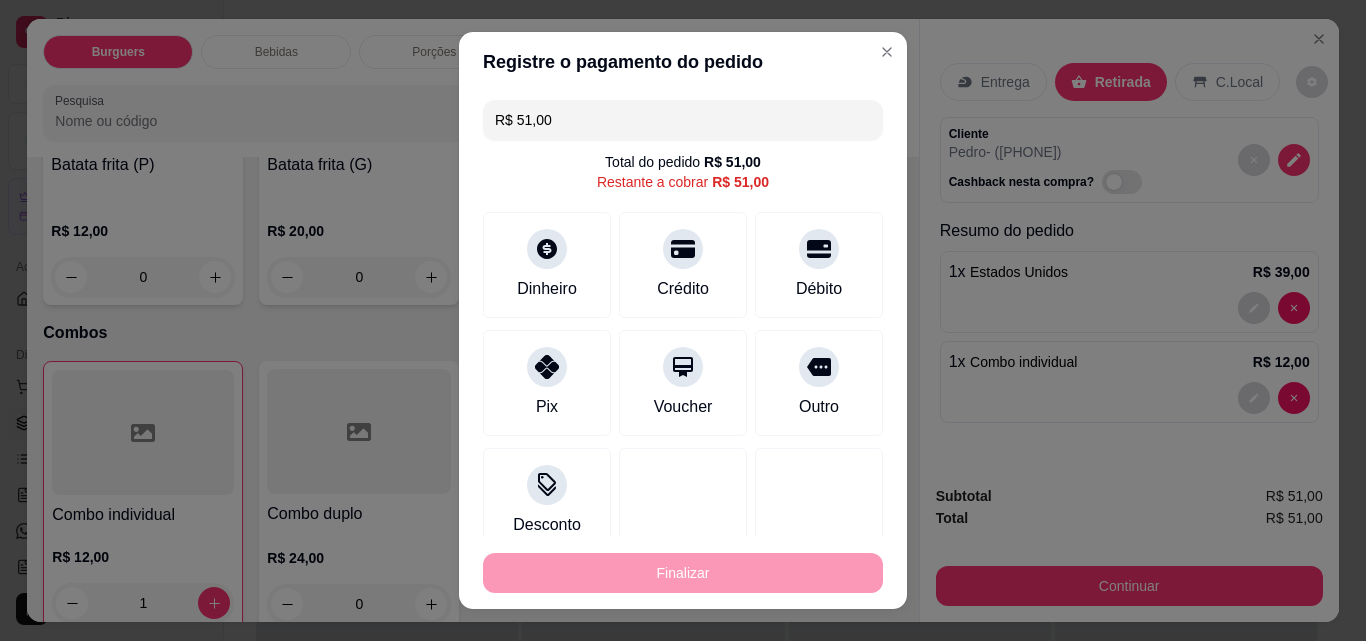 scroll, scrollTop: 11, scrollLeft: 0, axis: vertical 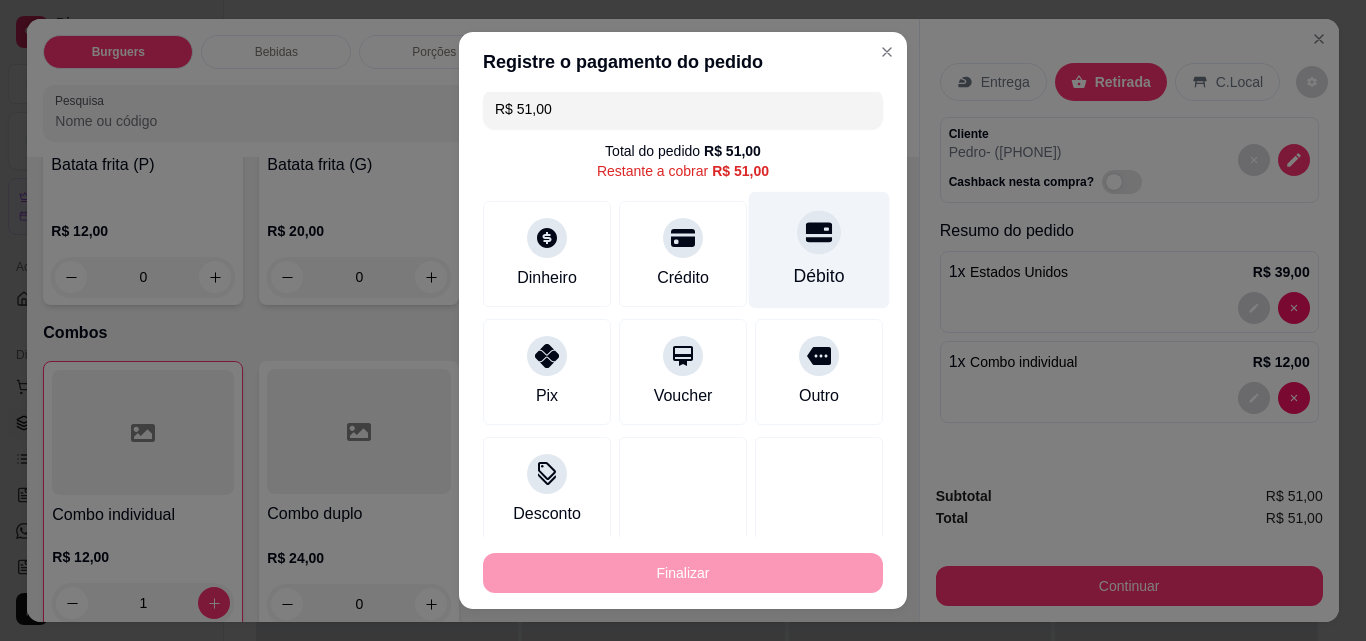 click on "Débito" at bounding box center (819, 250) 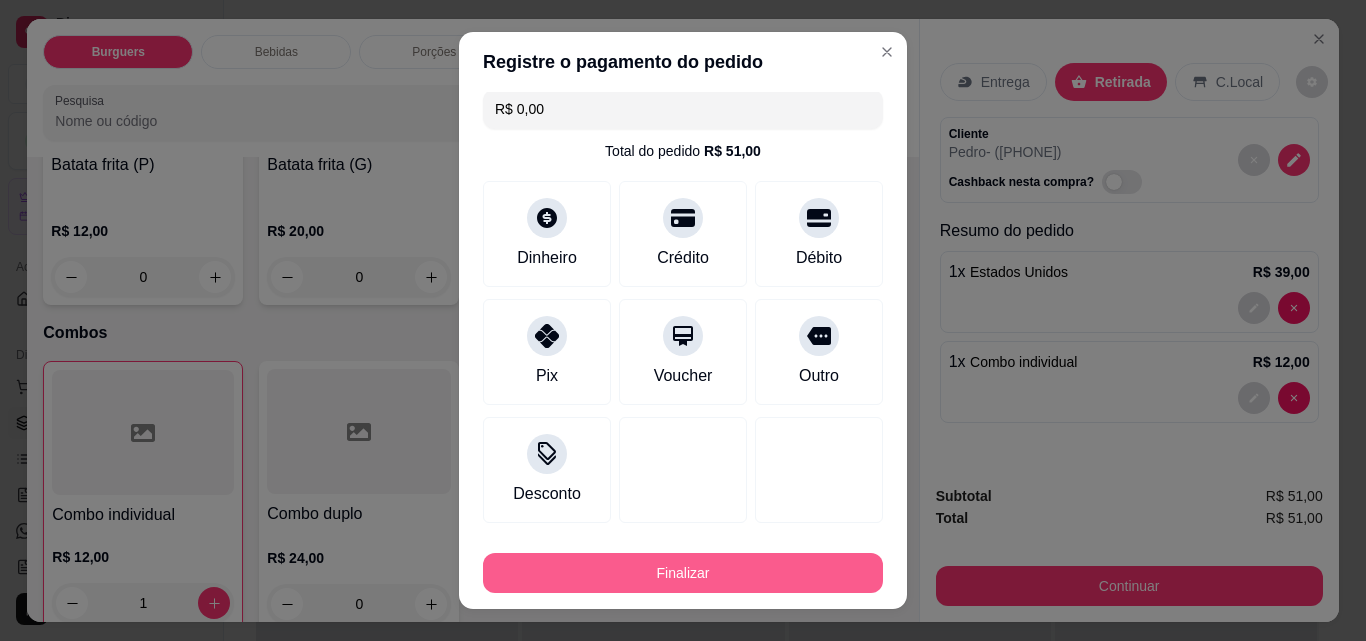 click on "Finalizar" at bounding box center (683, 573) 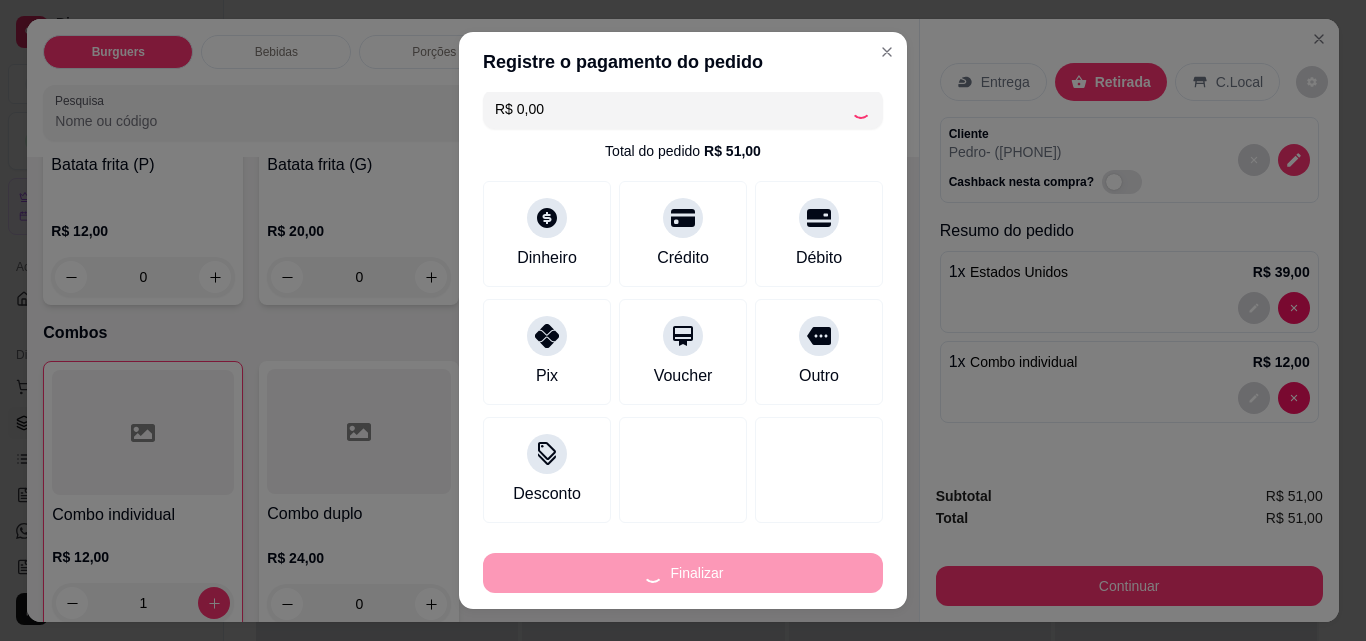 type on "0" 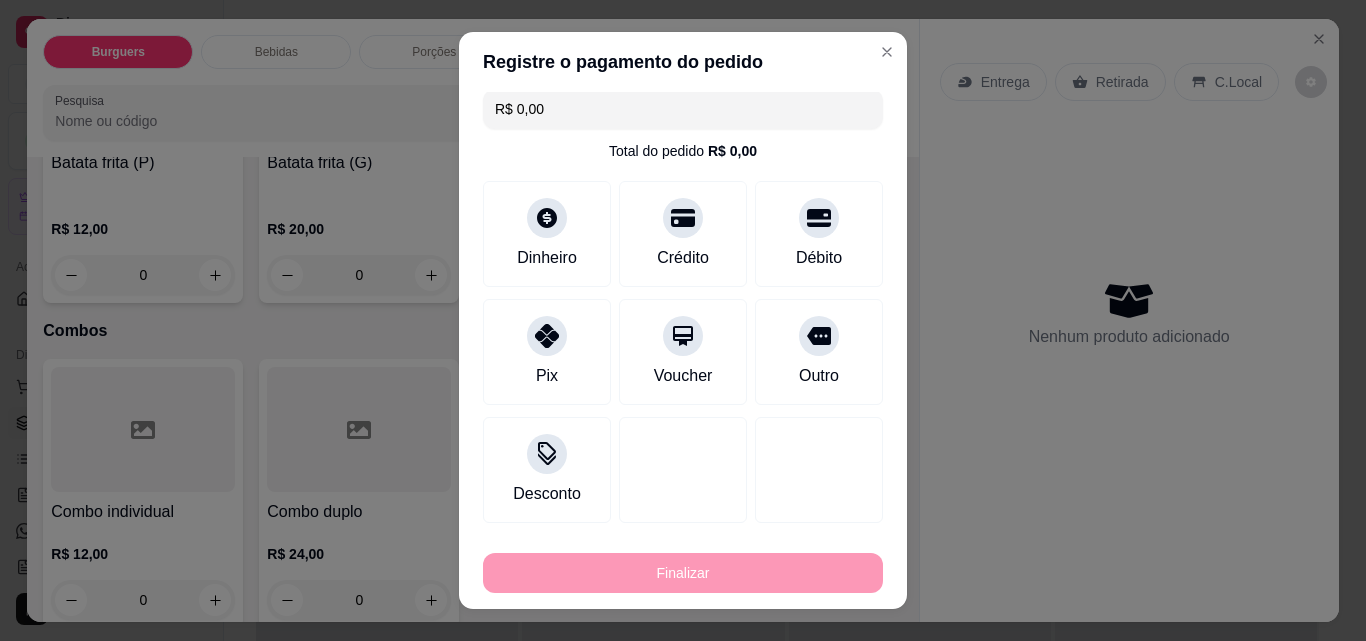 type on "-R$ 51,00" 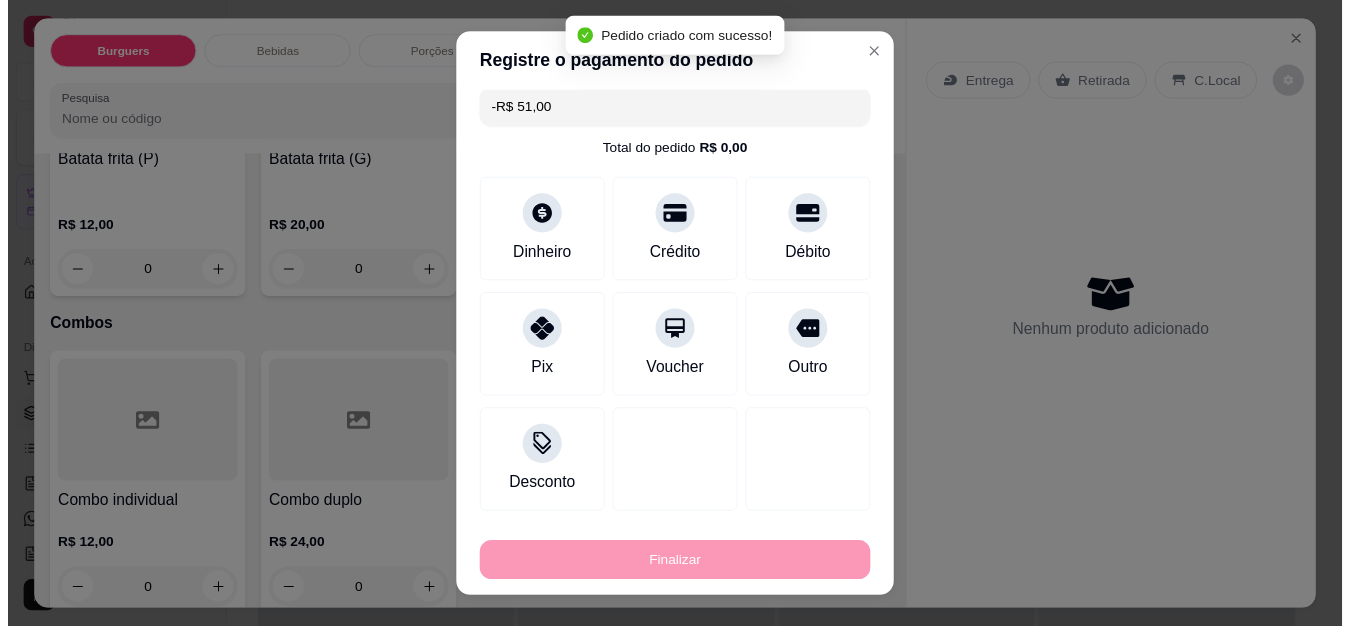 scroll, scrollTop: 1543, scrollLeft: 0, axis: vertical 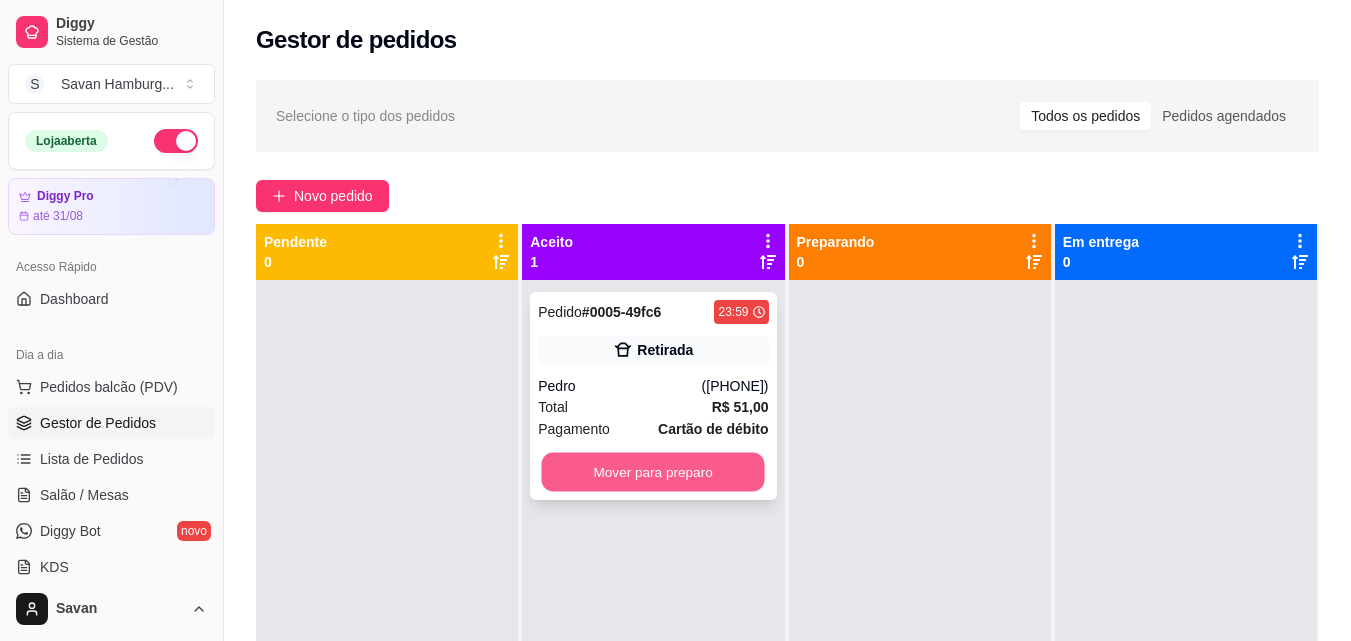 click on "Mover para preparo" at bounding box center (653, 472) 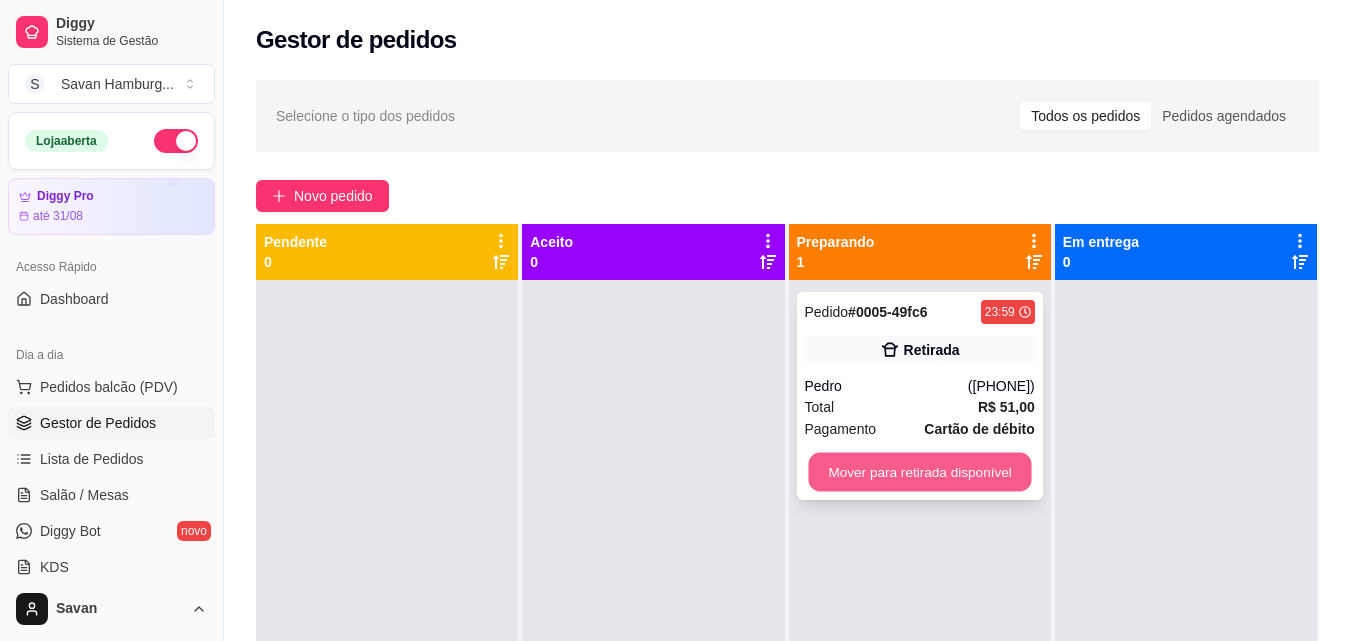 click on "Mover para retirada disponível" at bounding box center [919, 472] 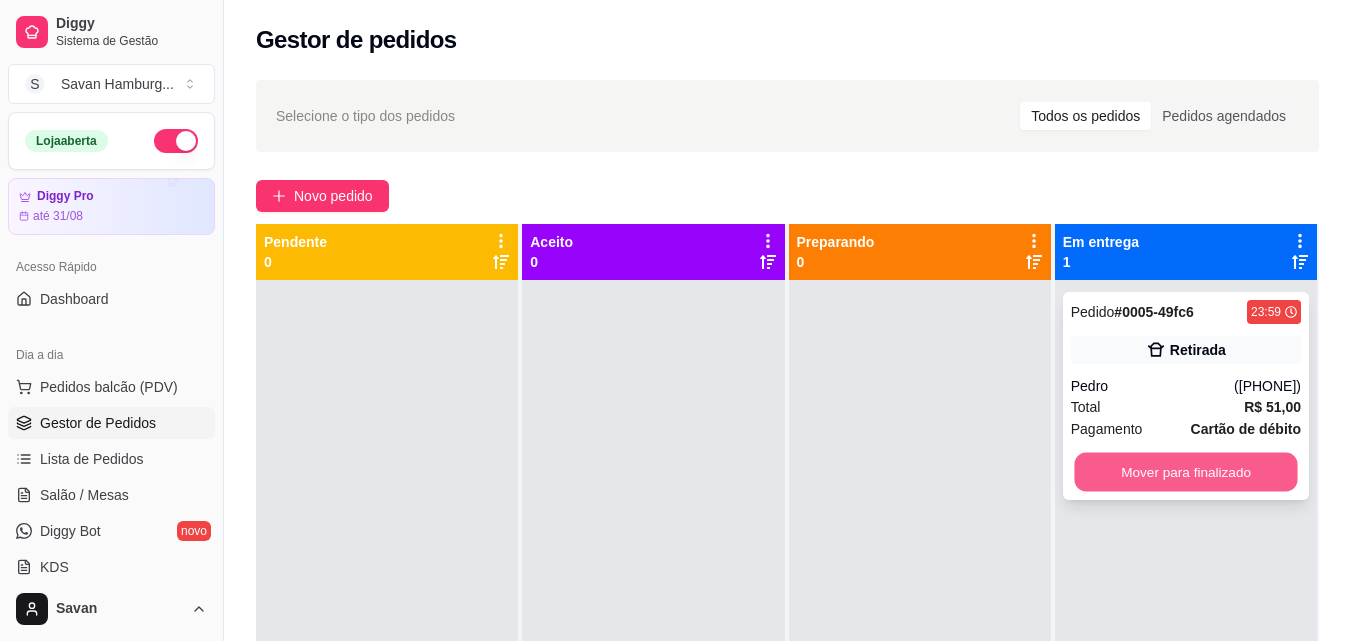 click on "Mover para finalizado" at bounding box center [1185, 472] 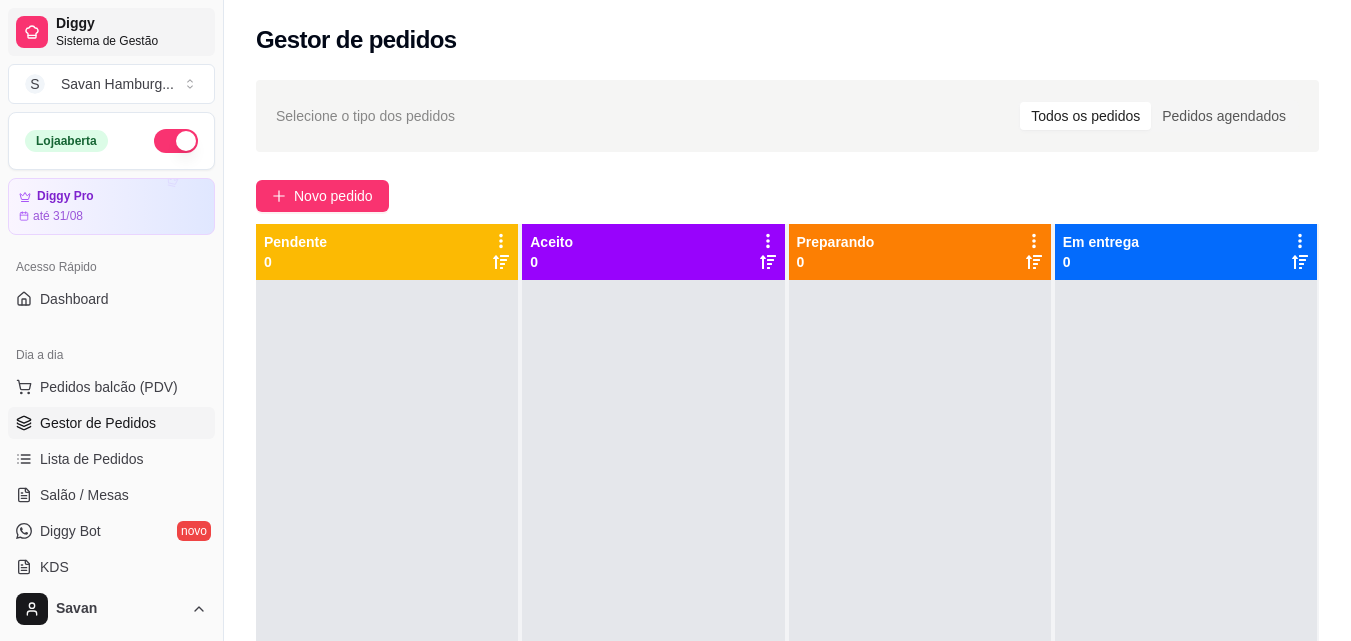 click on "Diggy" at bounding box center [131, 24] 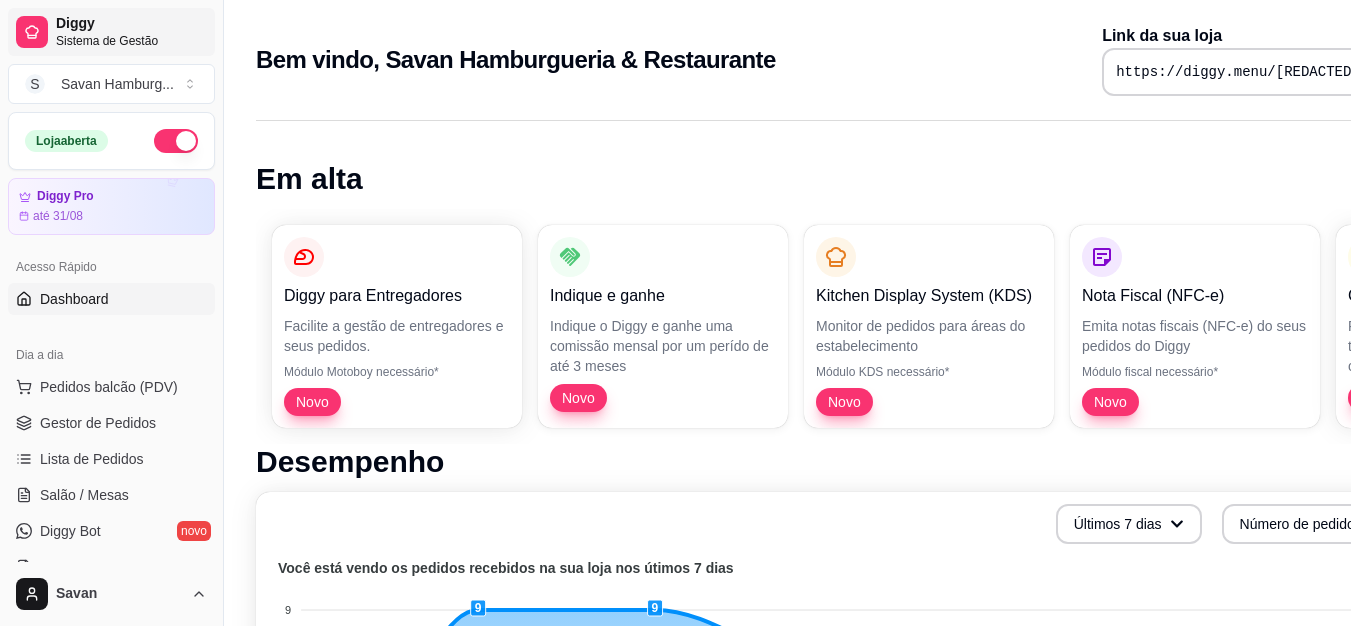 click on "Diggy" at bounding box center (131, 24) 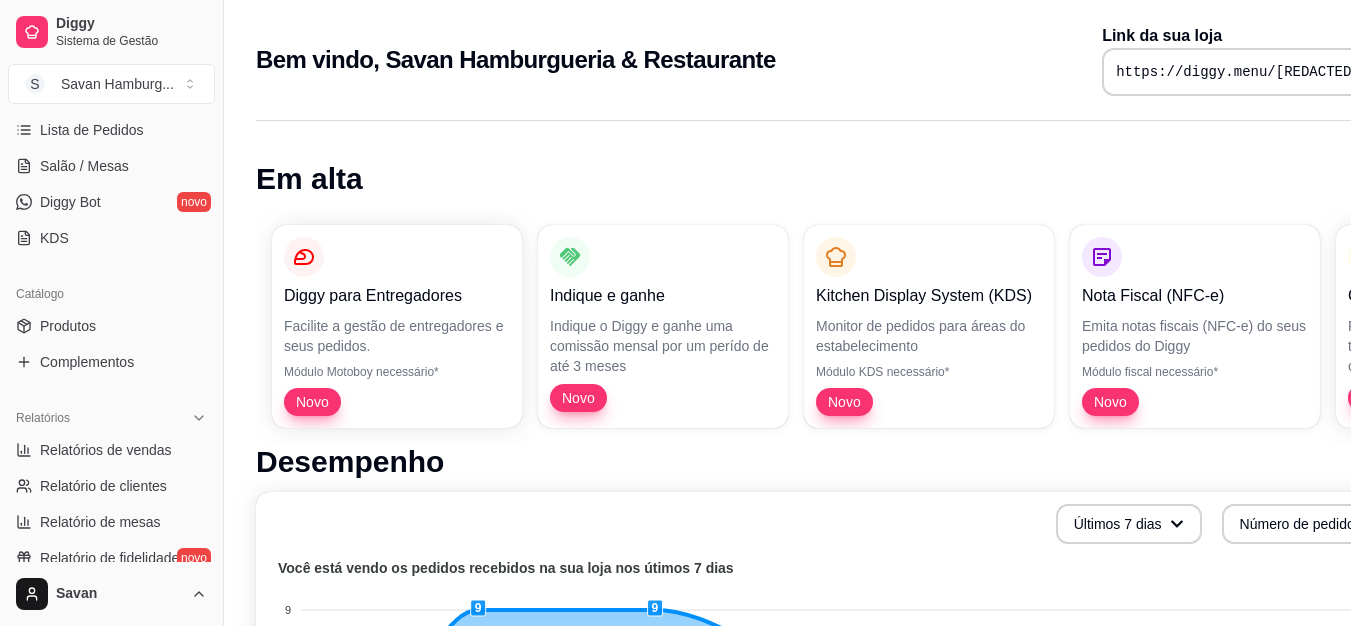 scroll, scrollTop: 368, scrollLeft: 0, axis: vertical 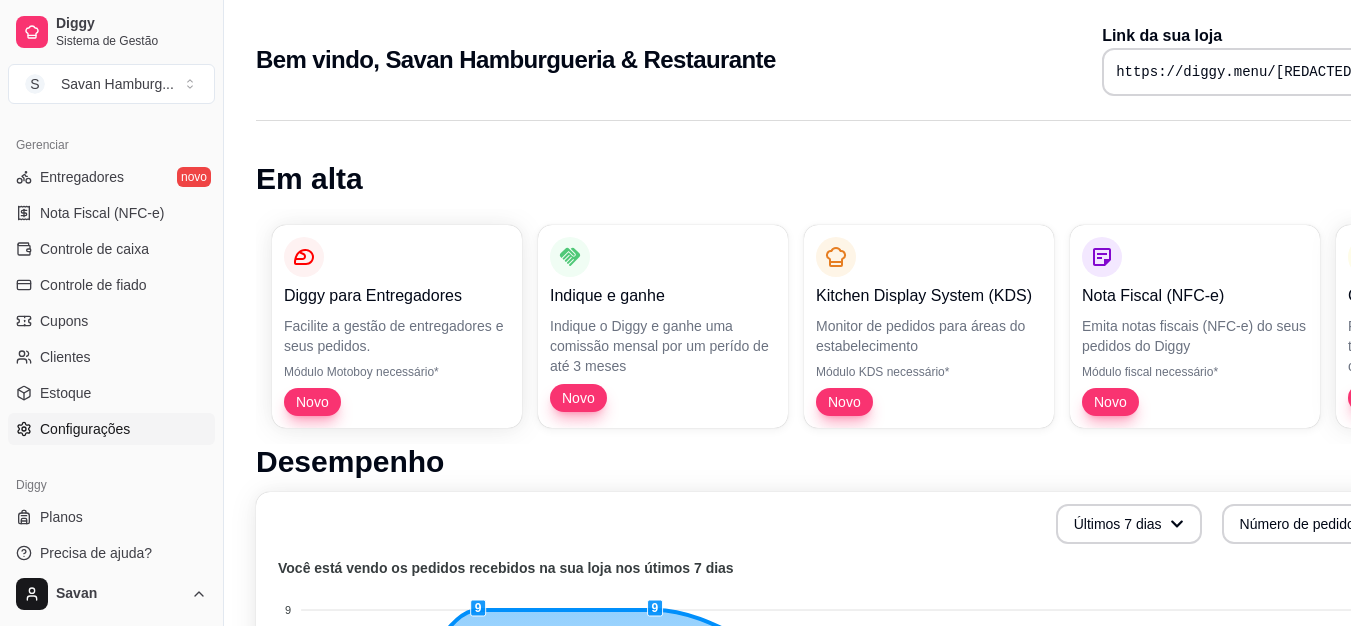 click on "Configurações" at bounding box center (85, 429) 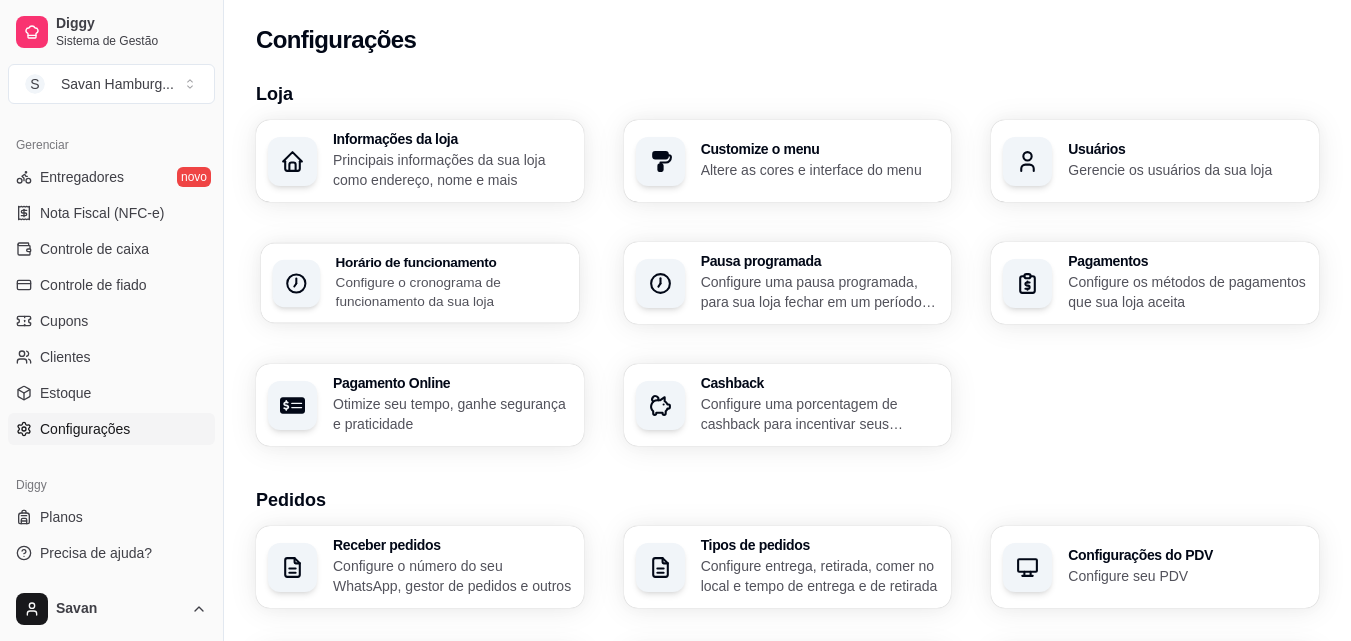 click on "Configure o cronograma de funcionamento da sua loja" at bounding box center (451, 291) 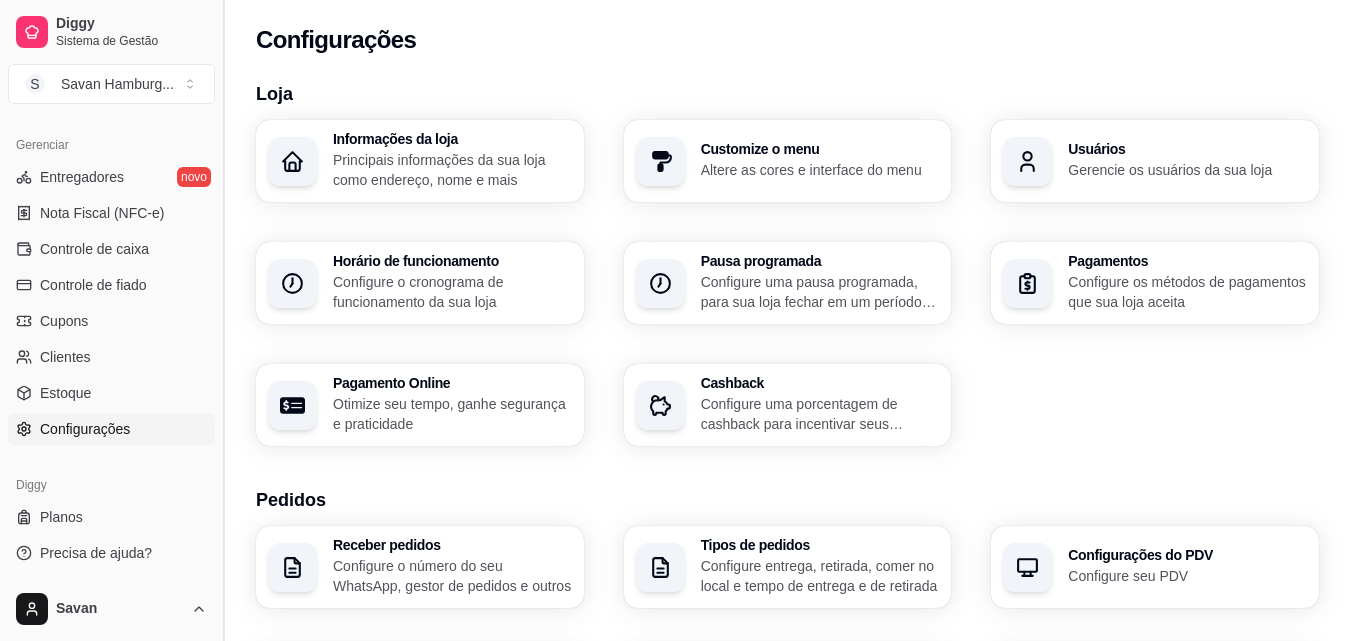 drag, startPoint x: 215, startPoint y: 459, endPoint x: 216, endPoint y: 389, distance: 70.00714 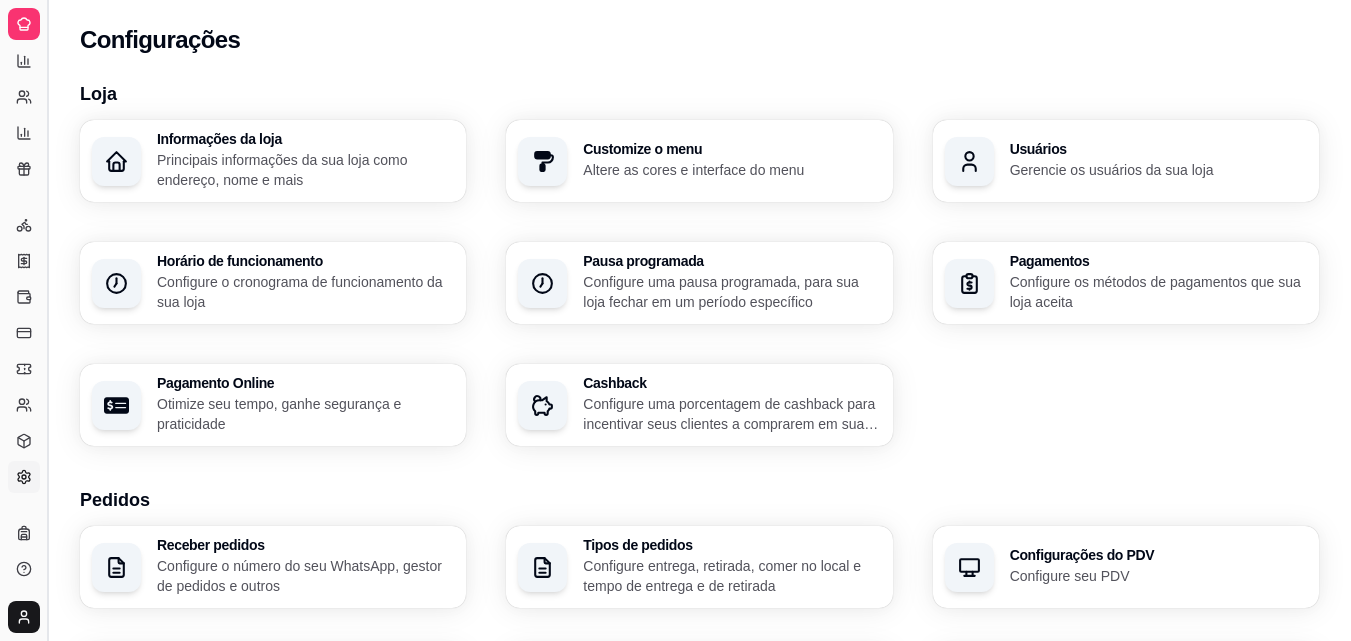 scroll, scrollTop: 395, scrollLeft: 0, axis: vertical 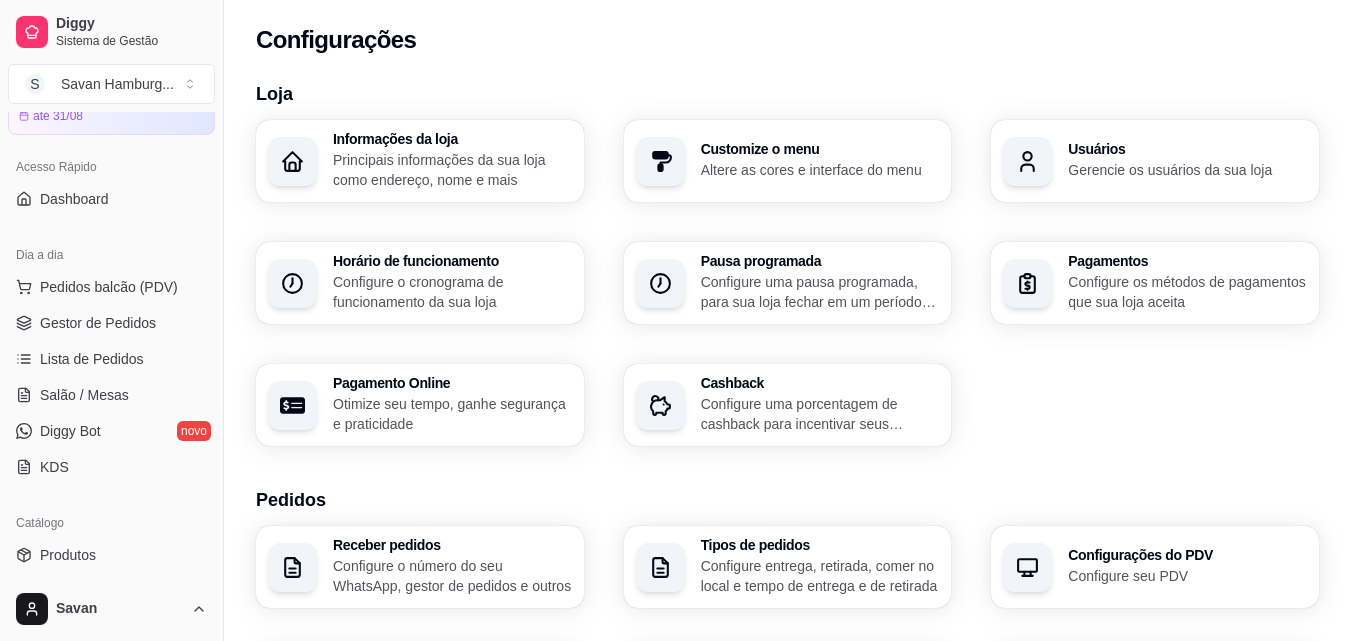 click on "Pedidos balcão (PDV) Gestor de Pedidos Lista de Pedidos Salão / Mesas Diggy Bot novo KDS" at bounding box center [111, 377] 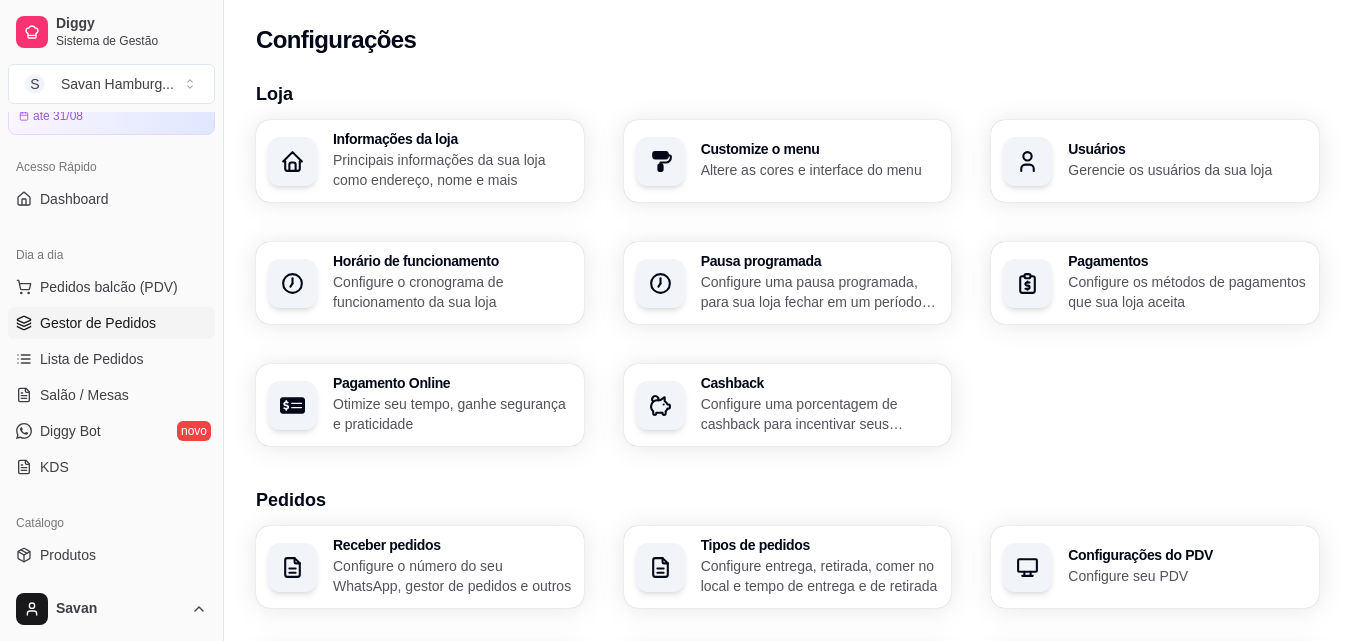 click on "Gestor de Pedidos" at bounding box center [98, 323] 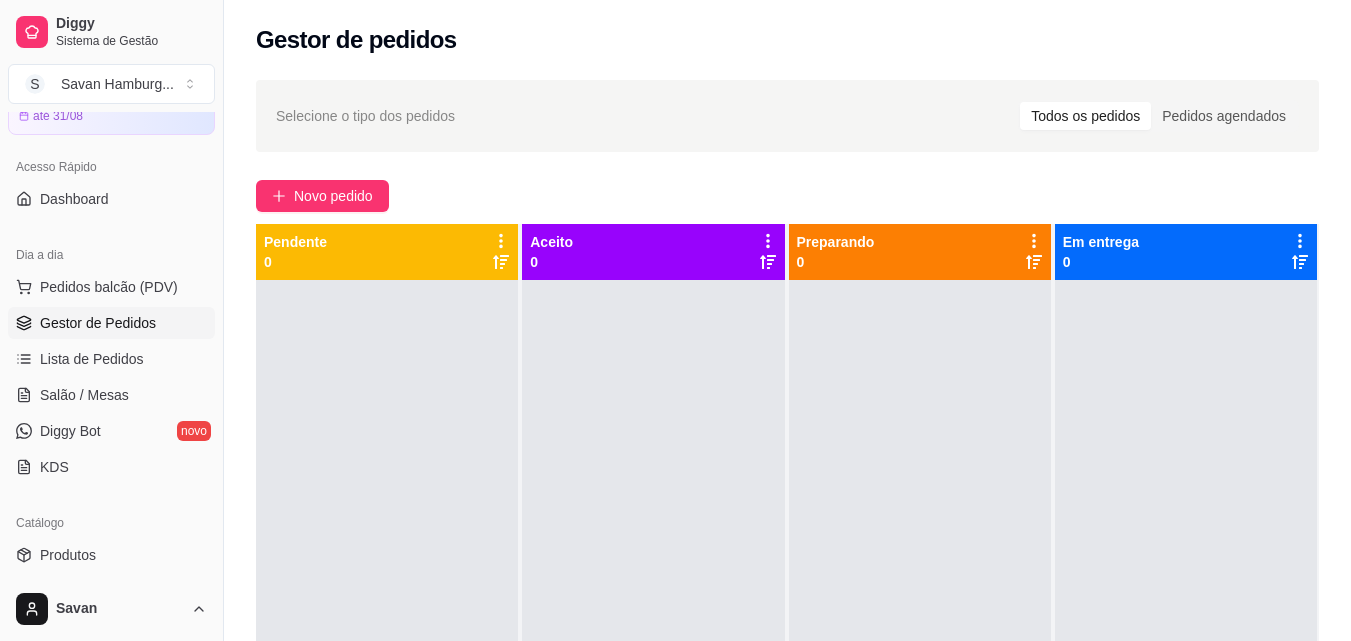 scroll, scrollTop: 507, scrollLeft: 0, axis: vertical 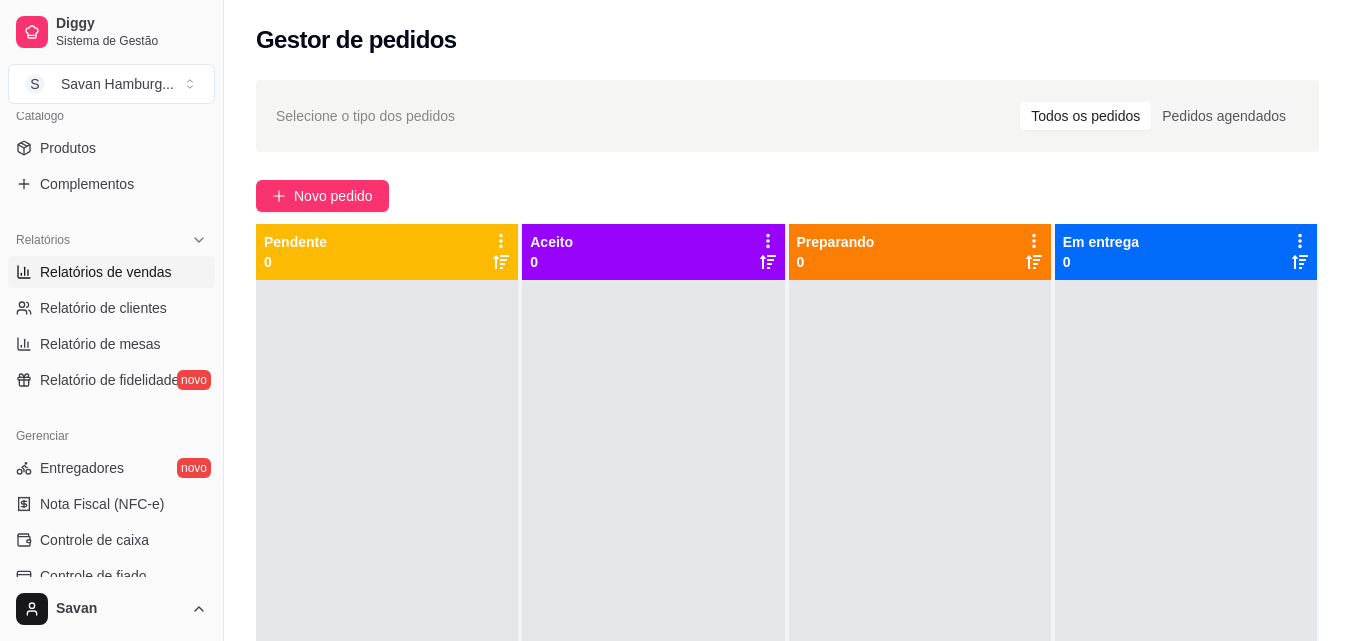 click on "Relatórios de vendas" at bounding box center [106, 272] 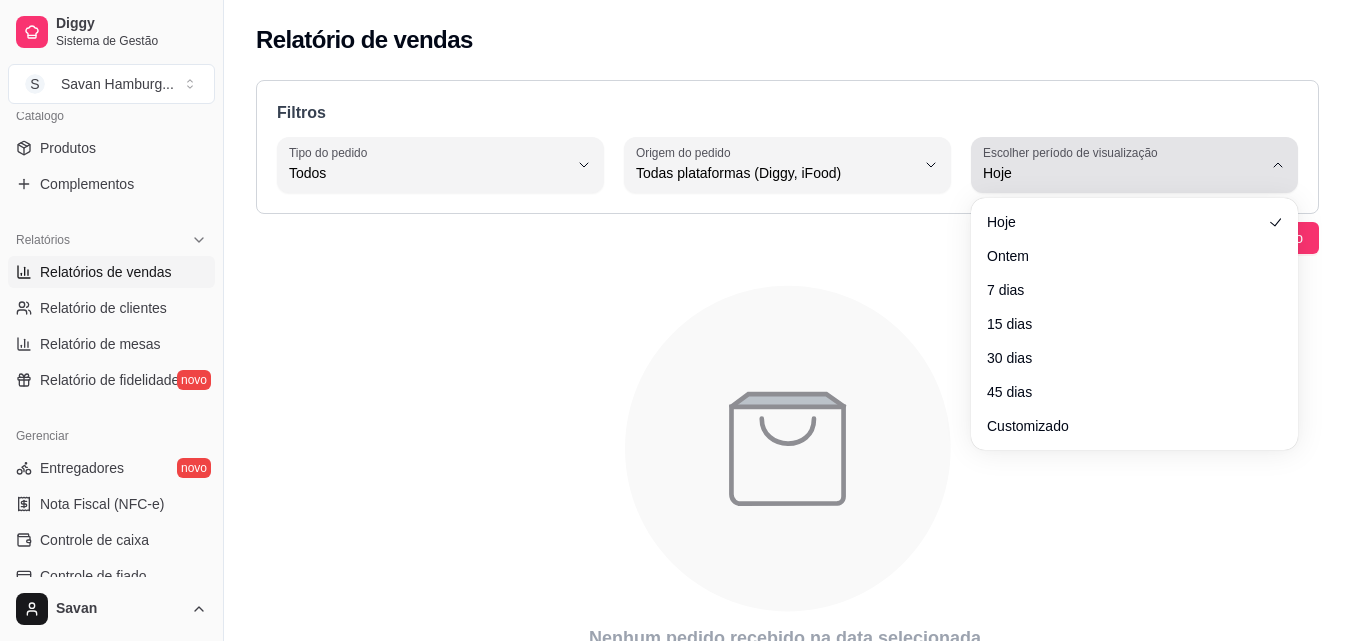 click on "Hoje" at bounding box center (1122, 173) 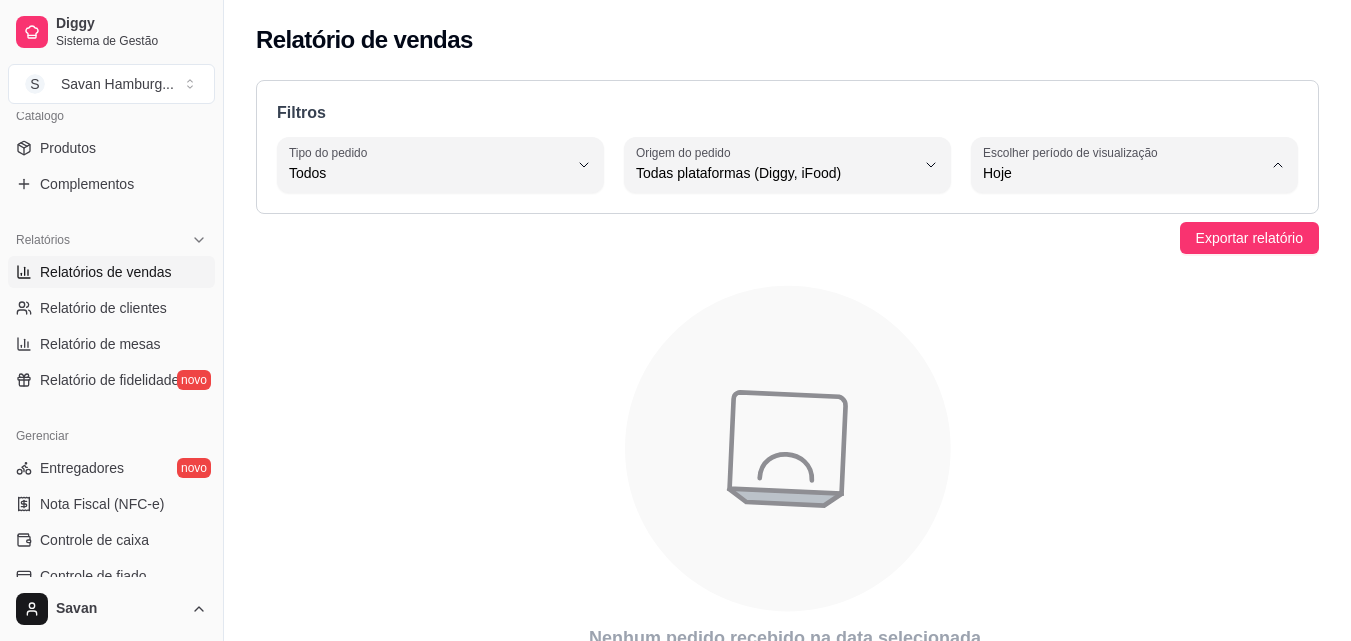click on "Ontem" at bounding box center [1125, 253] 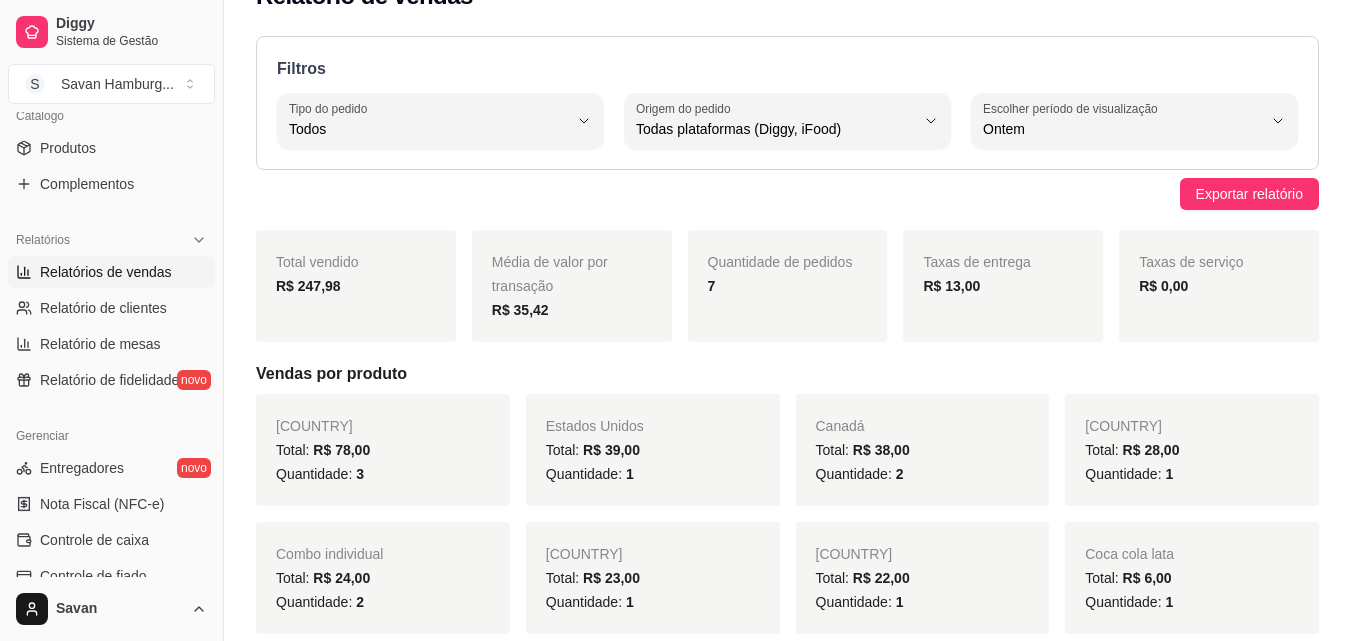 scroll, scrollTop: 0, scrollLeft: 0, axis: both 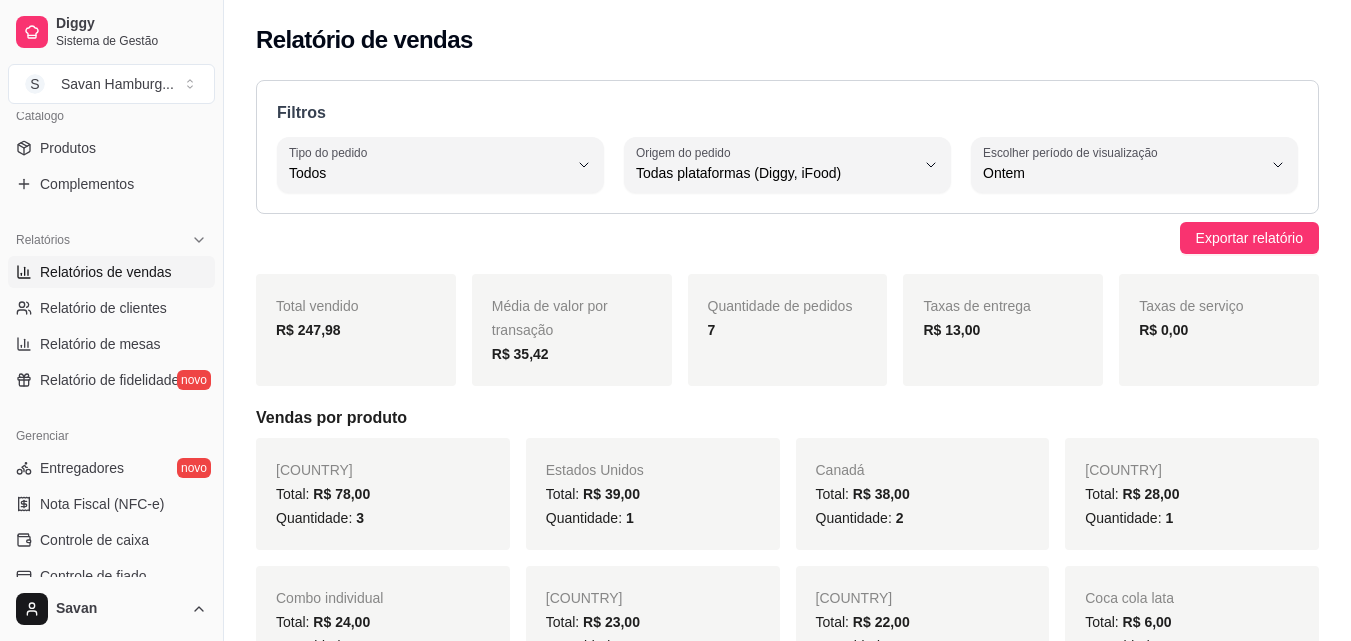click on "Argentina Total:   R$ 28,00 Quantidade:   1" at bounding box center (1192, 494) 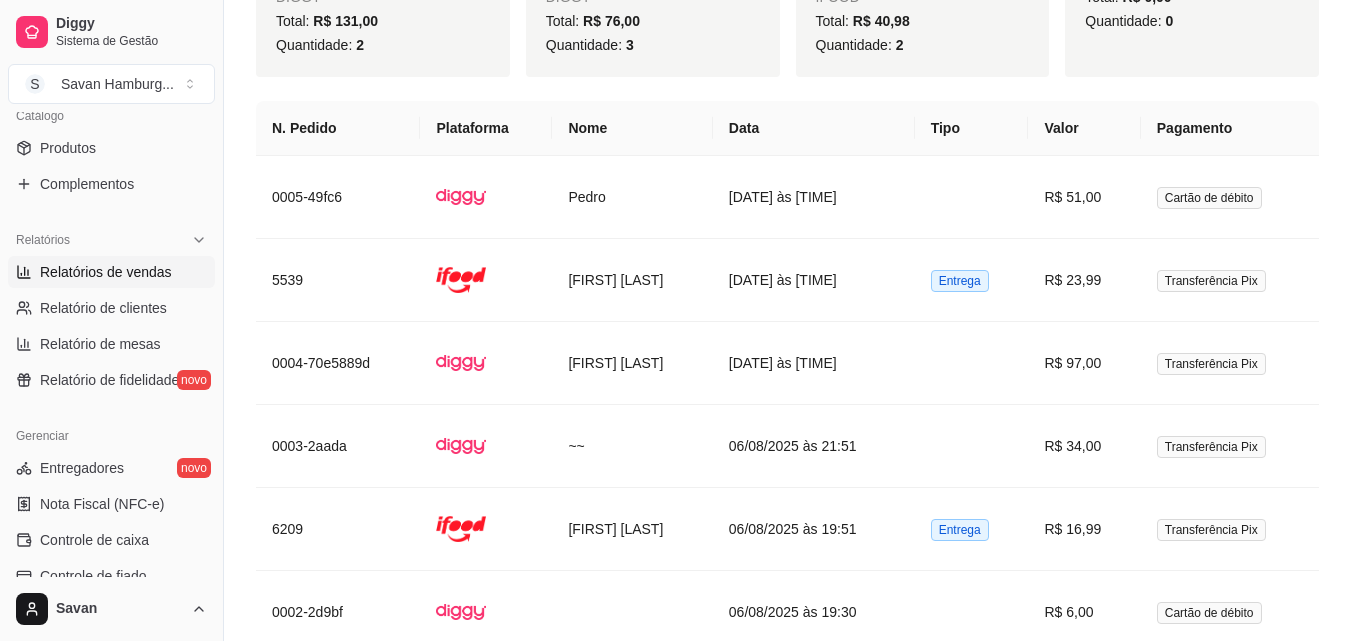 scroll, scrollTop: 796, scrollLeft: 0, axis: vertical 